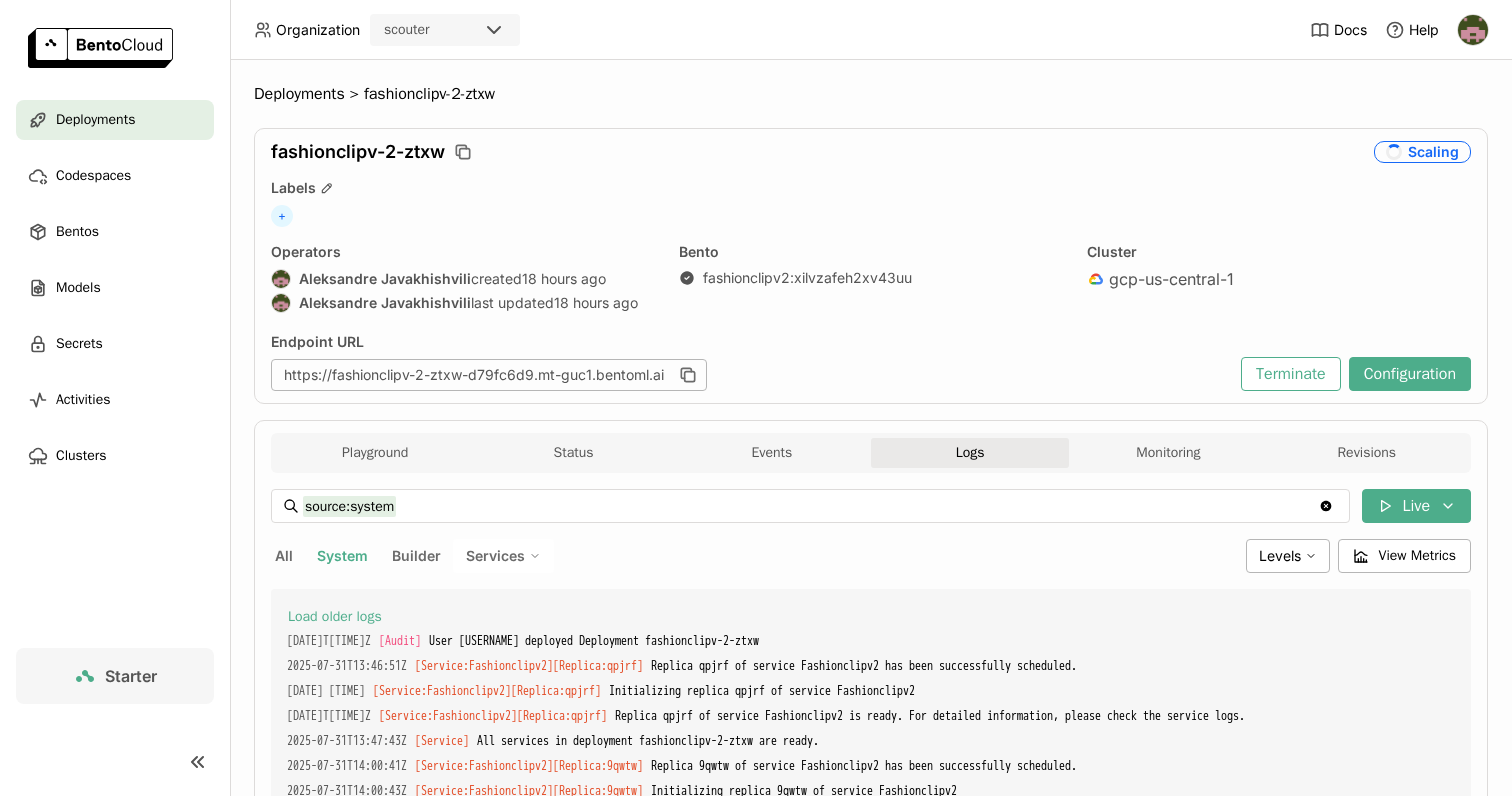 scroll, scrollTop: 0, scrollLeft: 0, axis: both 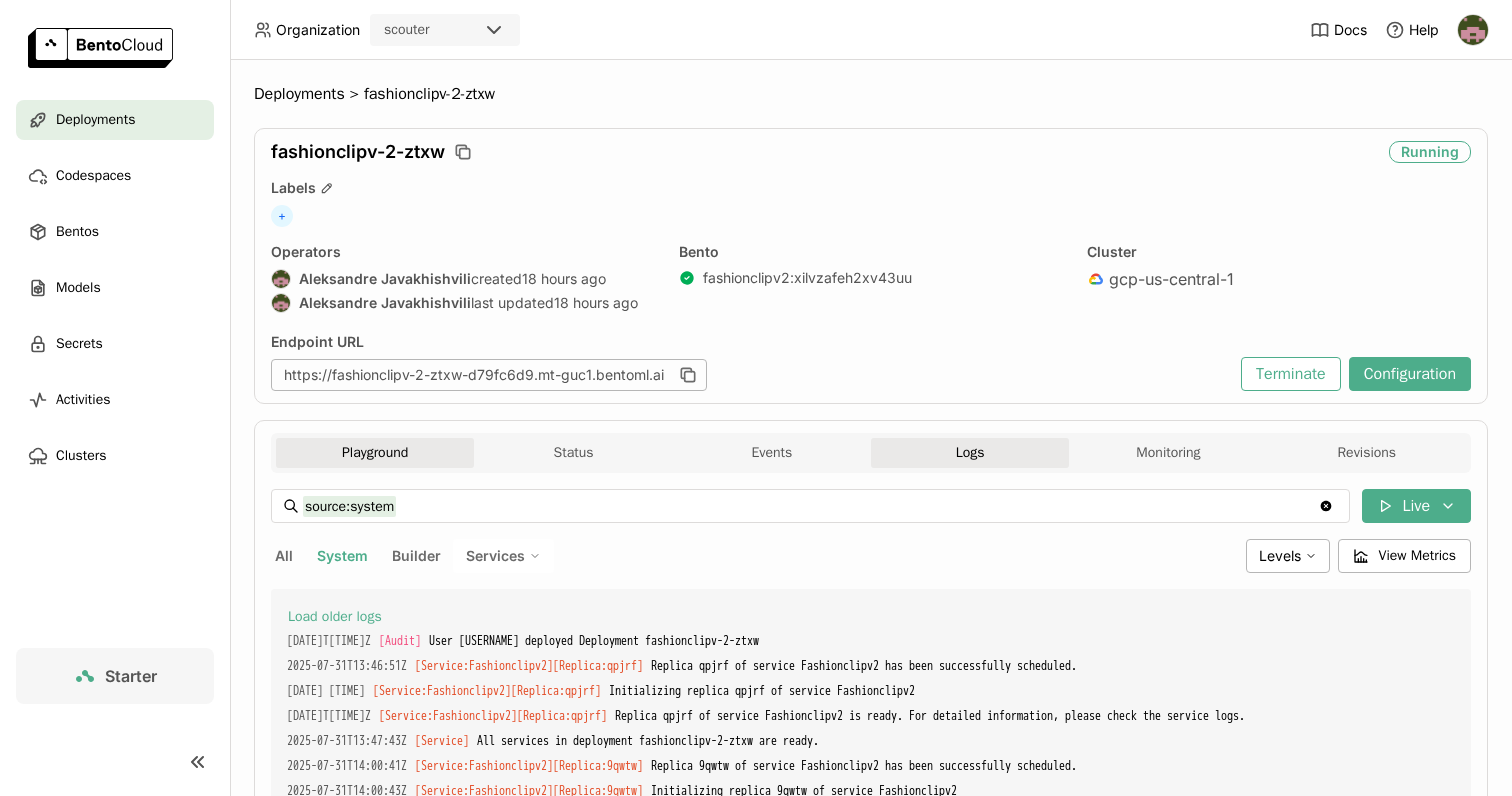 click on "Playground" at bounding box center (375, 453) 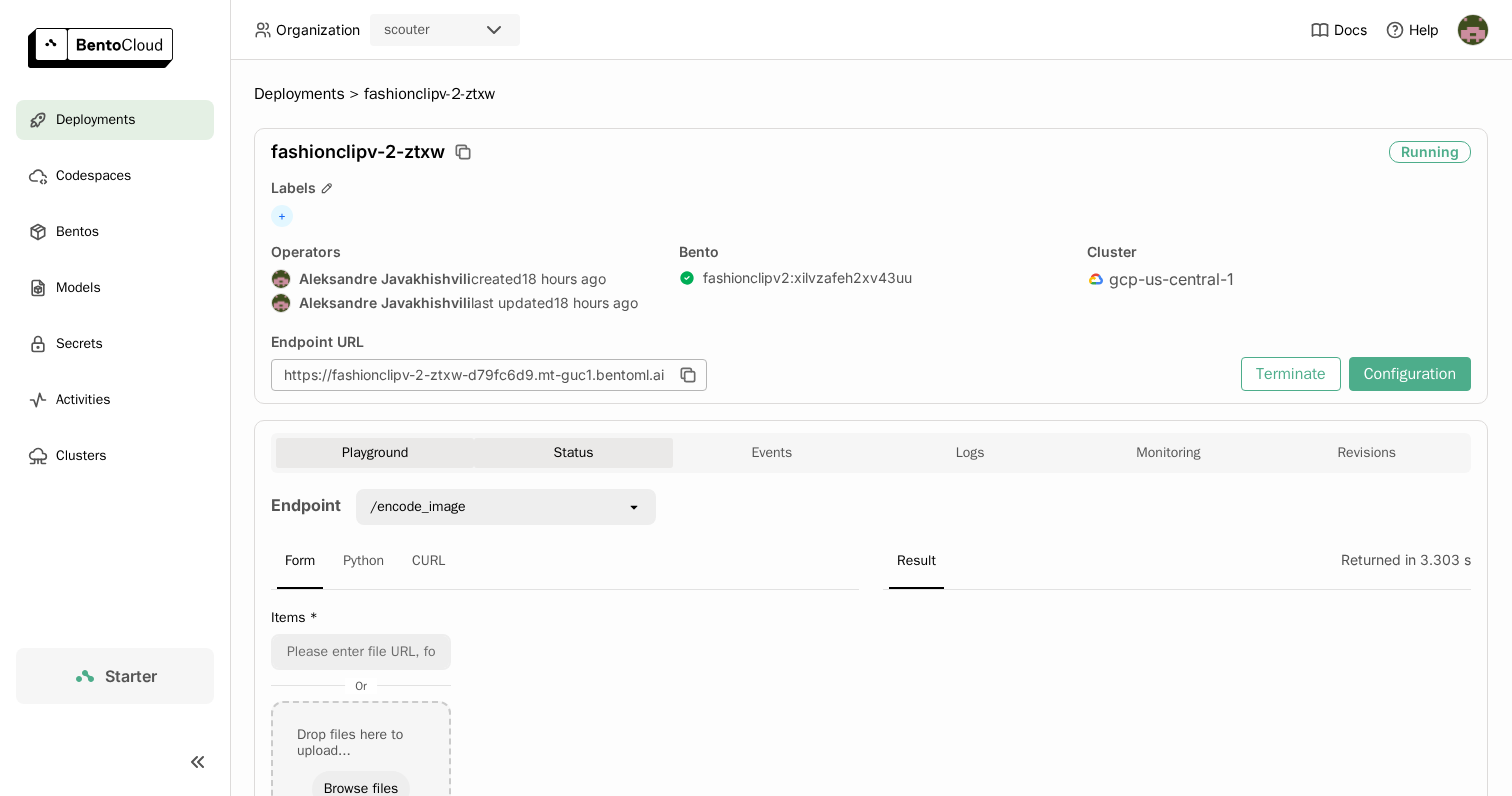 click on "Status" at bounding box center [573, 453] 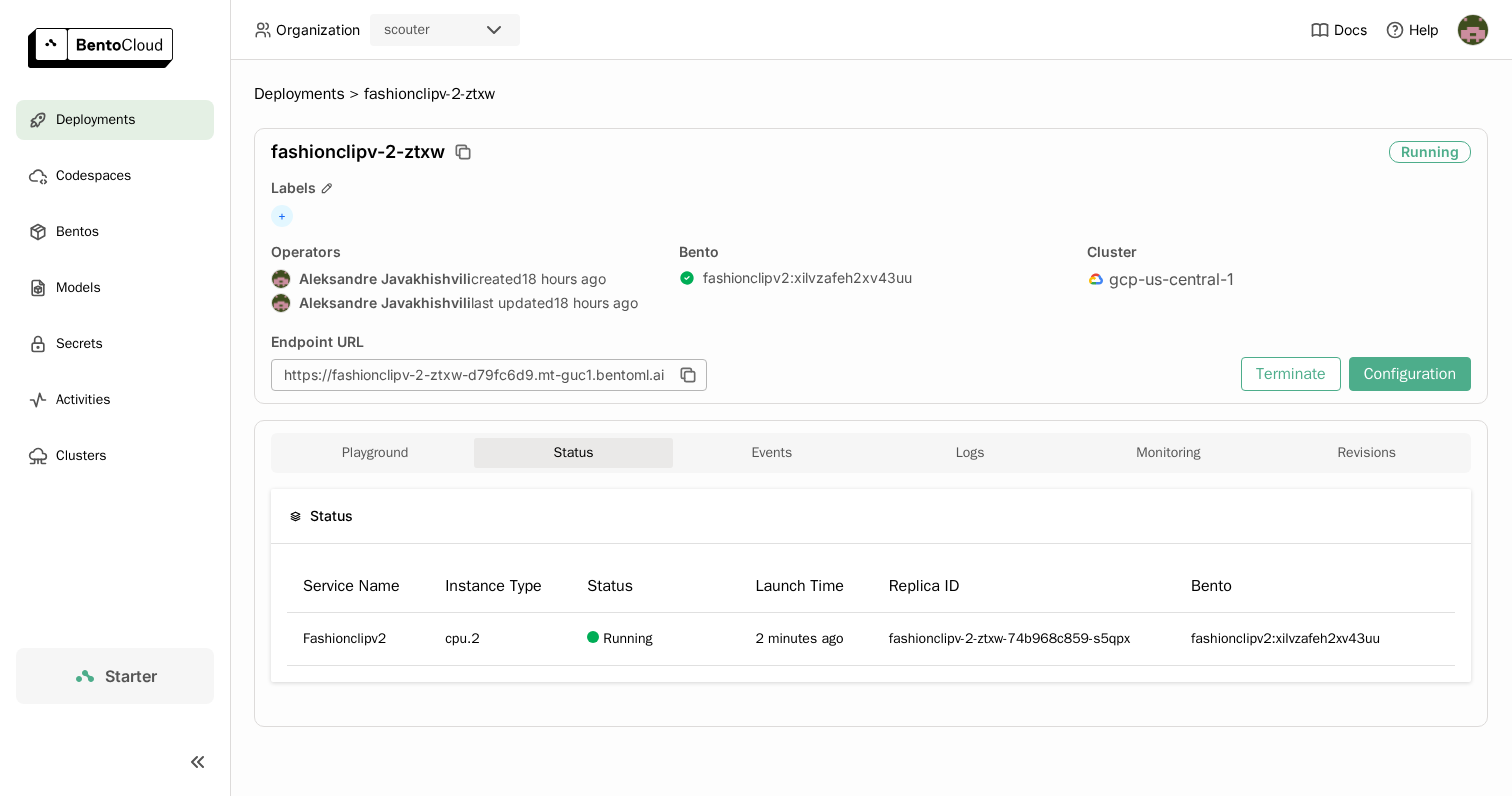 click on "Status Service Name Instance Type Status Launch Time Replica ID Bento Fashionclipv2 cpu.2 Running 2 minutes ago fashionclipv-2-ztxw-74b968c859-s5qpx fashionclipv2:xilvzafeh2xv43uu" at bounding box center [871, 593] 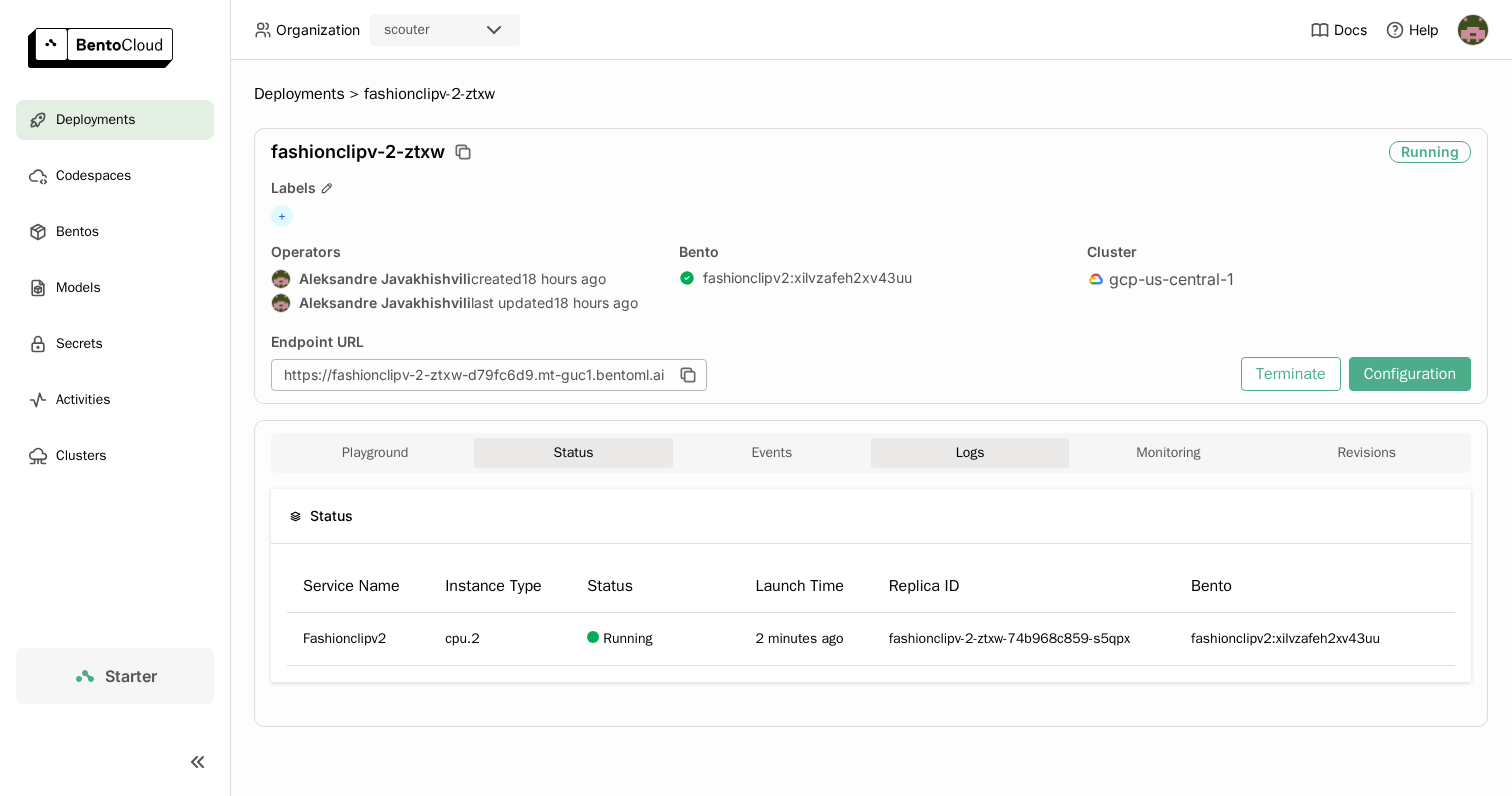 click on "Logs" at bounding box center [970, 453] 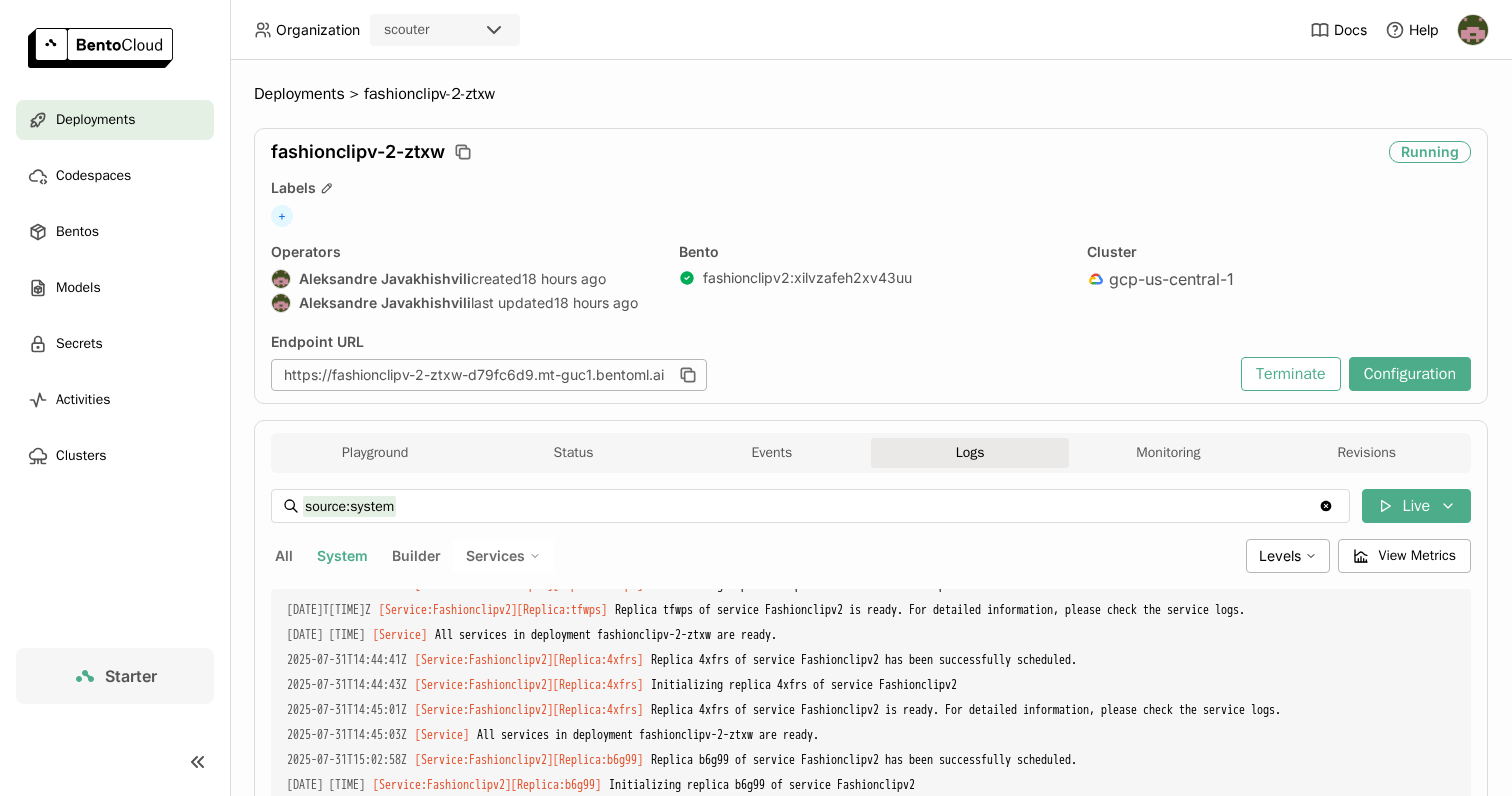 scroll, scrollTop: 421, scrollLeft: 0, axis: vertical 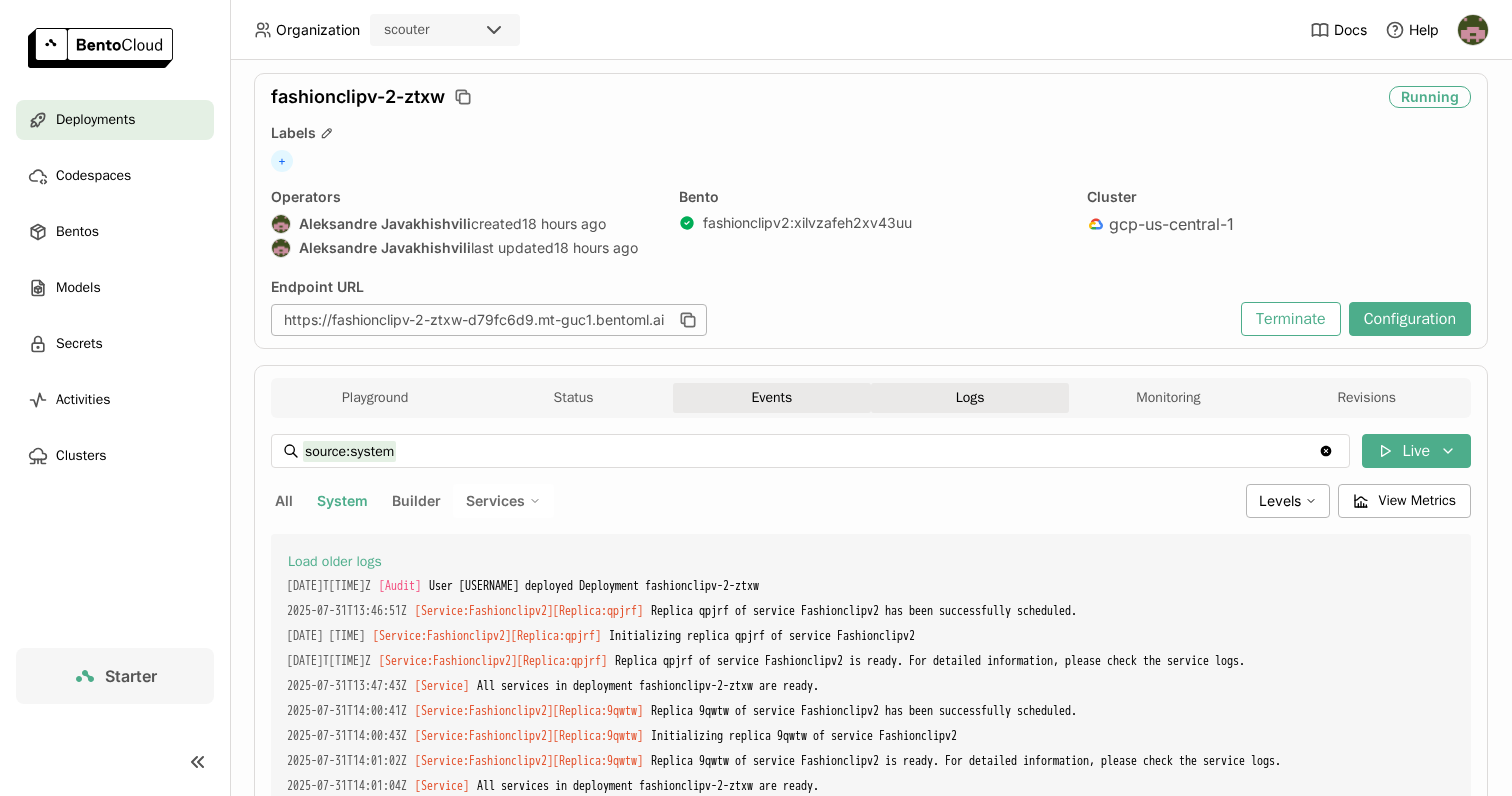 click on "Events" at bounding box center [772, 398] 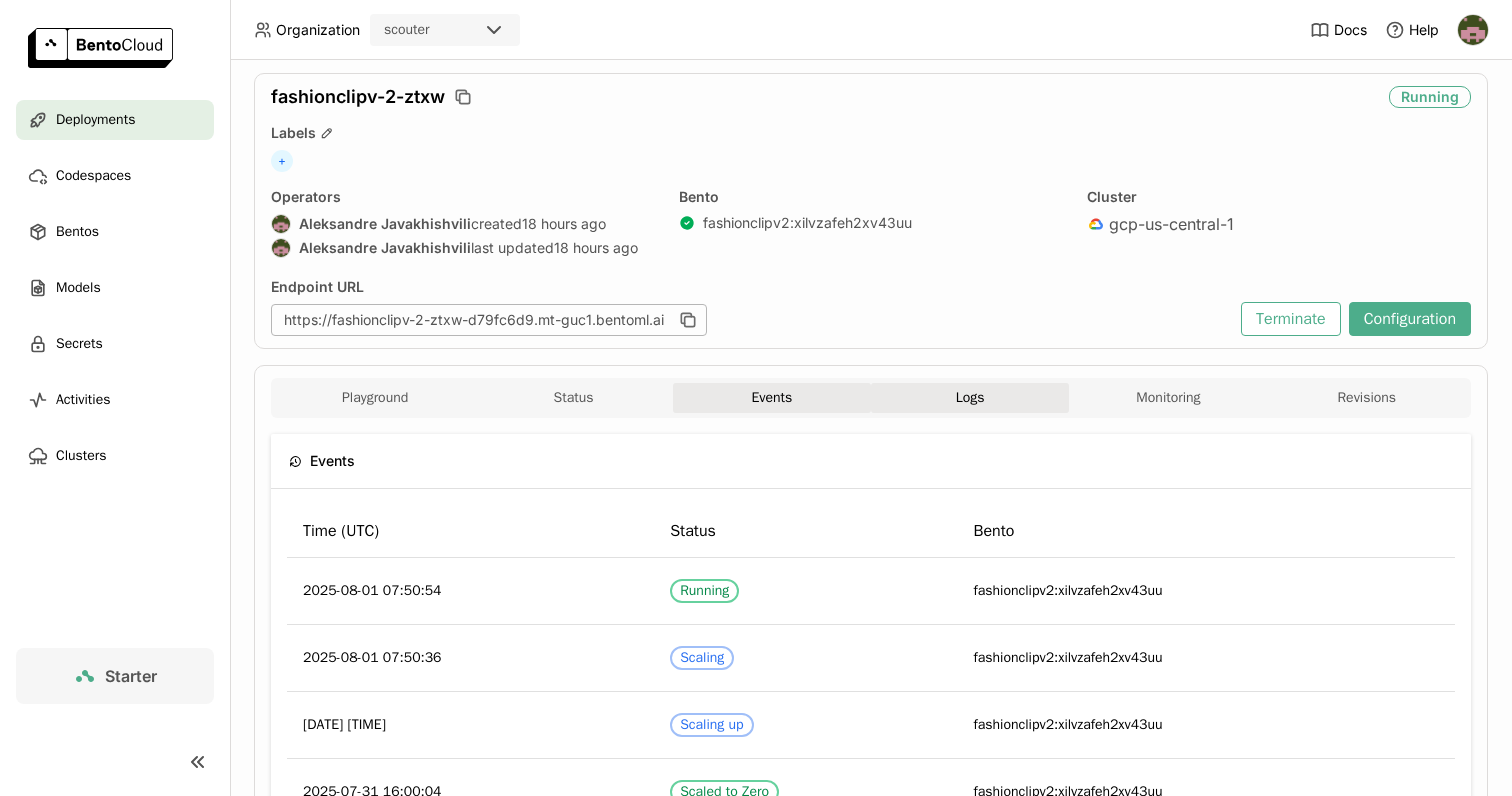 click on "Logs" at bounding box center (970, 398) 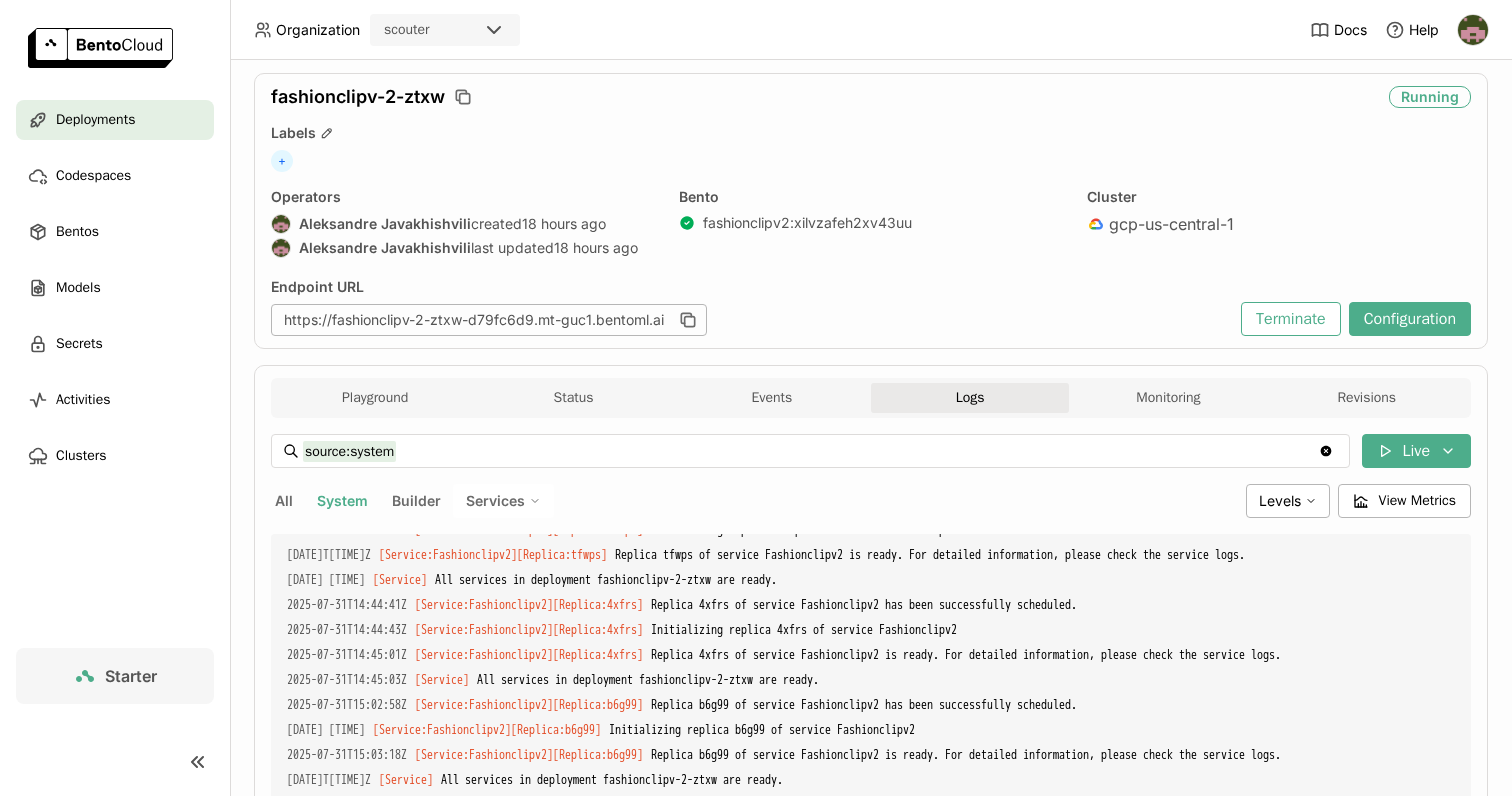 scroll, scrollTop: 421, scrollLeft: 0, axis: vertical 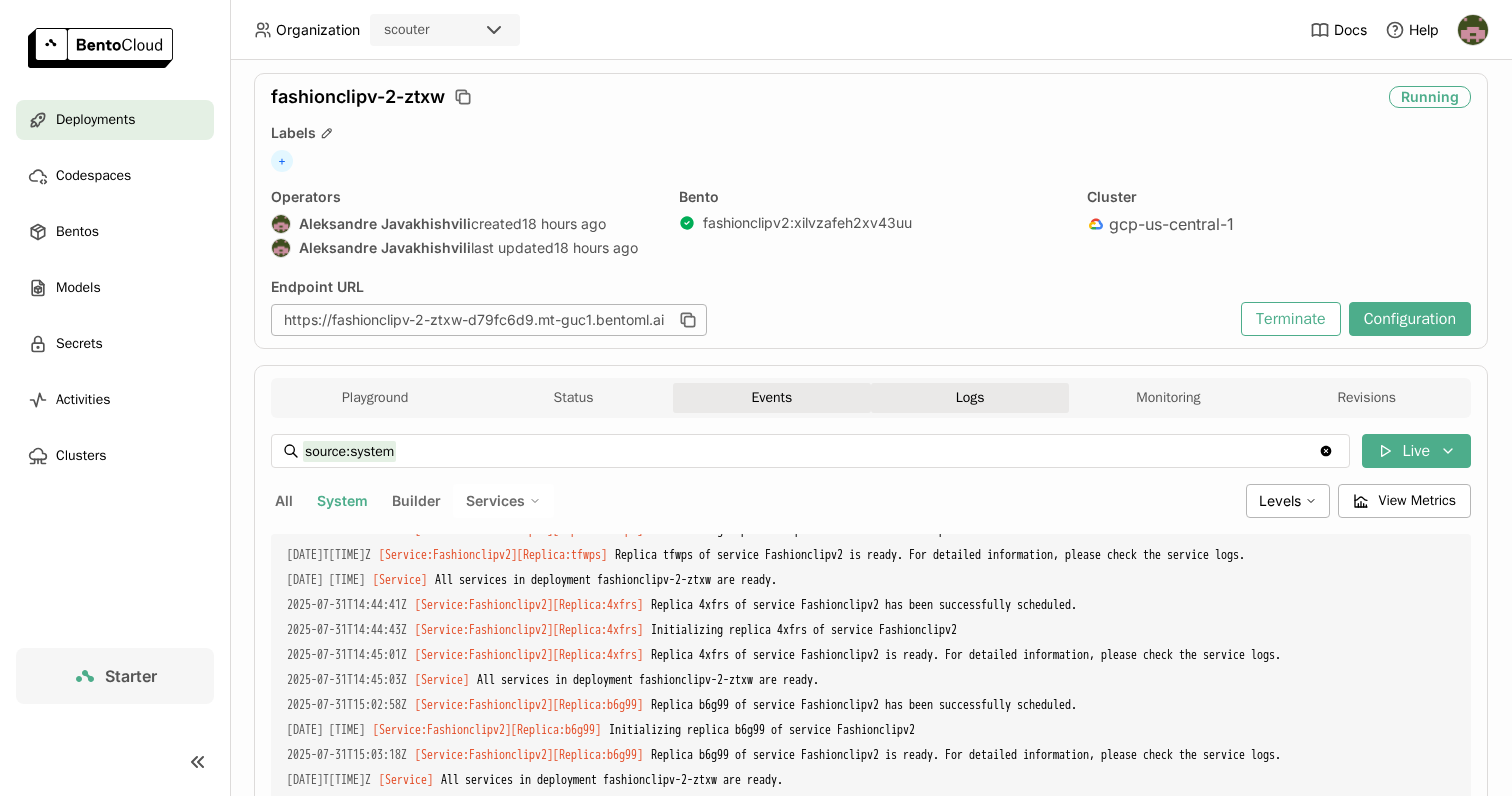 click on "Events" at bounding box center (772, 398) 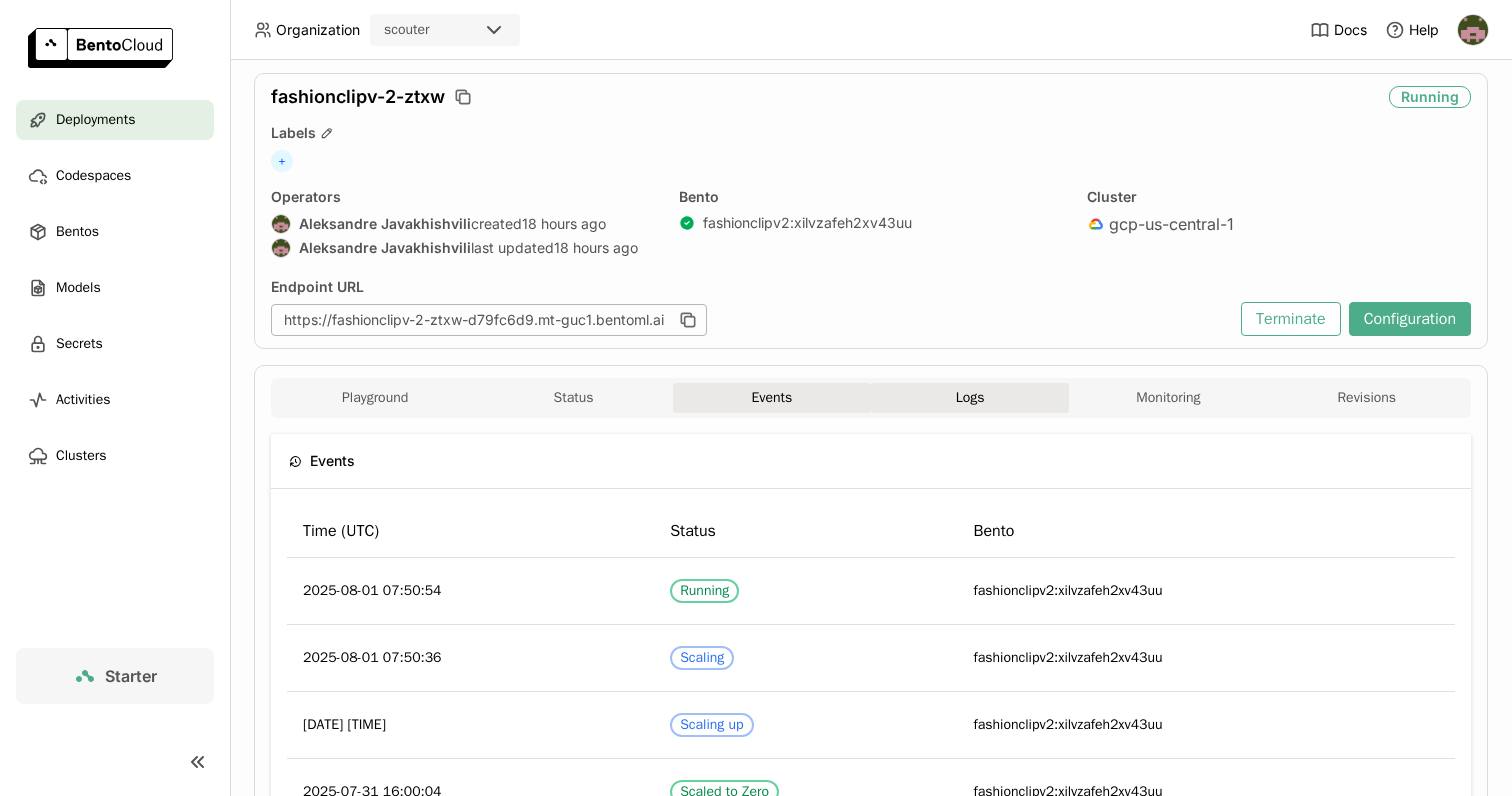 click on "Logs" at bounding box center (970, 398) 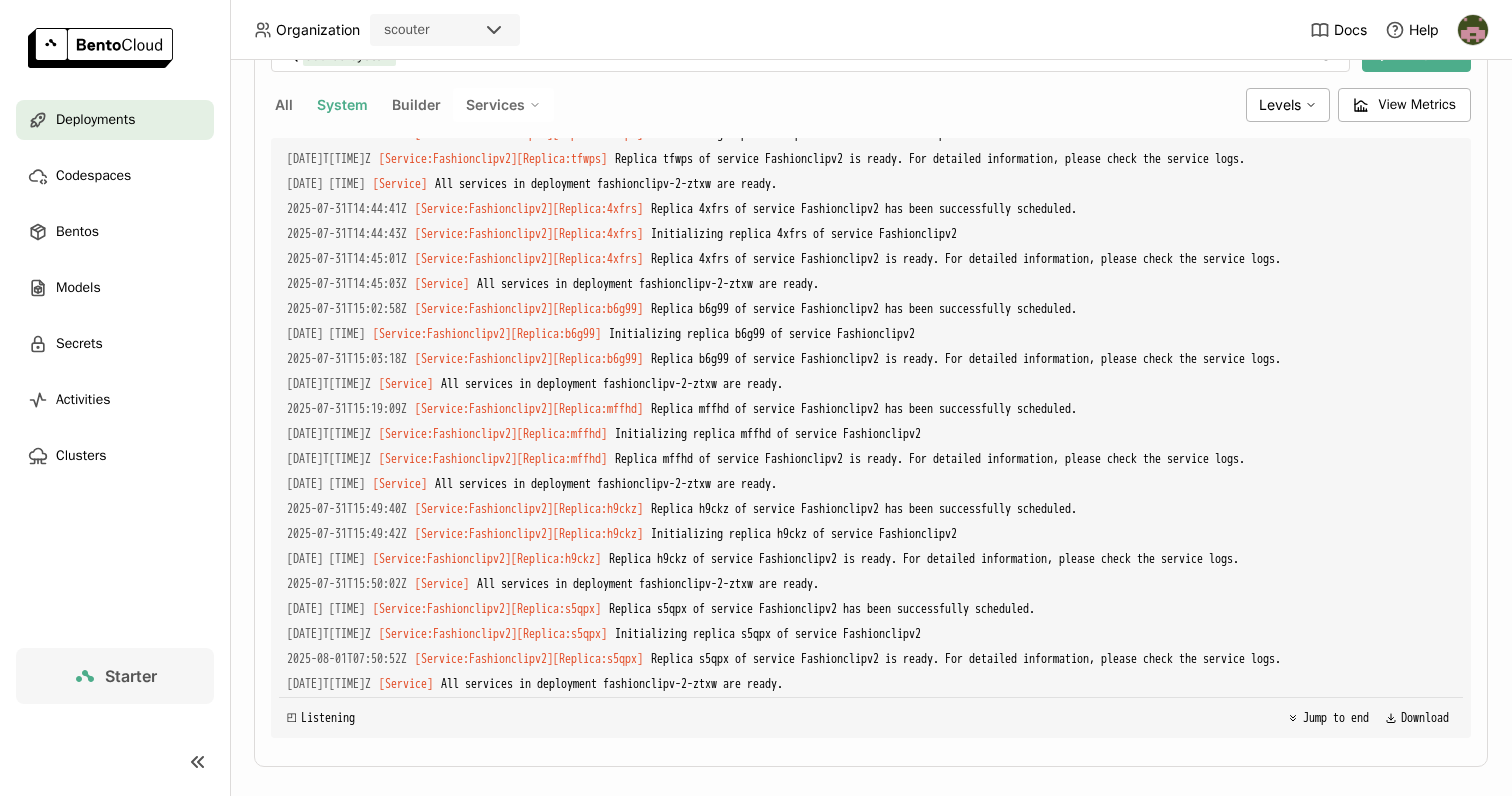 scroll, scrollTop: 476, scrollLeft: 0, axis: vertical 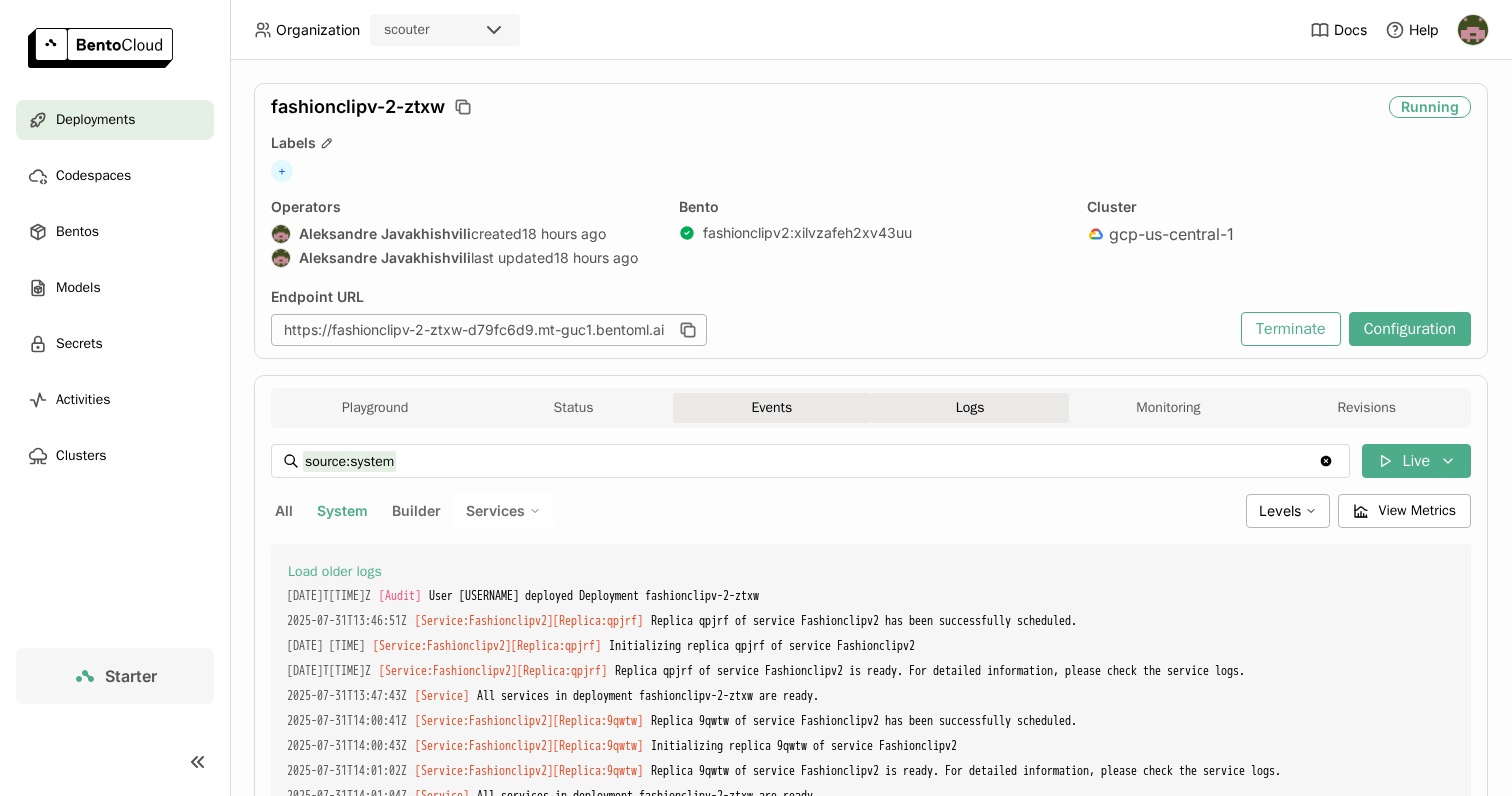 click on "Events" at bounding box center (772, 408) 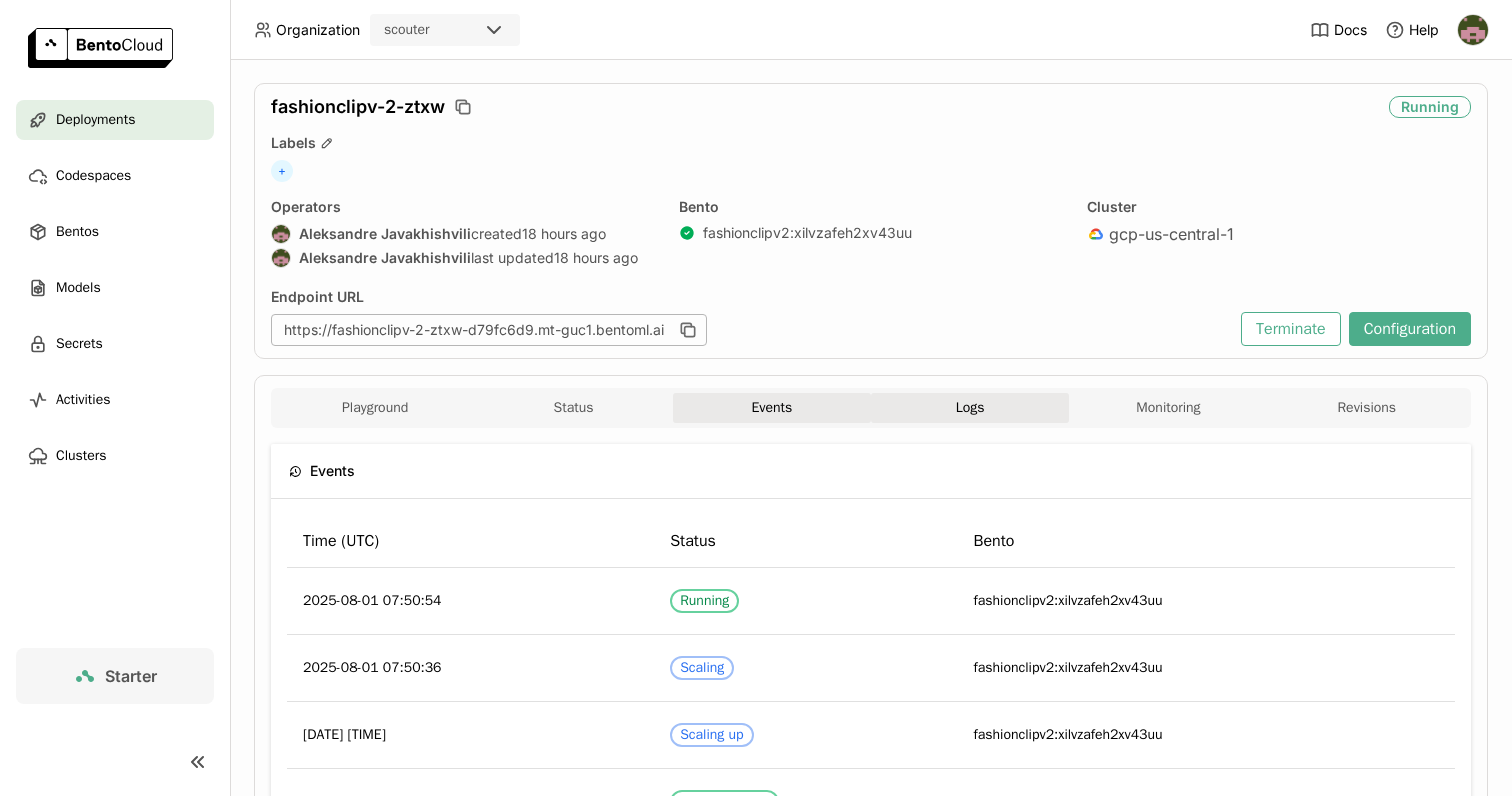 click on "Logs" at bounding box center (970, 408) 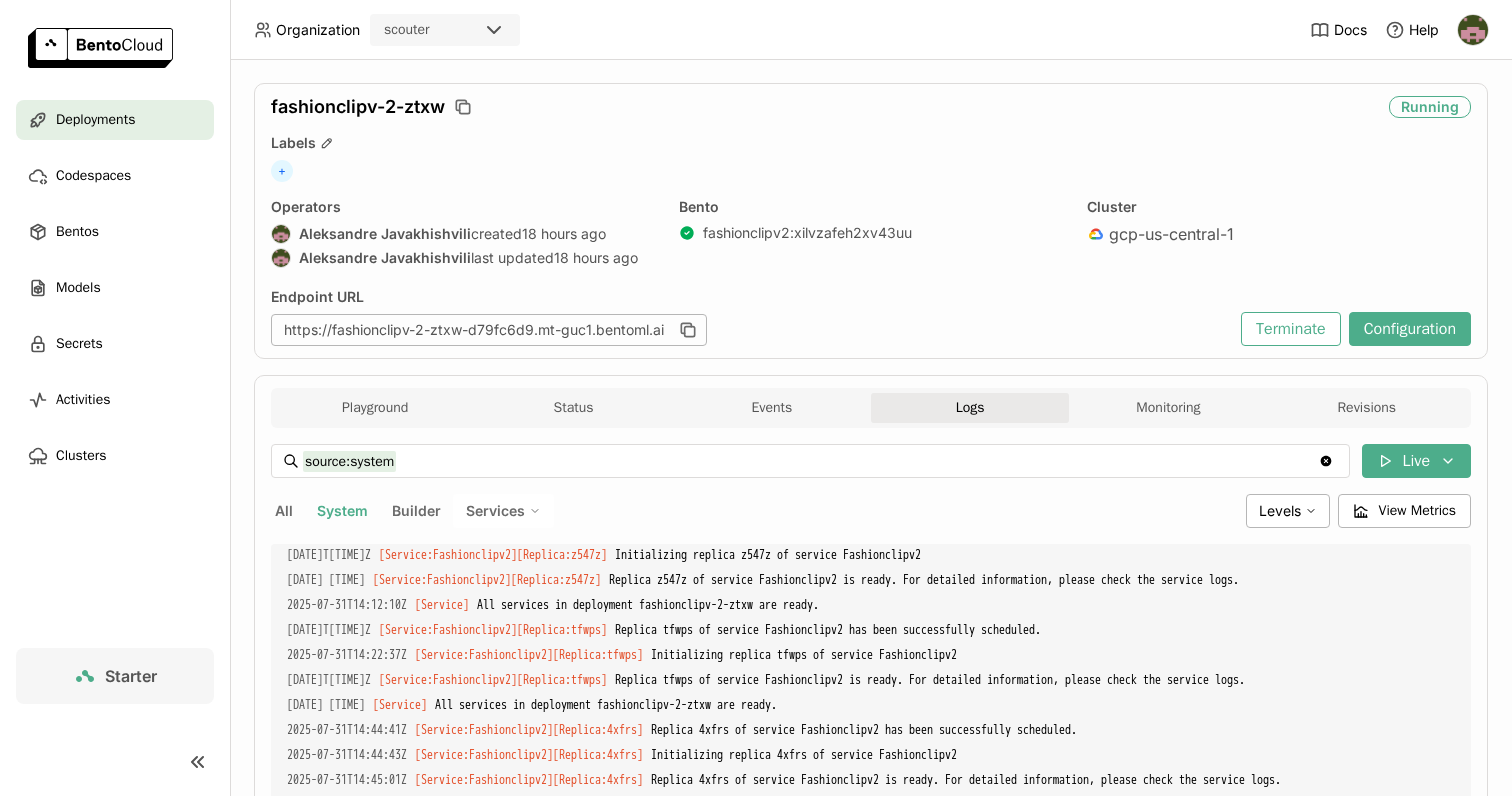 scroll, scrollTop: 421, scrollLeft: 0, axis: vertical 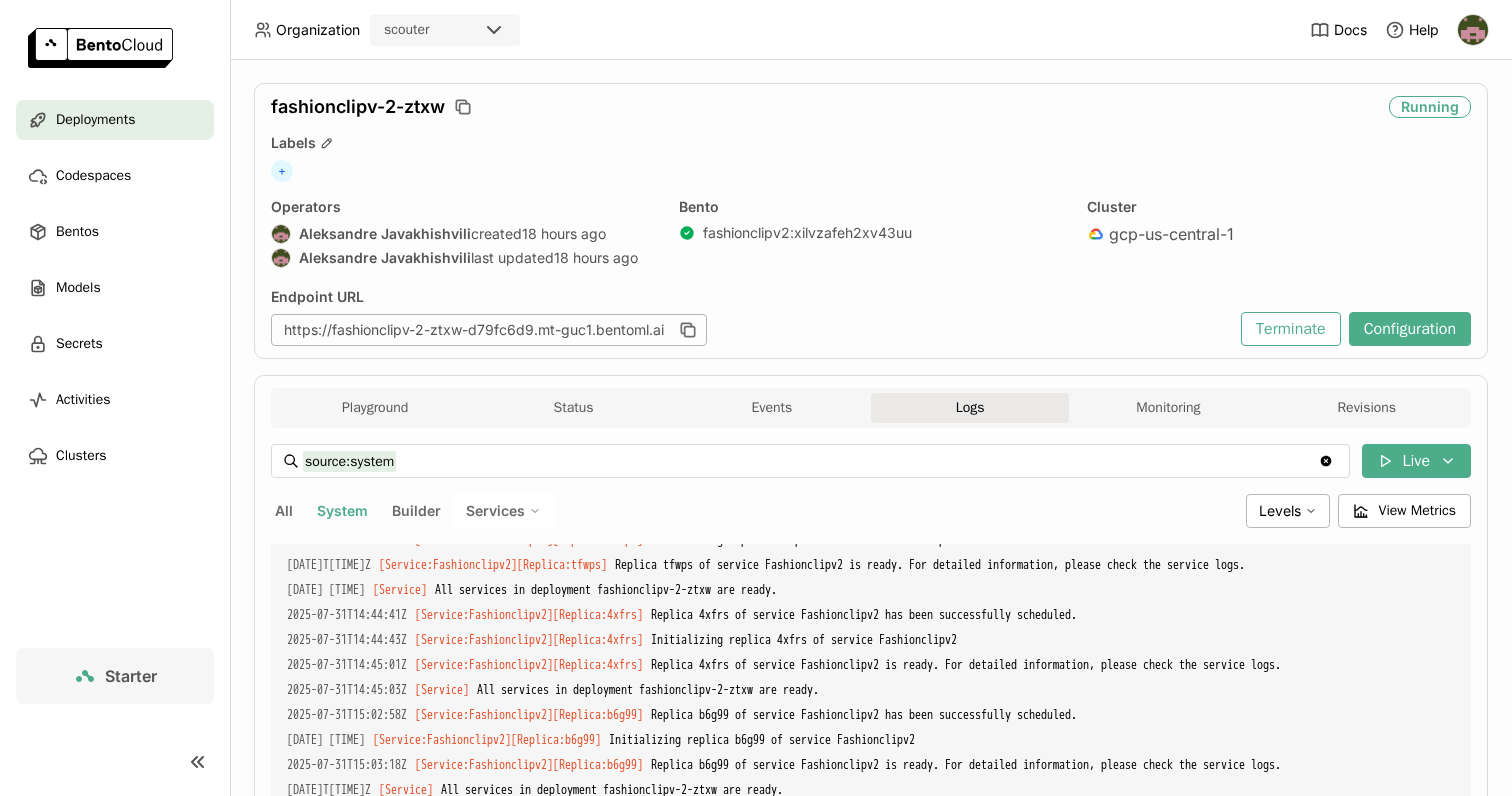 click on "Clear value" 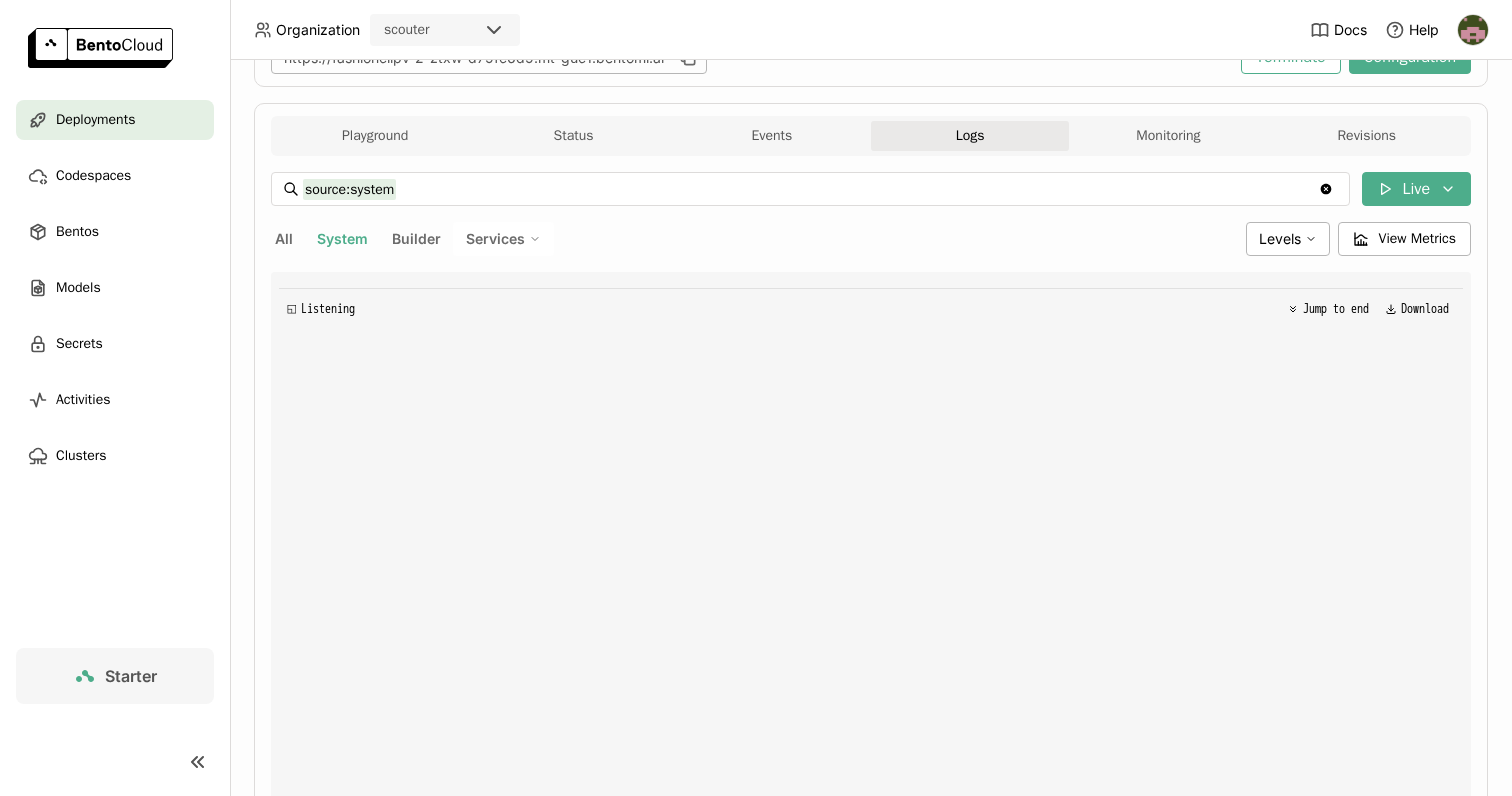 scroll, scrollTop: 318, scrollLeft: 0, axis: vertical 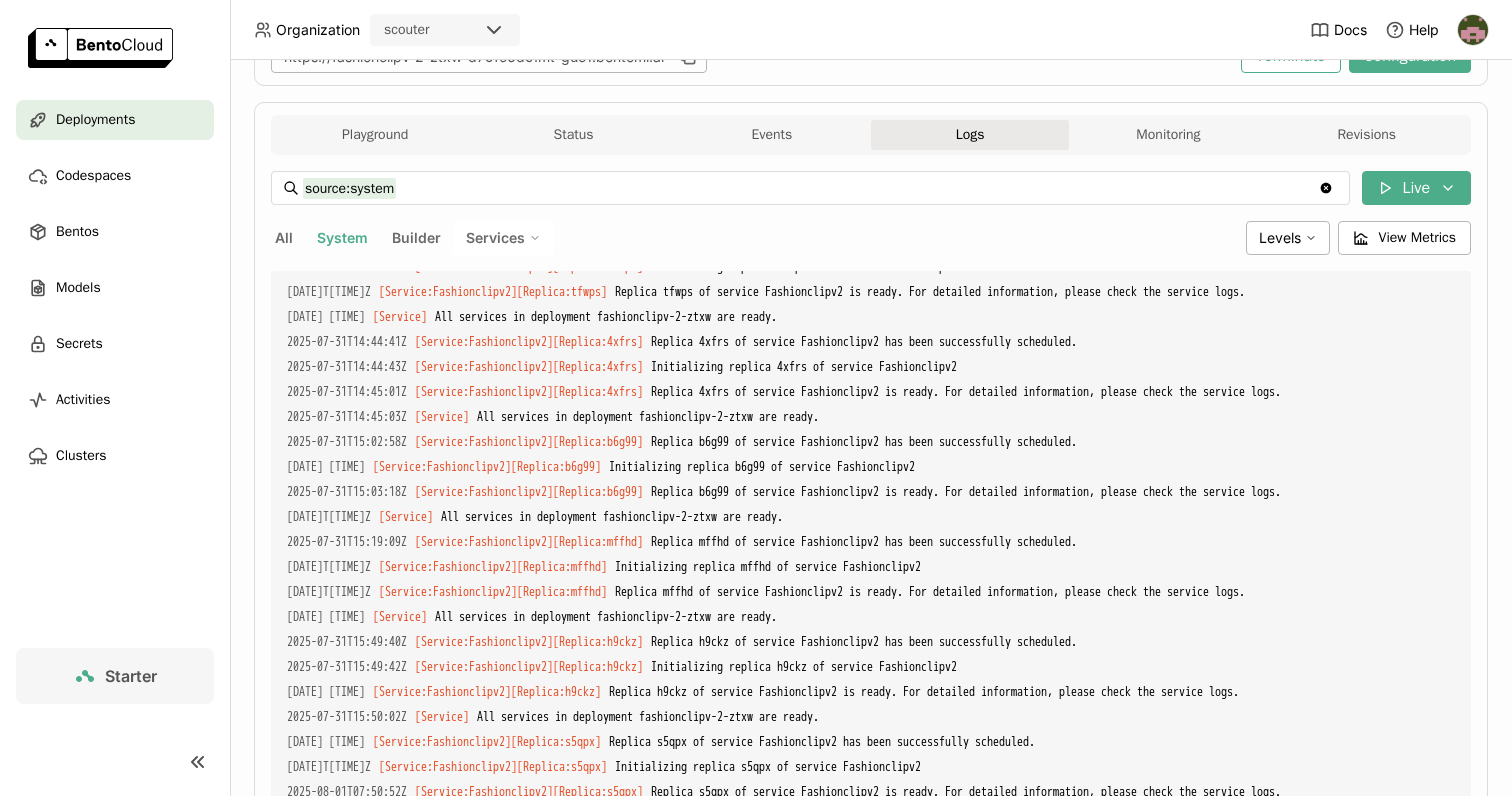 click on "All" at bounding box center (284, 238) 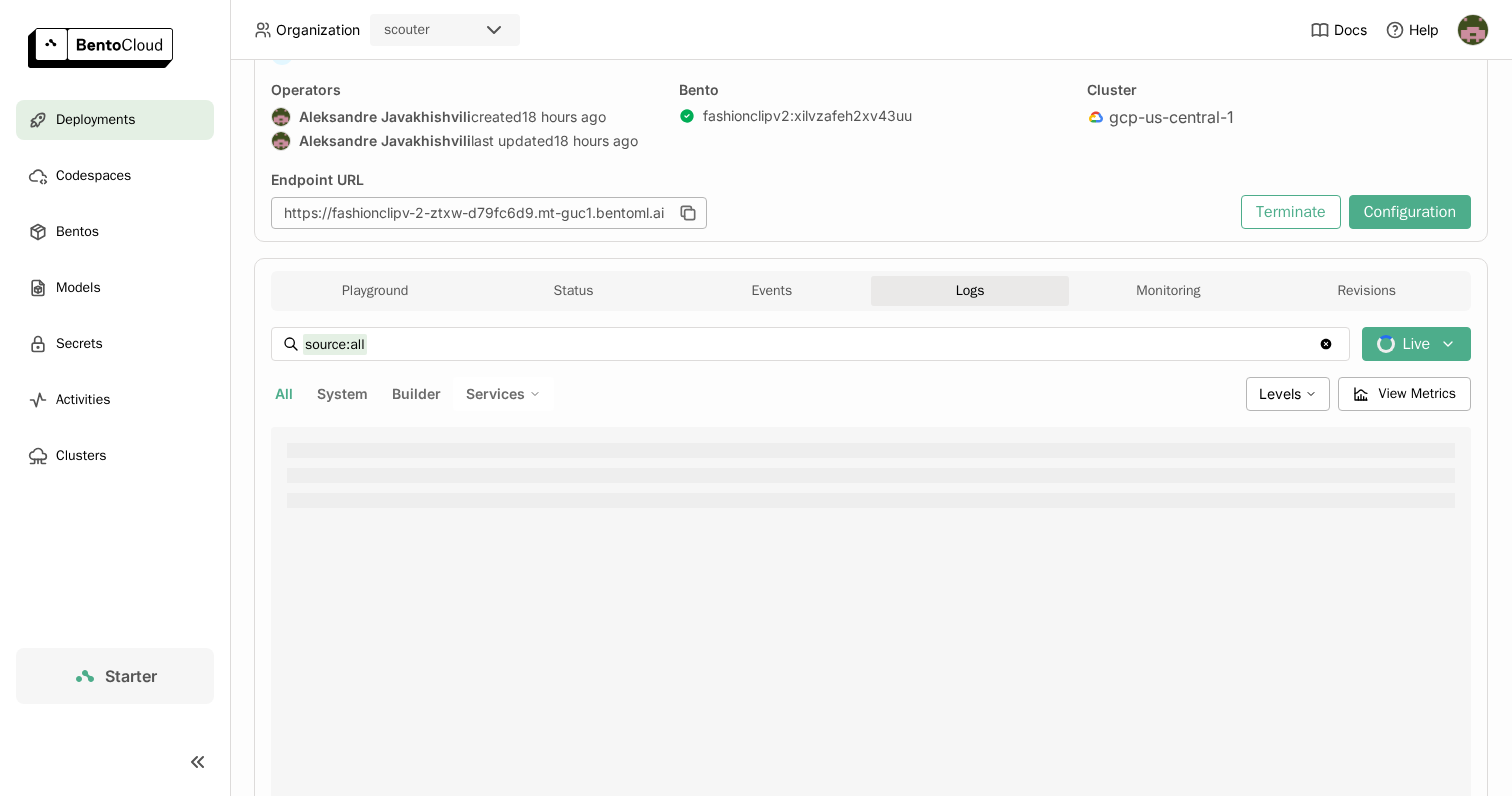 scroll, scrollTop: 0, scrollLeft: 0, axis: both 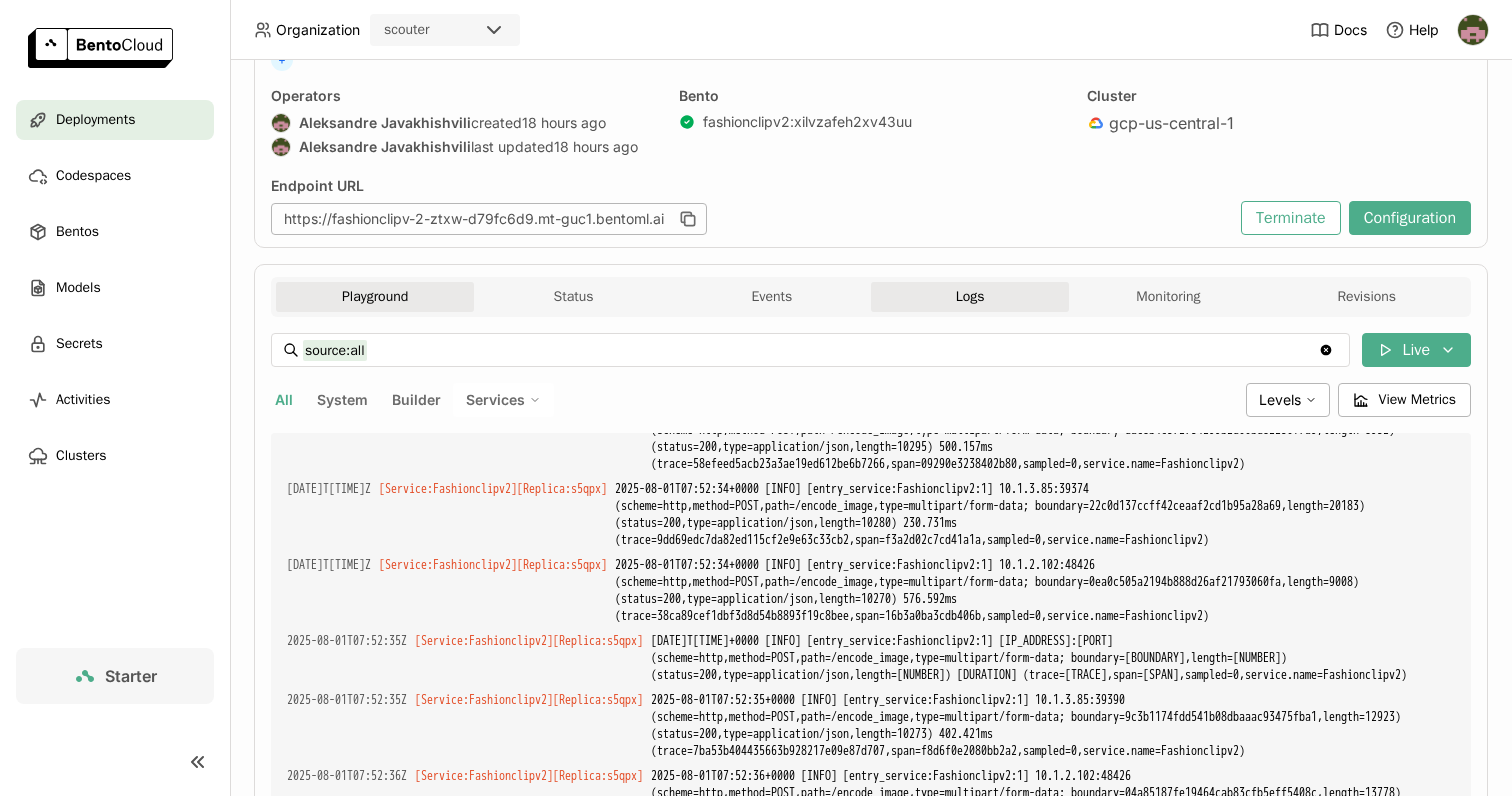 click on "Playground" at bounding box center (375, 297) 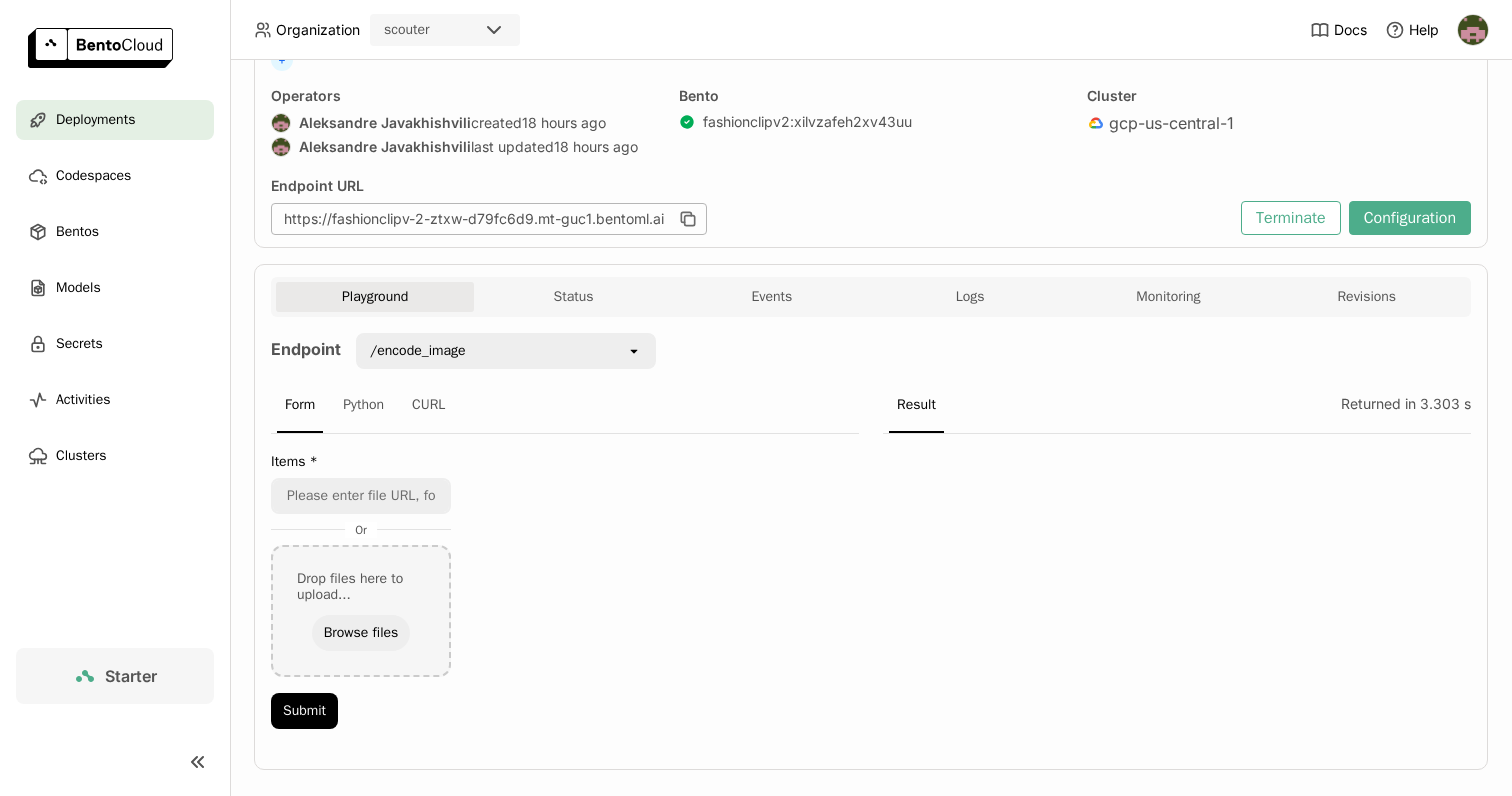 click on "/encode_image" at bounding box center [492, 351] 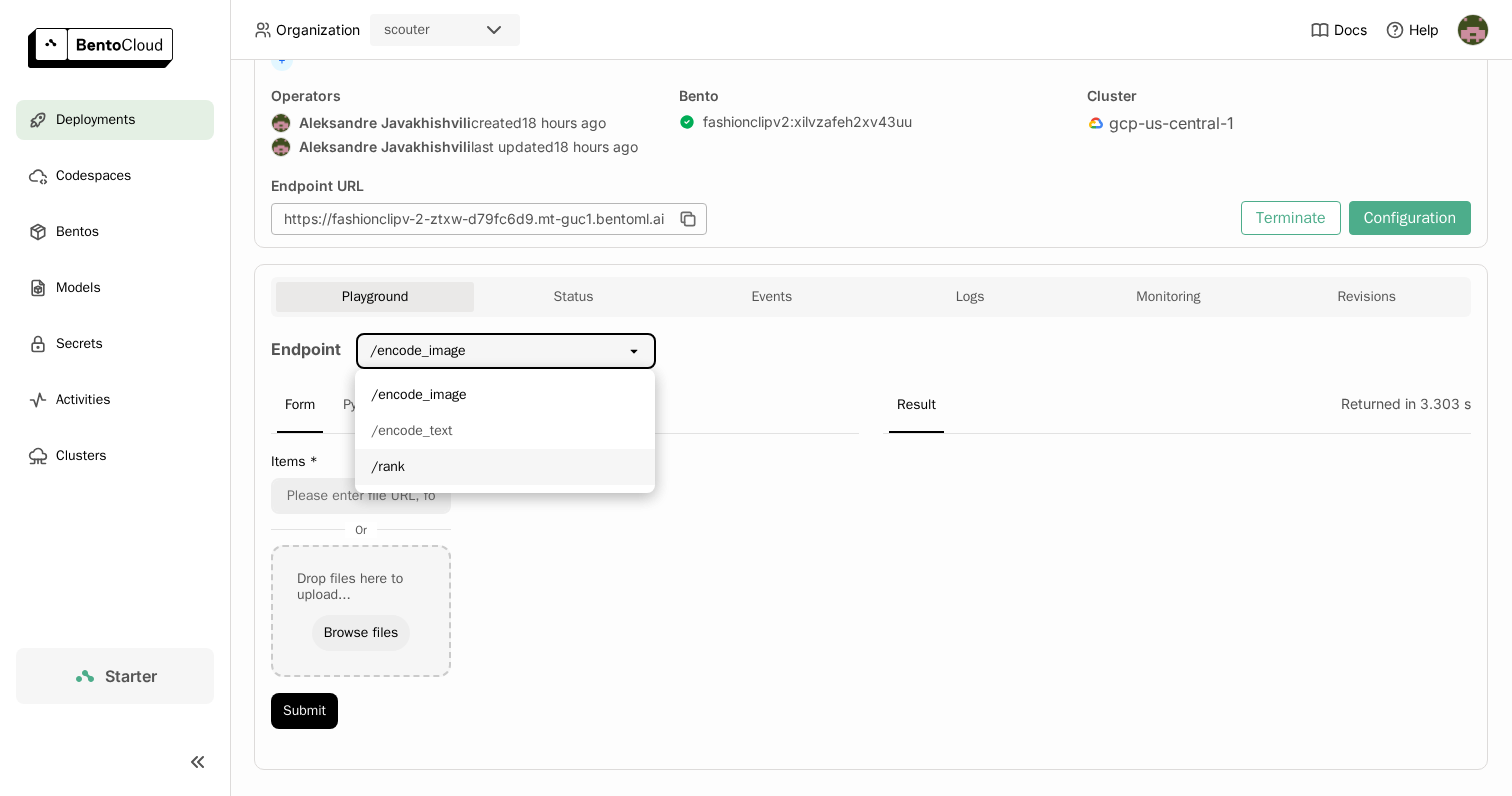 click on "/rank" at bounding box center [505, 467] 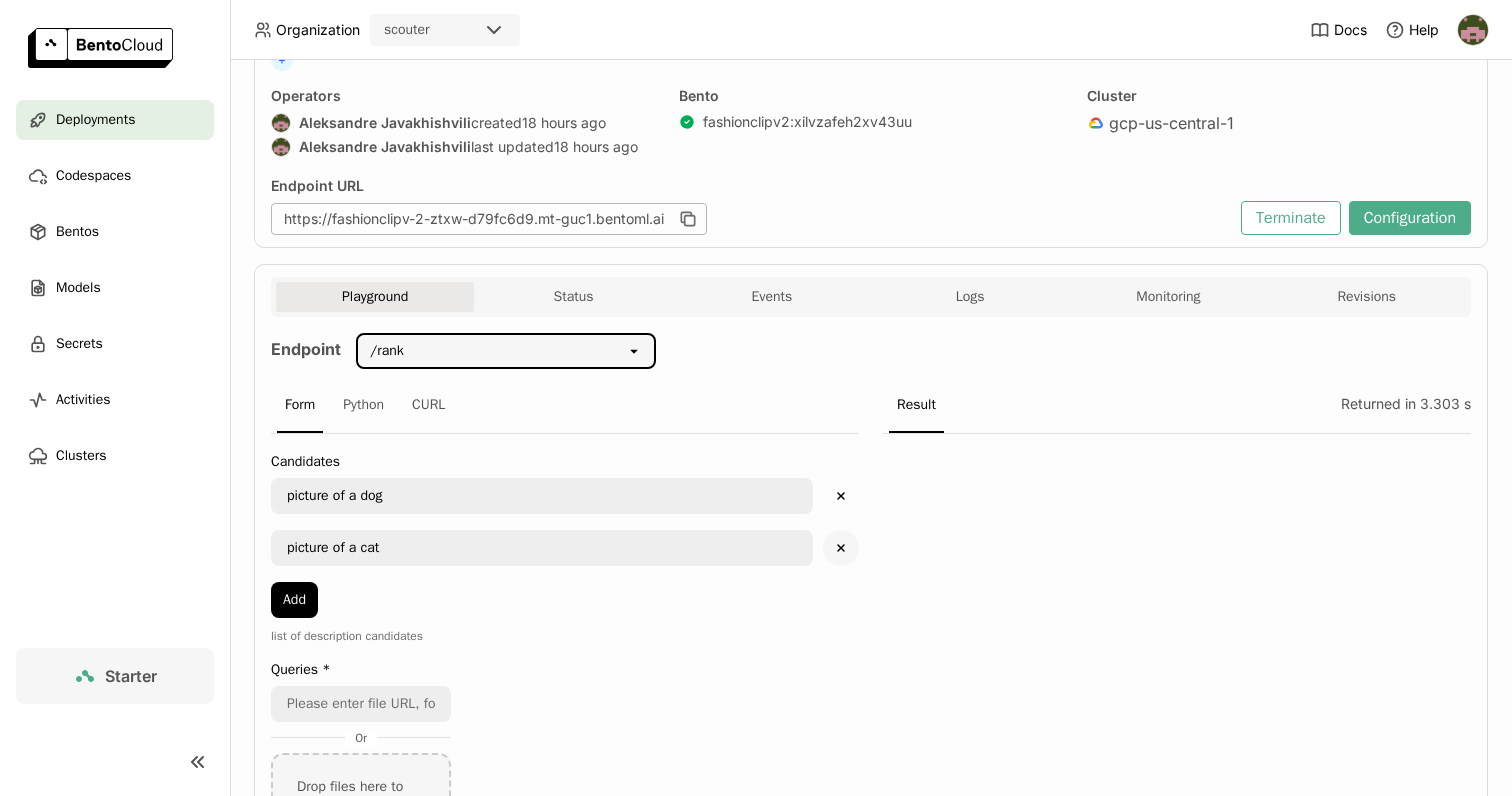 click on "Delete" 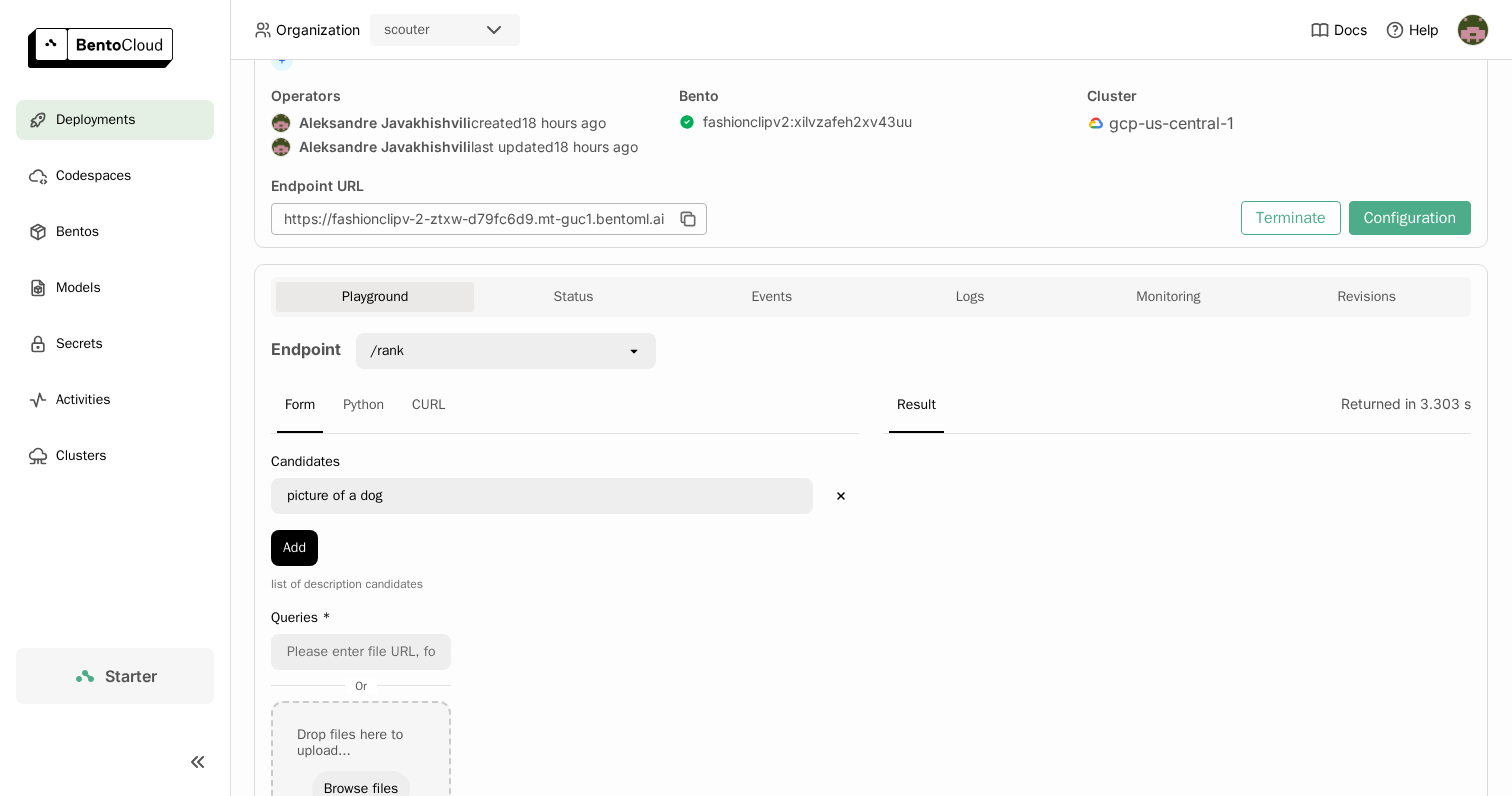 click on "picture of a dog" at bounding box center (542, 496) 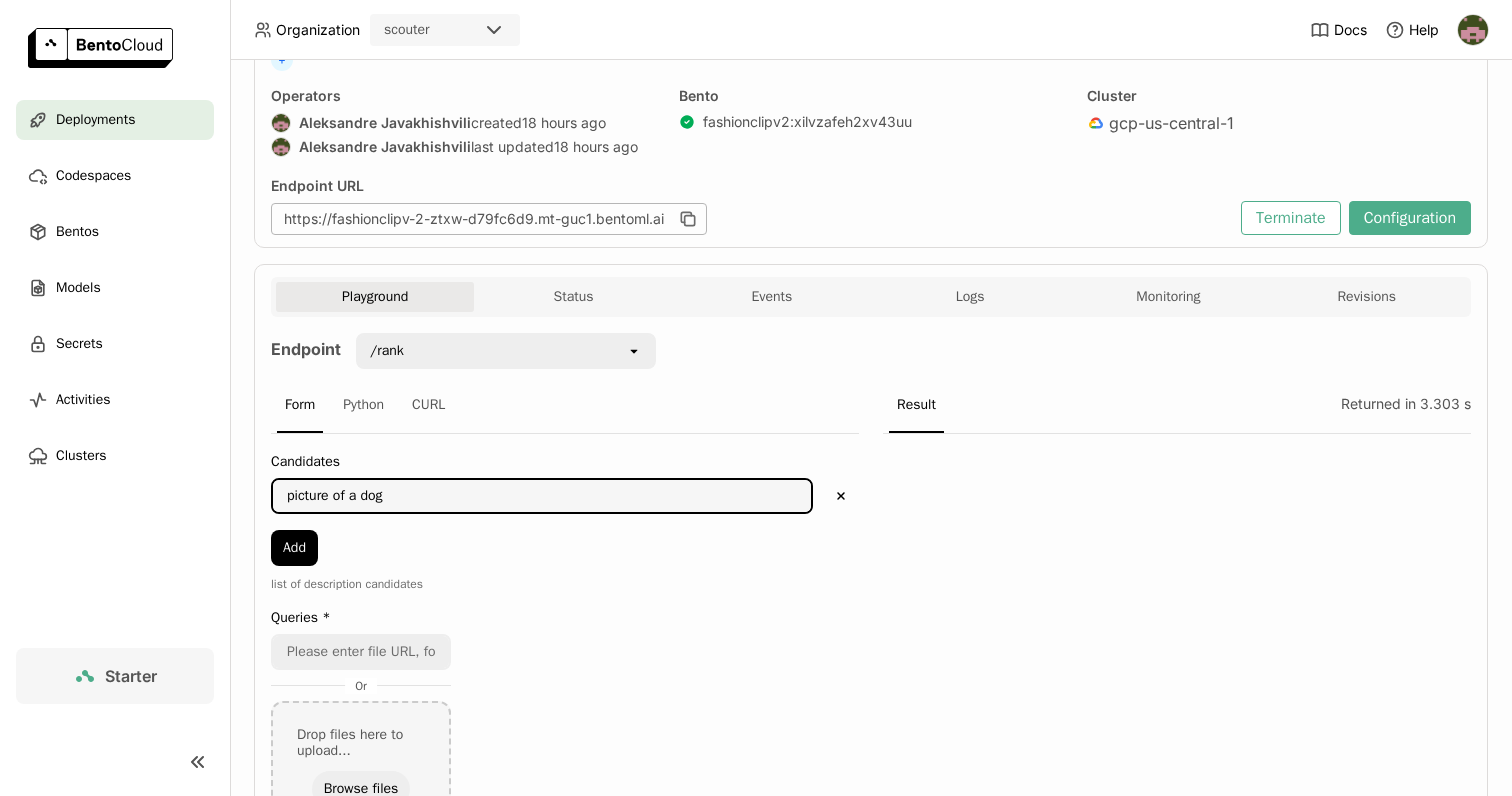 click on "picture of a dog" at bounding box center (542, 496) 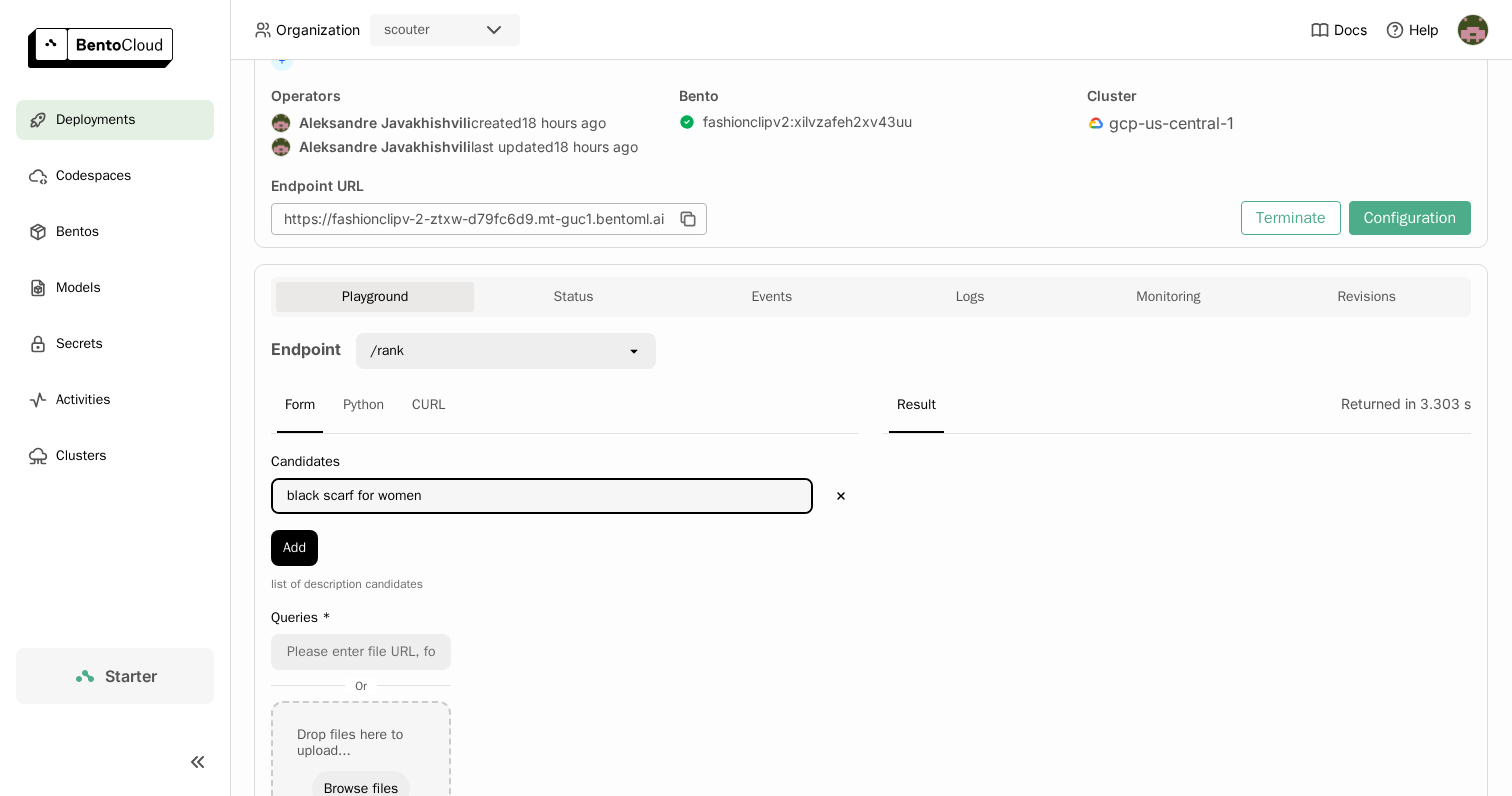 scroll, scrollTop: 340, scrollLeft: 0, axis: vertical 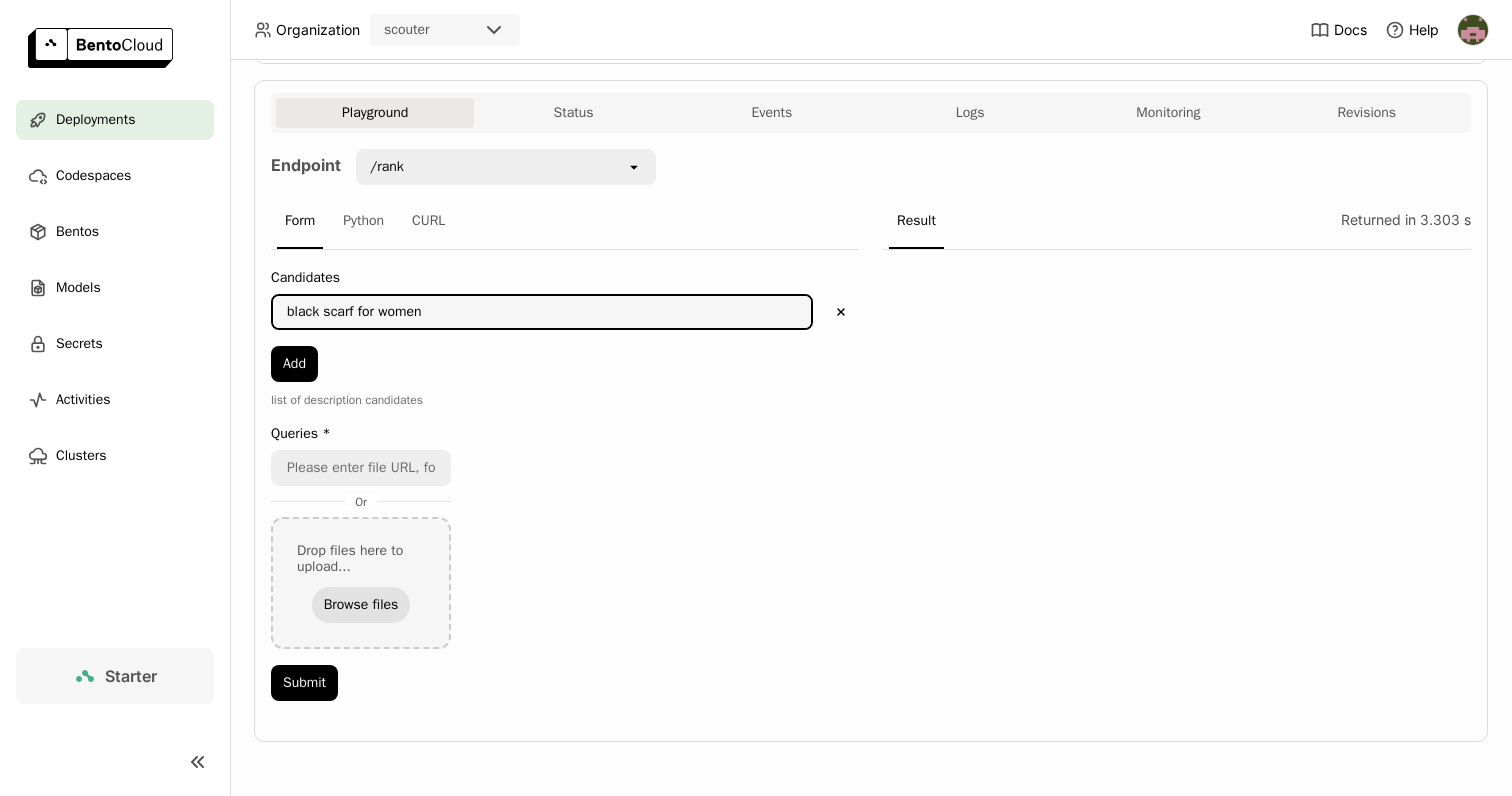 click on "Browse files" at bounding box center (361, 605) 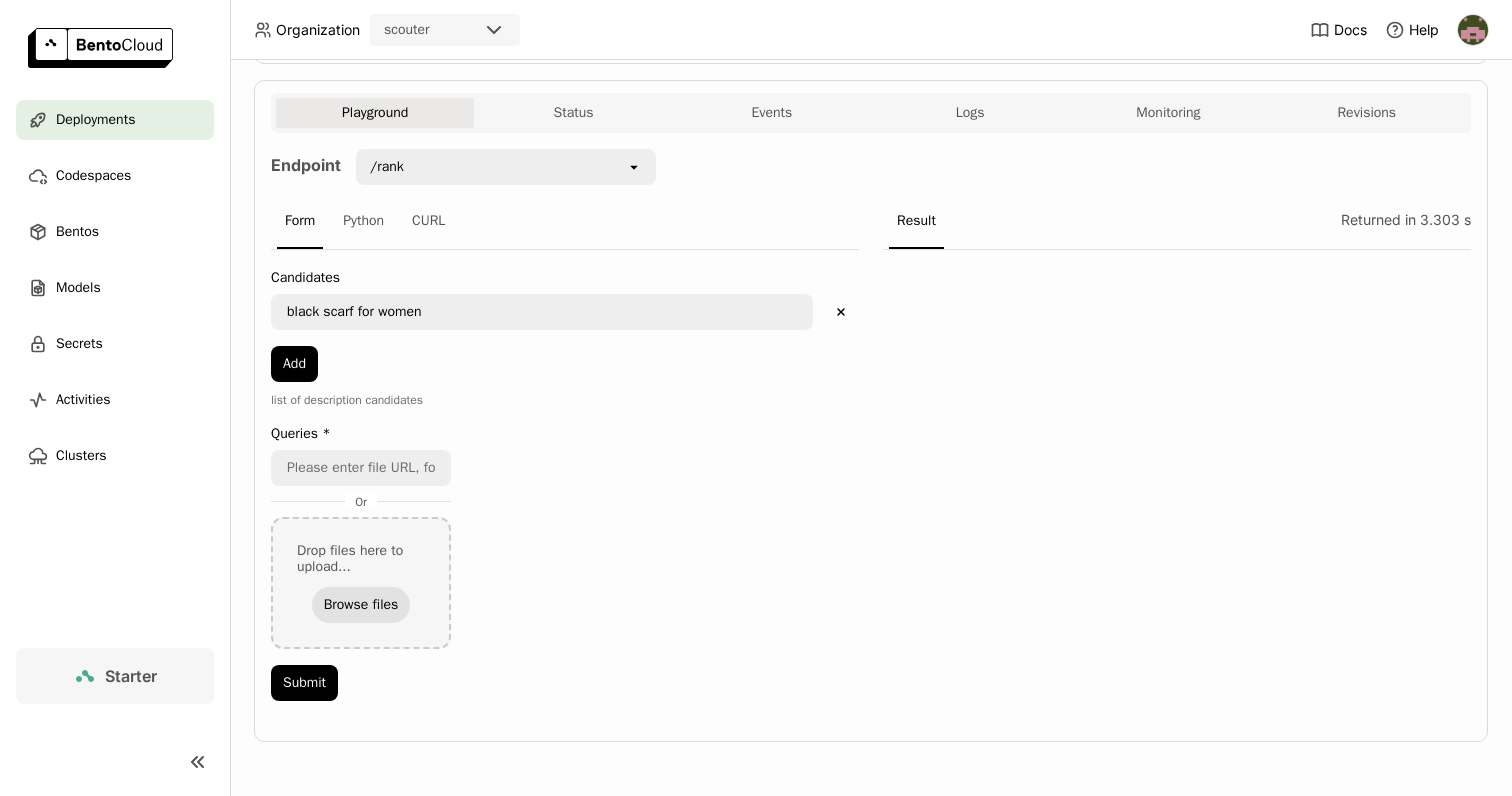 click on "Browse files" at bounding box center (361, 605) 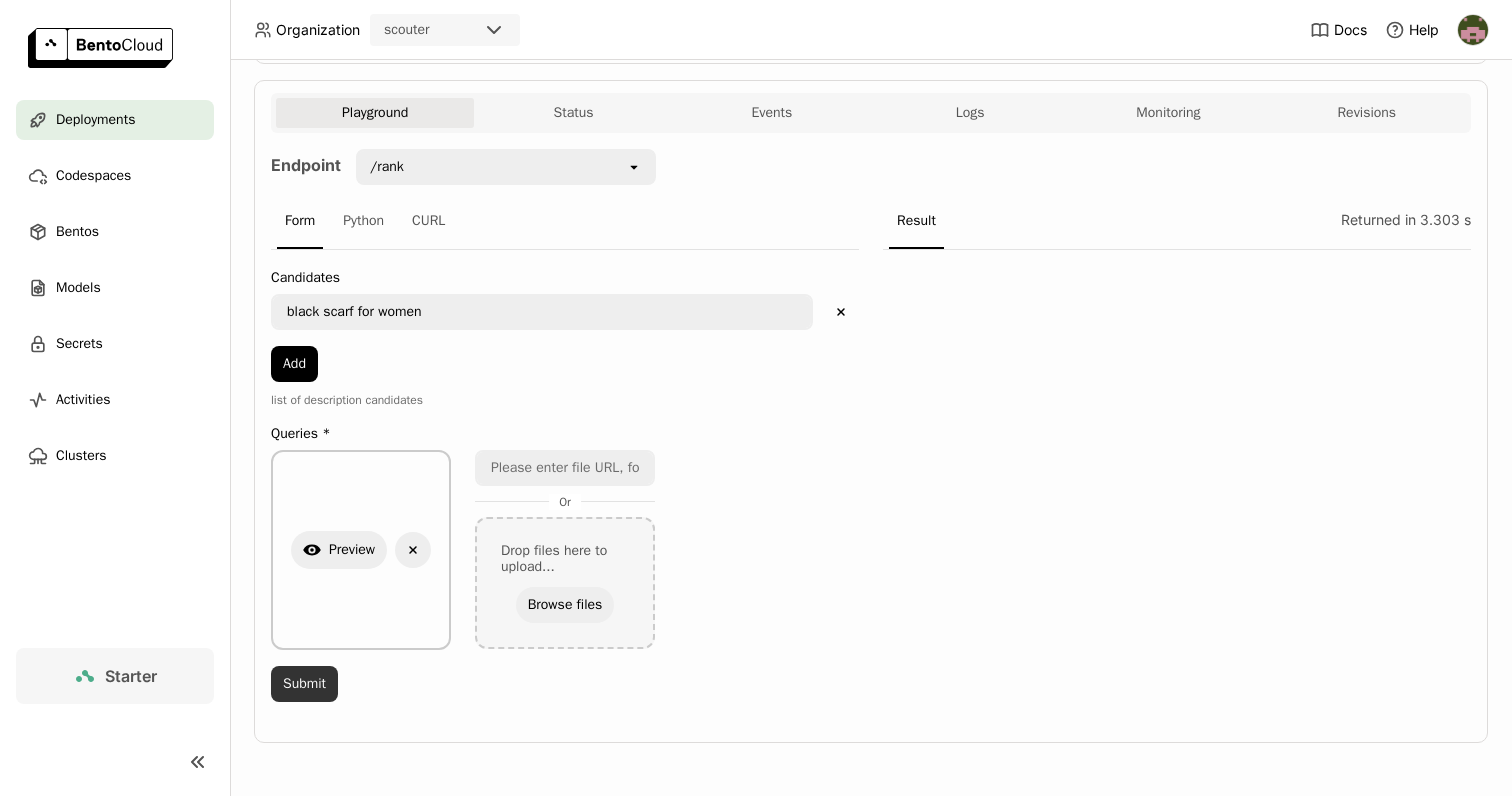 click on "Submit" at bounding box center (304, 684) 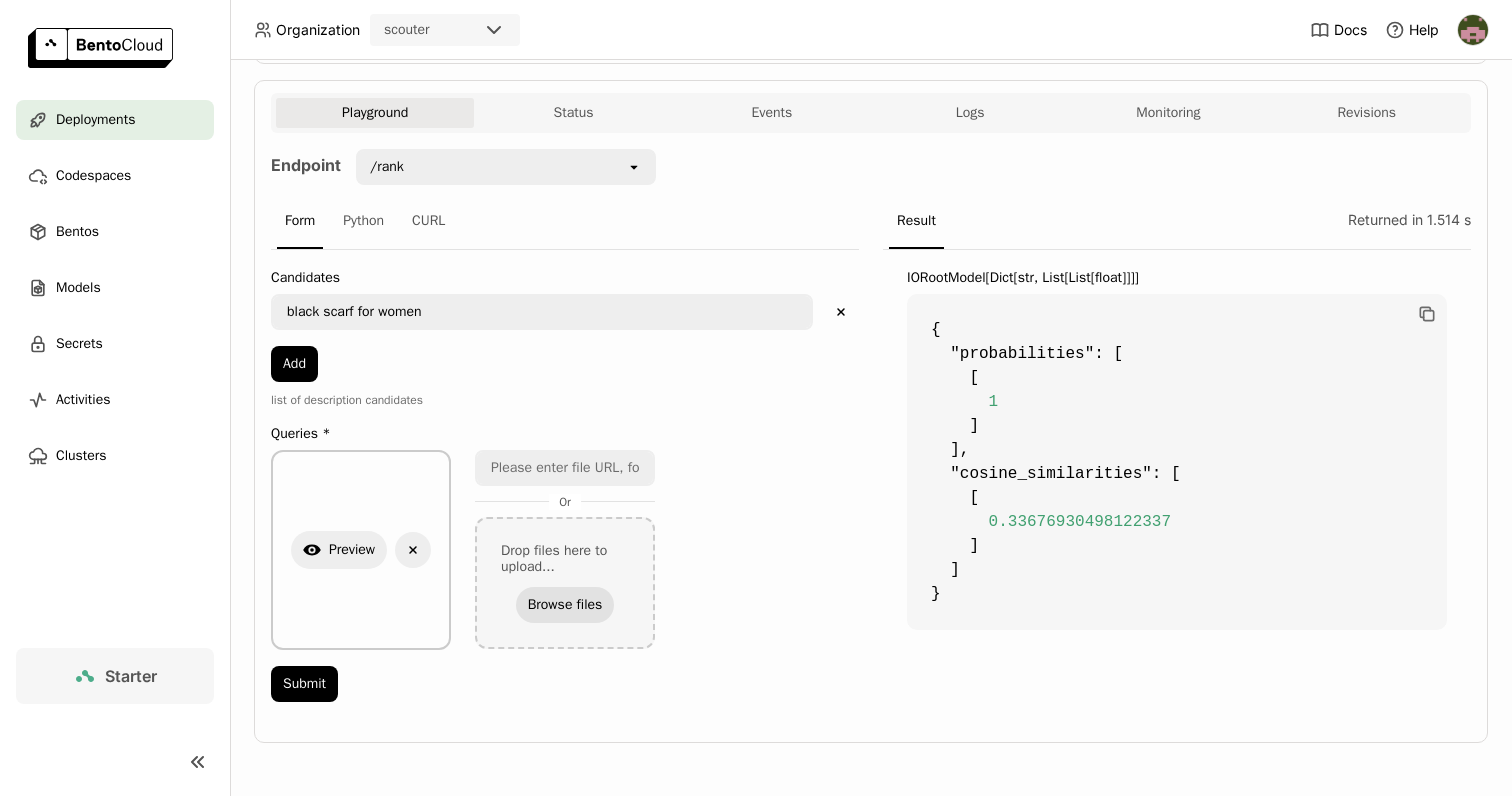 click on "Browse files" at bounding box center [565, 605] 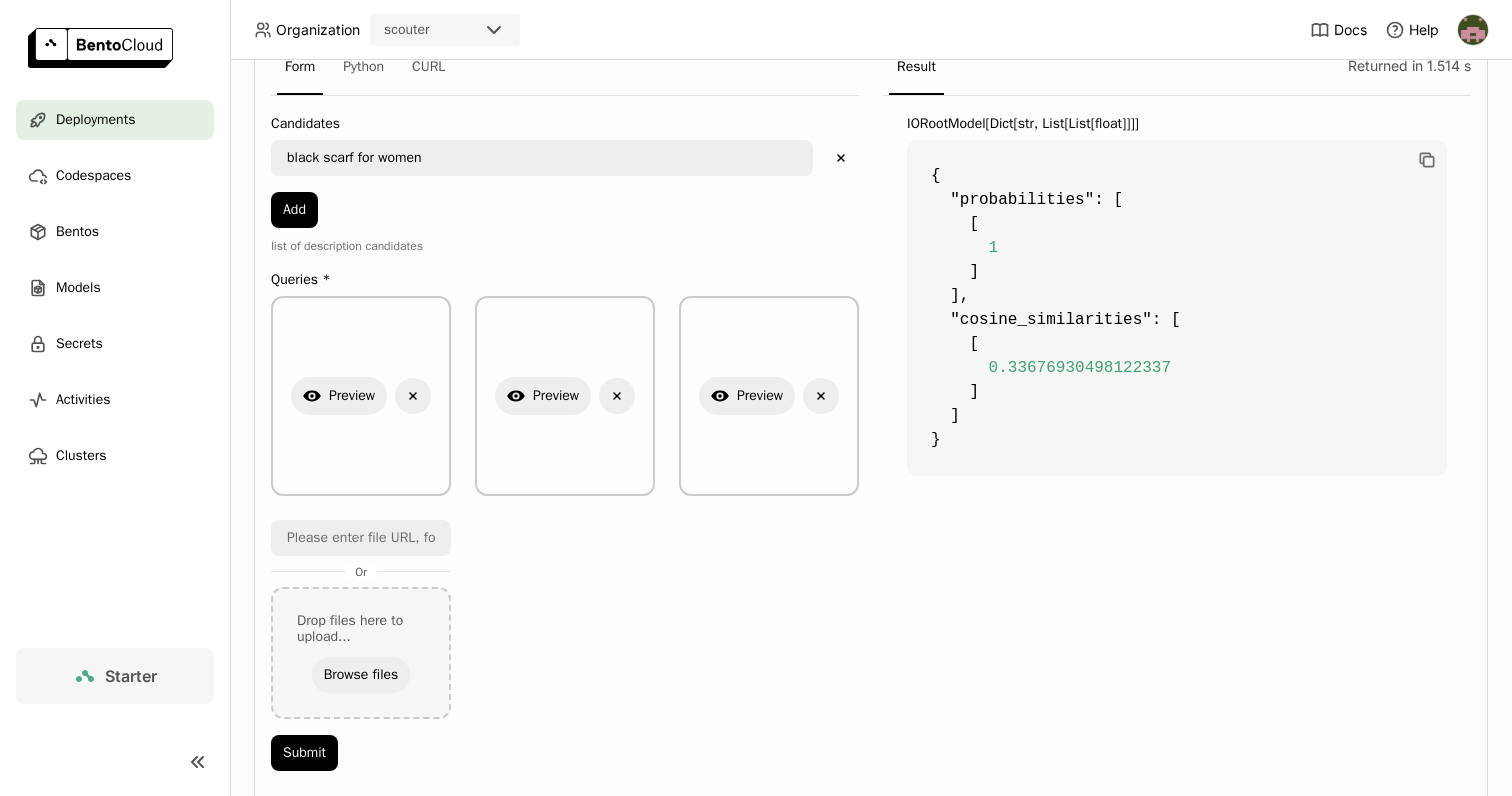 scroll, scrollTop: 564, scrollLeft: 0, axis: vertical 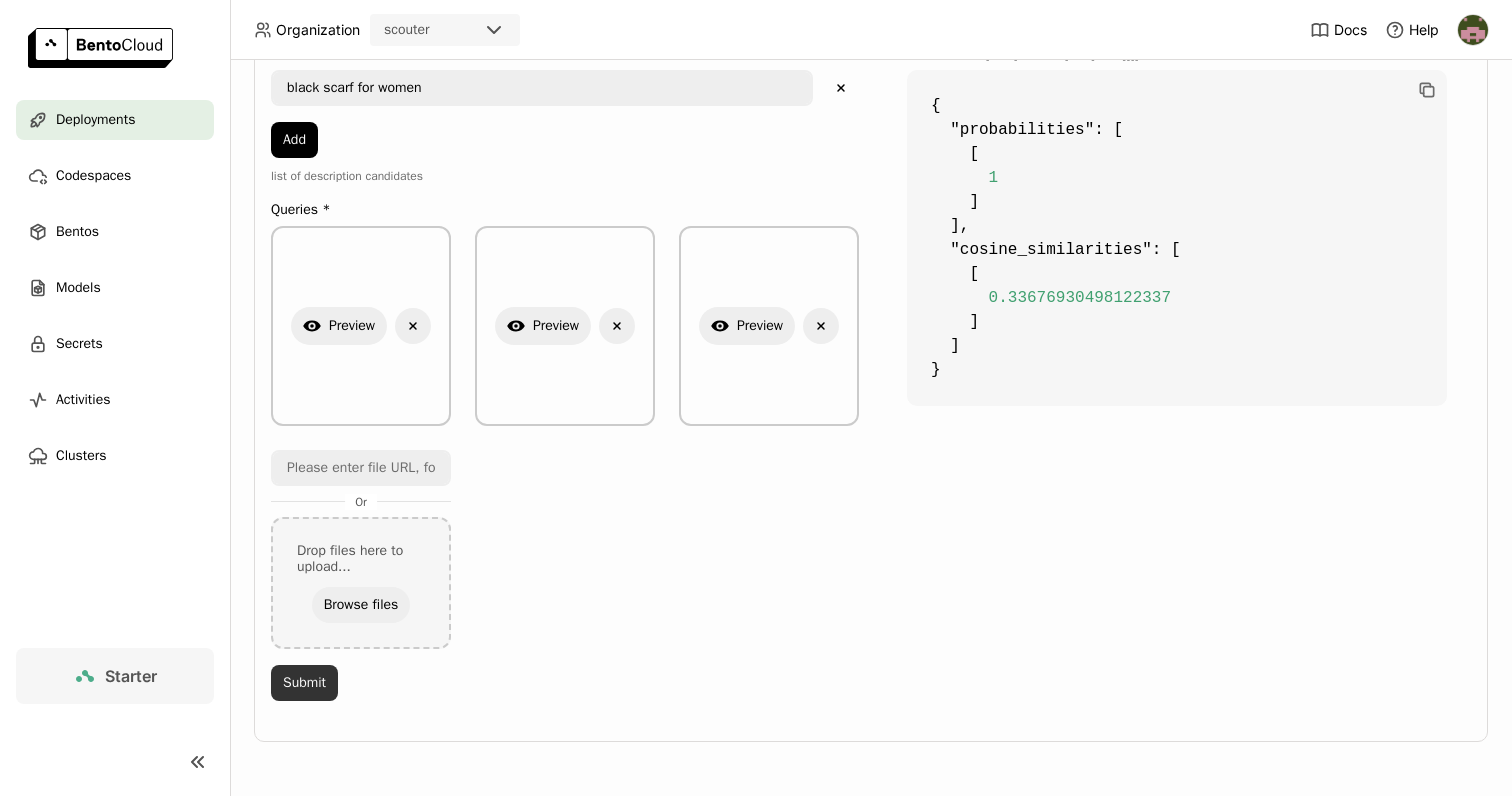 click on "Submit" at bounding box center [304, 683] 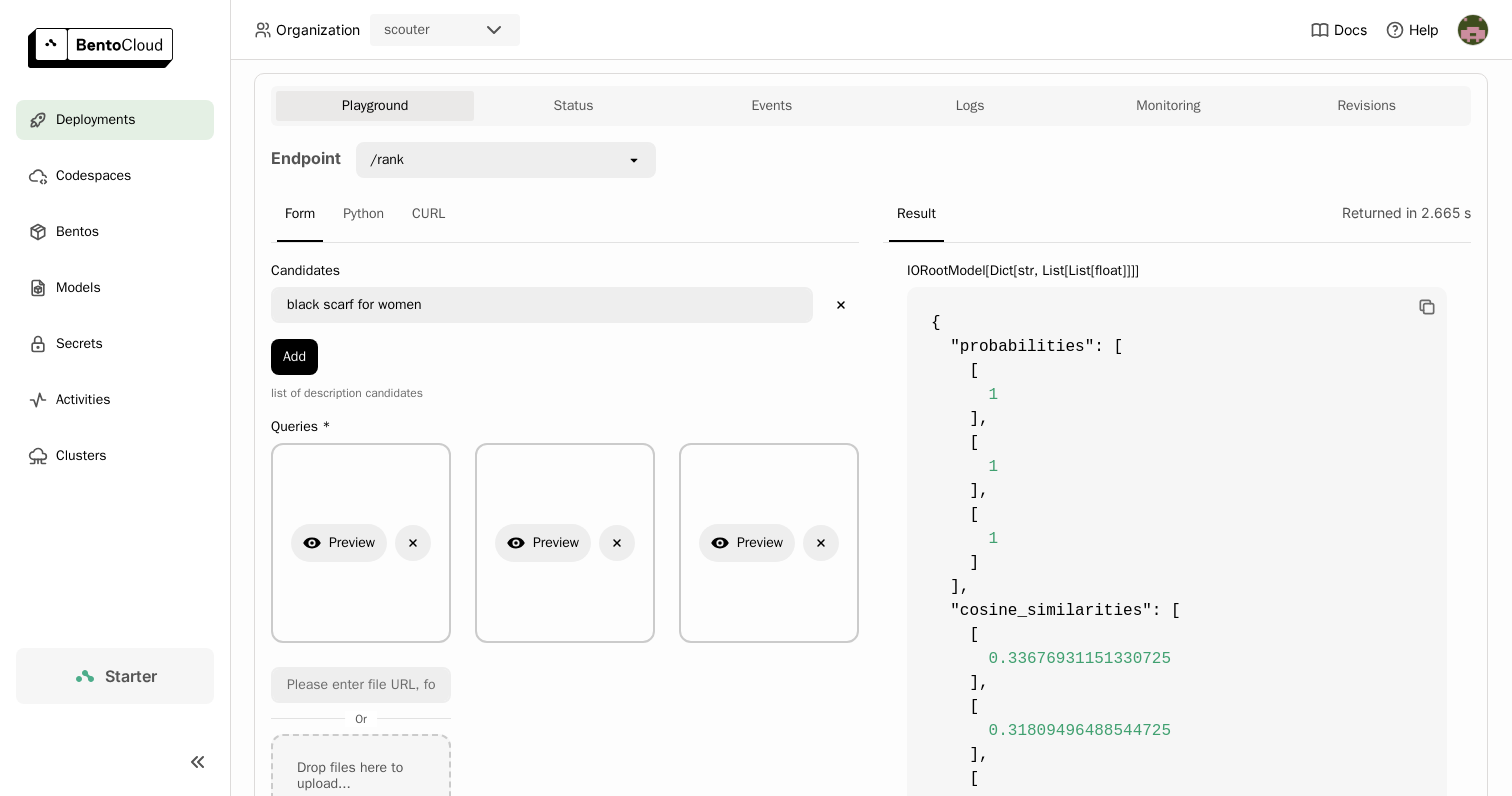 scroll, scrollTop: 312, scrollLeft: 0, axis: vertical 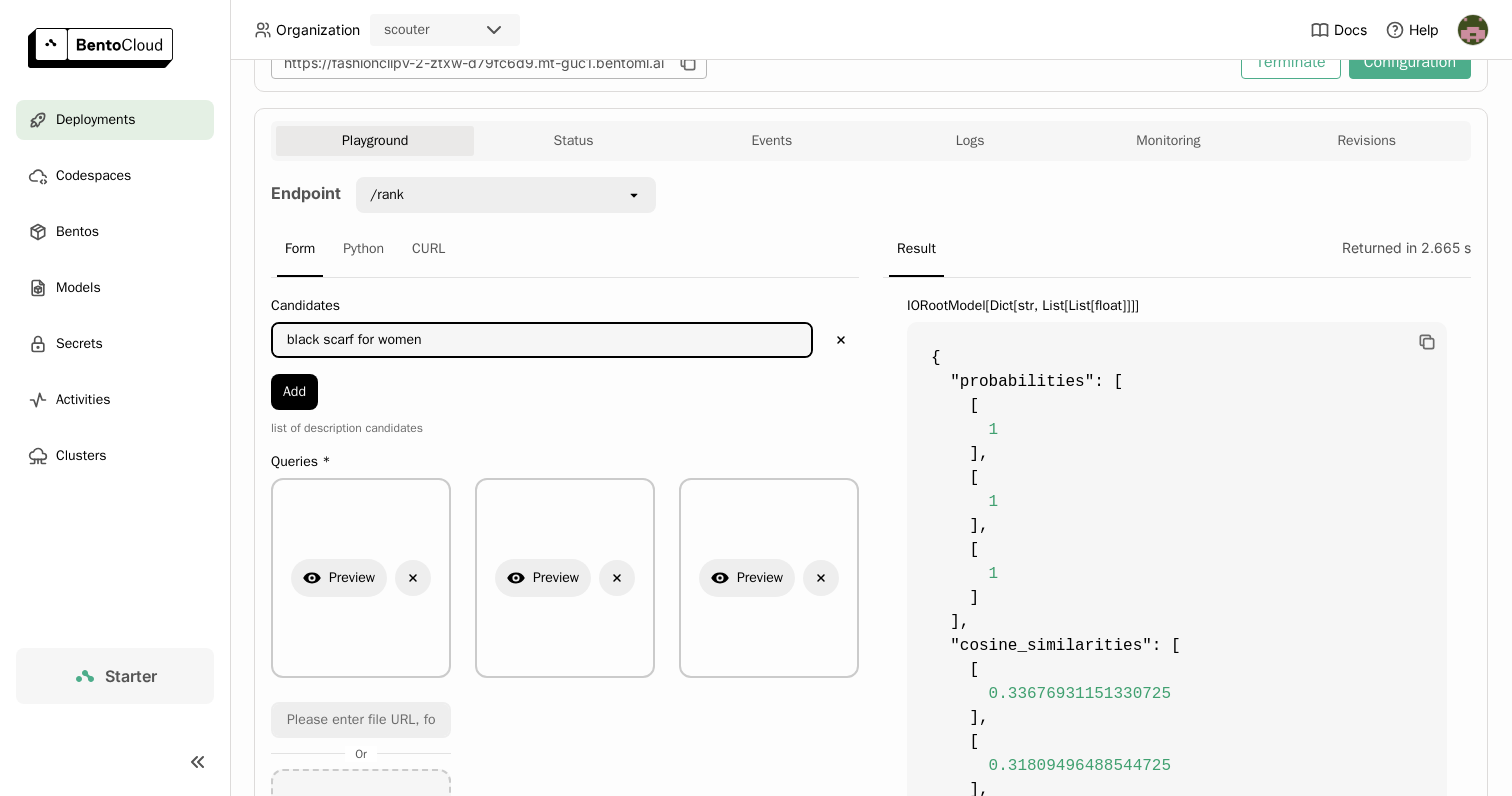 drag, startPoint x: 359, startPoint y: 340, endPoint x: 694, endPoint y: 346, distance: 335.05374 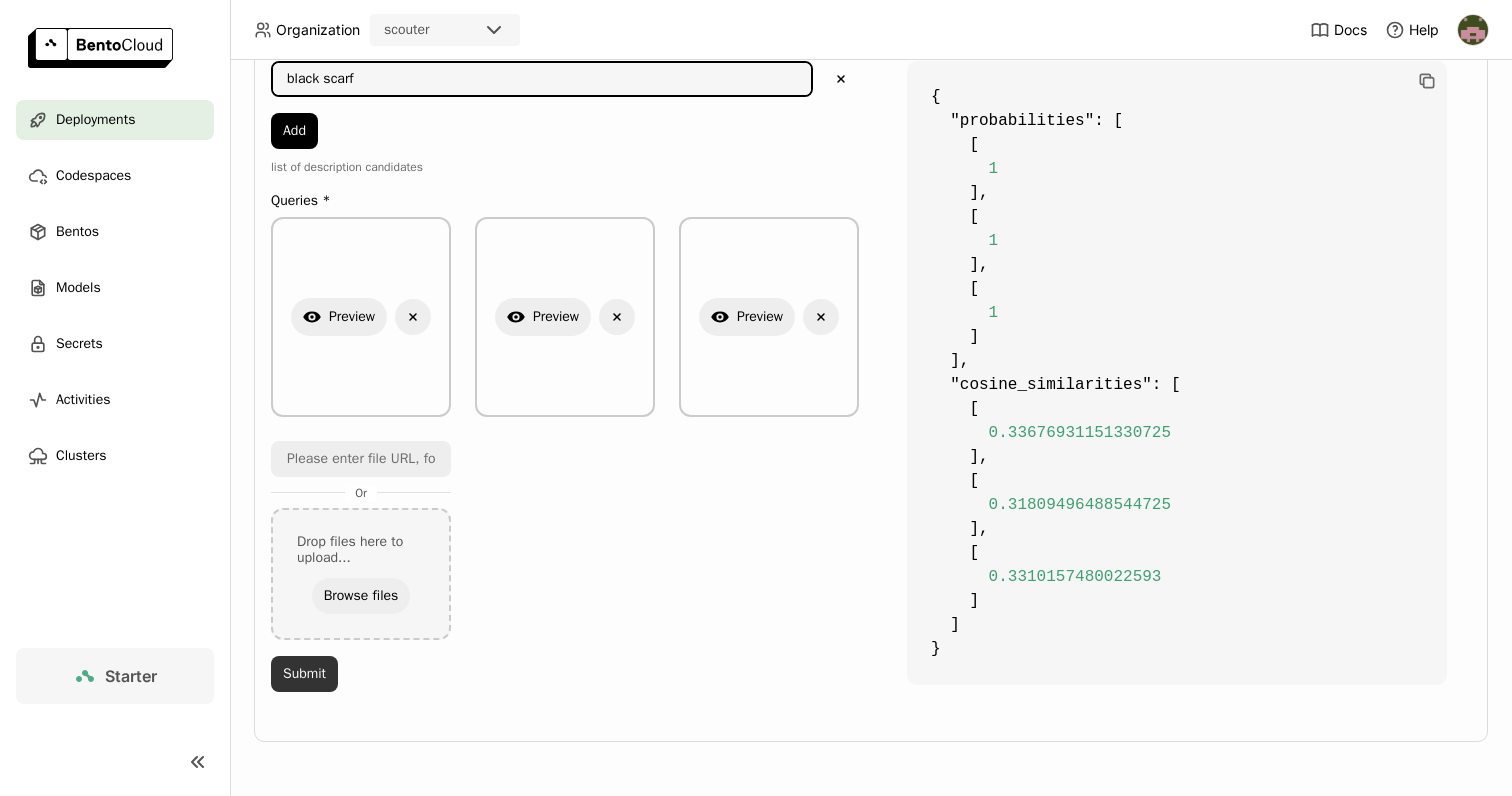 click on "Submit" at bounding box center [304, 674] 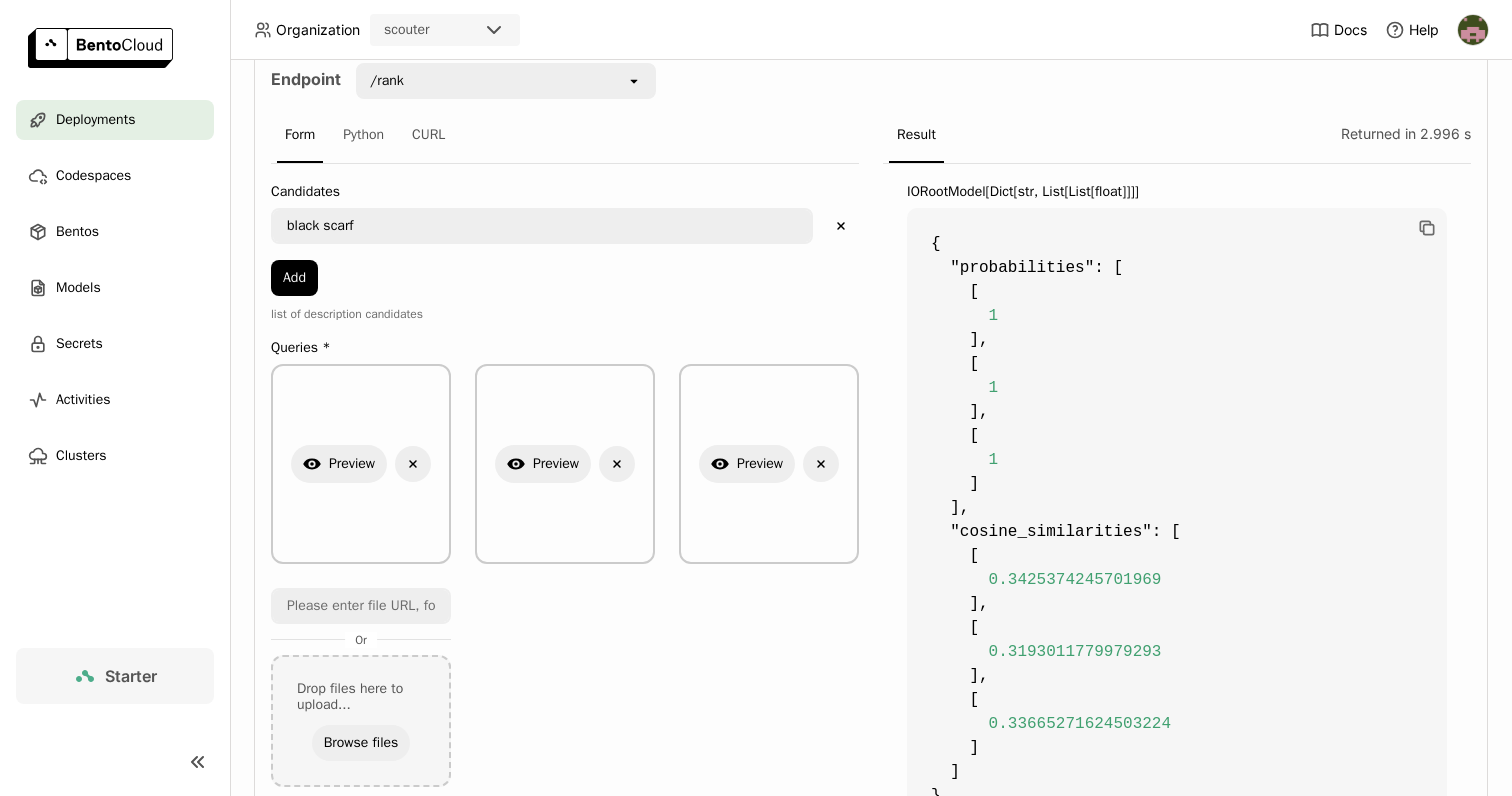 scroll, scrollTop: 340, scrollLeft: 0, axis: vertical 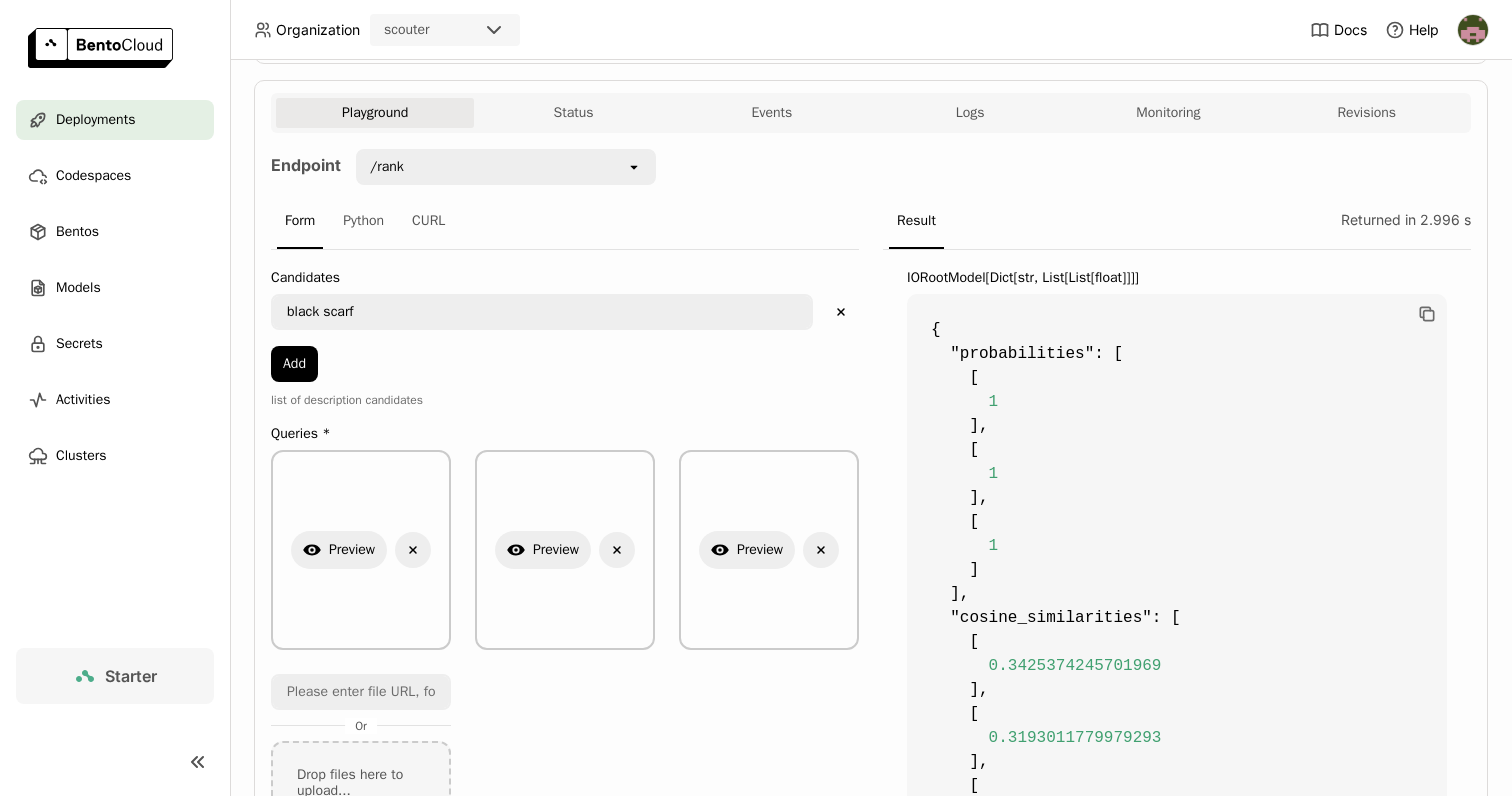 click on "black scarf" at bounding box center [542, 312] 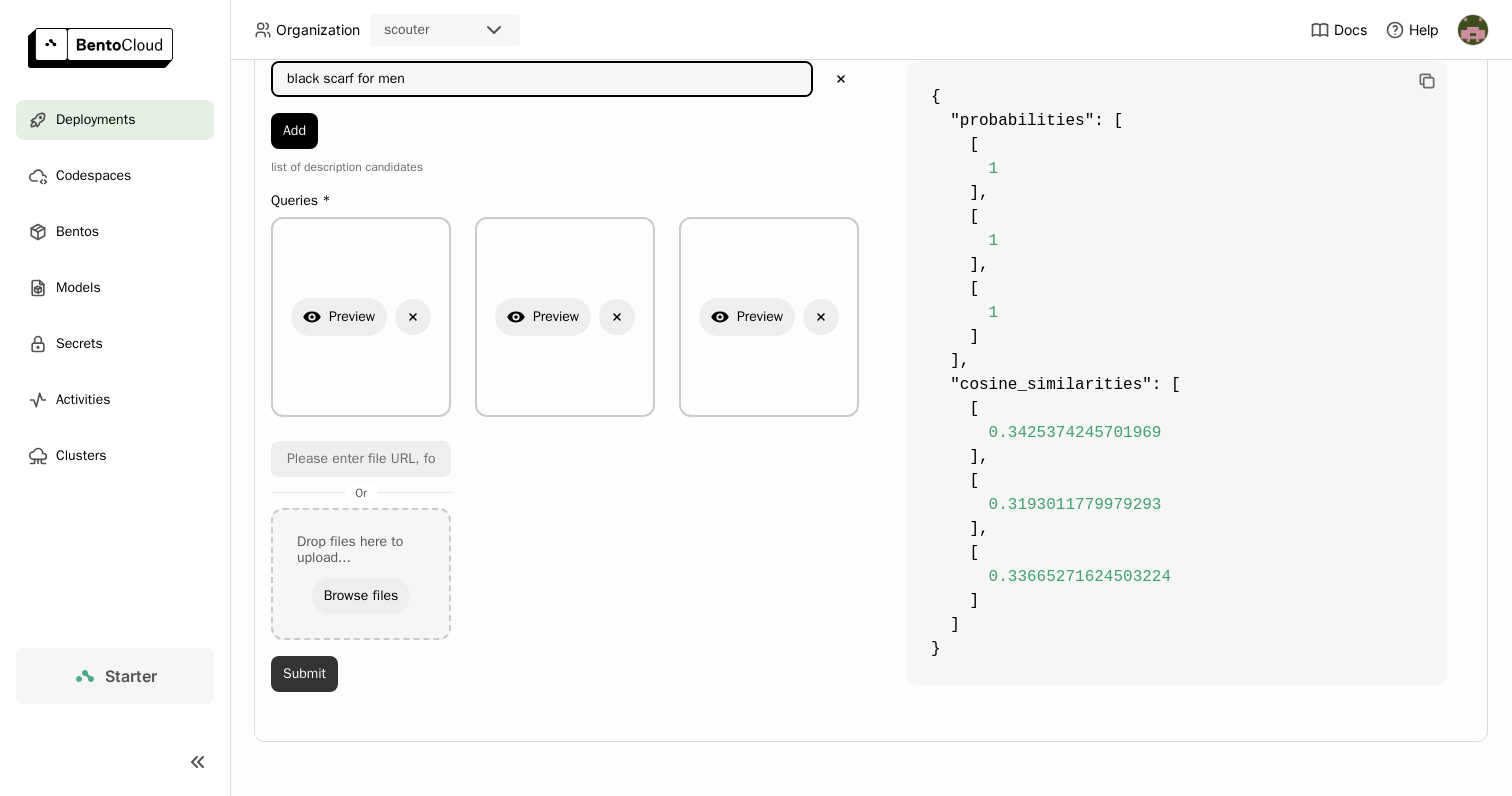 click on "Submit" at bounding box center (304, 674) 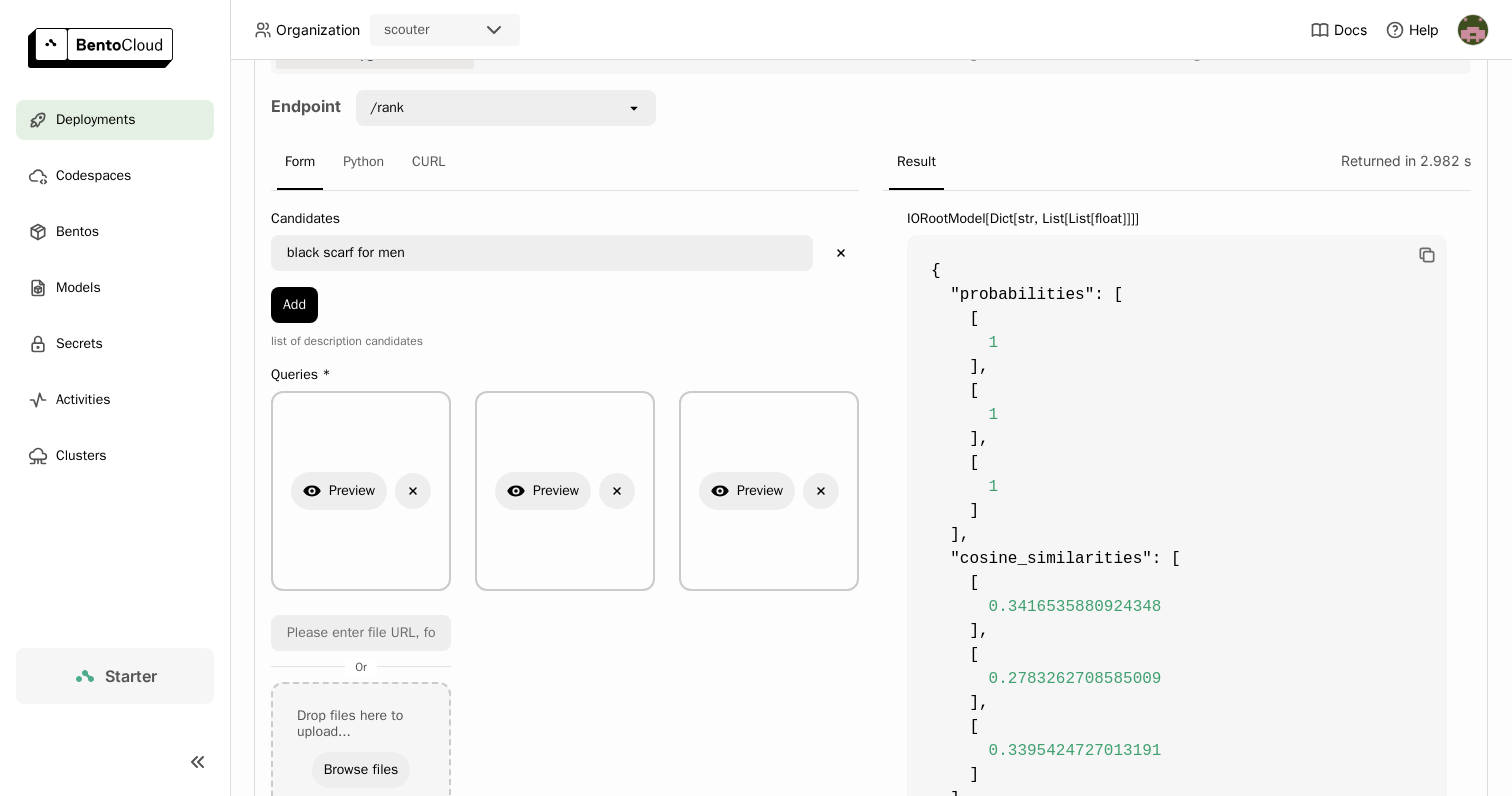 scroll, scrollTop: 384, scrollLeft: 0, axis: vertical 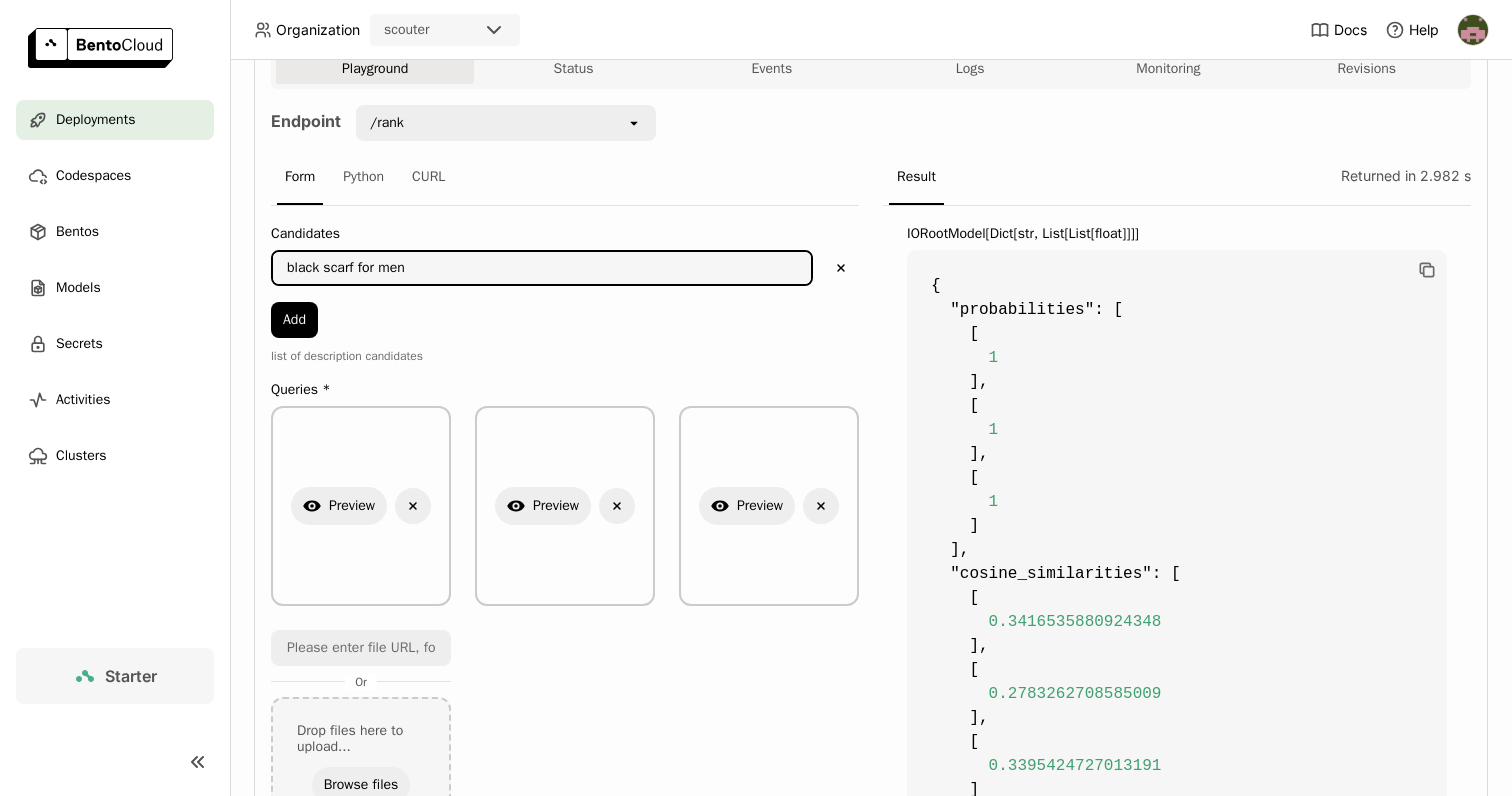 click on "black scarf for men" at bounding box center (542, 268) 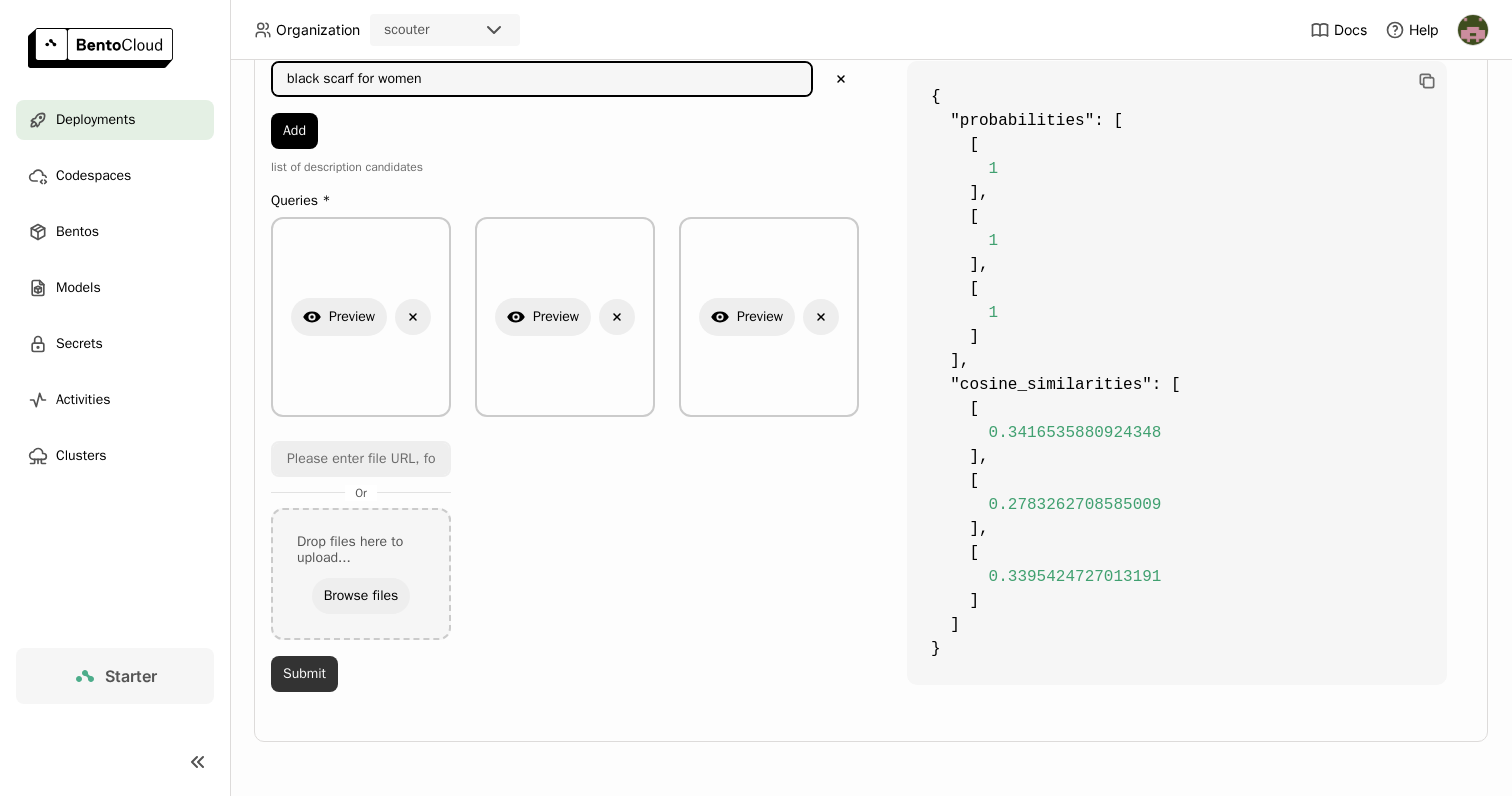 type on "black scarf for women" 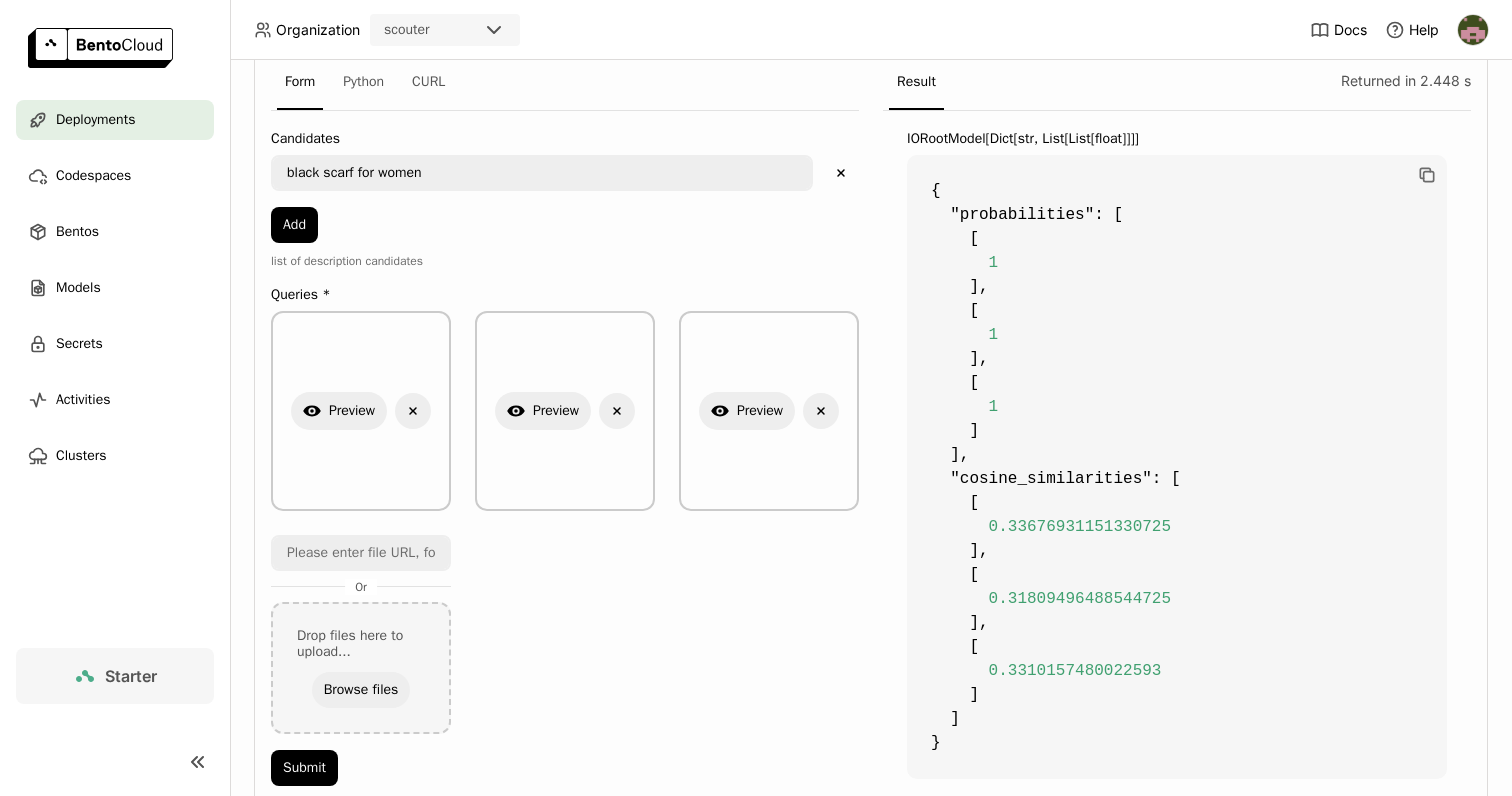 scroll, scrollTop: 465, scrollLeft: 0, axis: vertical 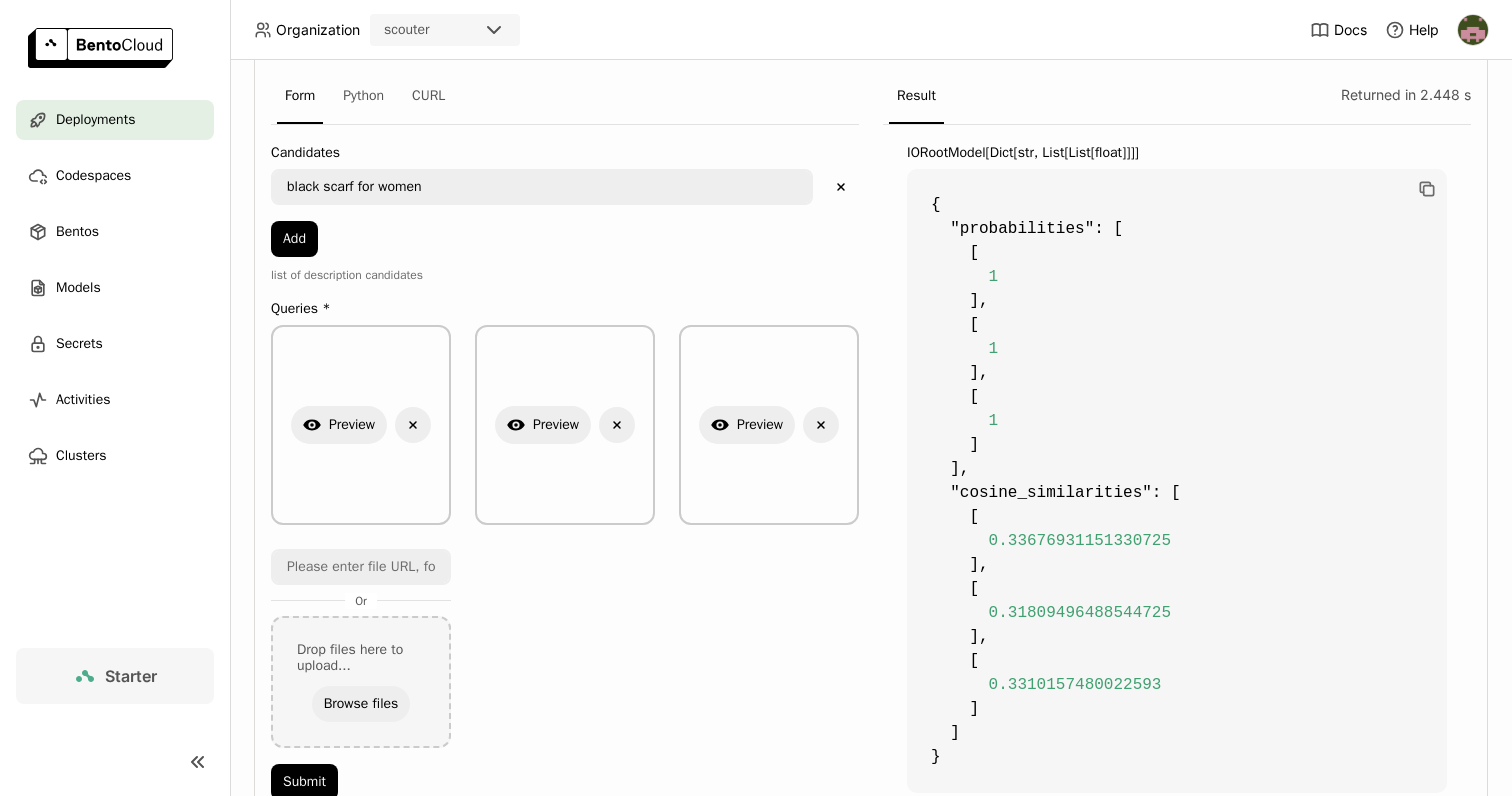click on "black scarf for women" at bounding box center (542, 187) 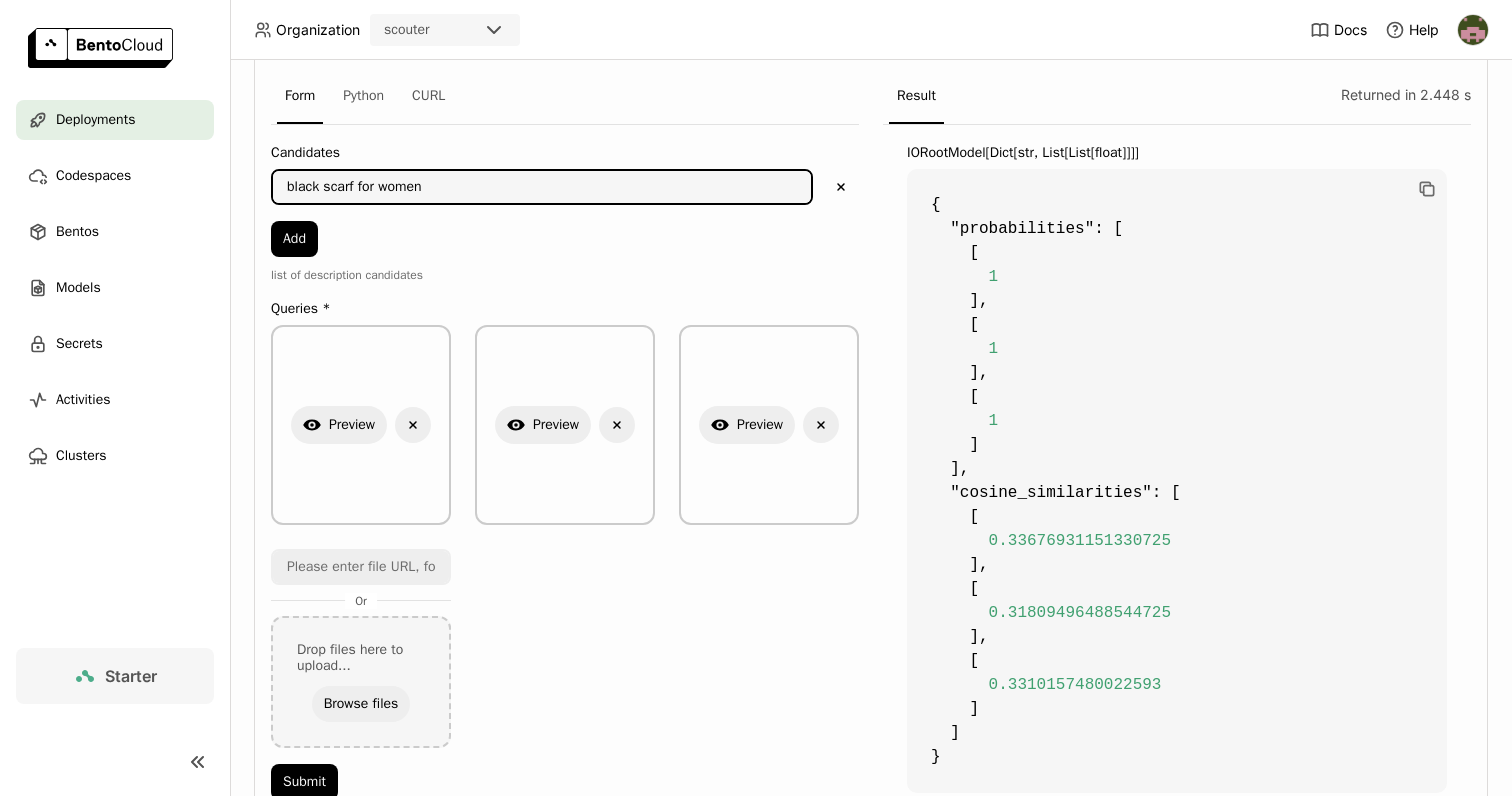 click on "black scarf for women" at bounding box center [542, 187] 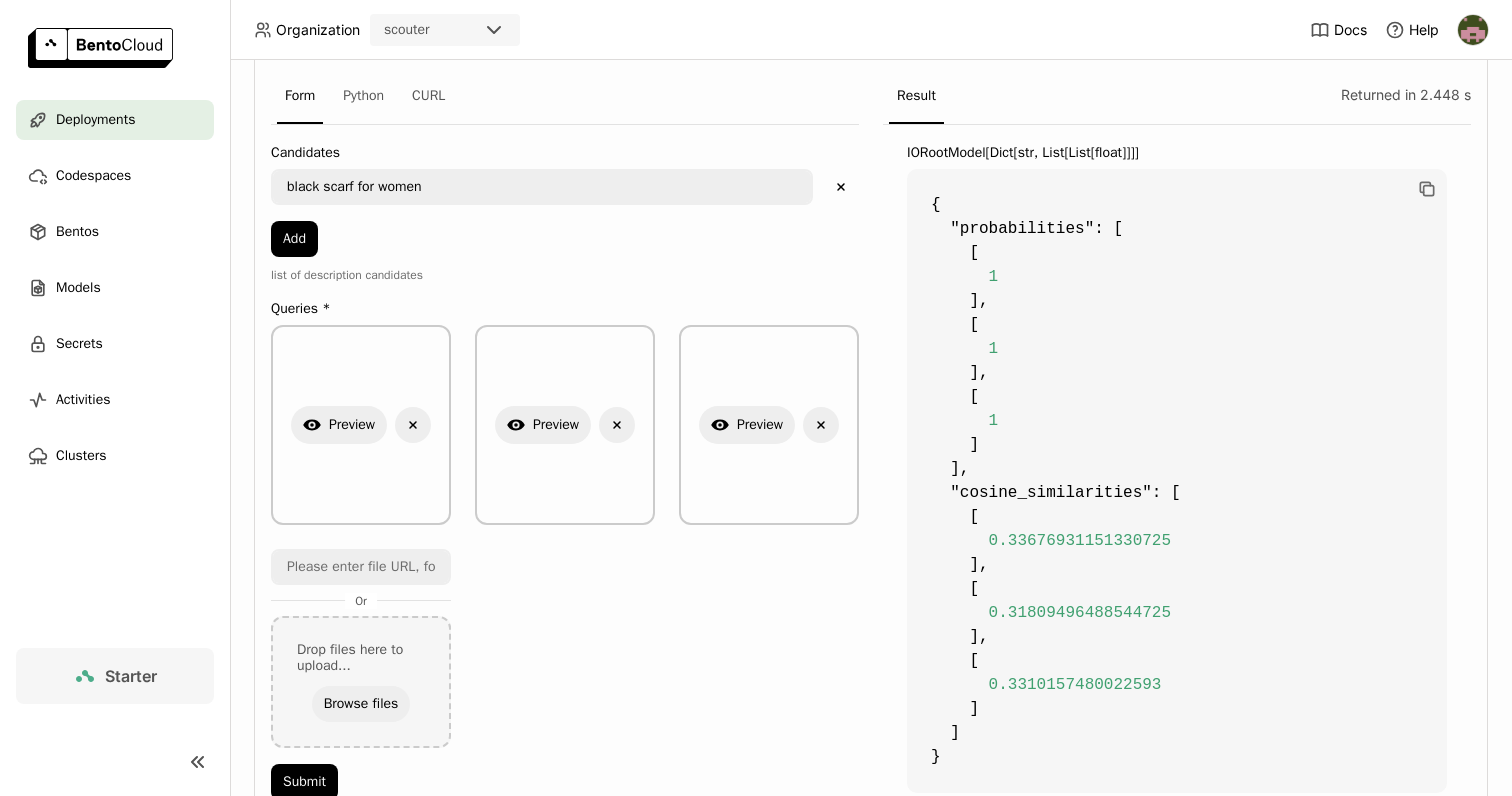 click on "{
"probabilities" :   [
[
1
] ,
[
1
] ,
[
1
]
] ,
"cosine_similarities" :   [
[
0.33676931151330725
] ,
[
0.31809496488544725
] ,
[
0.3310157480022593
]
]
}" at bounding box center [1177, 481] 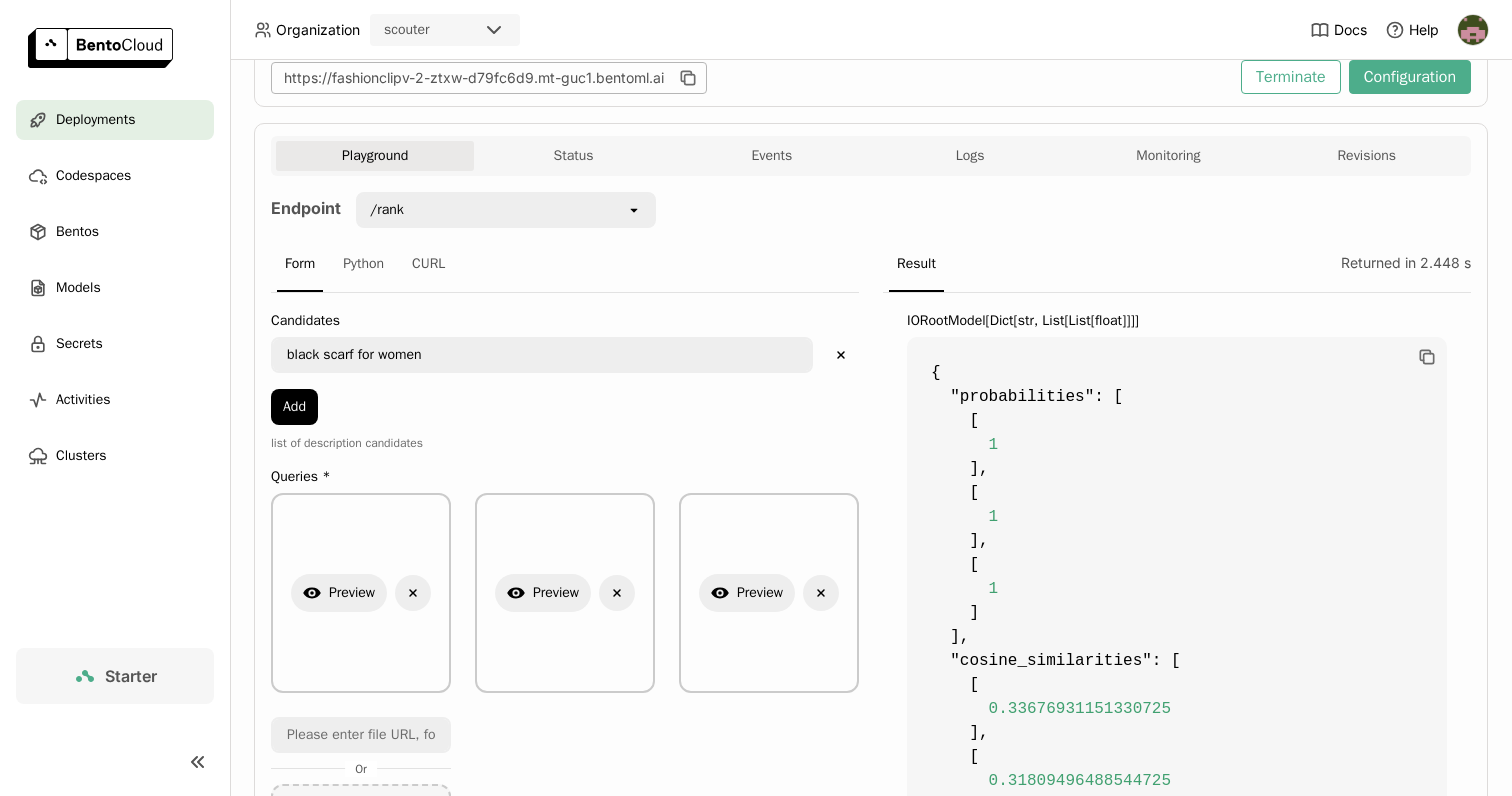 scroll, scrollTop: 268, scrollLeft: 0, axis: vertical 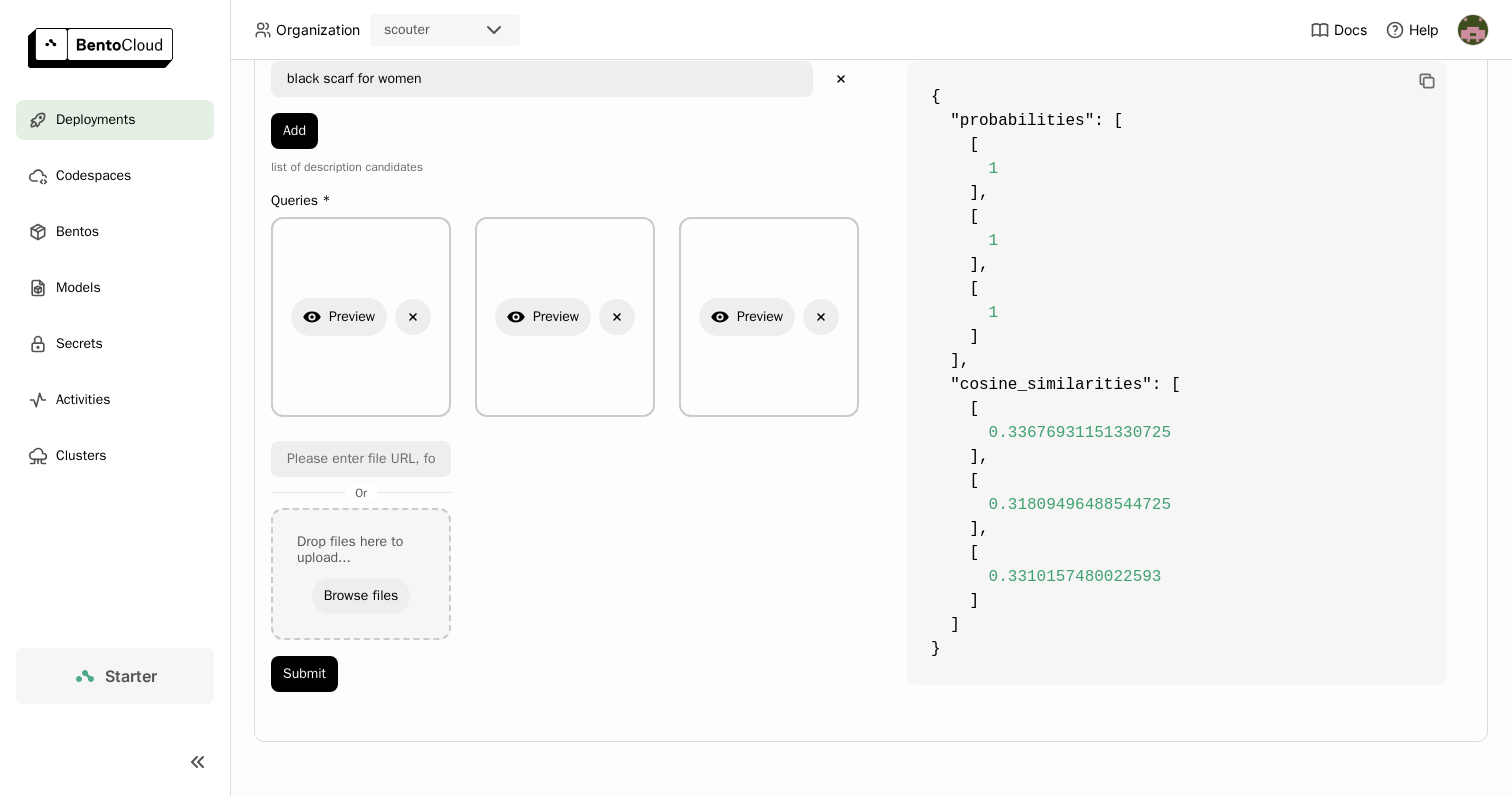 click on "Show Preview Delete Show Preview Delete Show Preview Delete Or Drop files here to upload... Browse files" at bounding box center (565, 428) 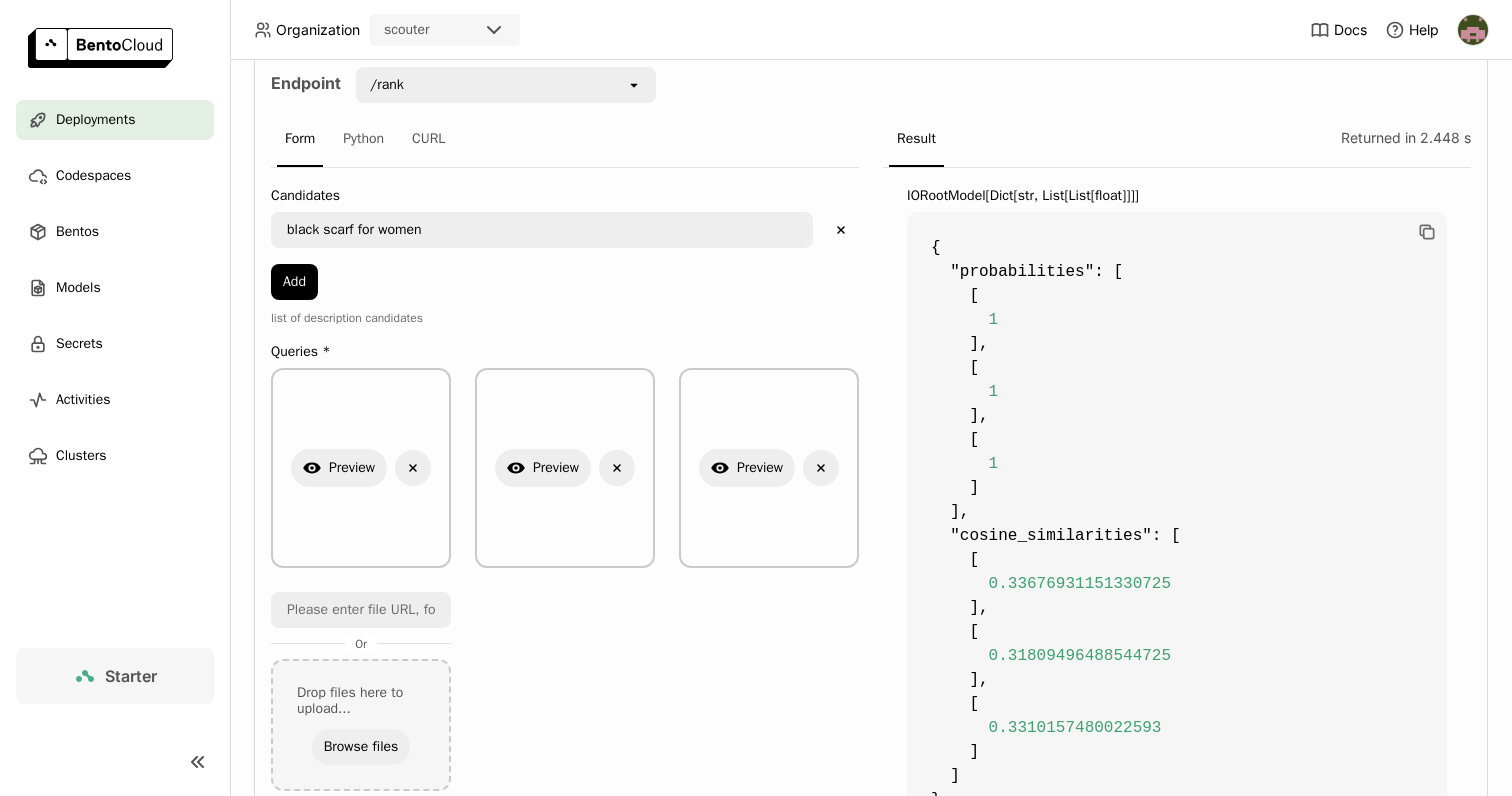 scroll, scrollTop: 418, scrollLeft: 0, axis: vertical 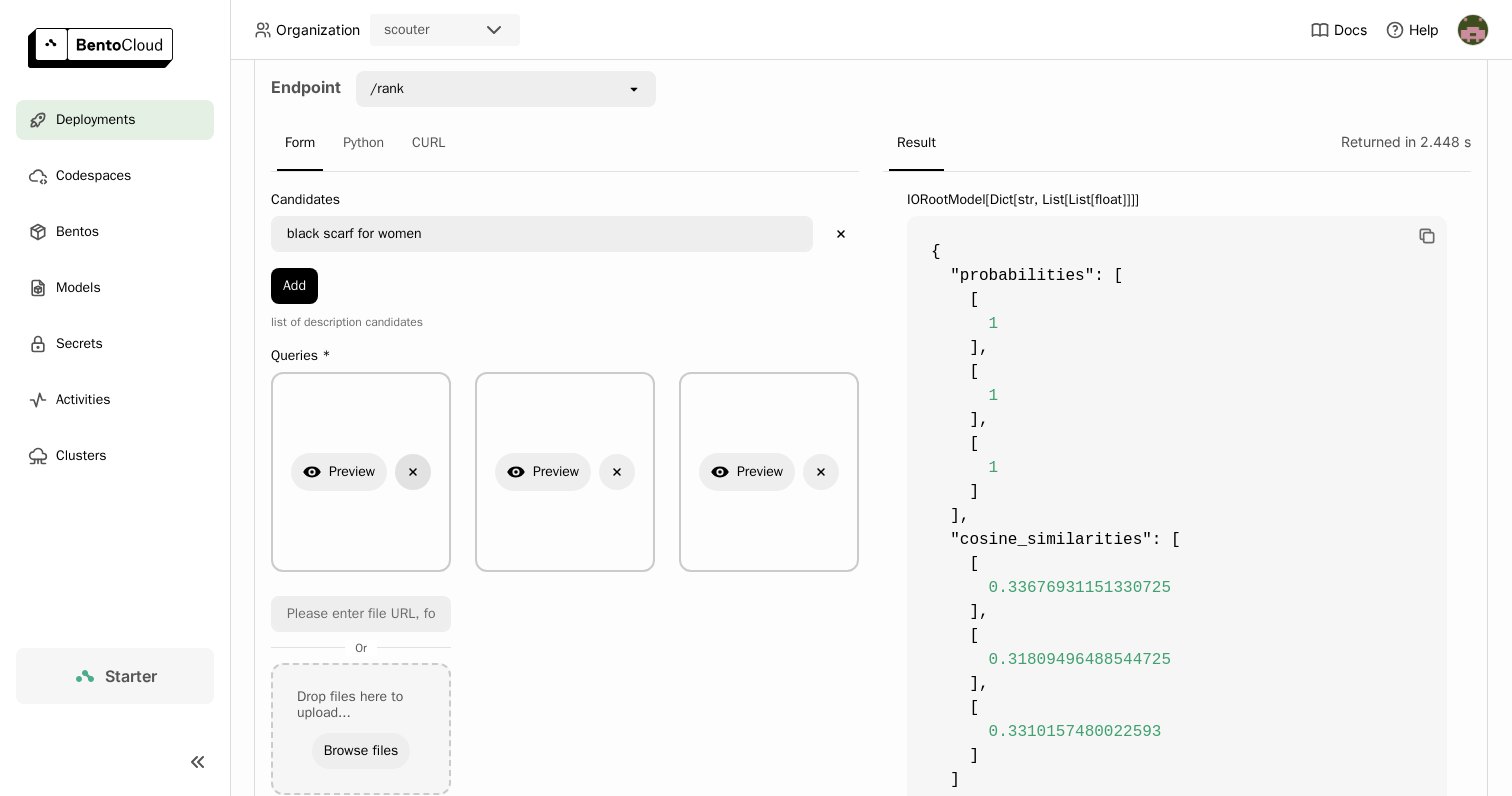 click on "Delete" 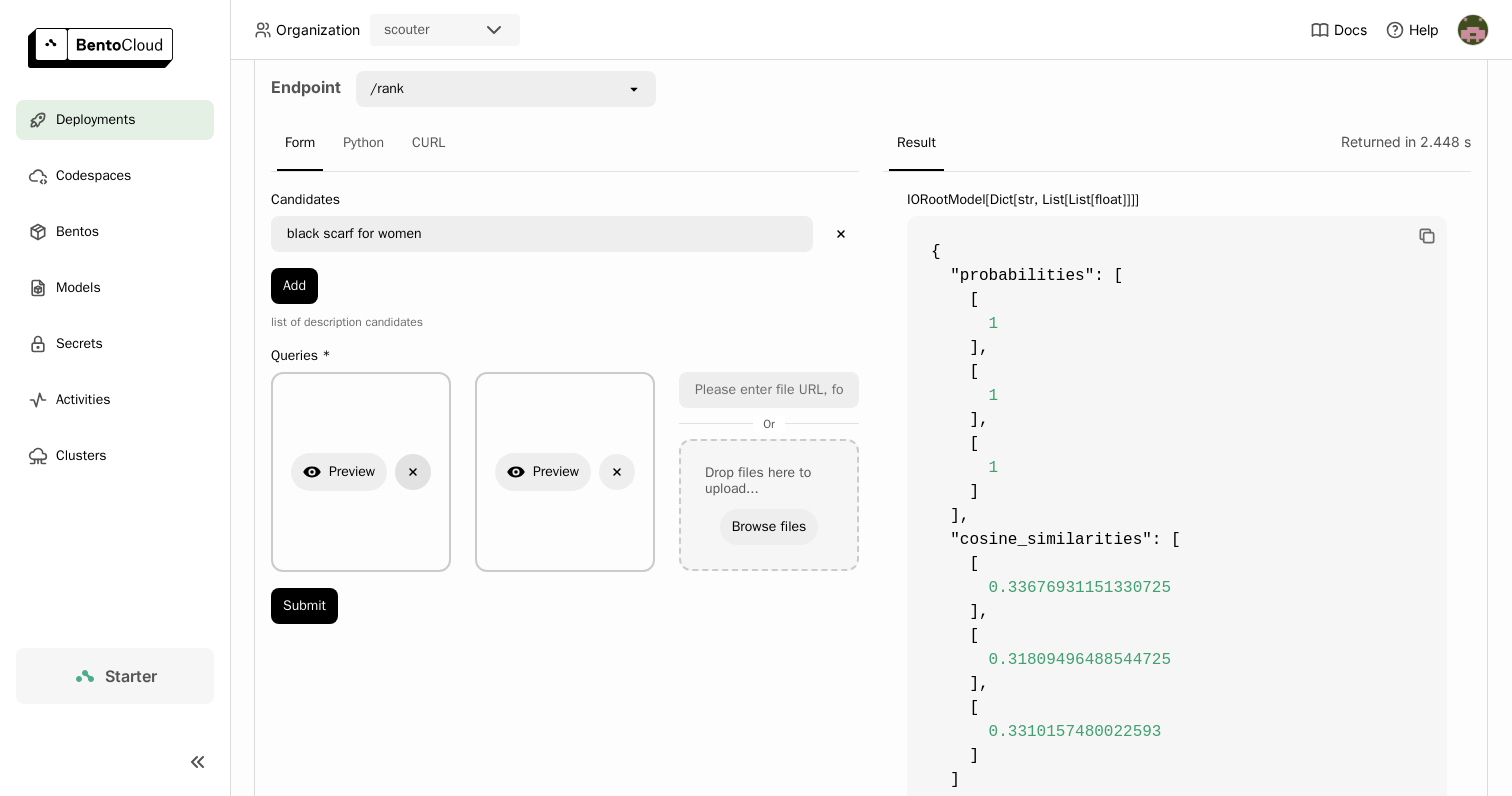 click on "Delete" 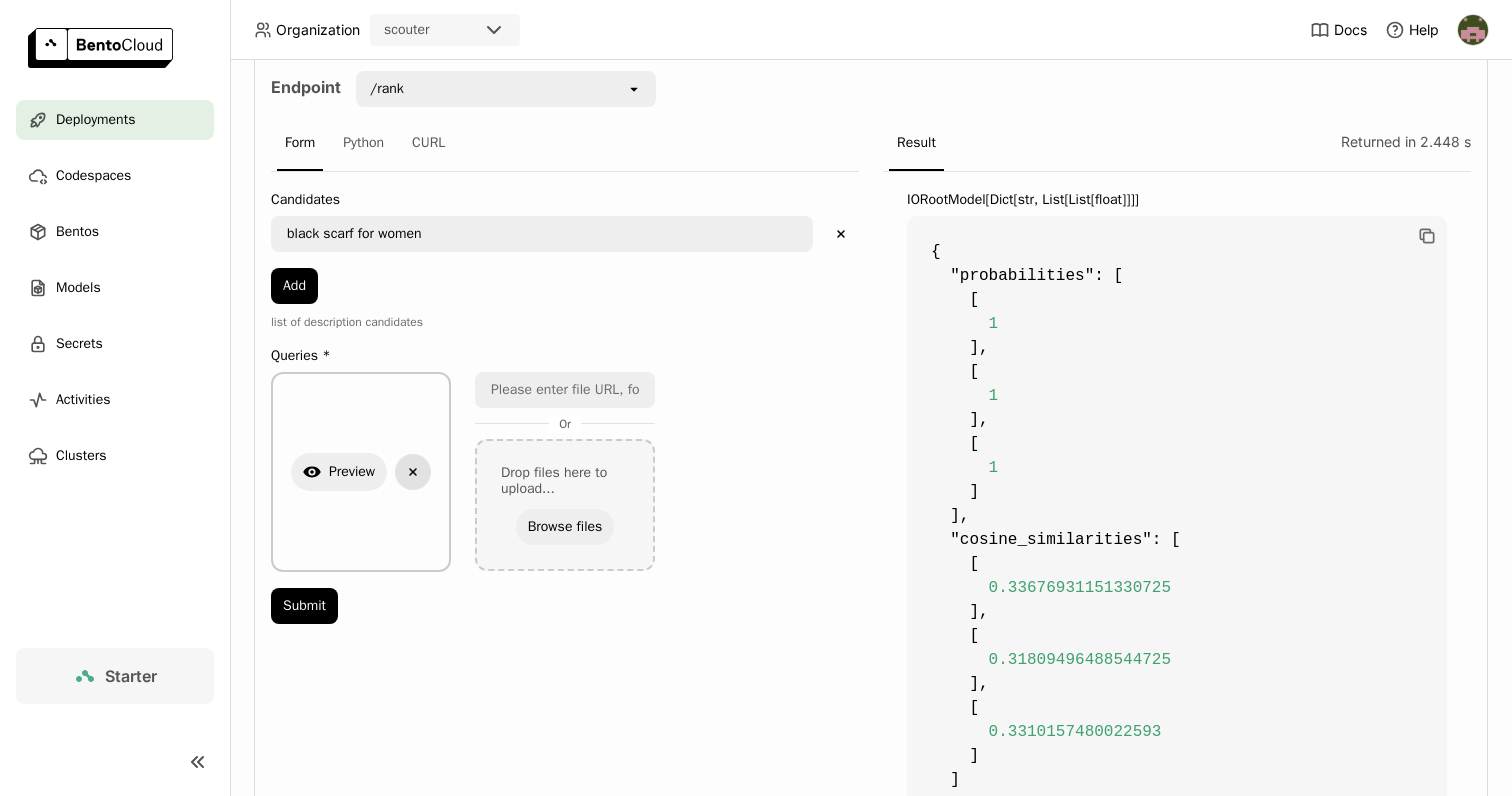 click on "Delete" 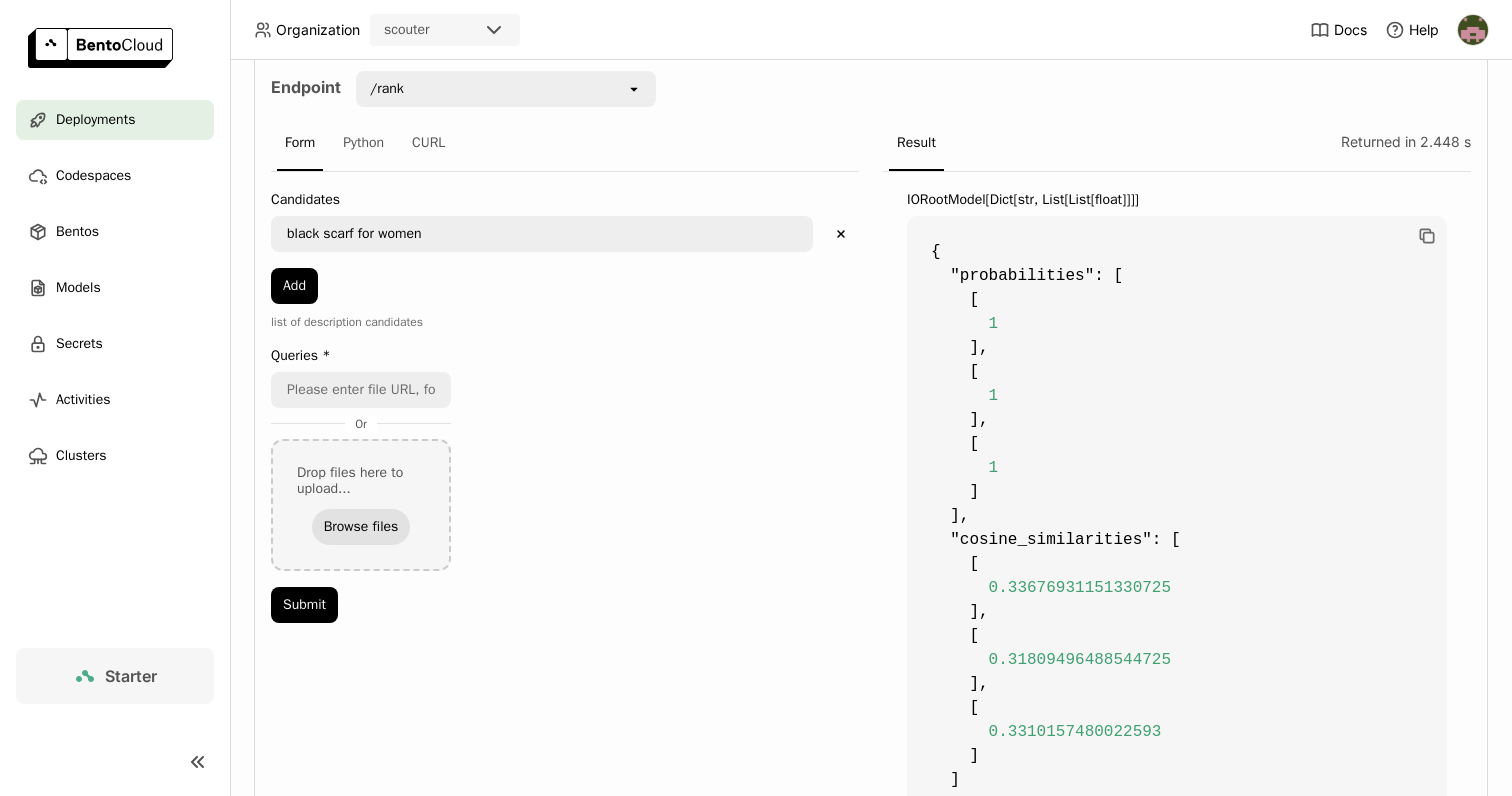 click on "Browse files" at bounding box center [361, 527] 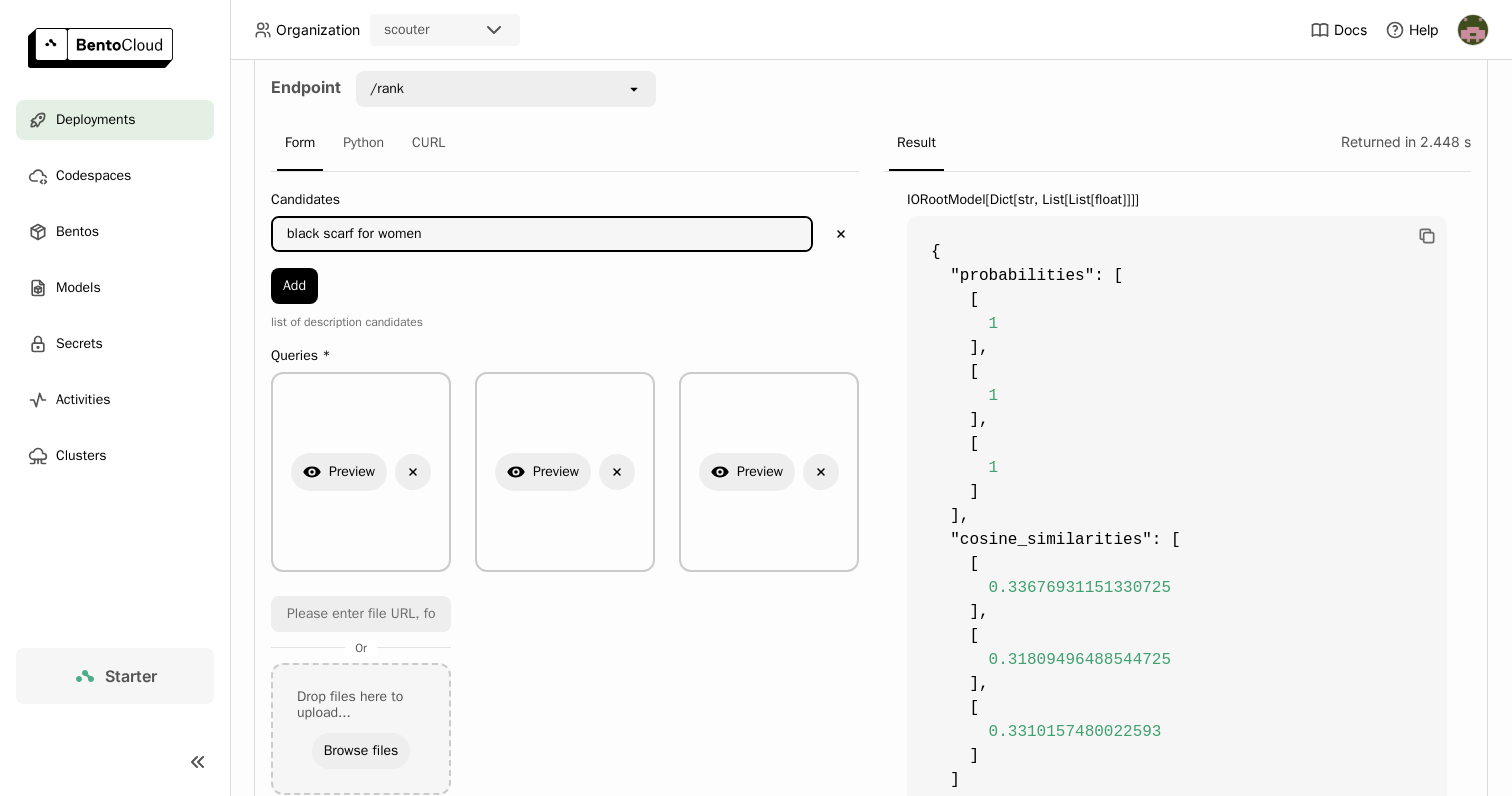 click on "black scarf for women" at bounding box center [542, 234] 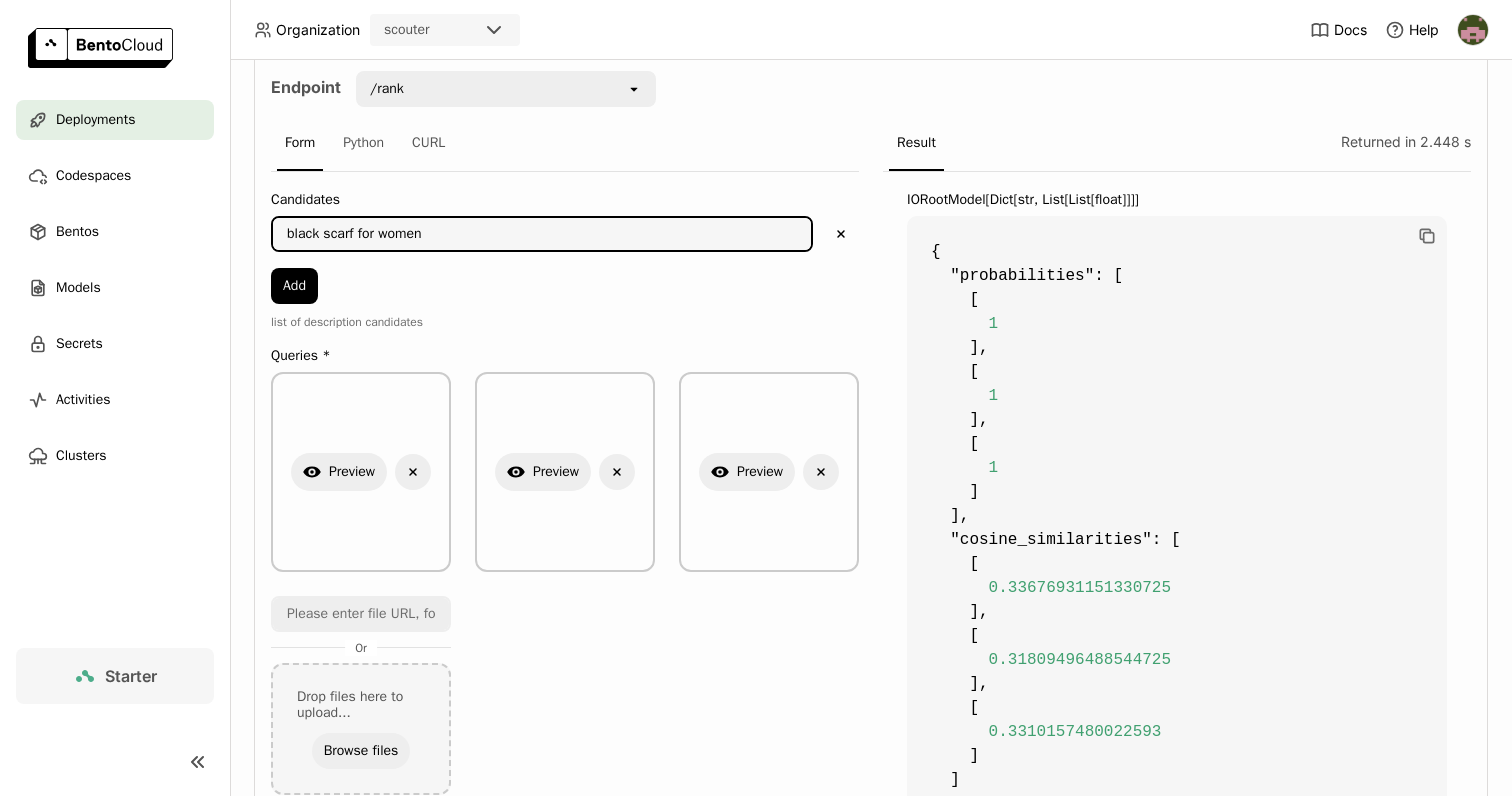 click on "black scarf for women" at bounding box center (542, 234) 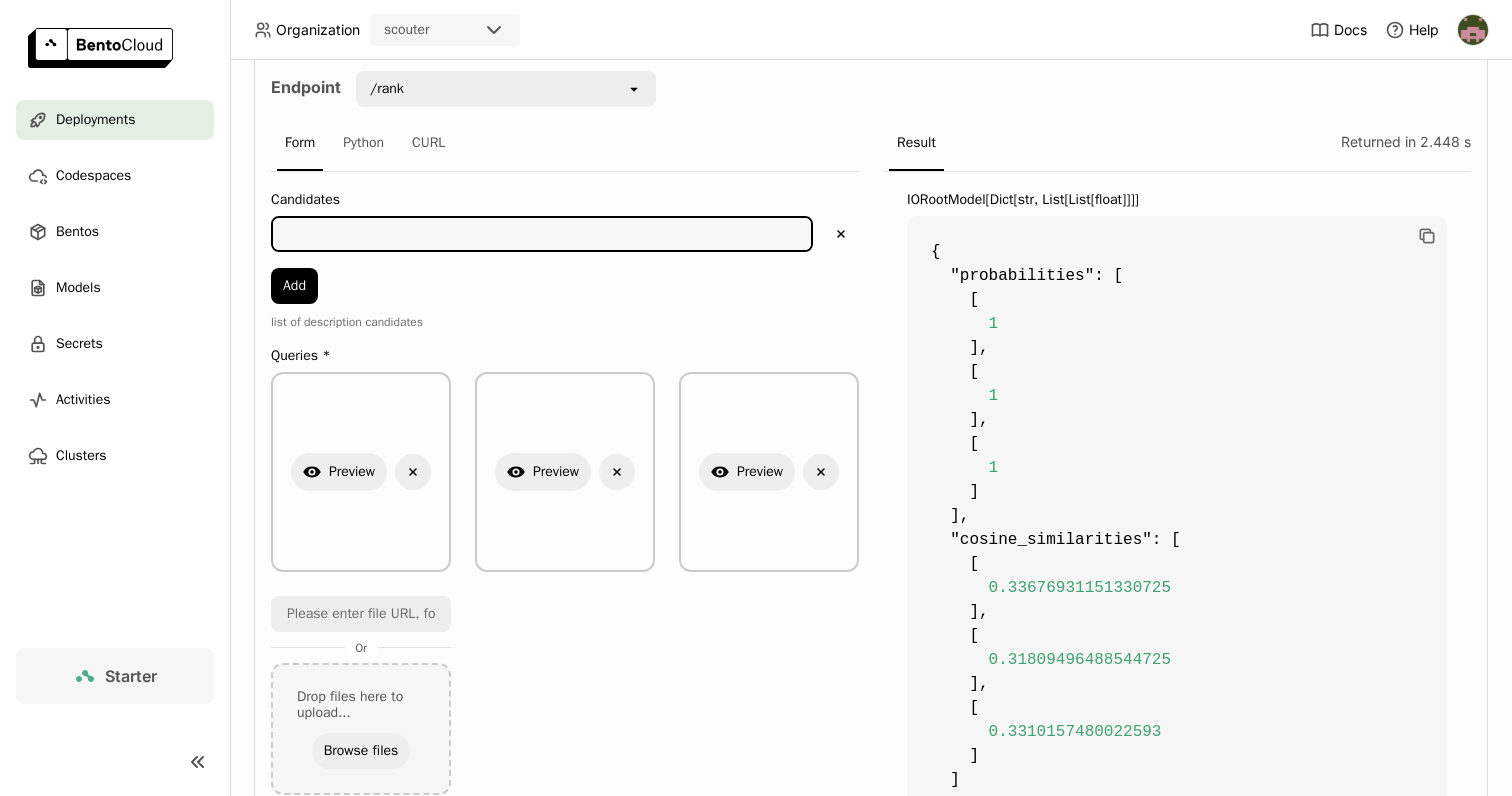 type on "I" 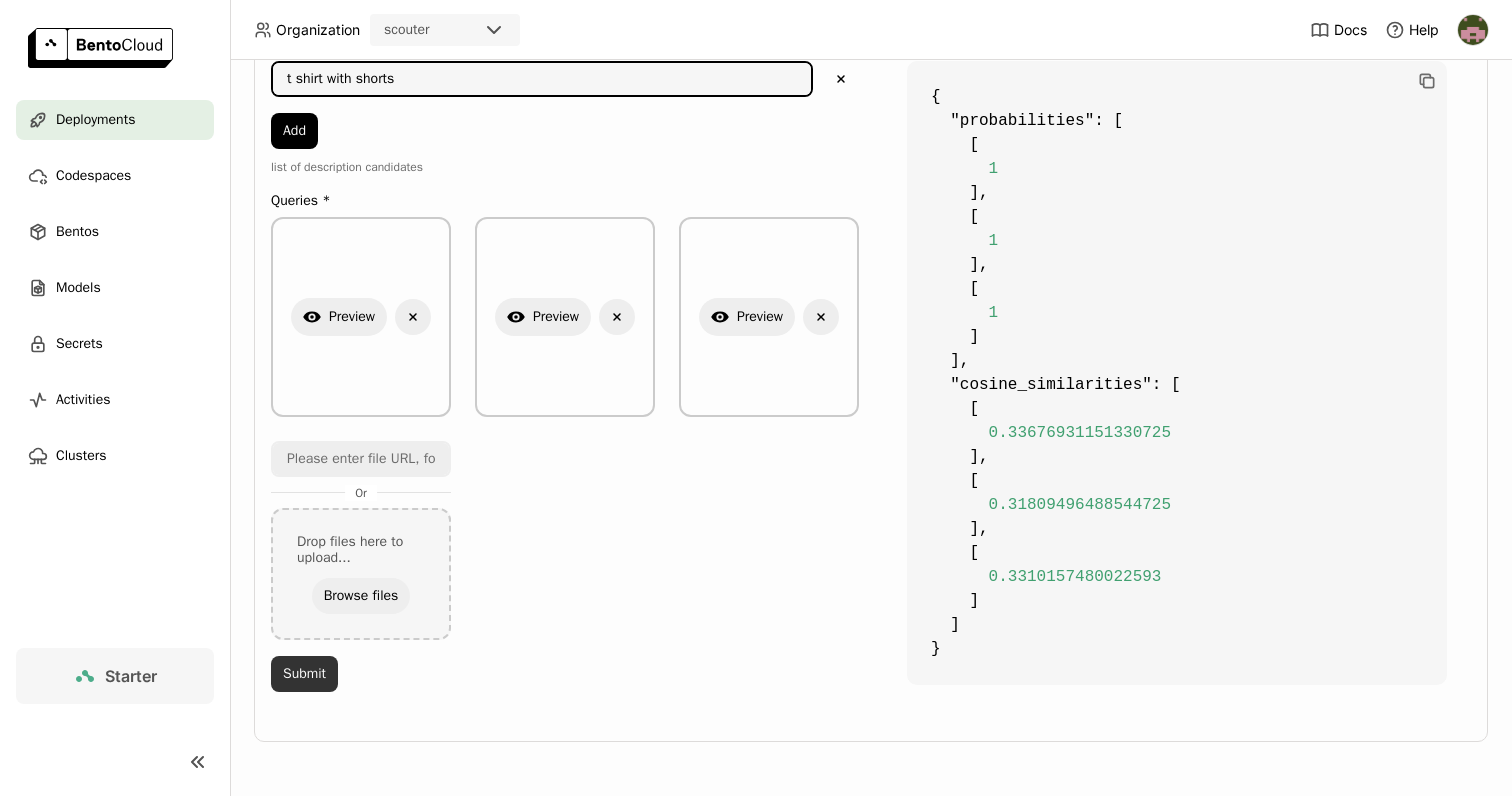 click on "Submit" at bounding box center [304, 674] 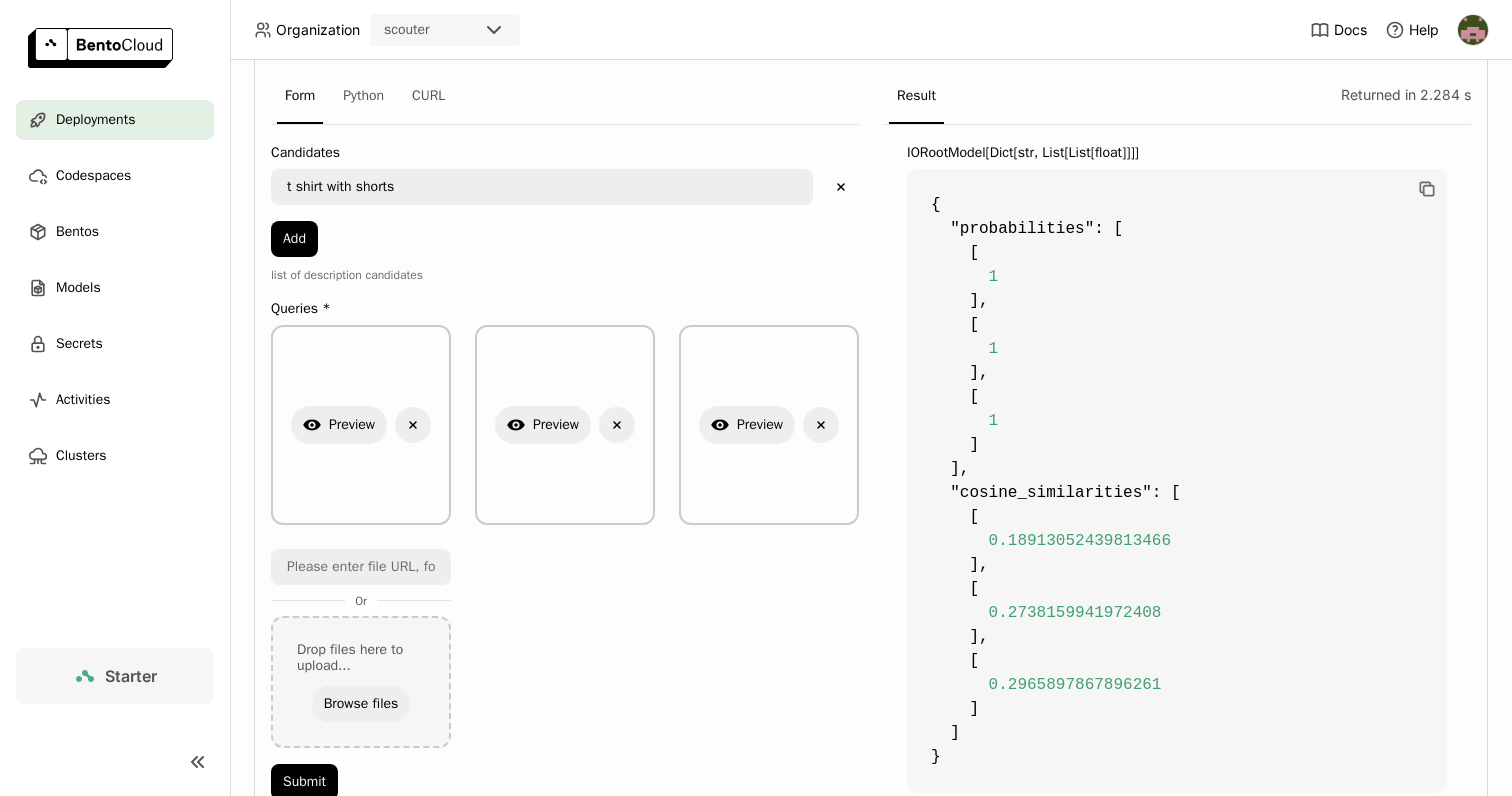 scroll, scrollTop: 467, scrollLeft: 0, axis: vertical 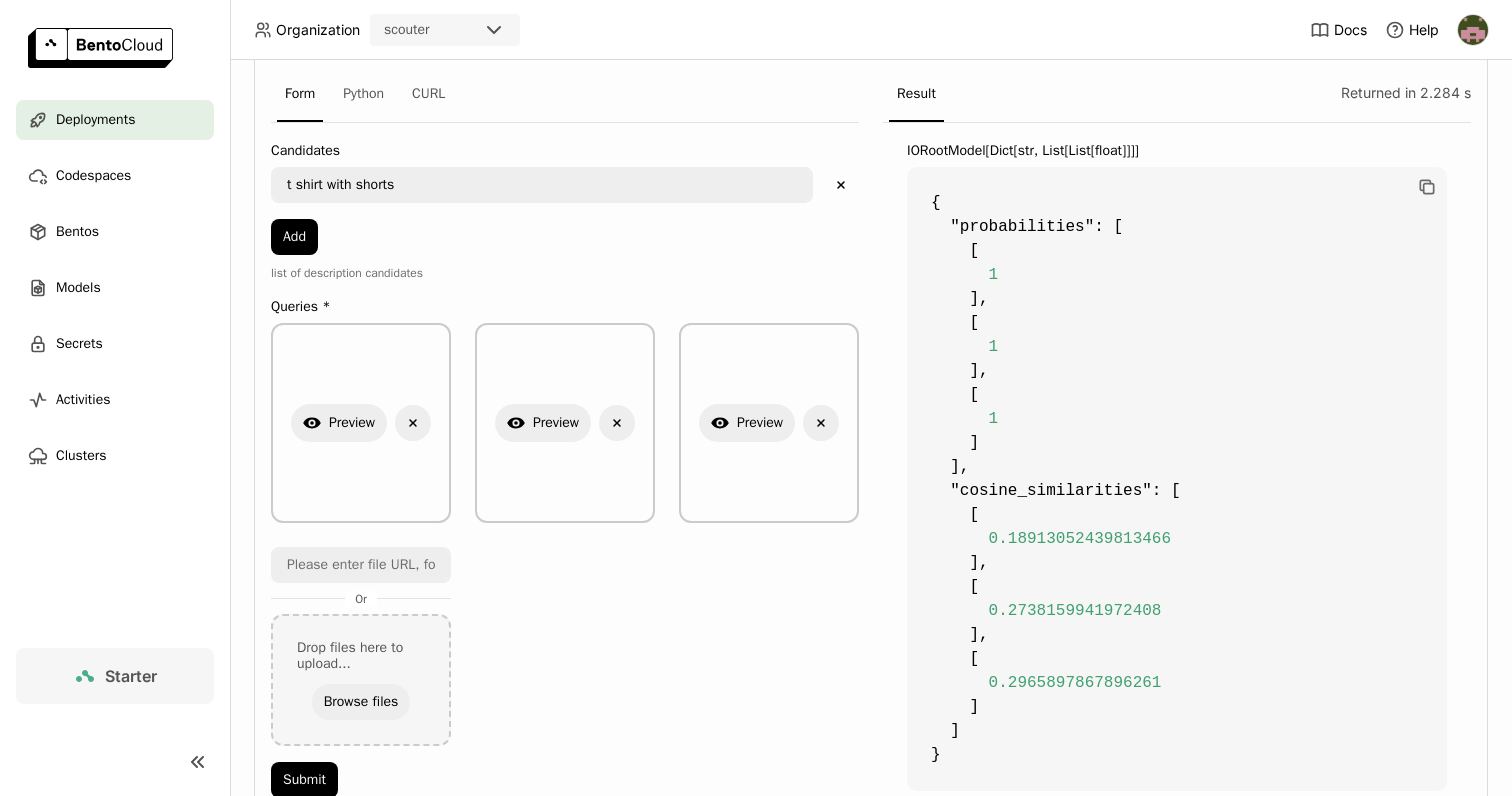 click on "t shirt with shorts" at bounding box center (542, 185) 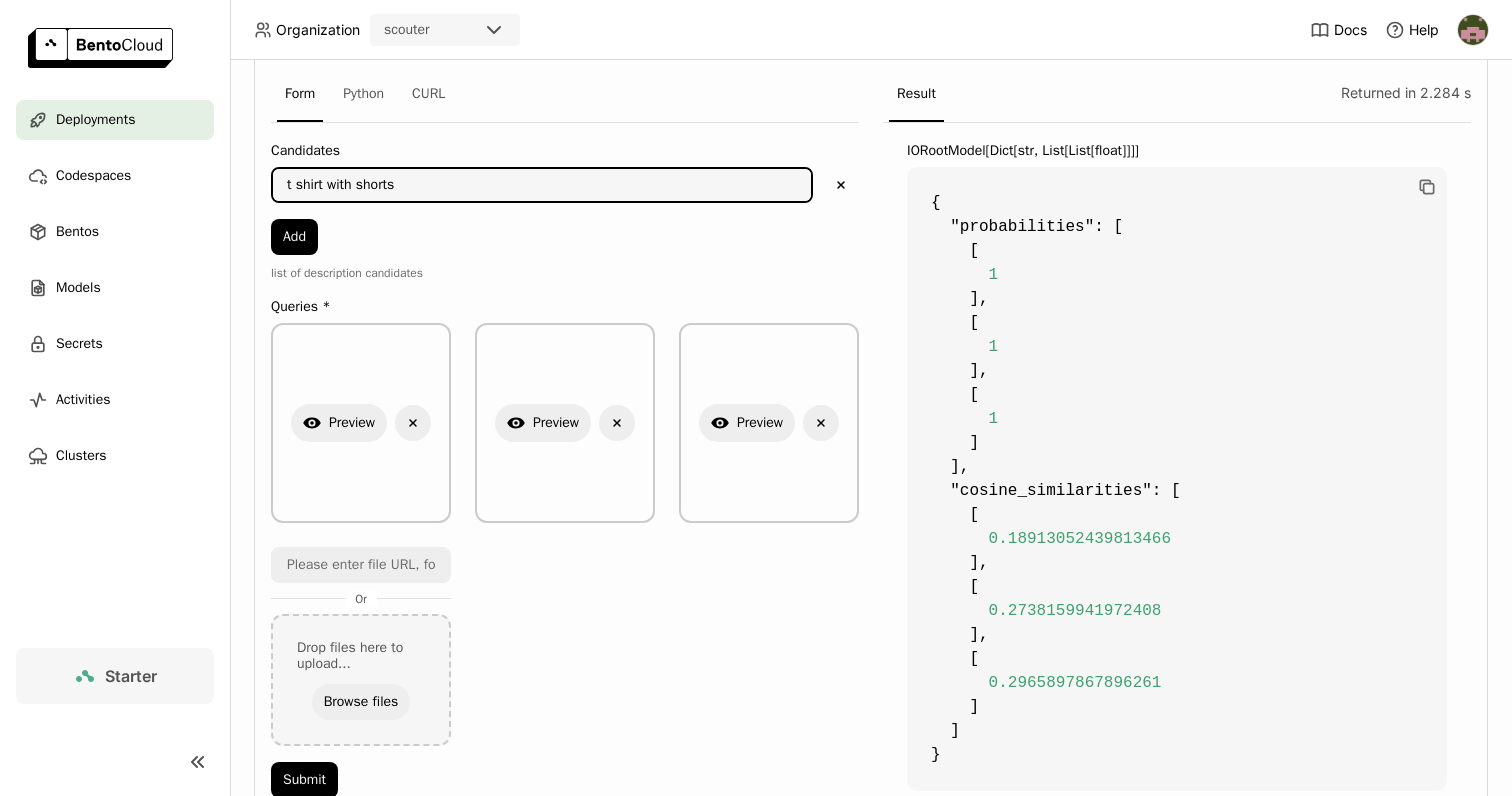 click on "t shirt with shorts" at bounding box center (542, 185) 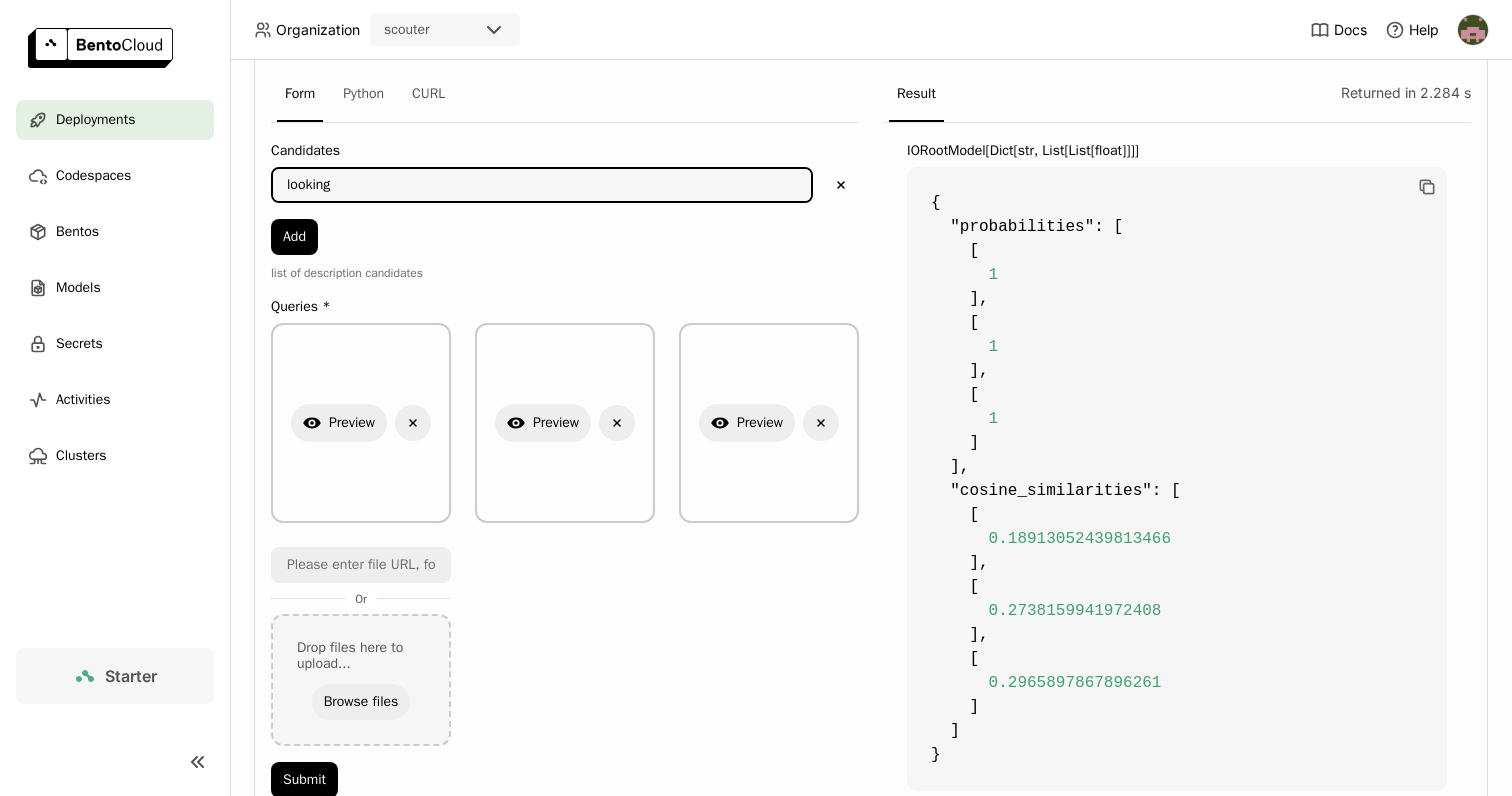type on "looking" 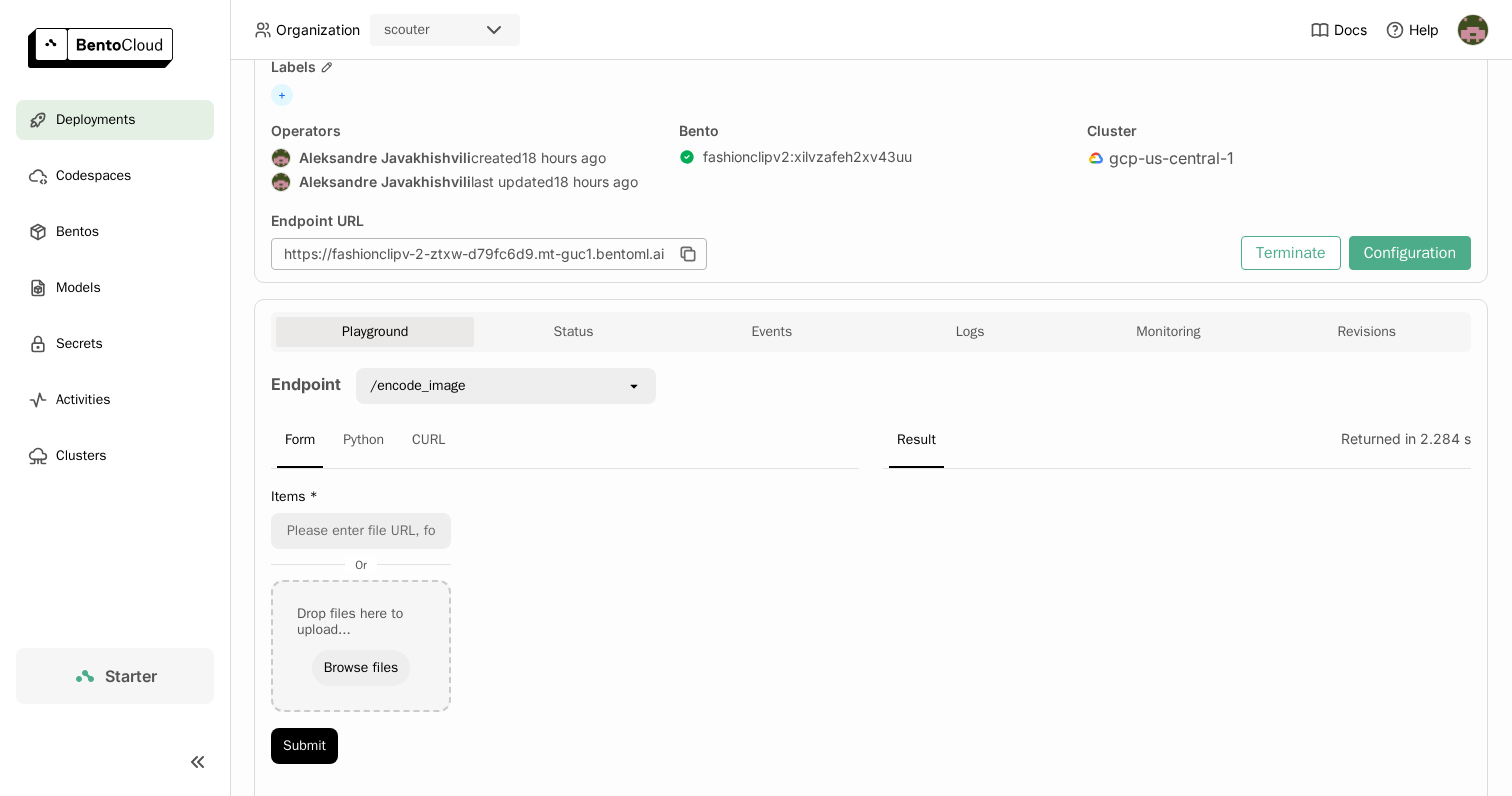 scroll, scrollTop: 184, scrollLeft: 0, axis: vertical 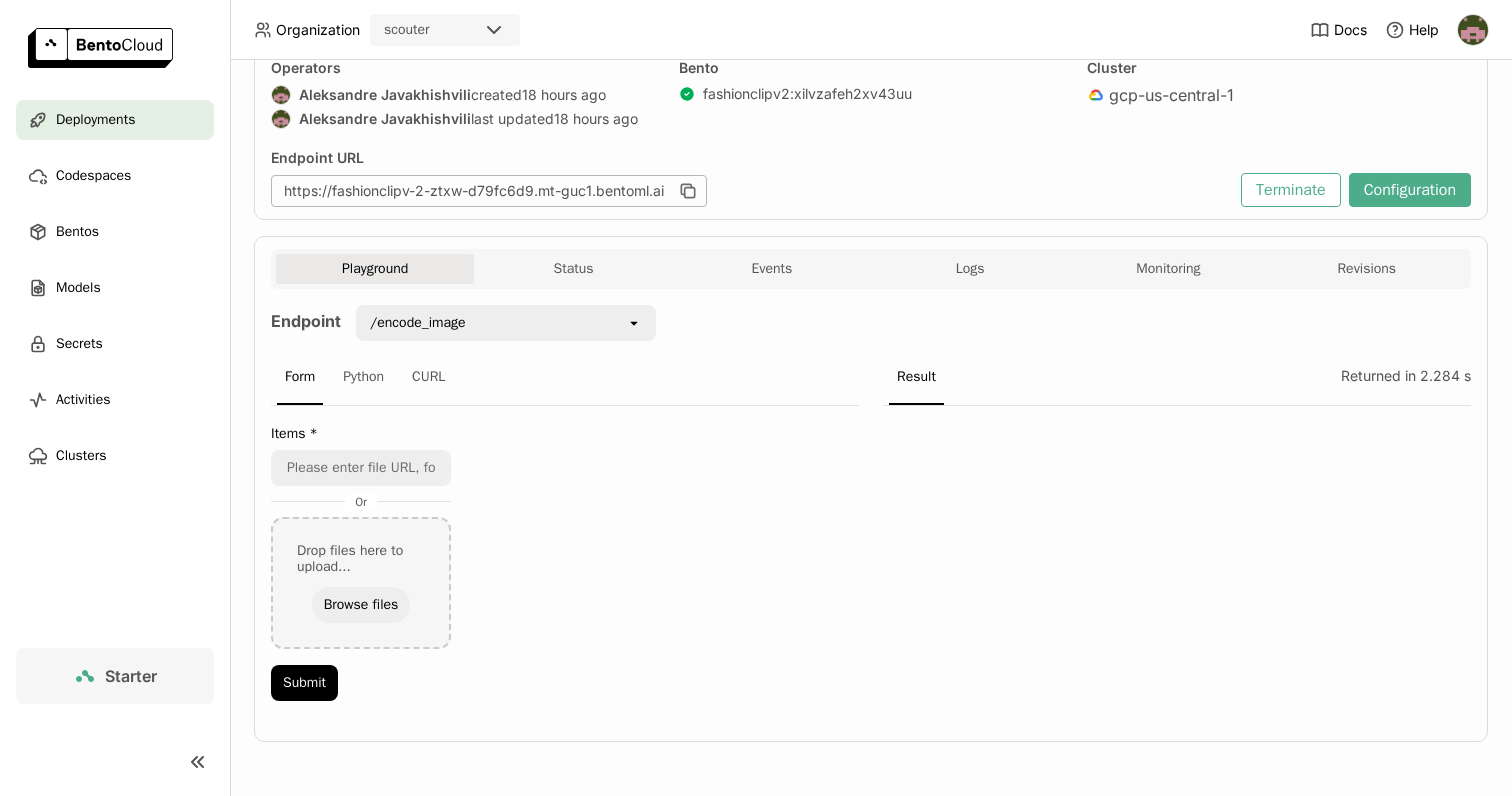 click on "/encode_image" at bounding box center [492, 323] 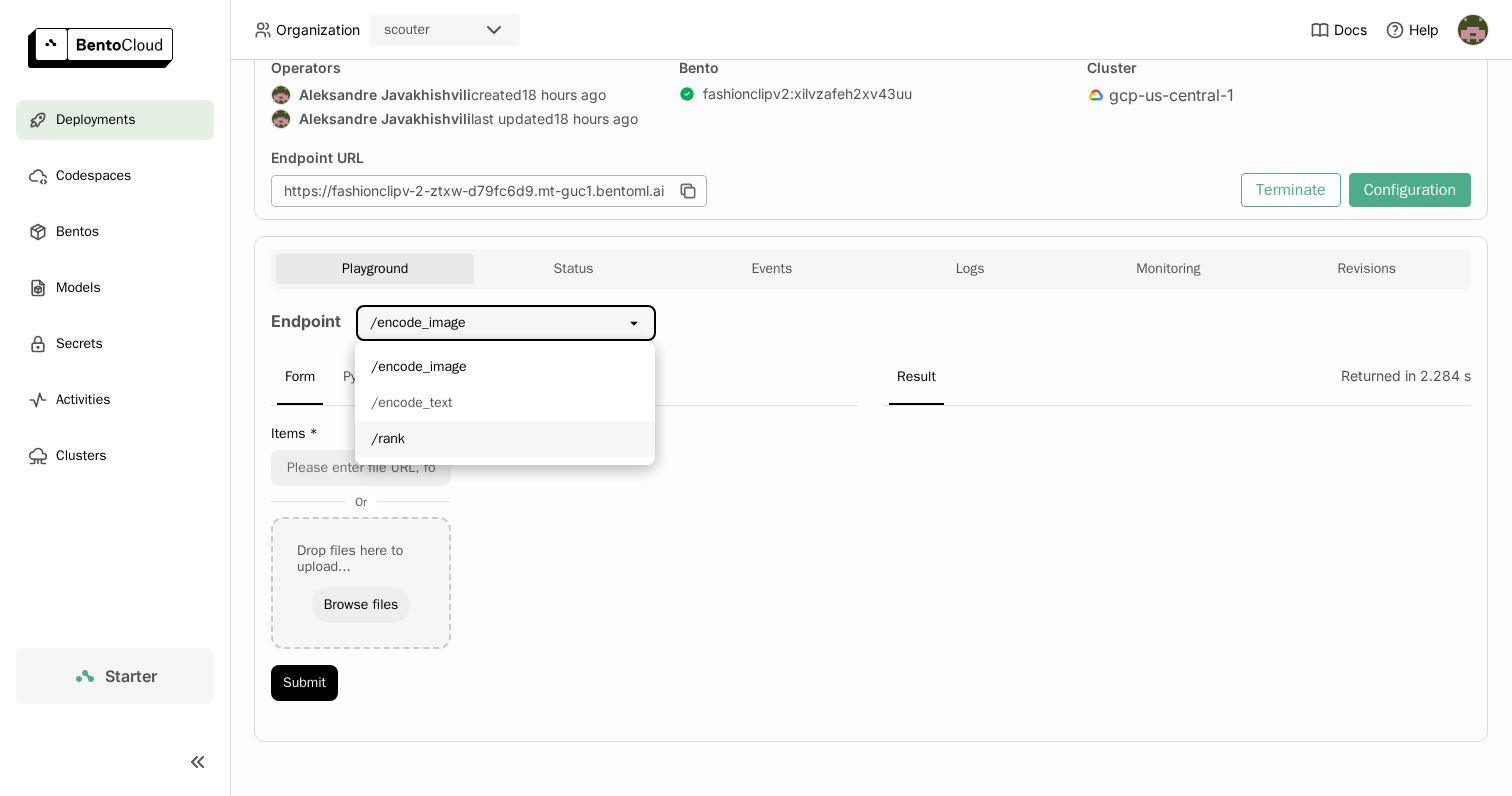 click on "/rank" at bounding box center [505, 439] 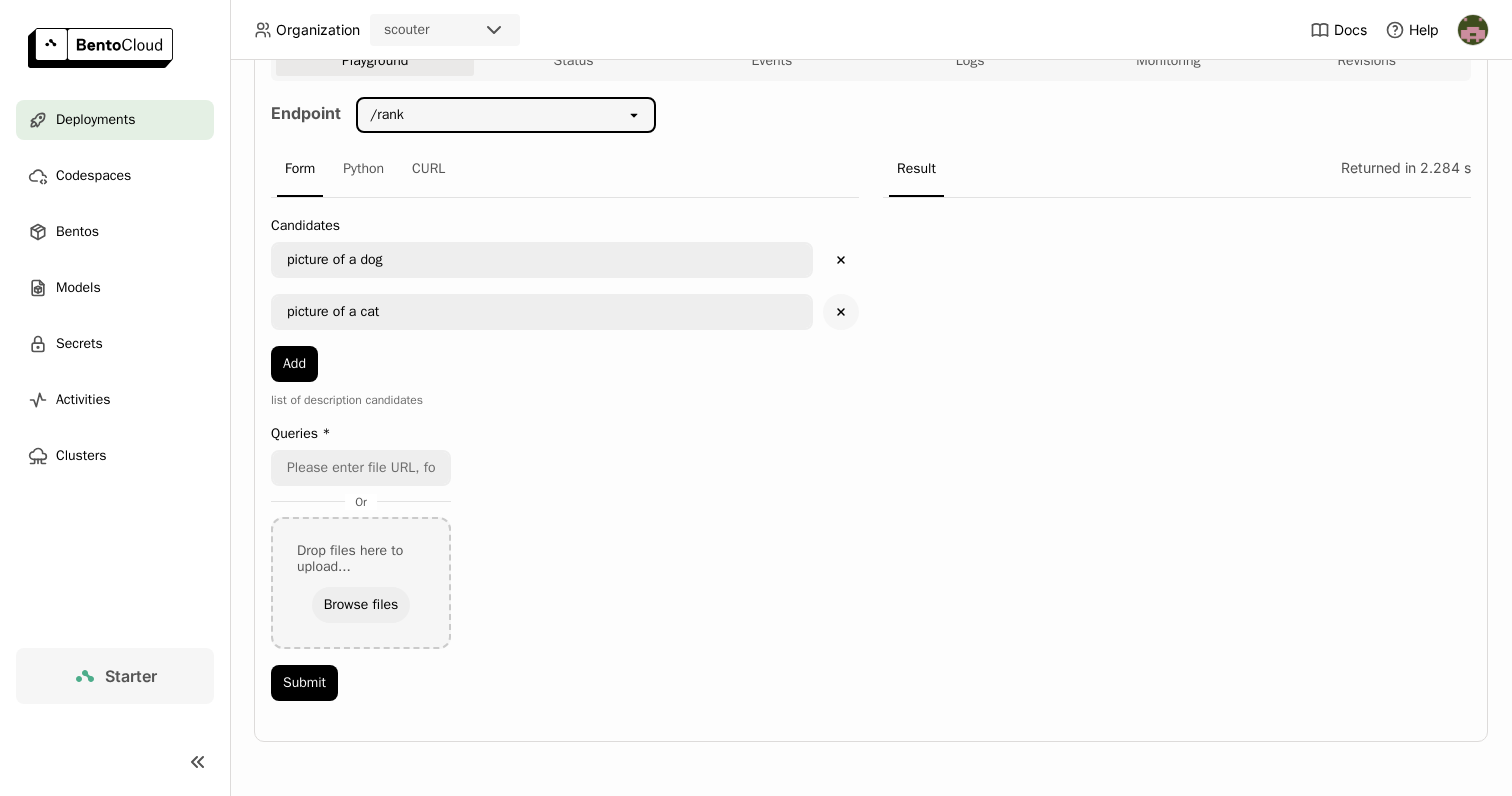 click on "Delete" 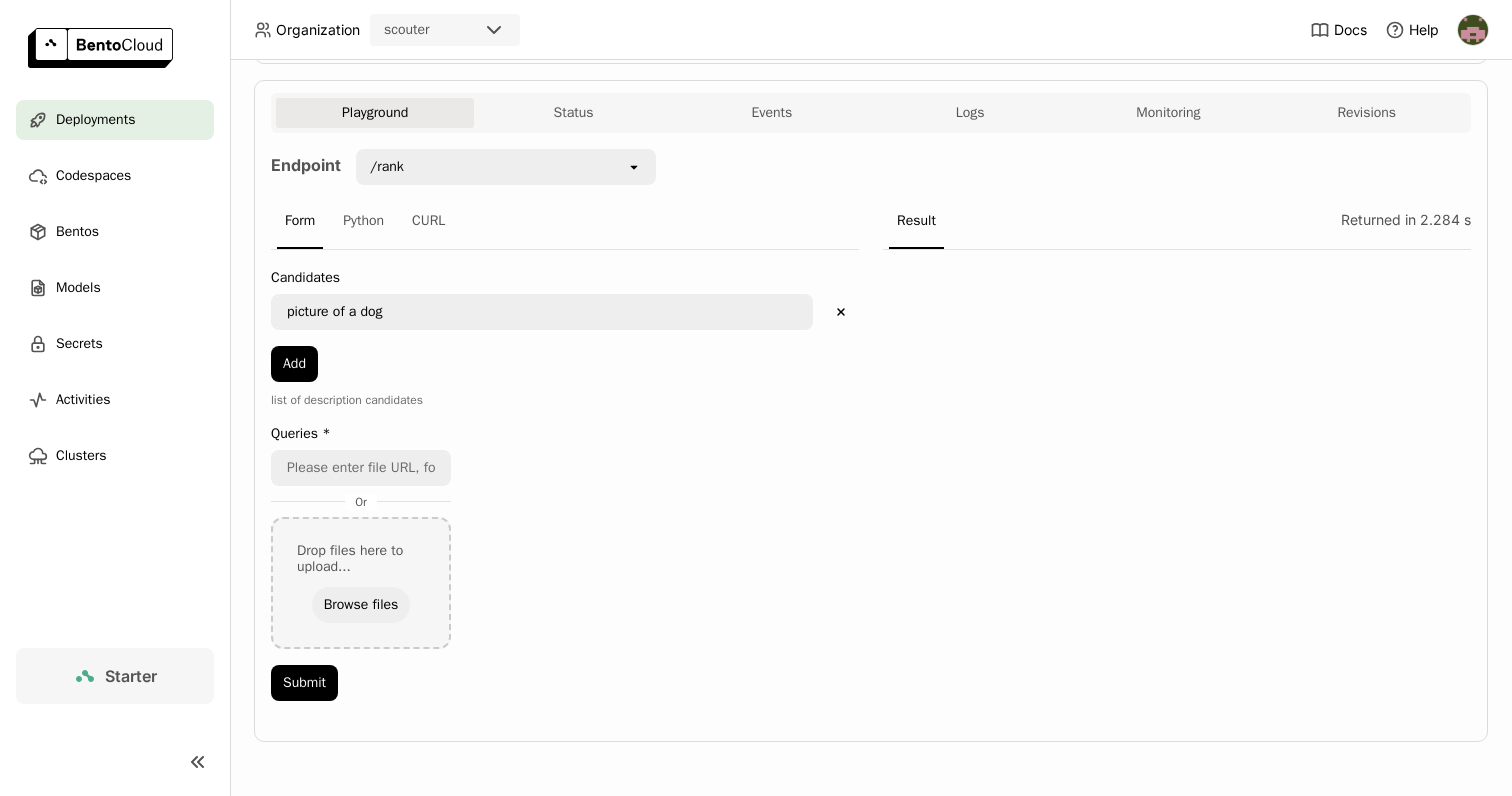 scroll, scrollTop: 340, scrollLeft: 0, axis: vertical 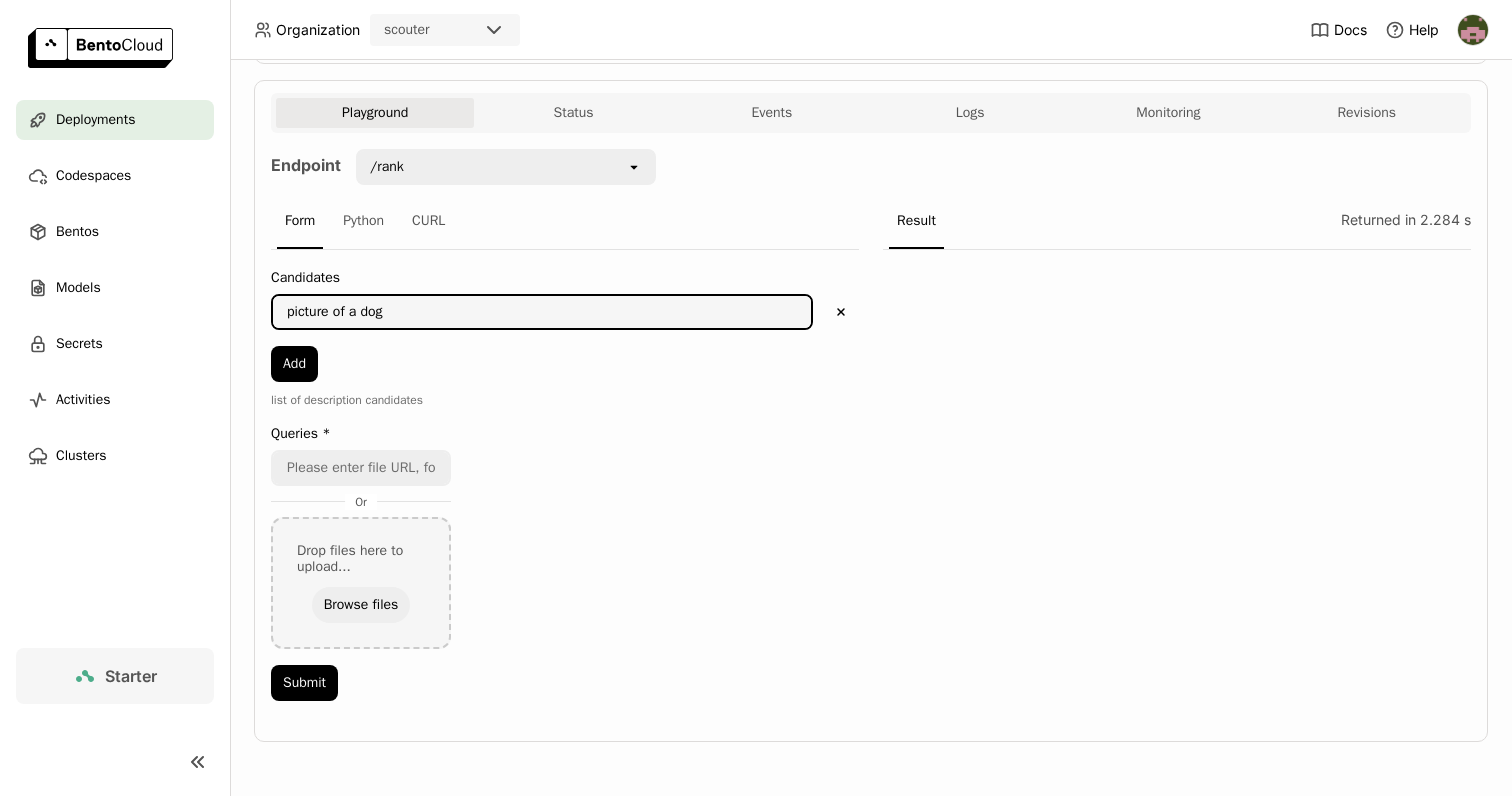 click on "picture of a dog" at bounding box center (542, 312) 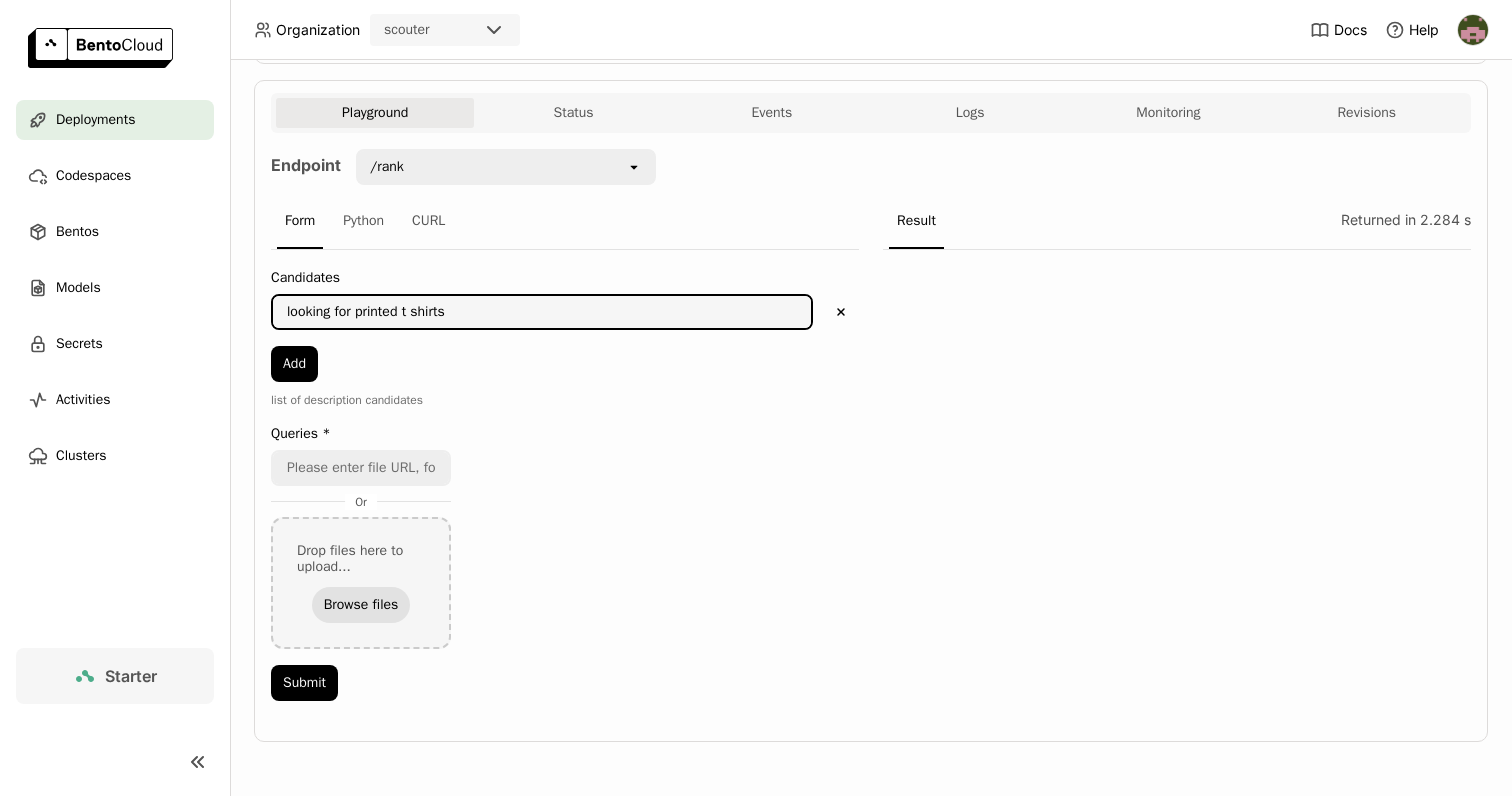 type on "looking for printed t shirts" 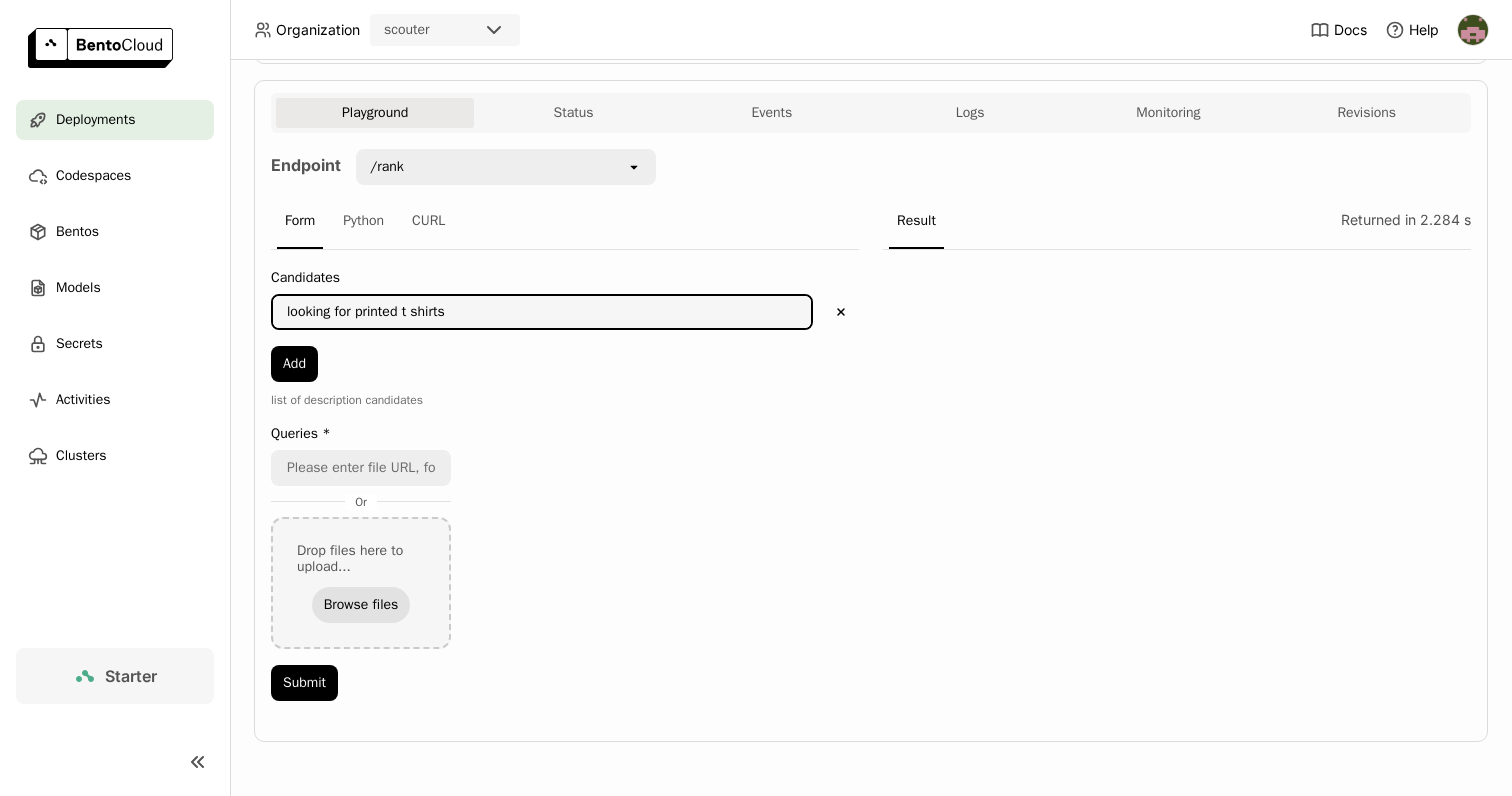 click on "Browse files" at bounding box center (361, 605) 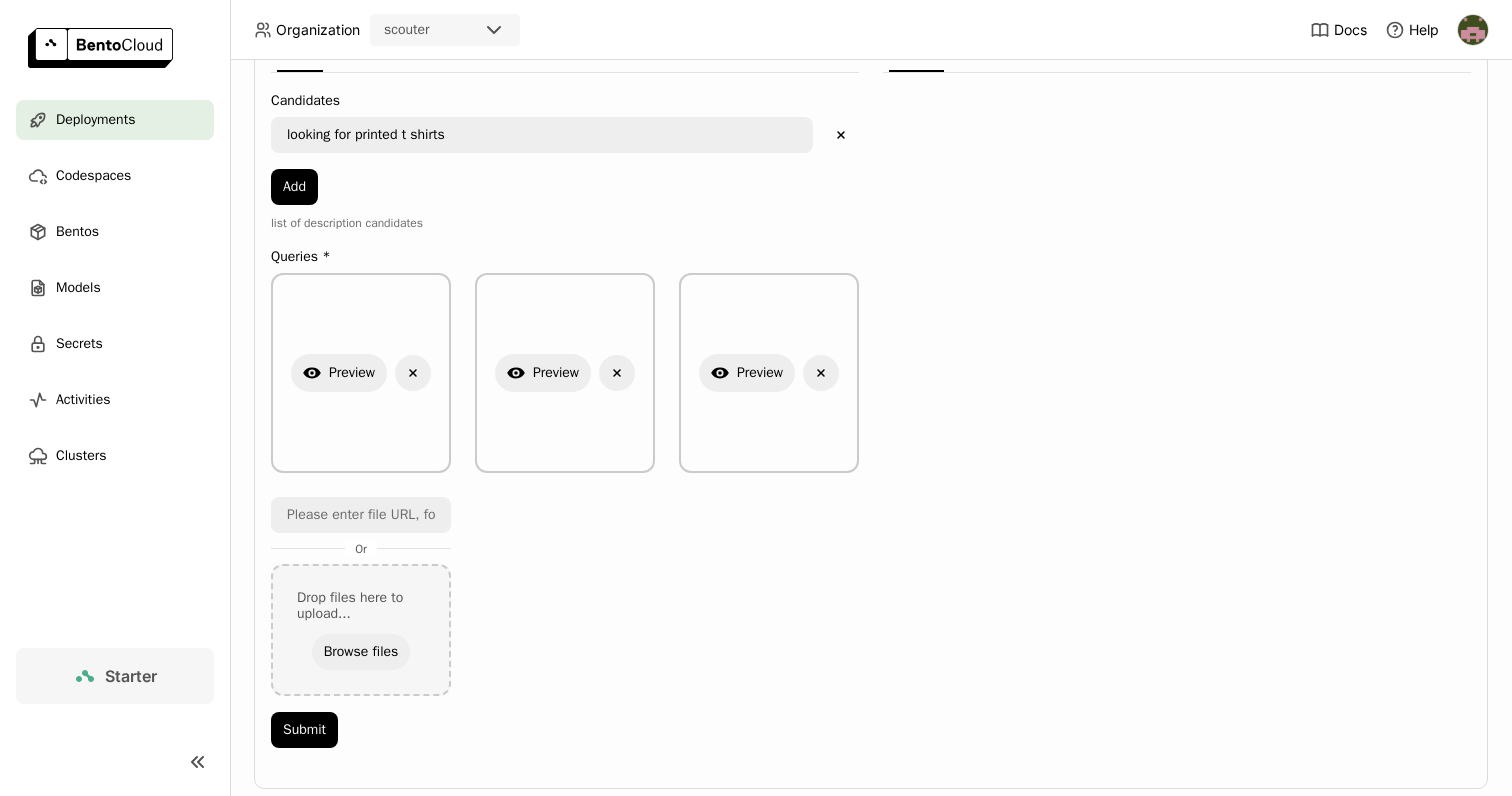 scroll, scrollTop: 564, scrollLeft: 0, axis: vertical 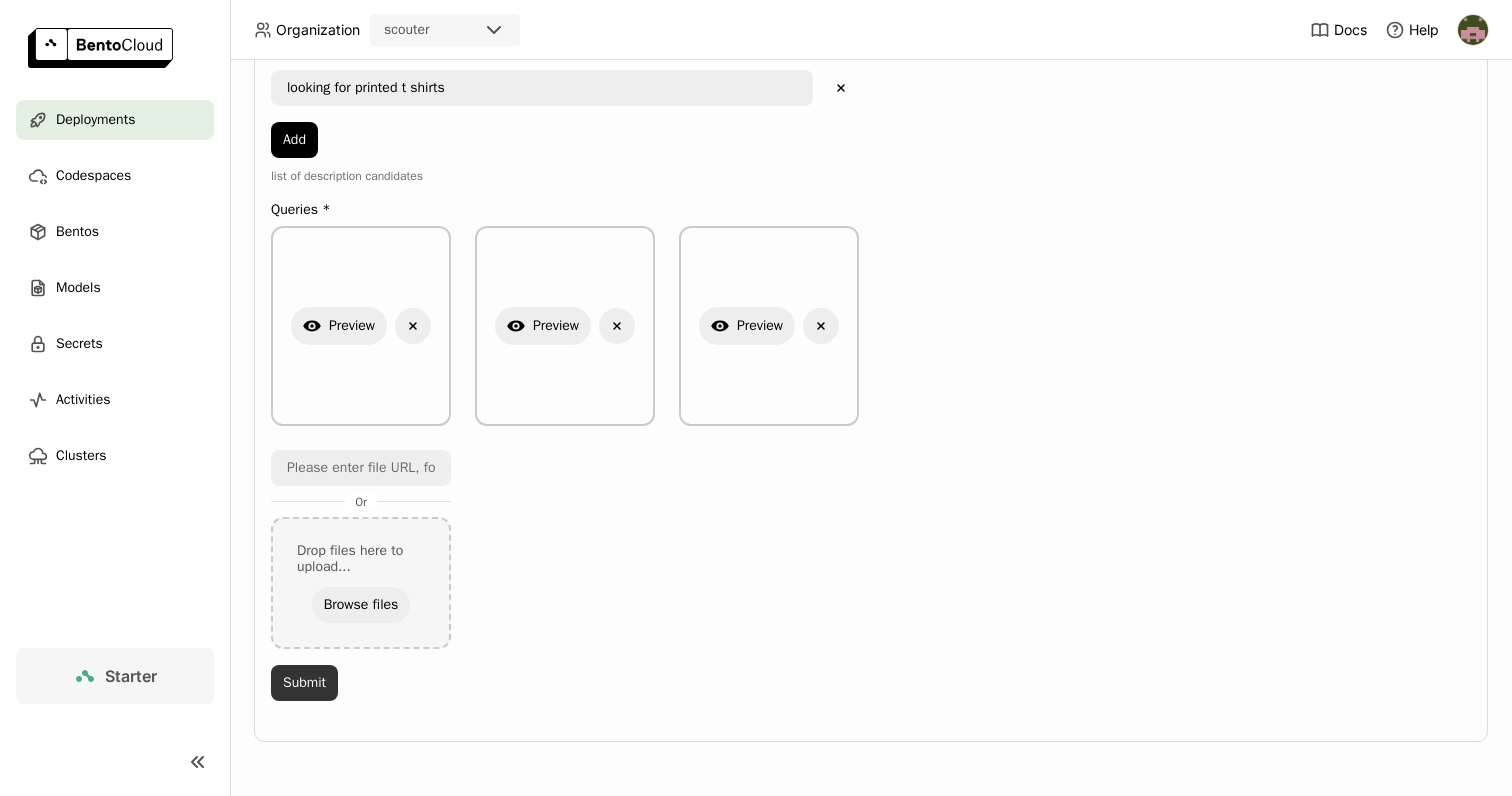 click on "Submit" at bounding box center (304, 683) 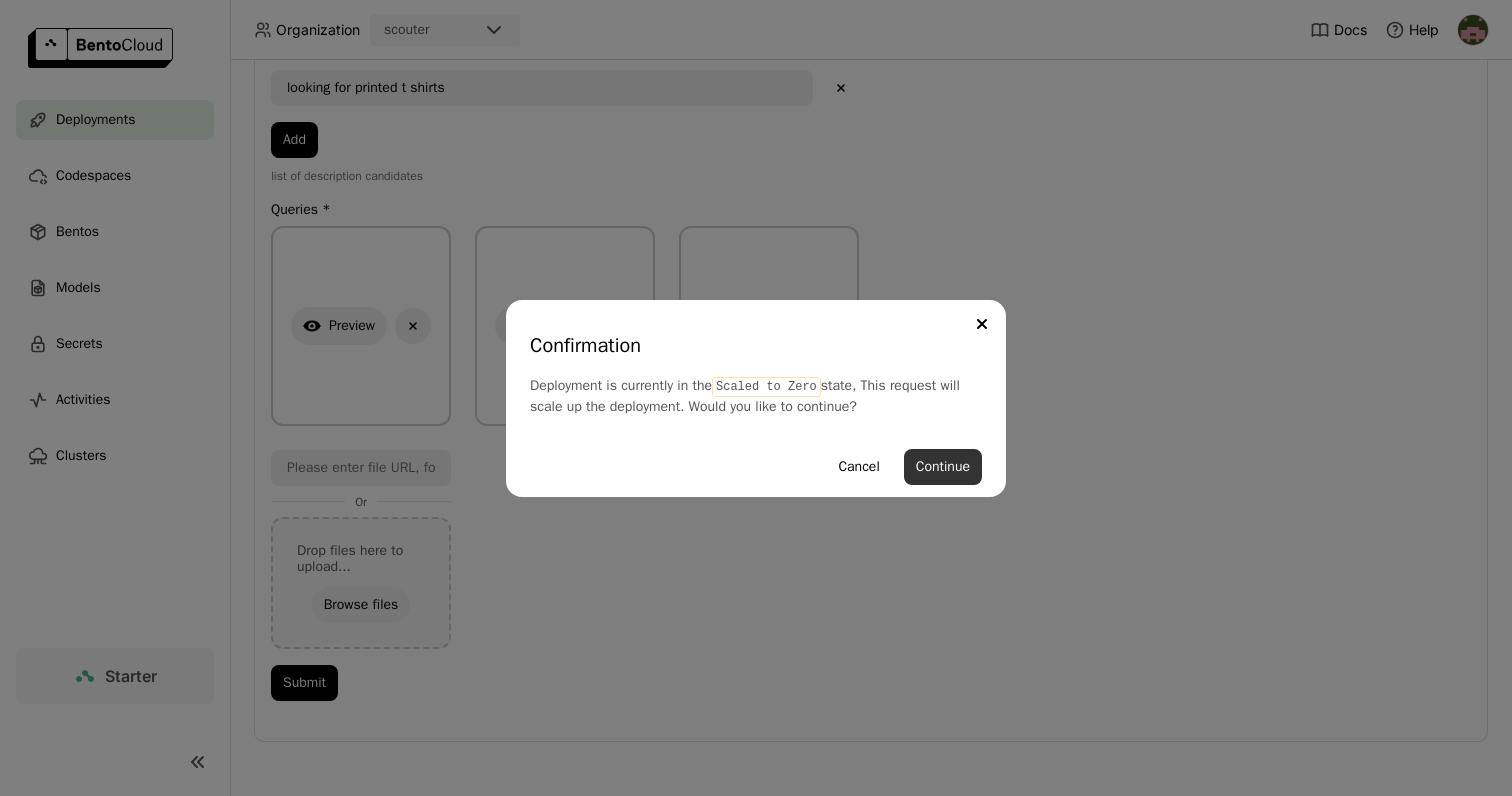 click on "Continue" at bounding box center (943, 467) 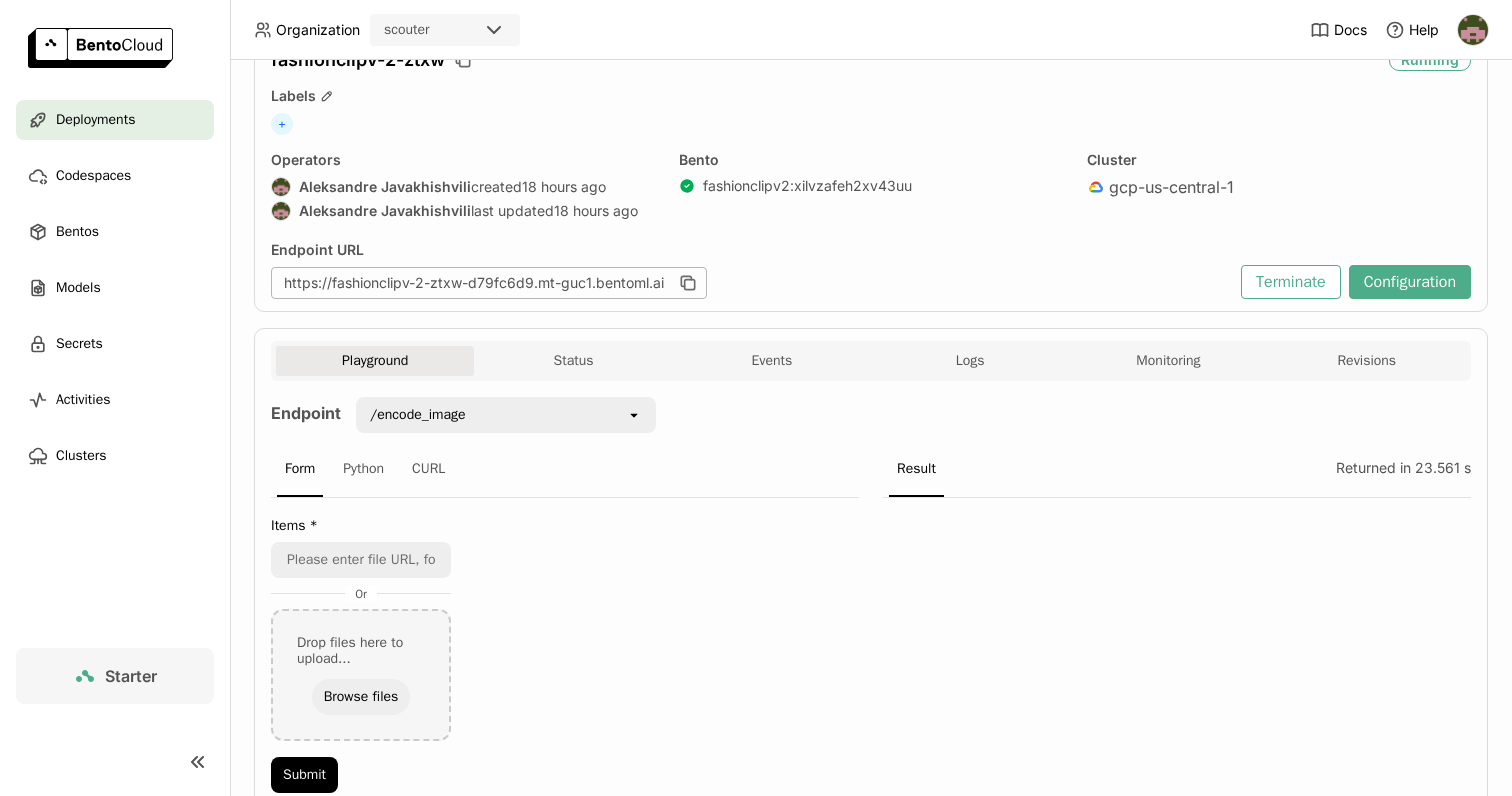 scroll, scrollTop: 184, scrollLeft: 0, axis: vertical 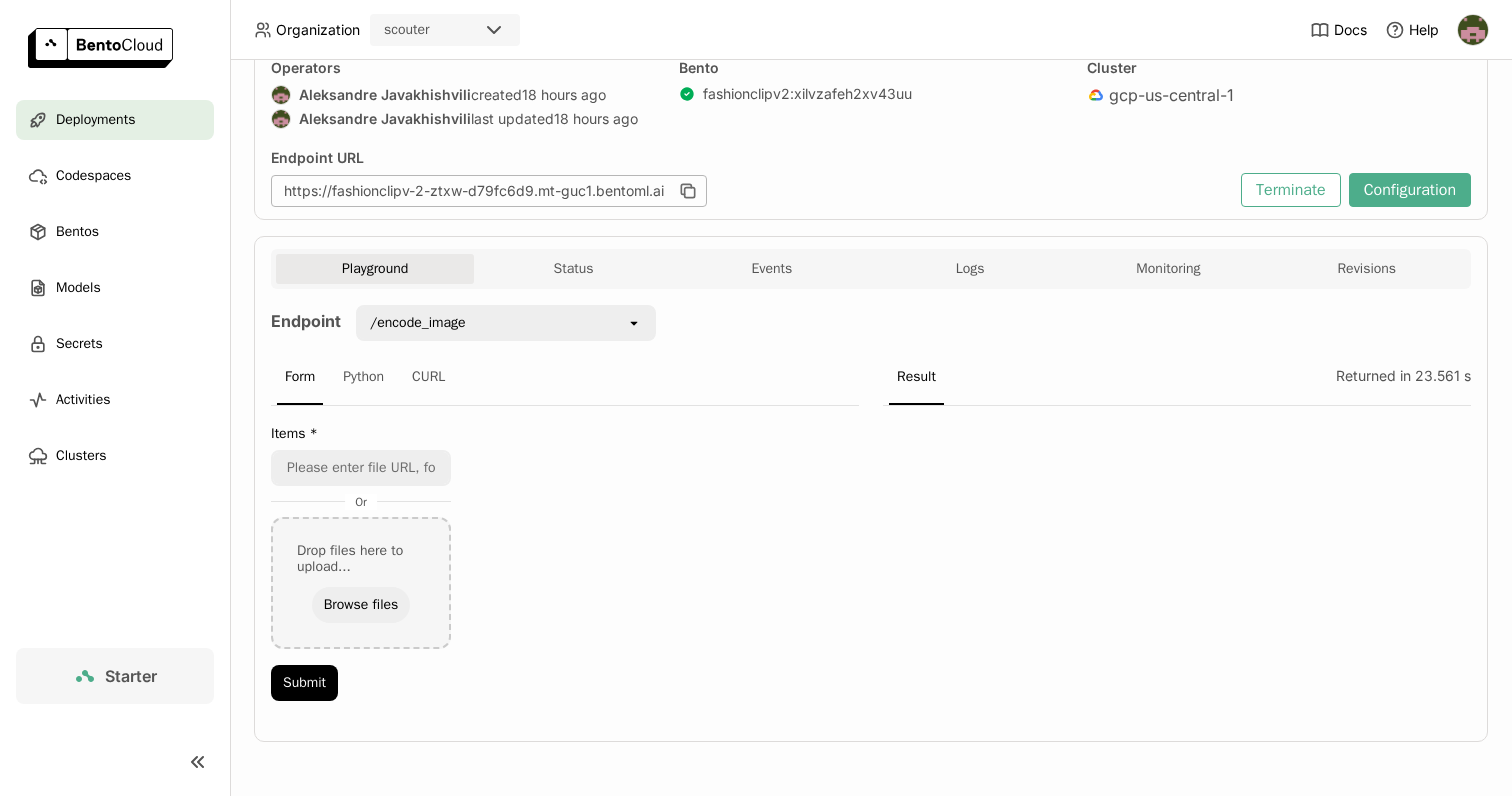 click on "/encode_image" at bounding box center [492, 323] 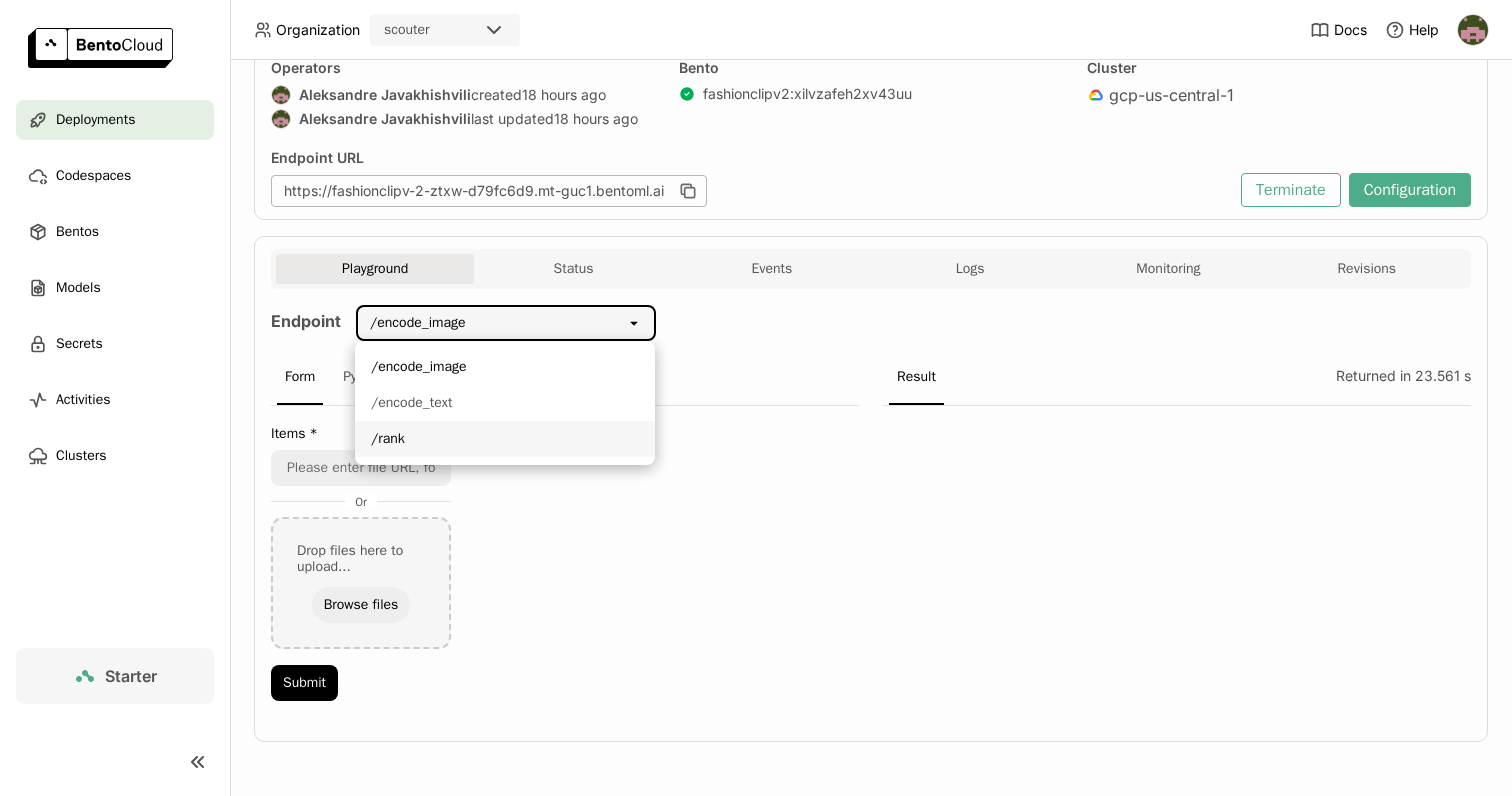 click on "/rank" at bounding box center [505, 439] 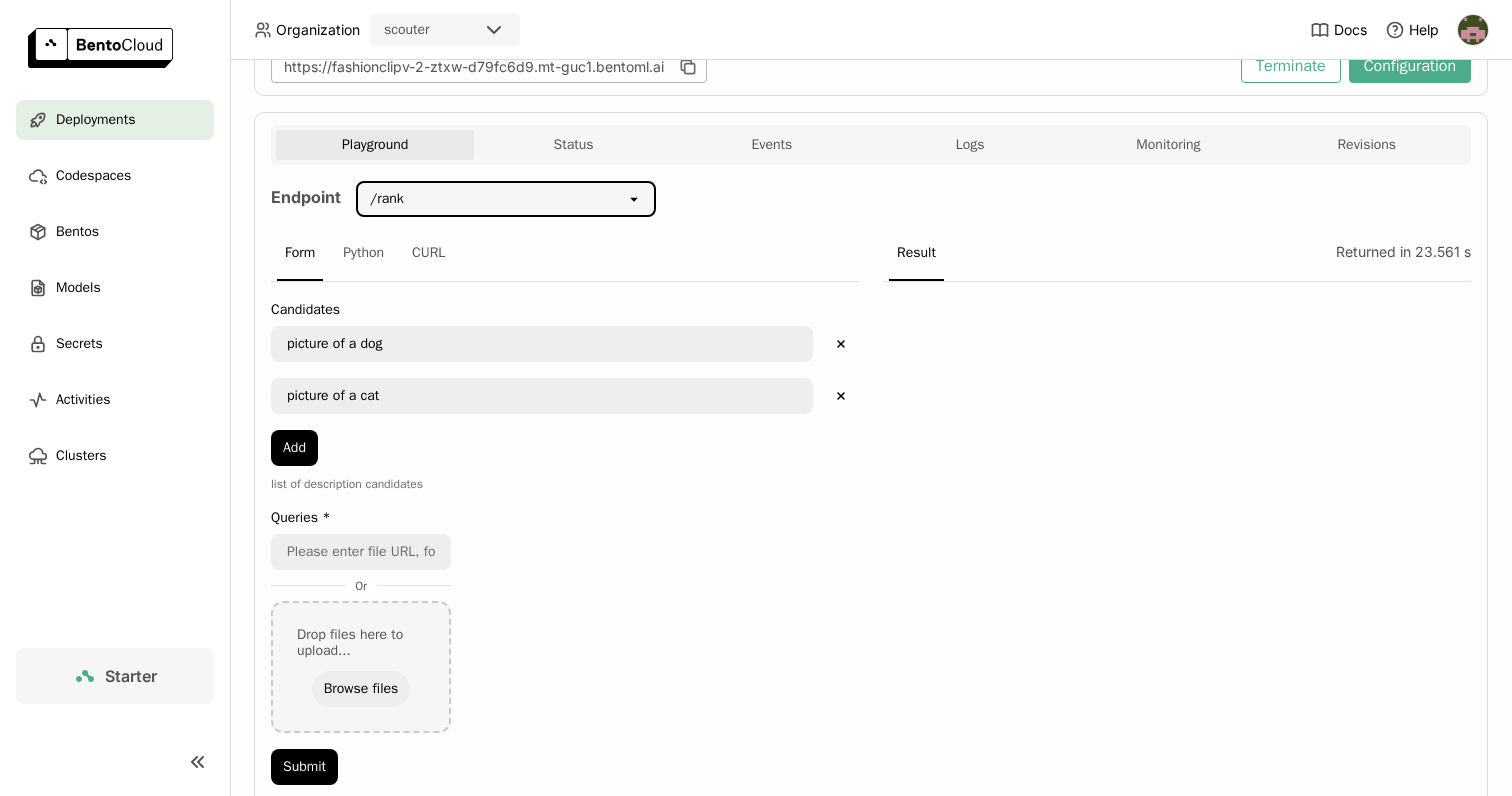scroll, scrollTop: 392, scrollLeft: 0, axis: vertical 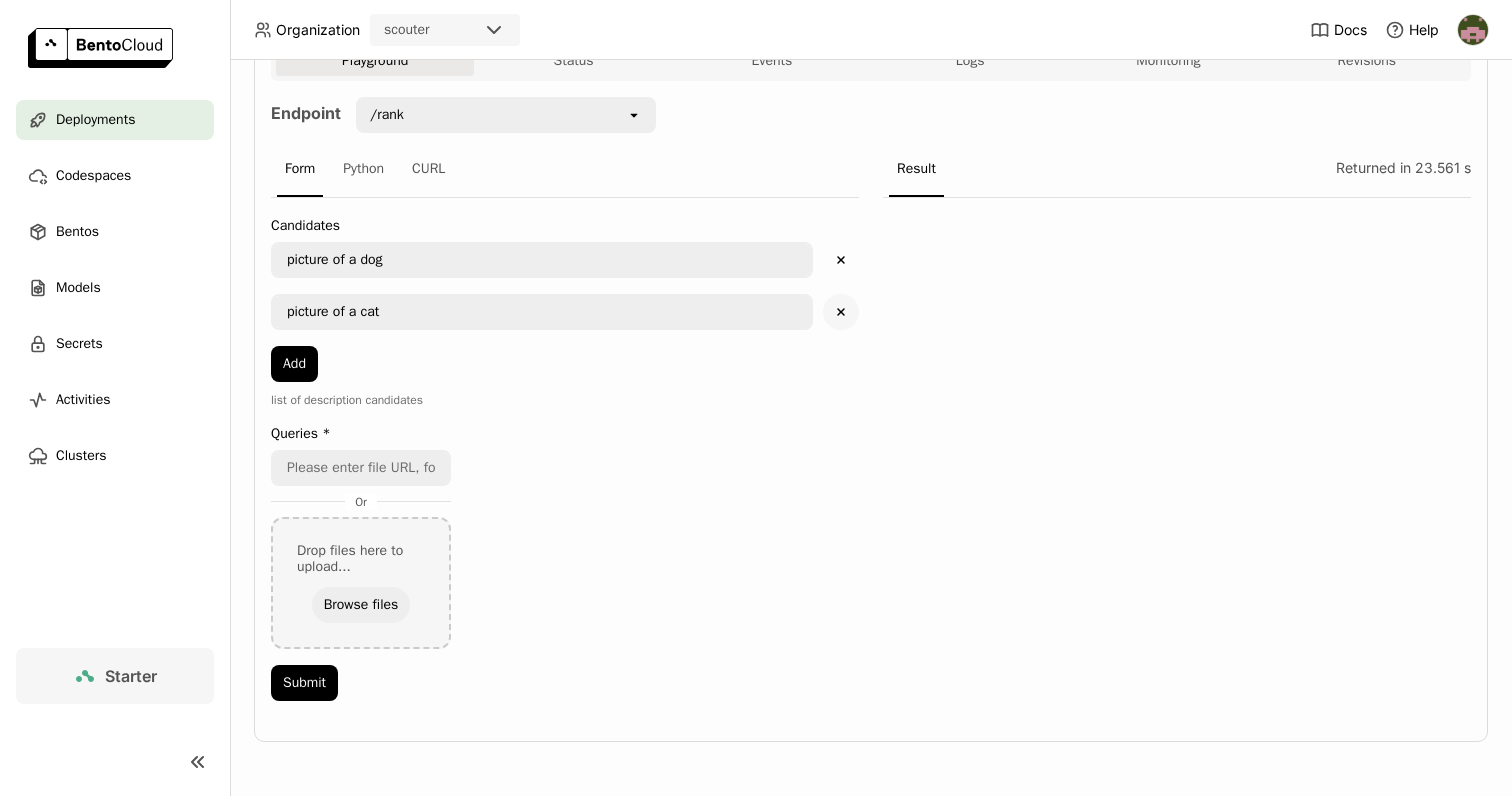 click on "Delete" at bounding box center [841, 312] 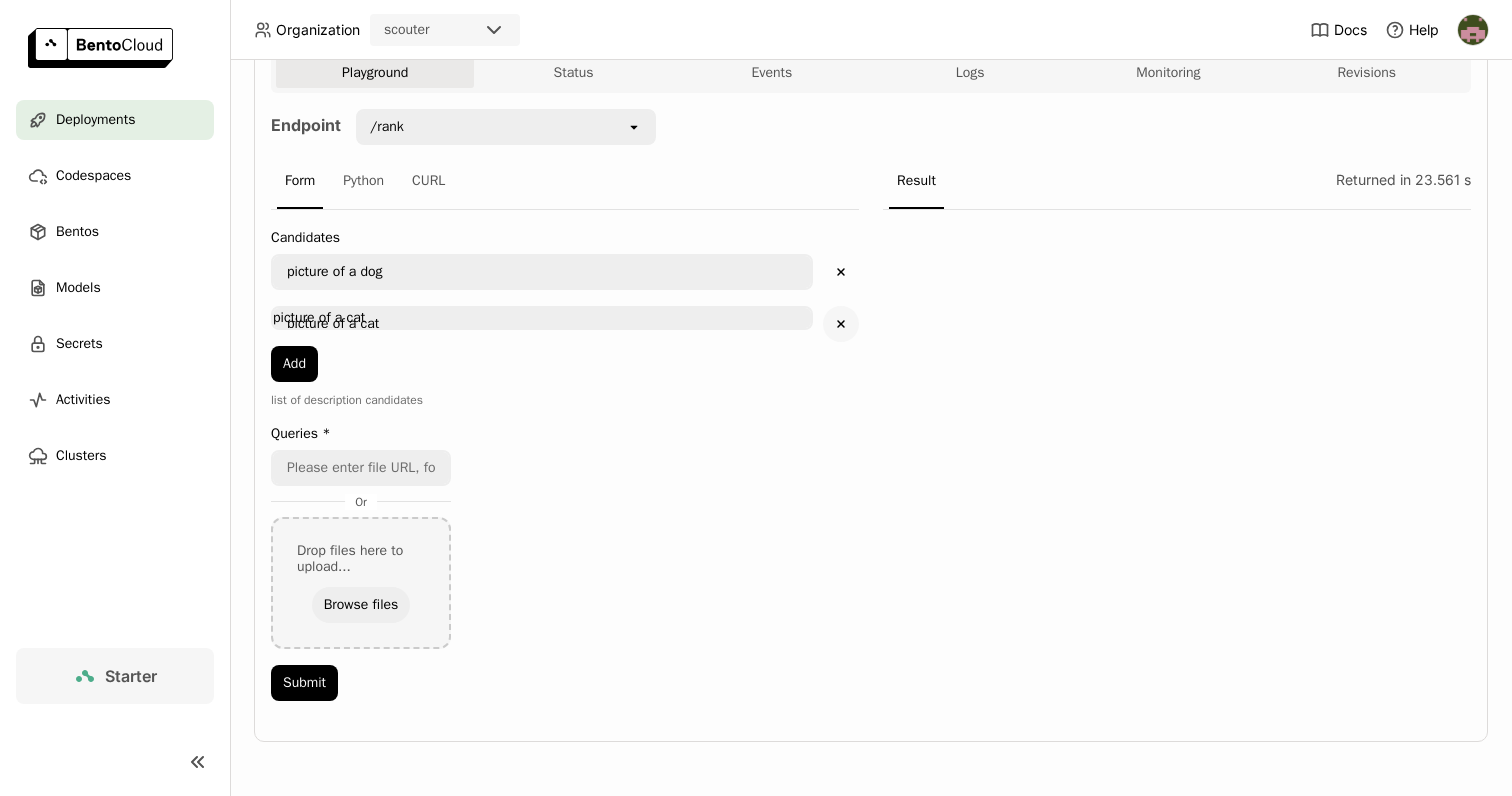 scroll, scrollTop: 340, scrollLeft: 0, axis: vertical 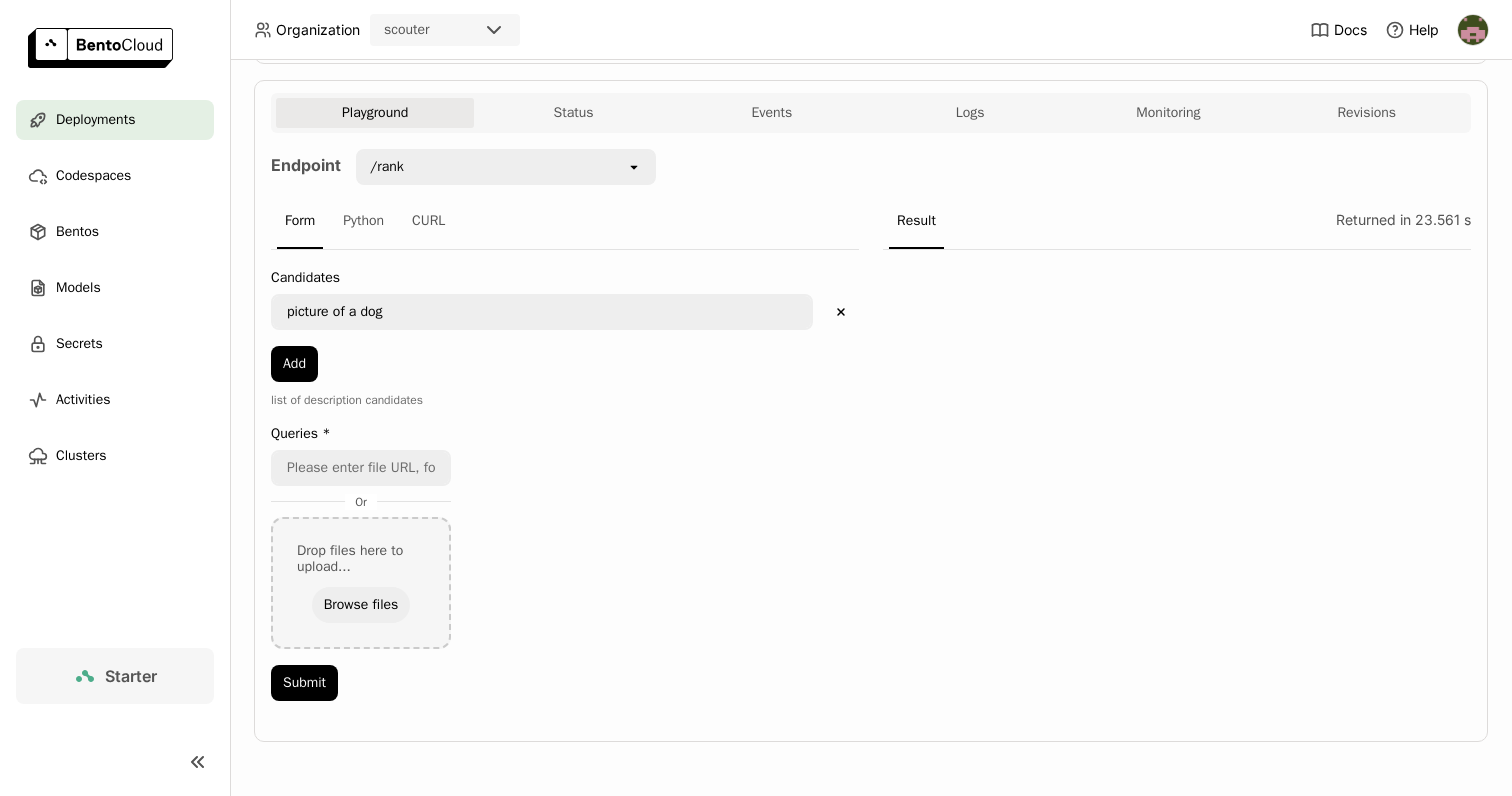 click on "picture of a dog" at bounding box center (542, 312) 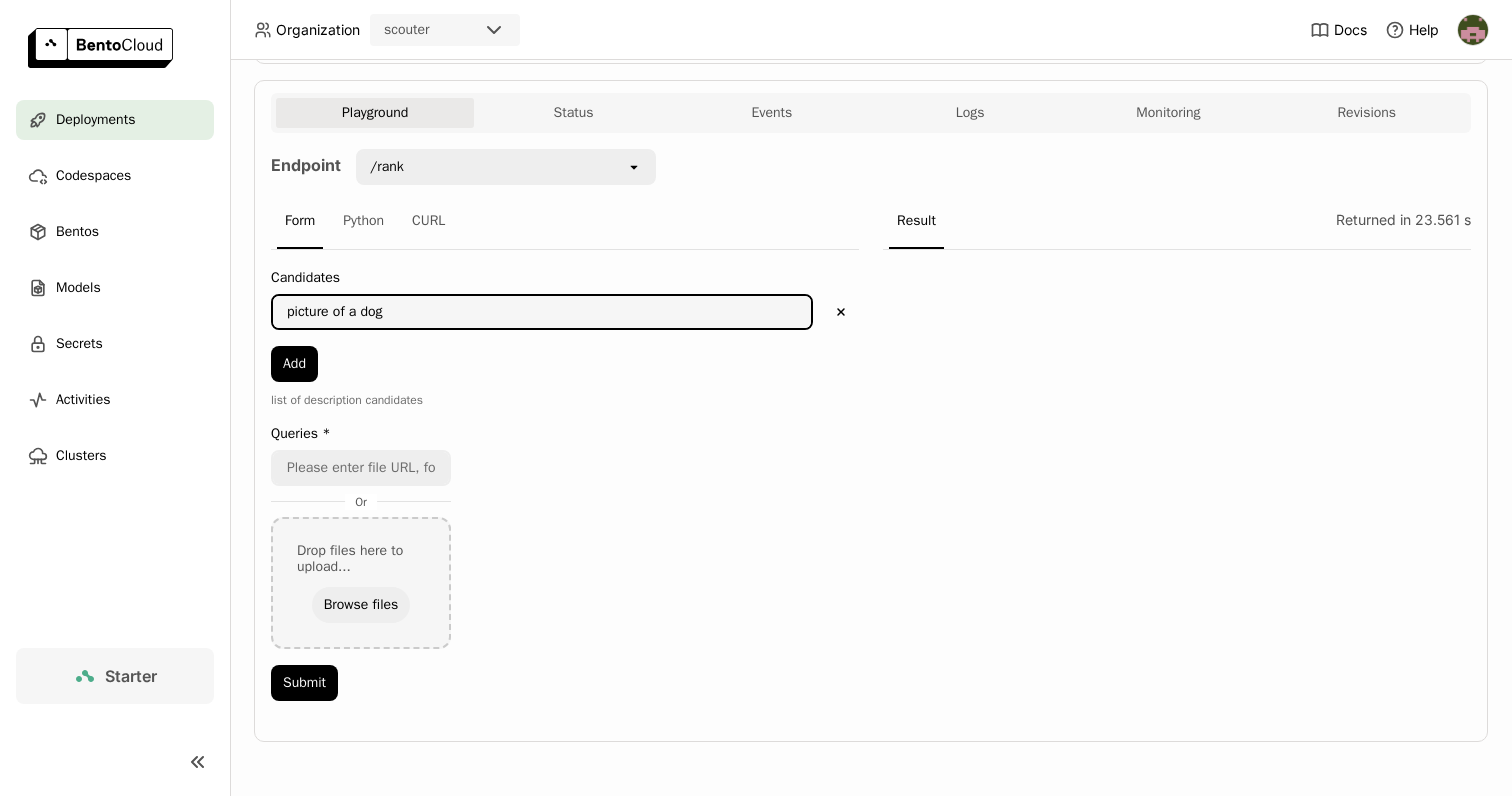 click on "picture of a dog" at bounding box center (542, 312) 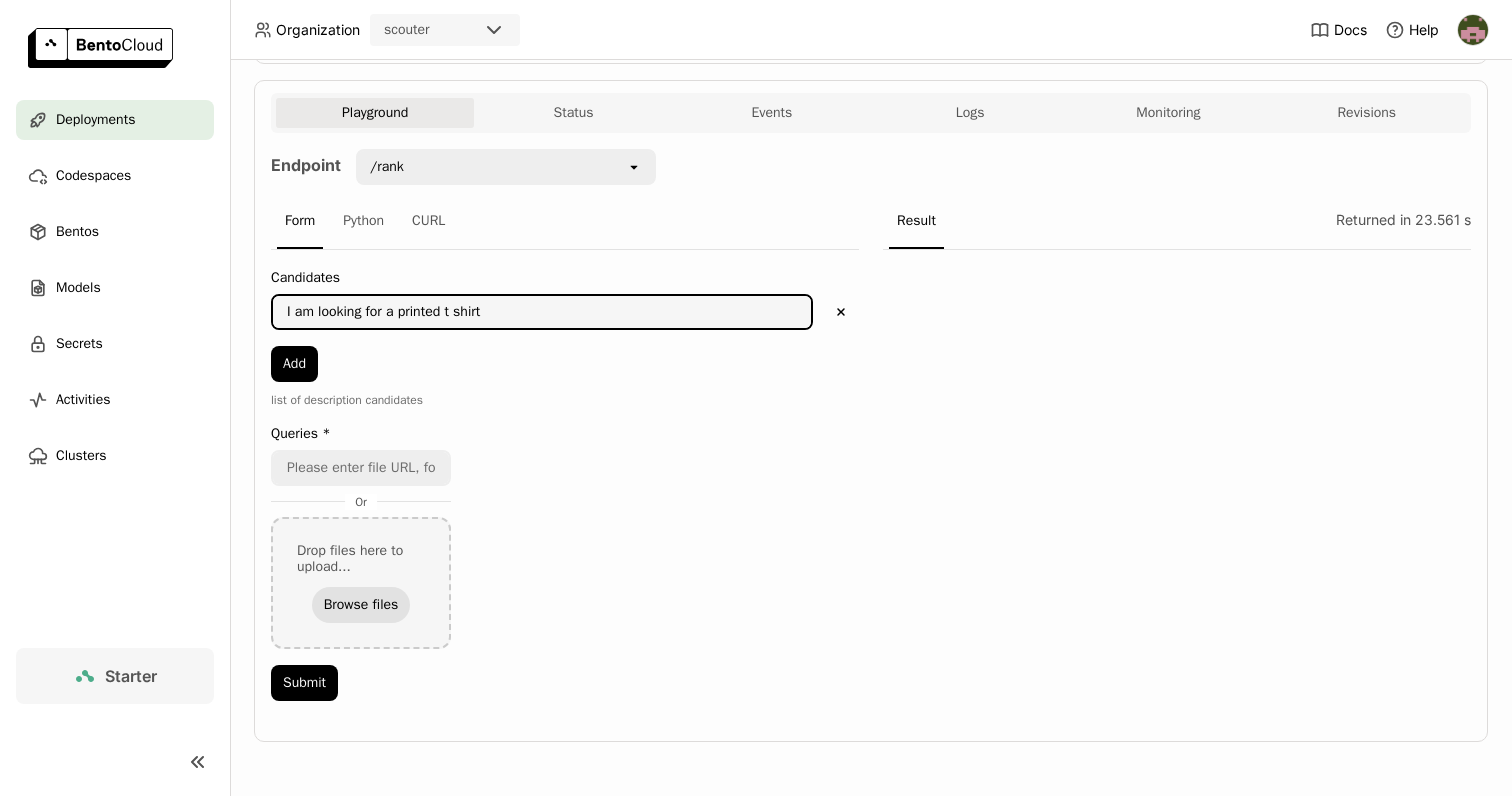 click on "Browse files" at bounding box center [361, 605] 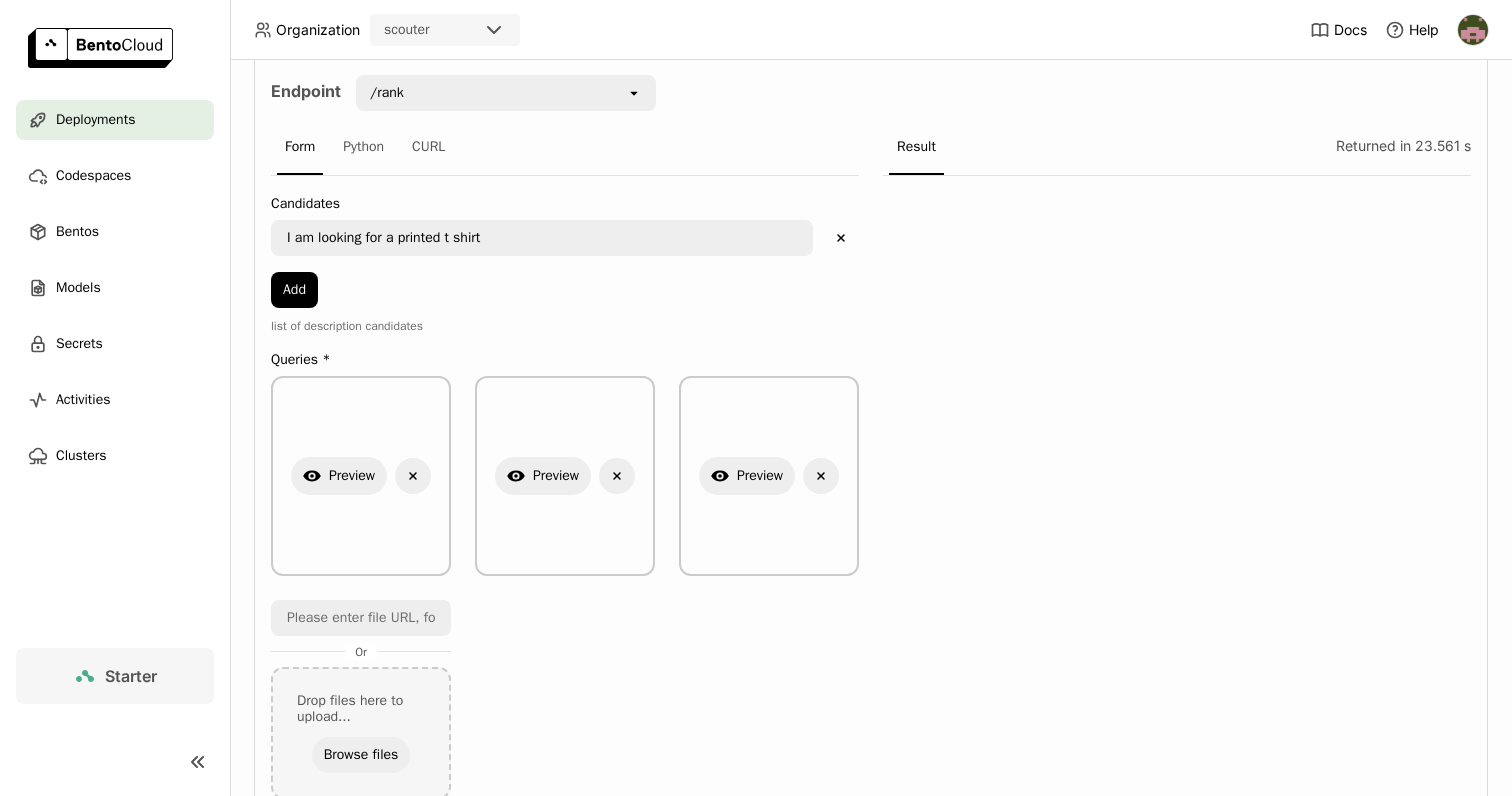 scroll, scrollTop: 564, scrollLeft: 0, axis: vertical 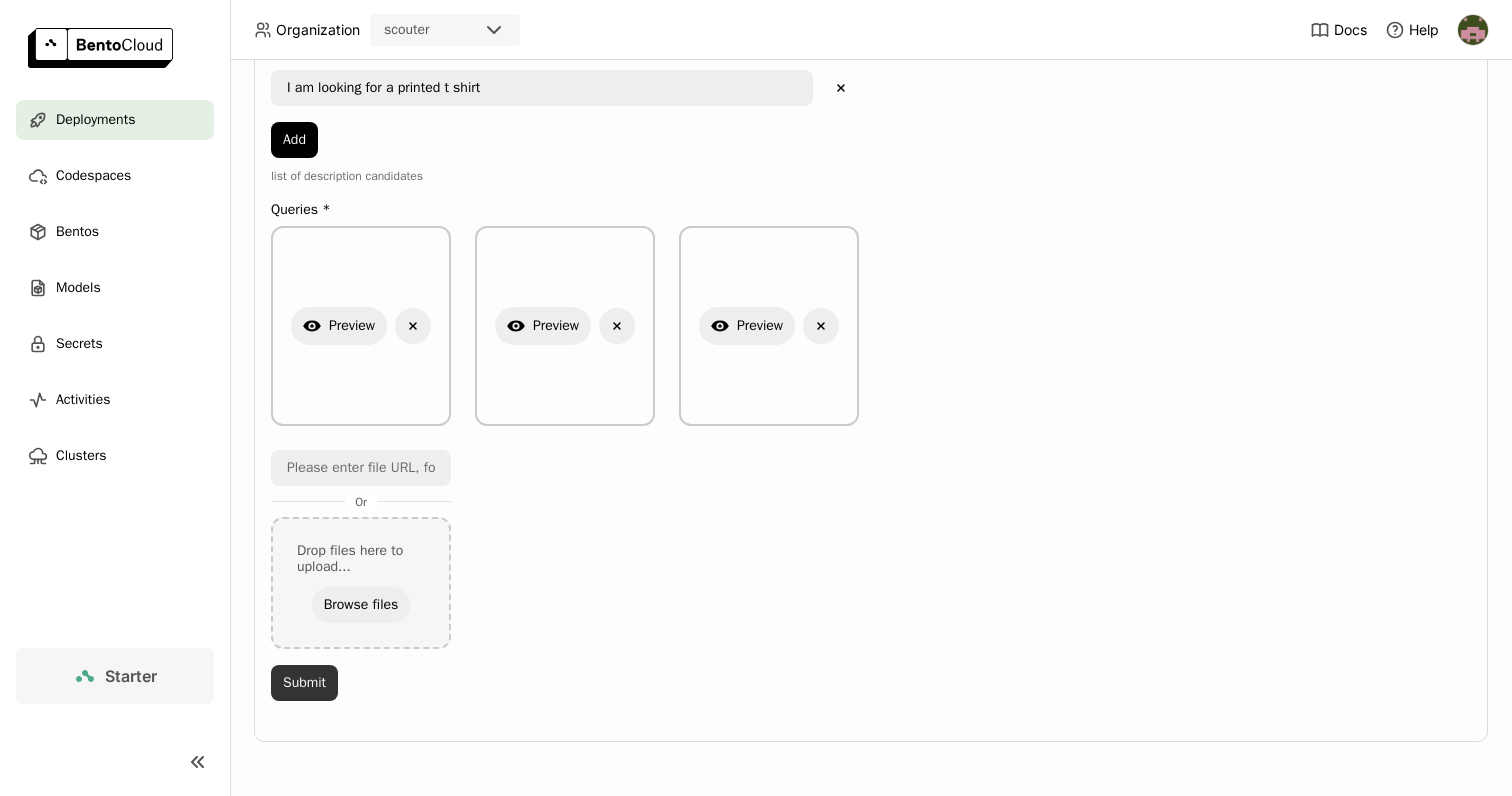 click on "Submit" at bounding box center [304, 683] 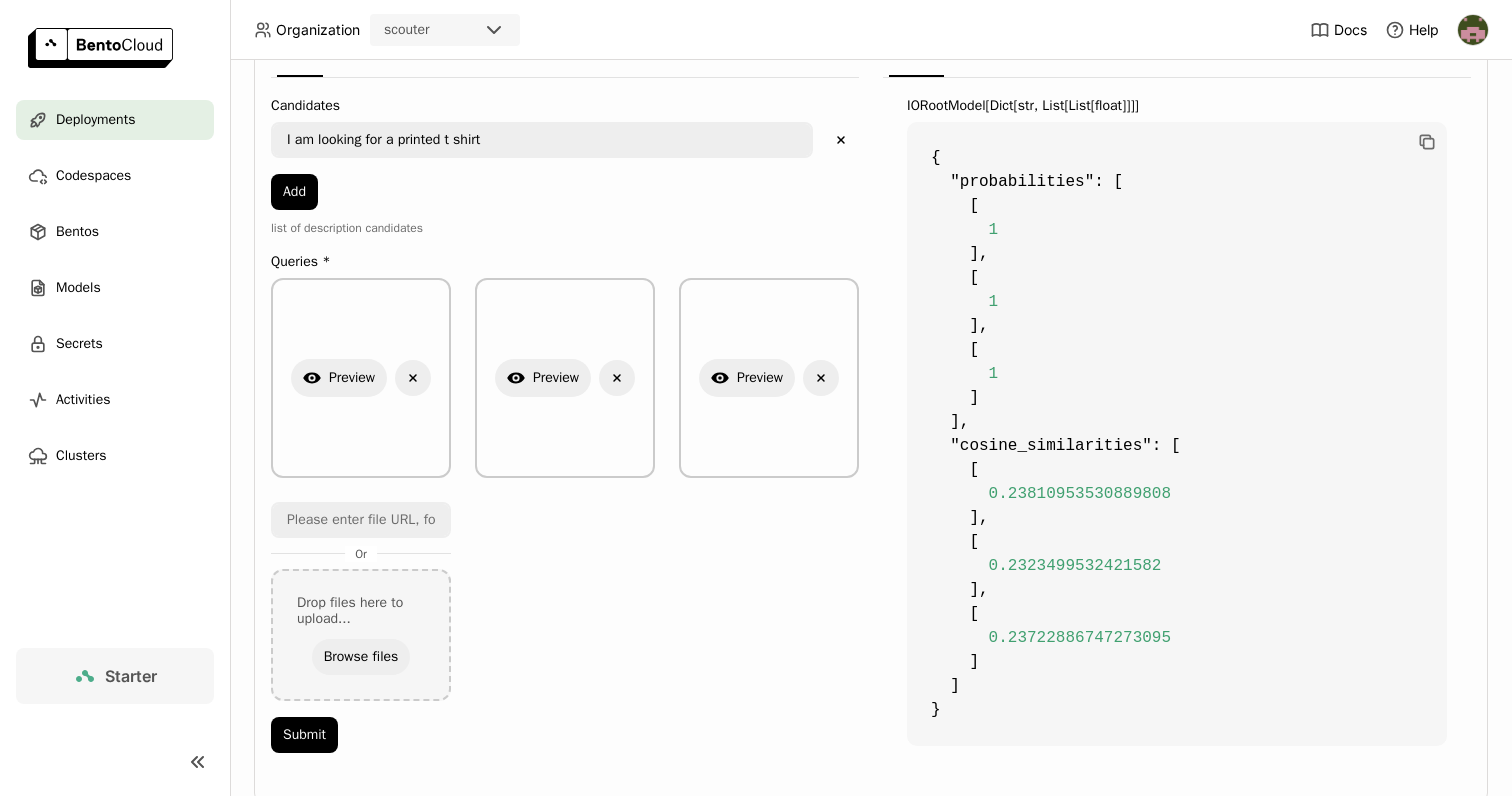 scroll, scrollTop: 483, scrollLeft: 0, axis: vertical 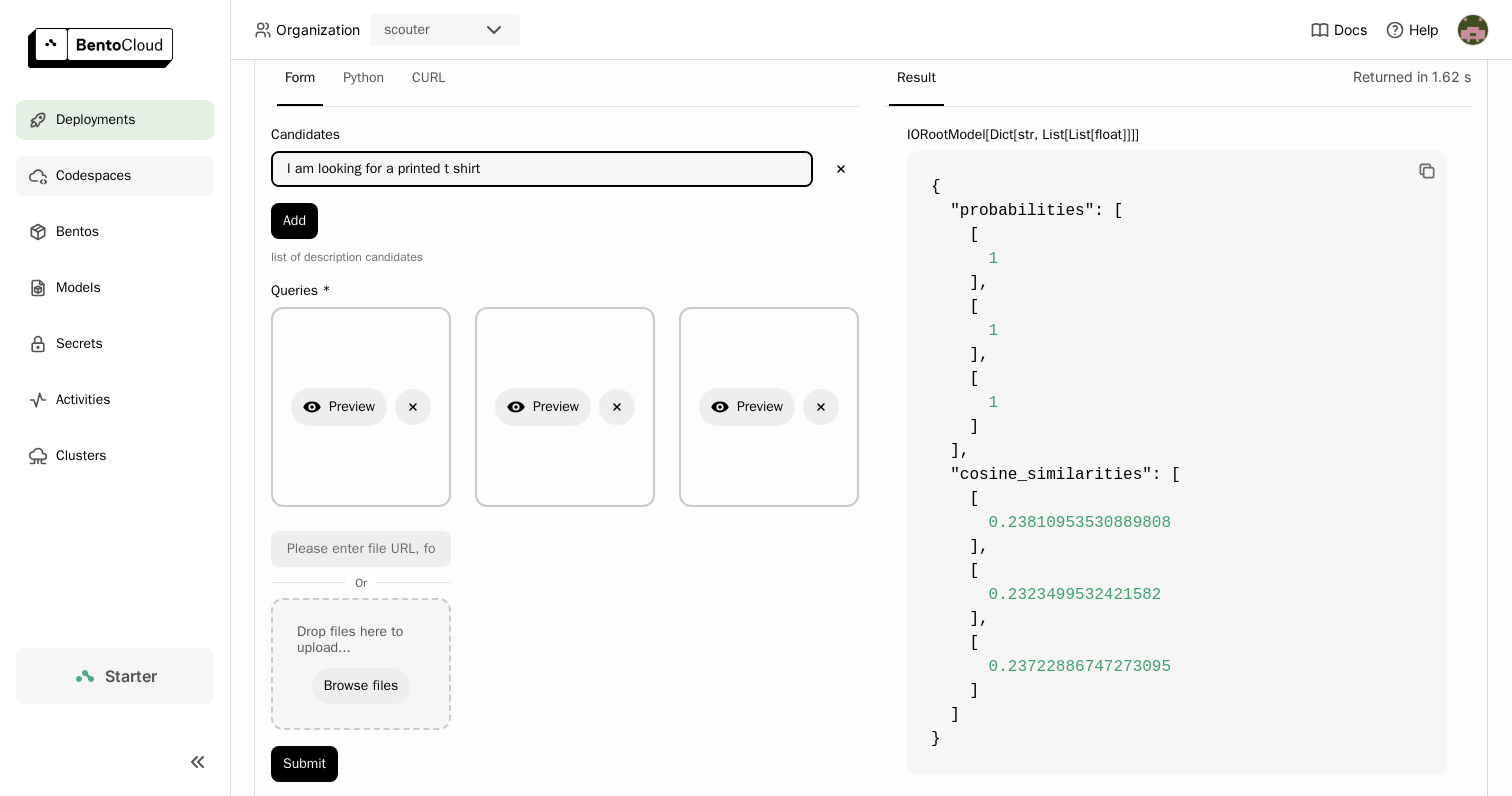 drag, startPoint x: 405, startPoint y: 168, endPoint x: 169, endPoint y: 162, distance: 236.07626 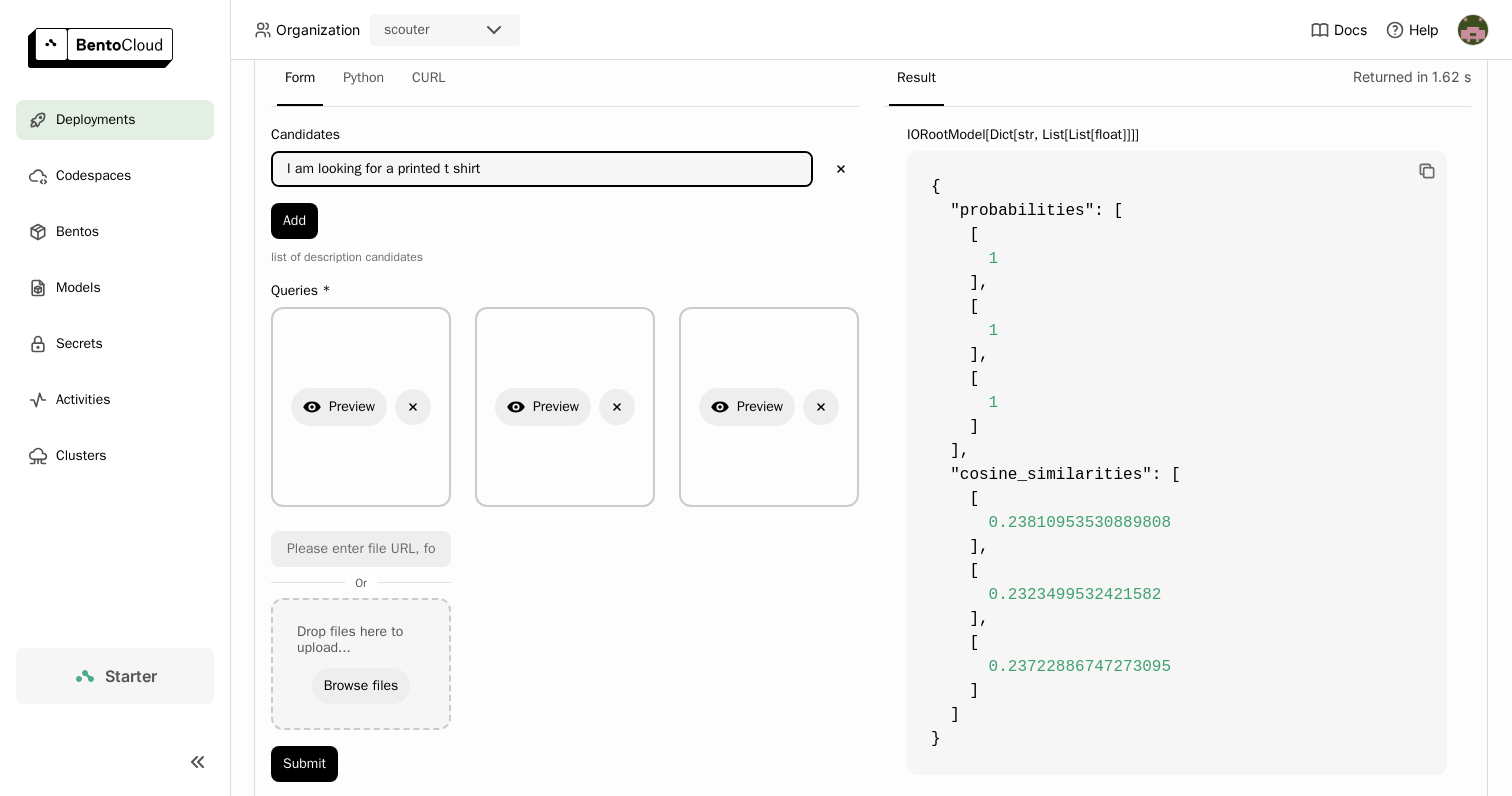 click on "I am looking for a printed t shirt" at bounding box center (542, 169) 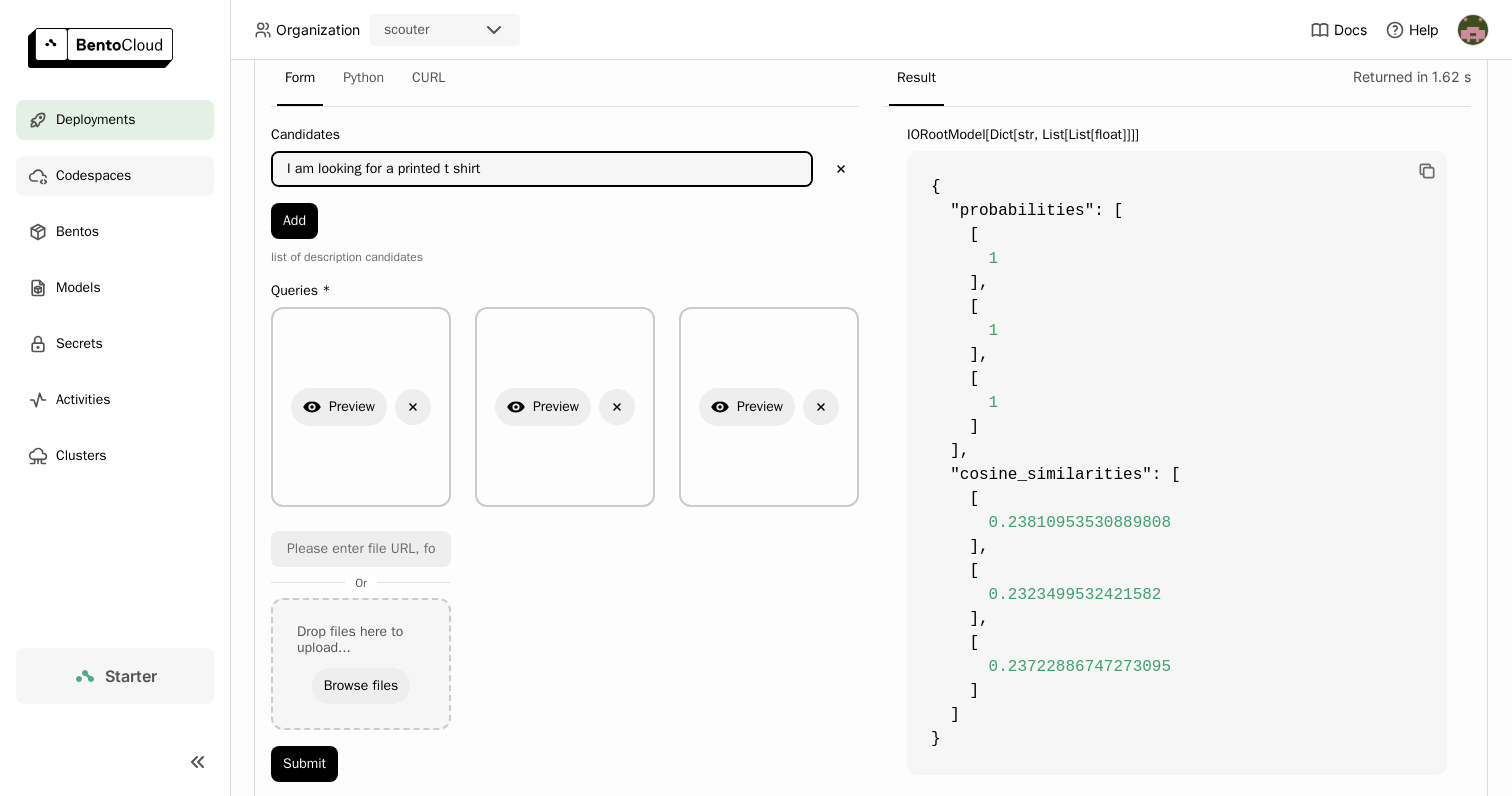 drag, startPoint x: 401, startPoint y: 168, endPoint x: 208, endPoint y: 163, distance: 193.06476 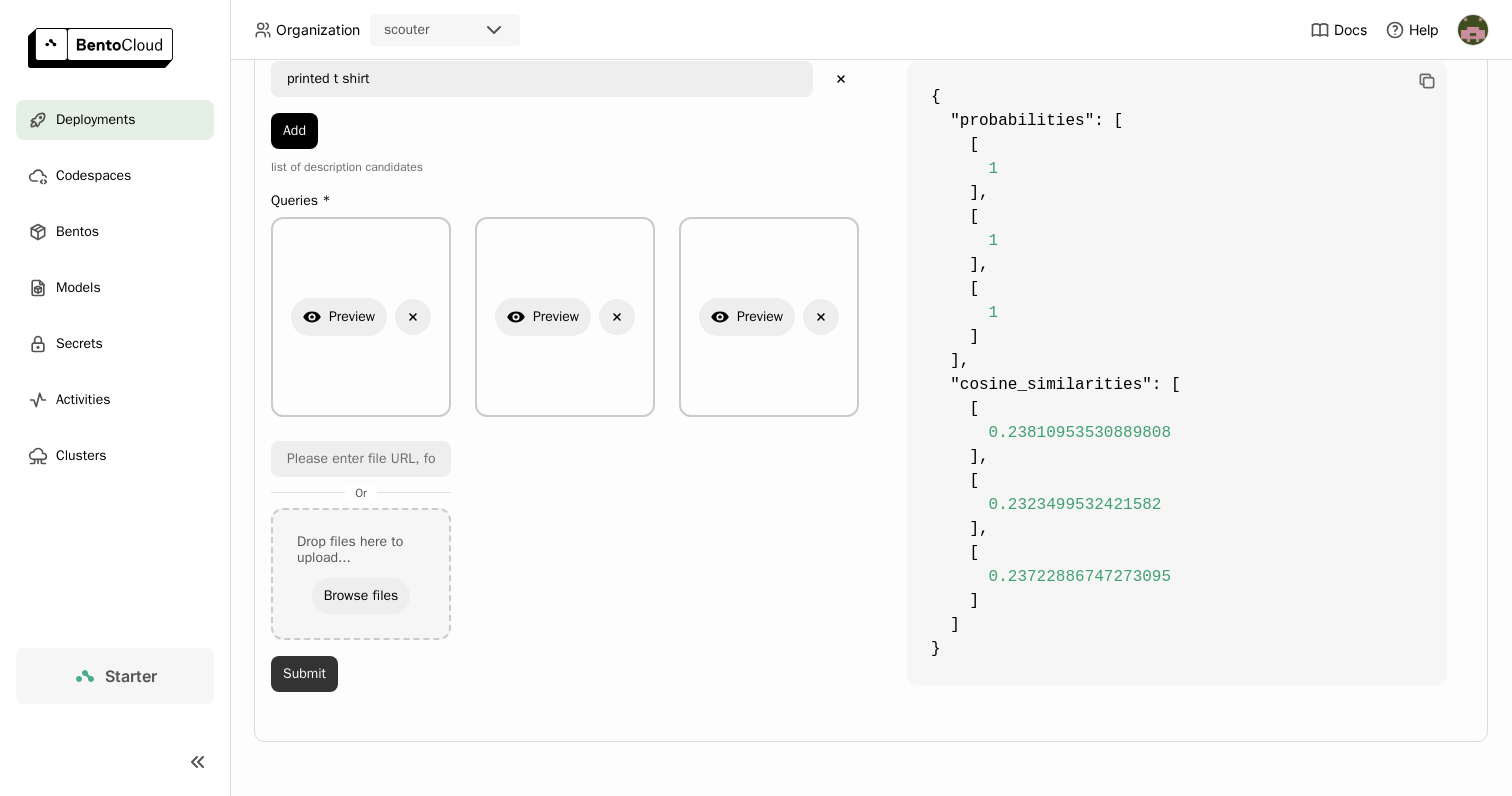 click on "Submit" at bounding box center (304, 674) 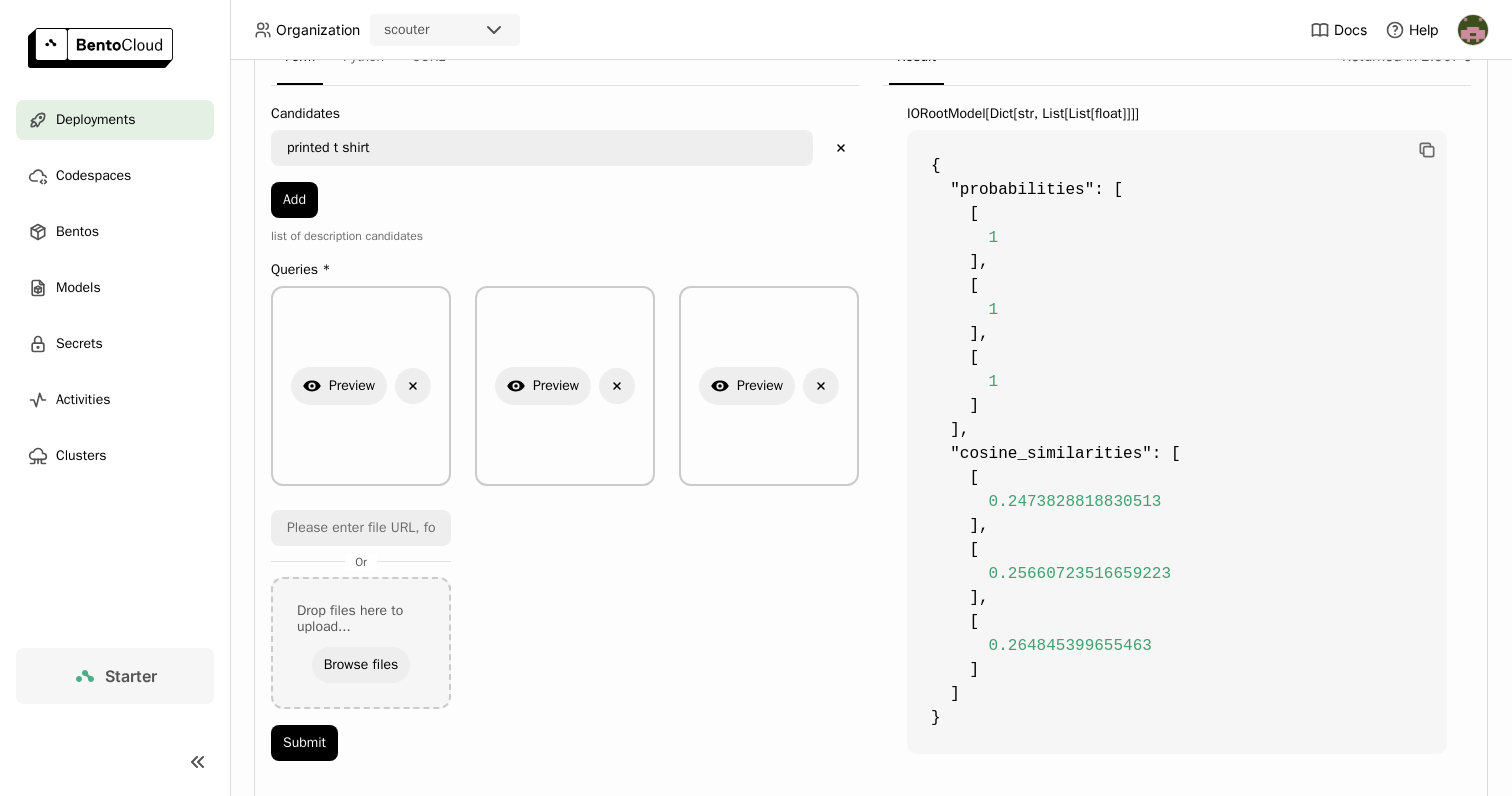 scroll, scrollTop: 468, scrollLeft: 0, axis: vertical 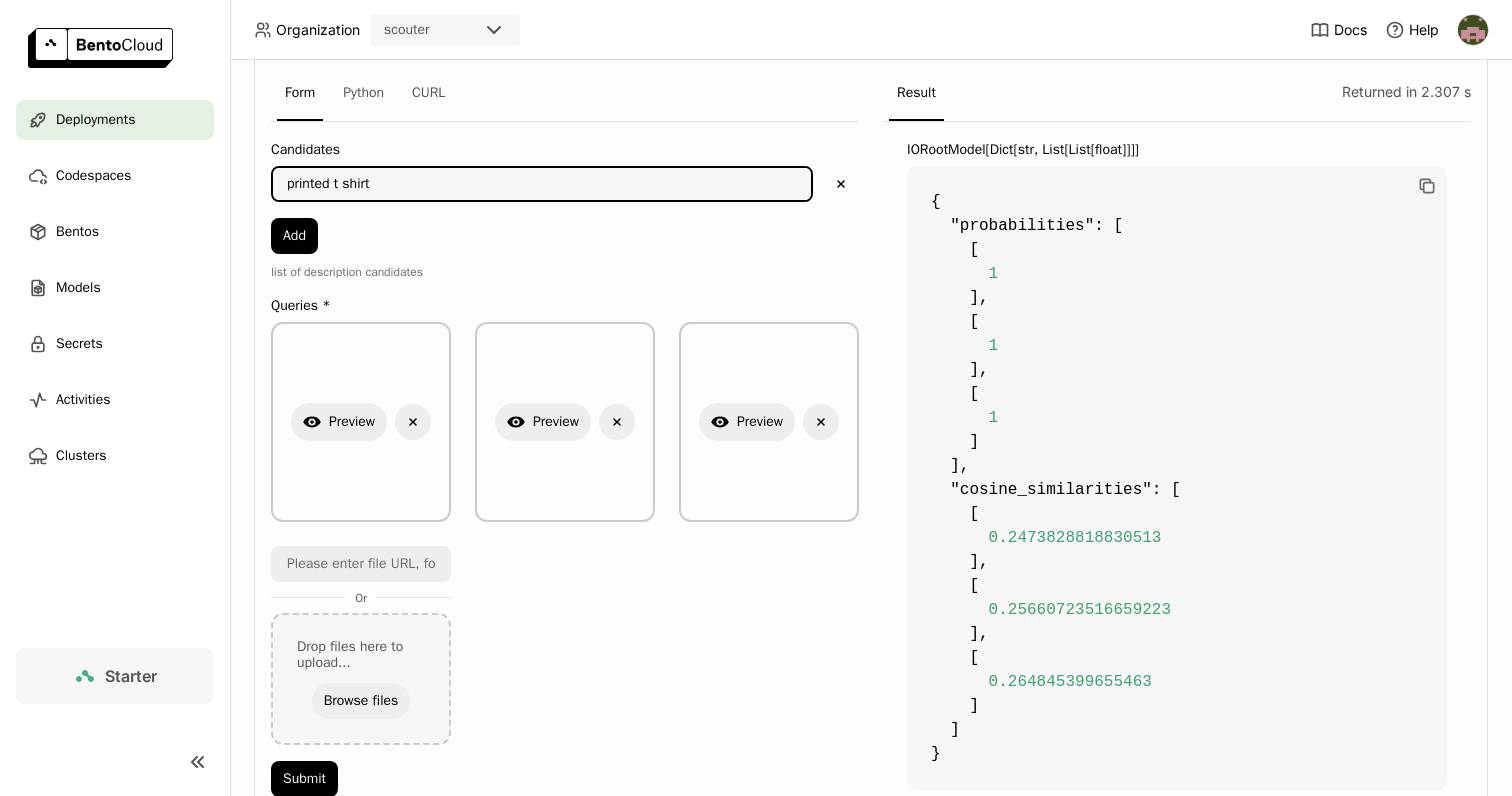 click on "printed t shirt" at bounding box center (542, 184) 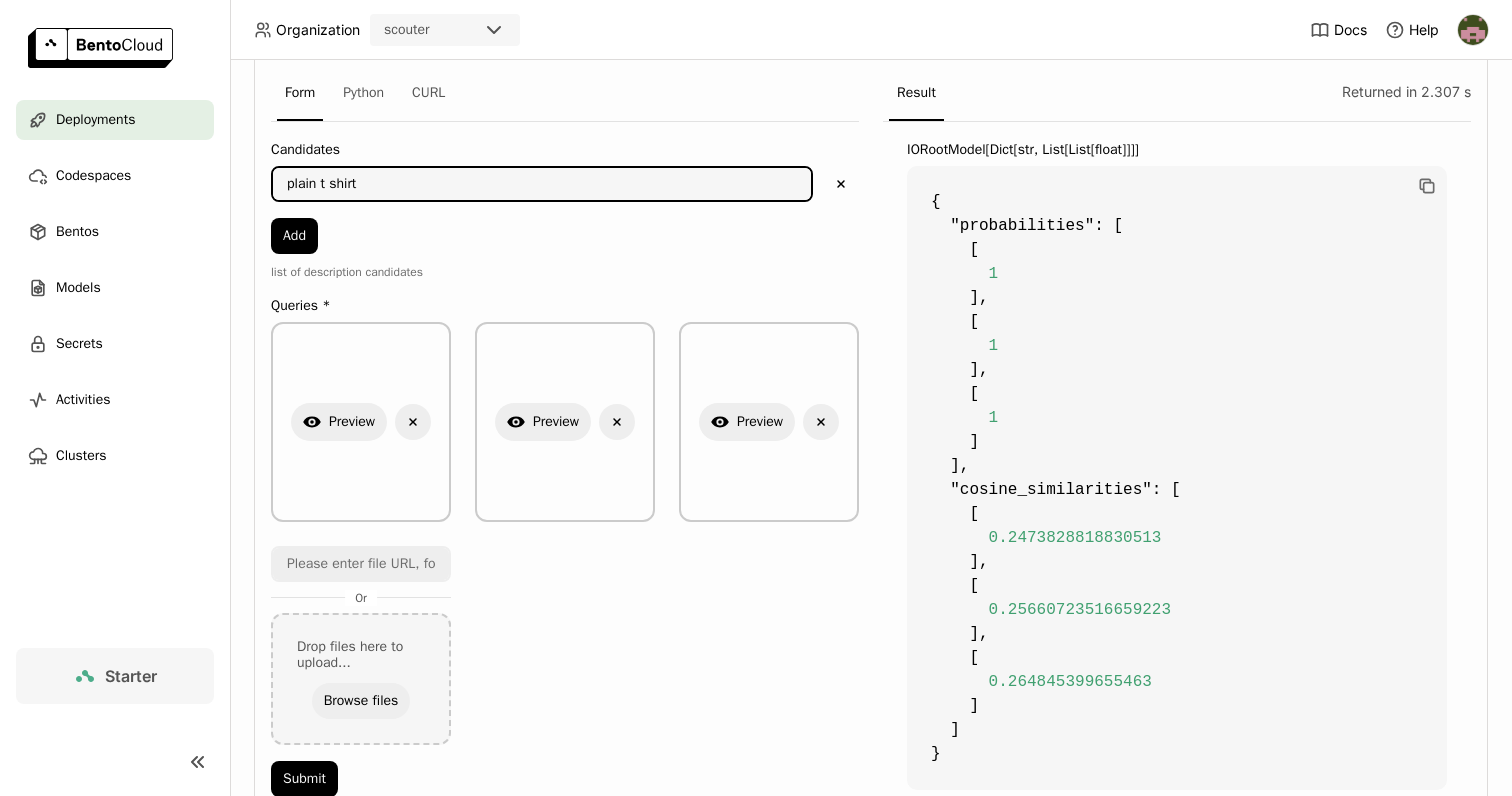 scroll, scrollTop: 490, scrollLeft: 0, axis: vertical 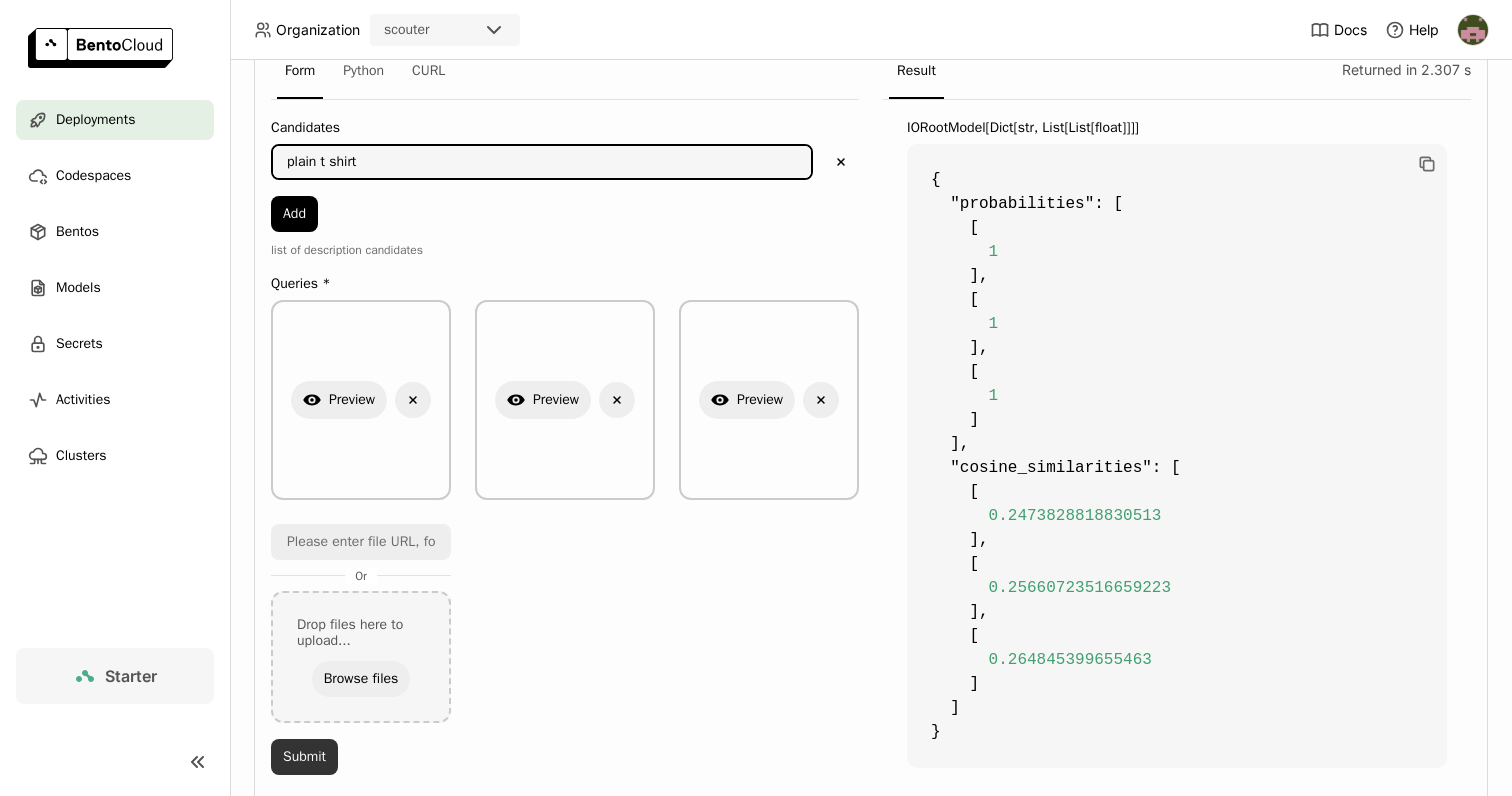 click on "Submit" at bounding box center [304, 757] 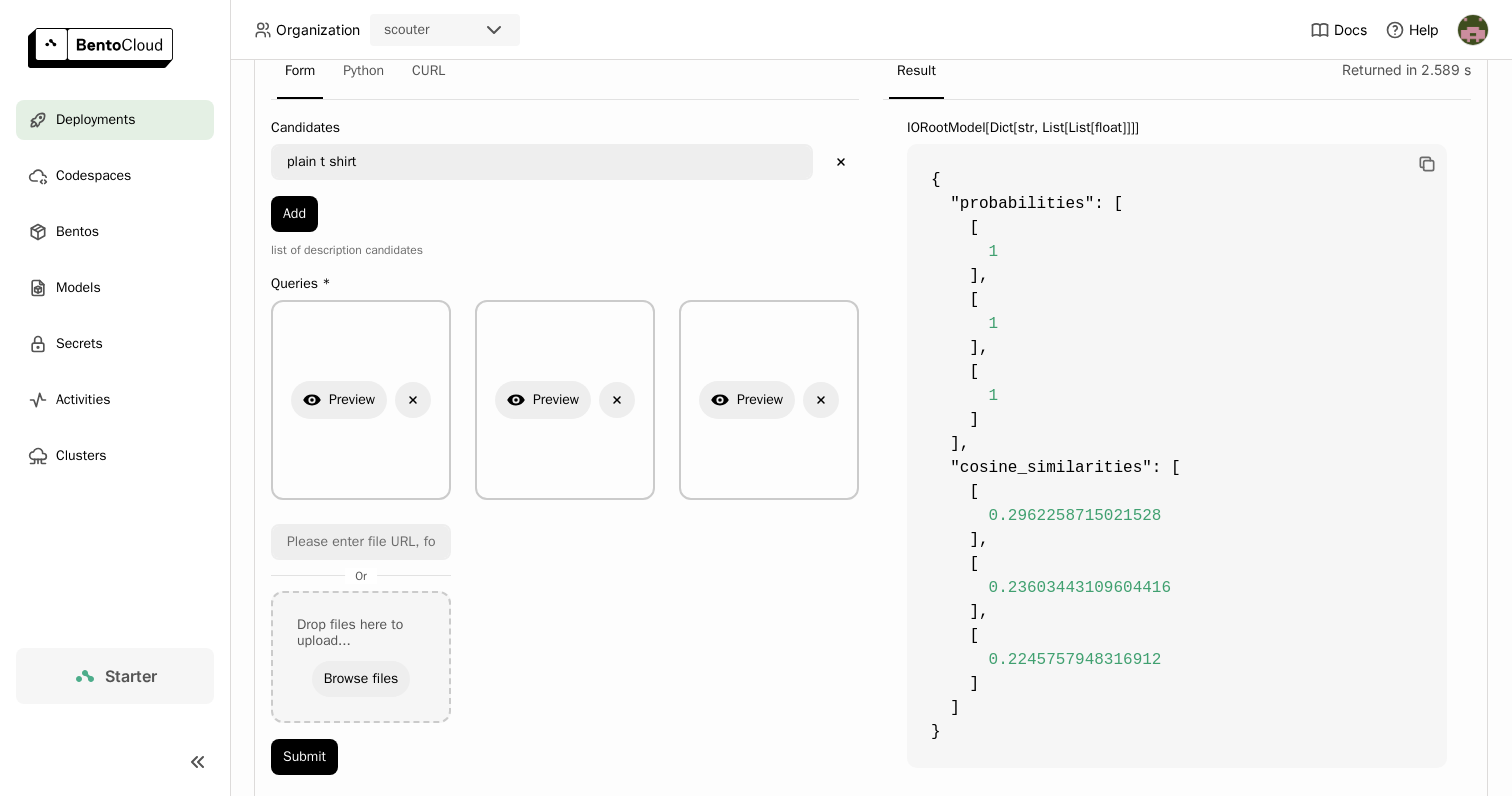 click on "plain t shirt" at bounding box center (542, 162) 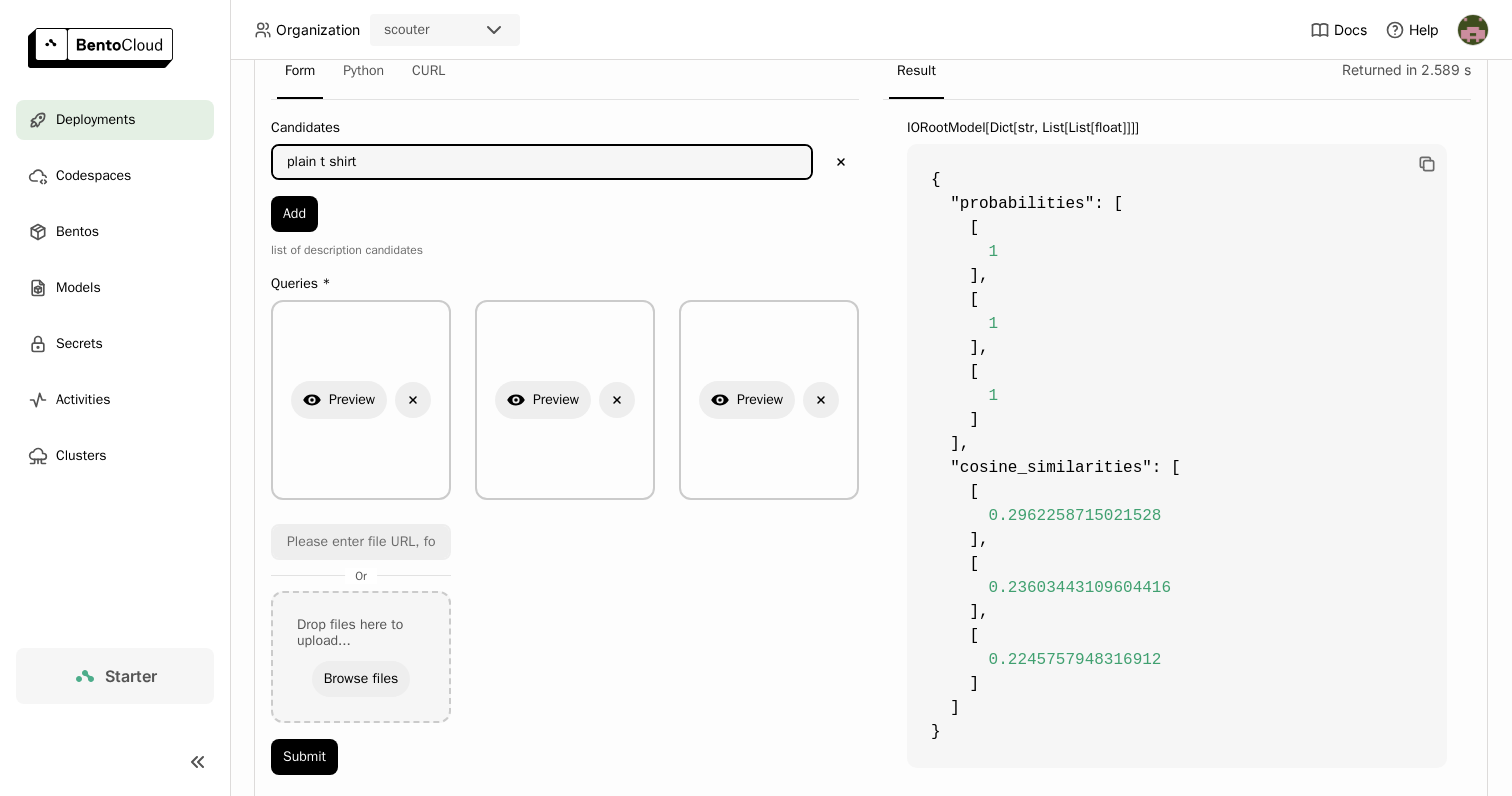 click on "plain t shirt" at bounding box center [542, 162] 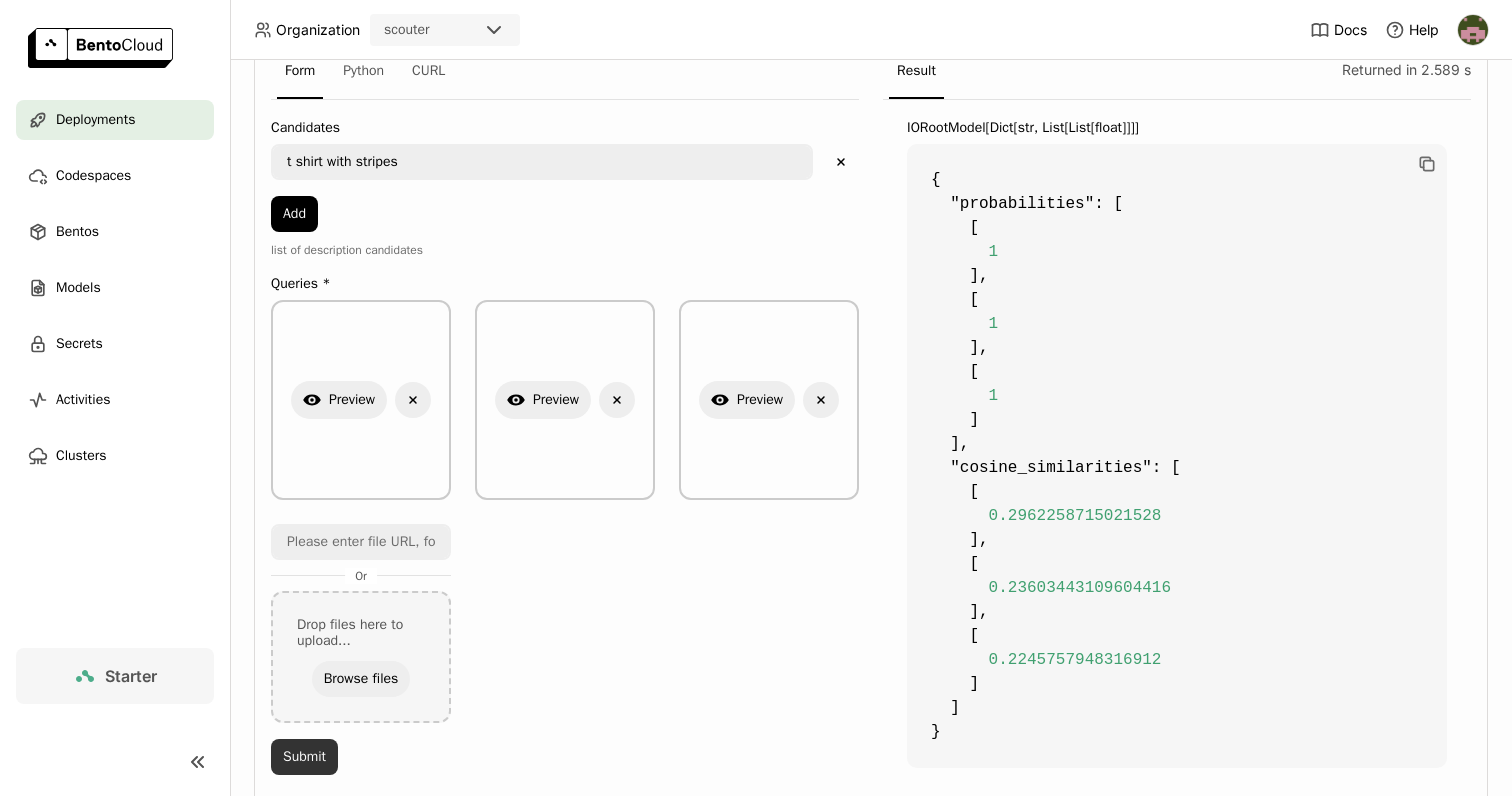 click on "Submit" at bounding box center [304, 757] 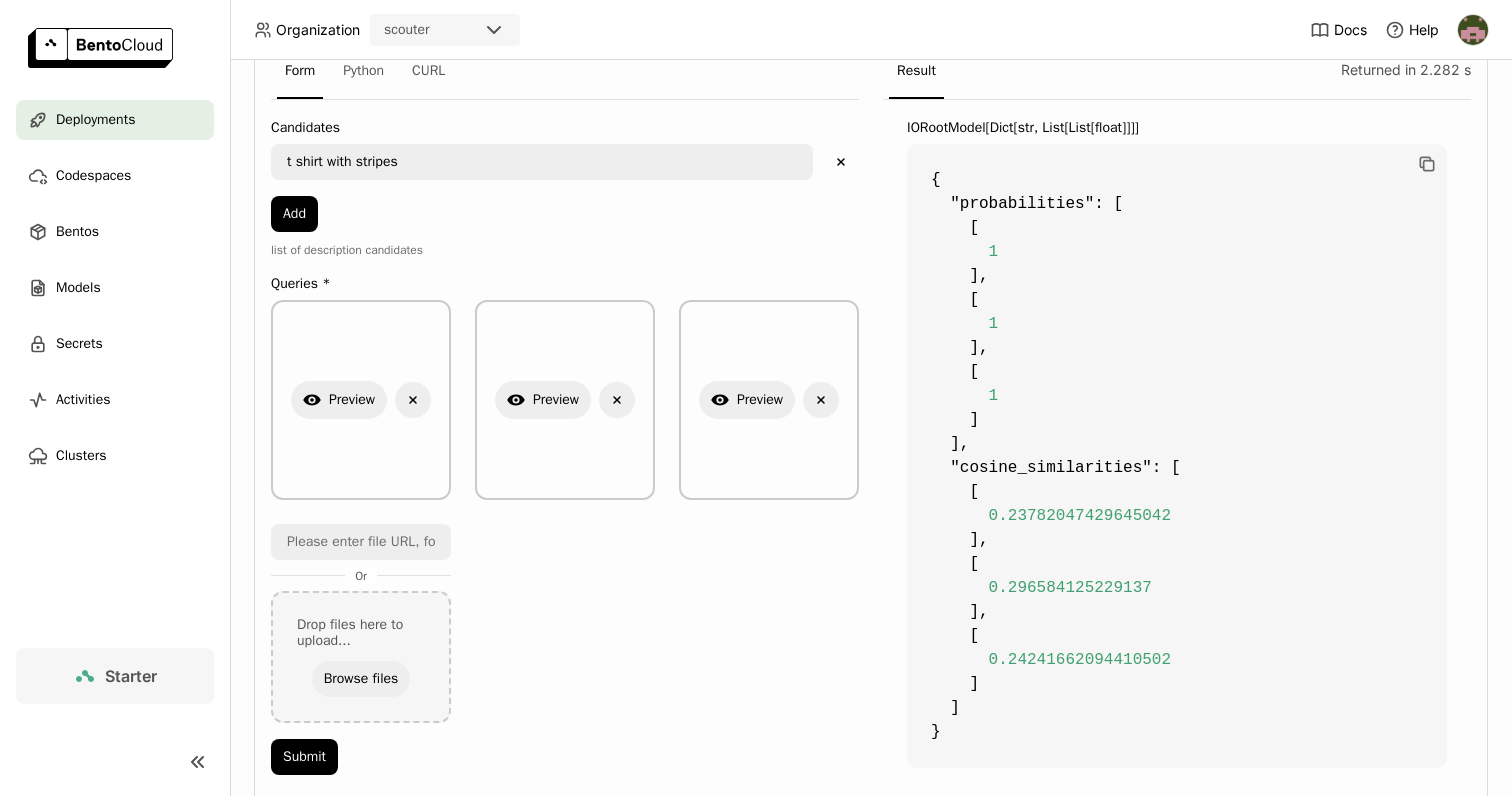 click on "t shirt with stripes" at bounding box center [542, 162] 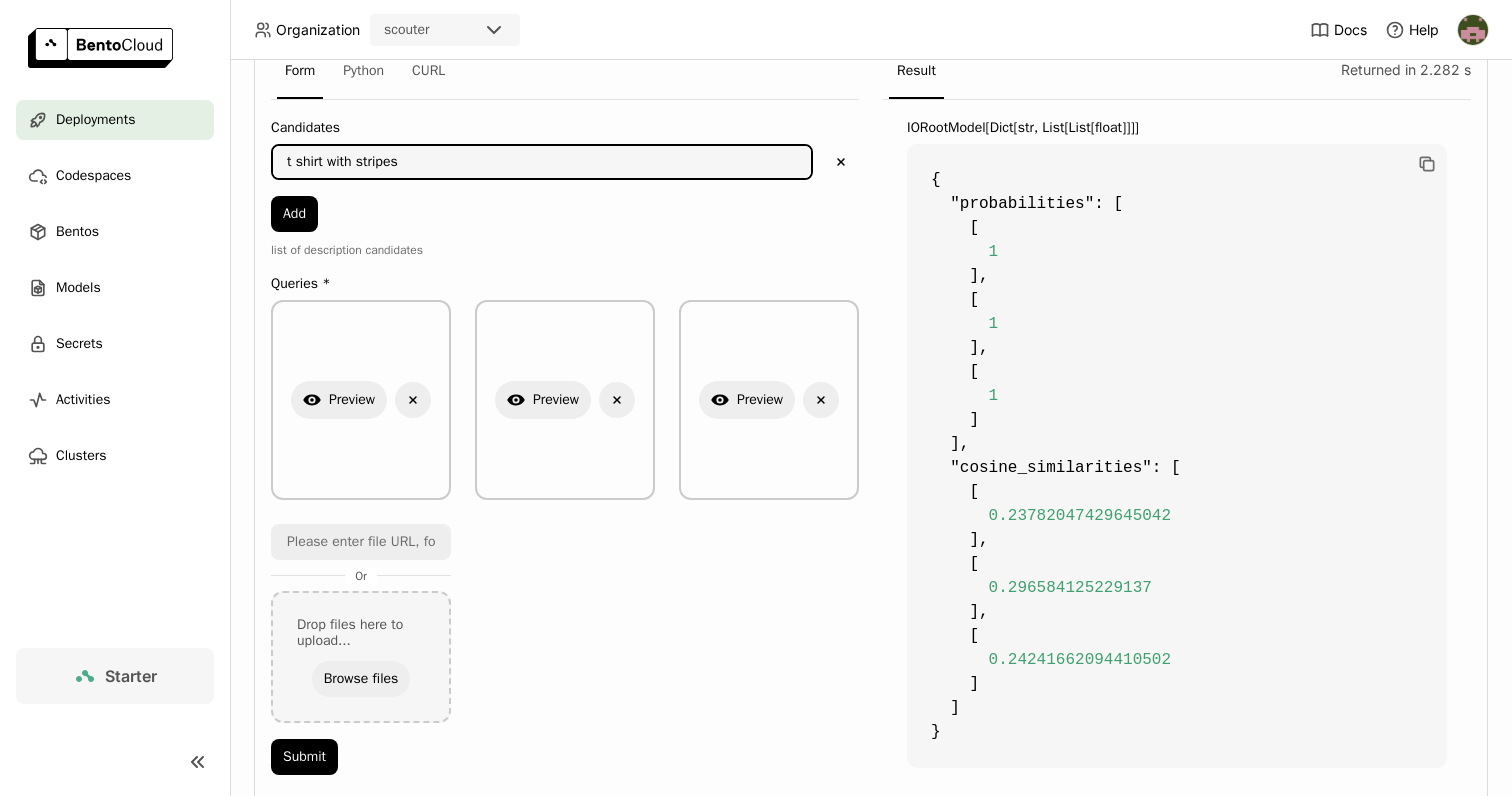 click on "t shirt with stripes" at bounding box center [542, 162] 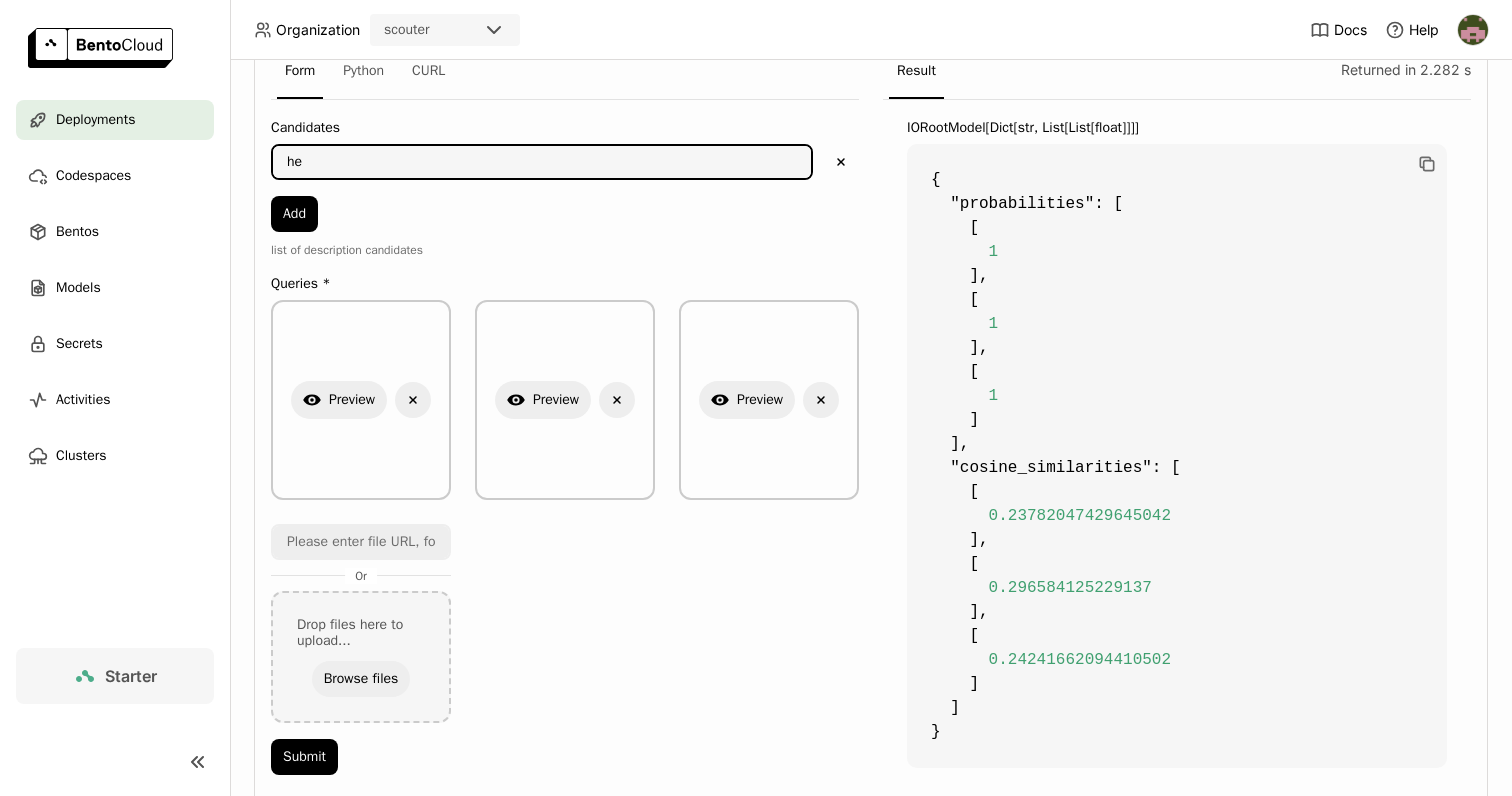 type on "h" 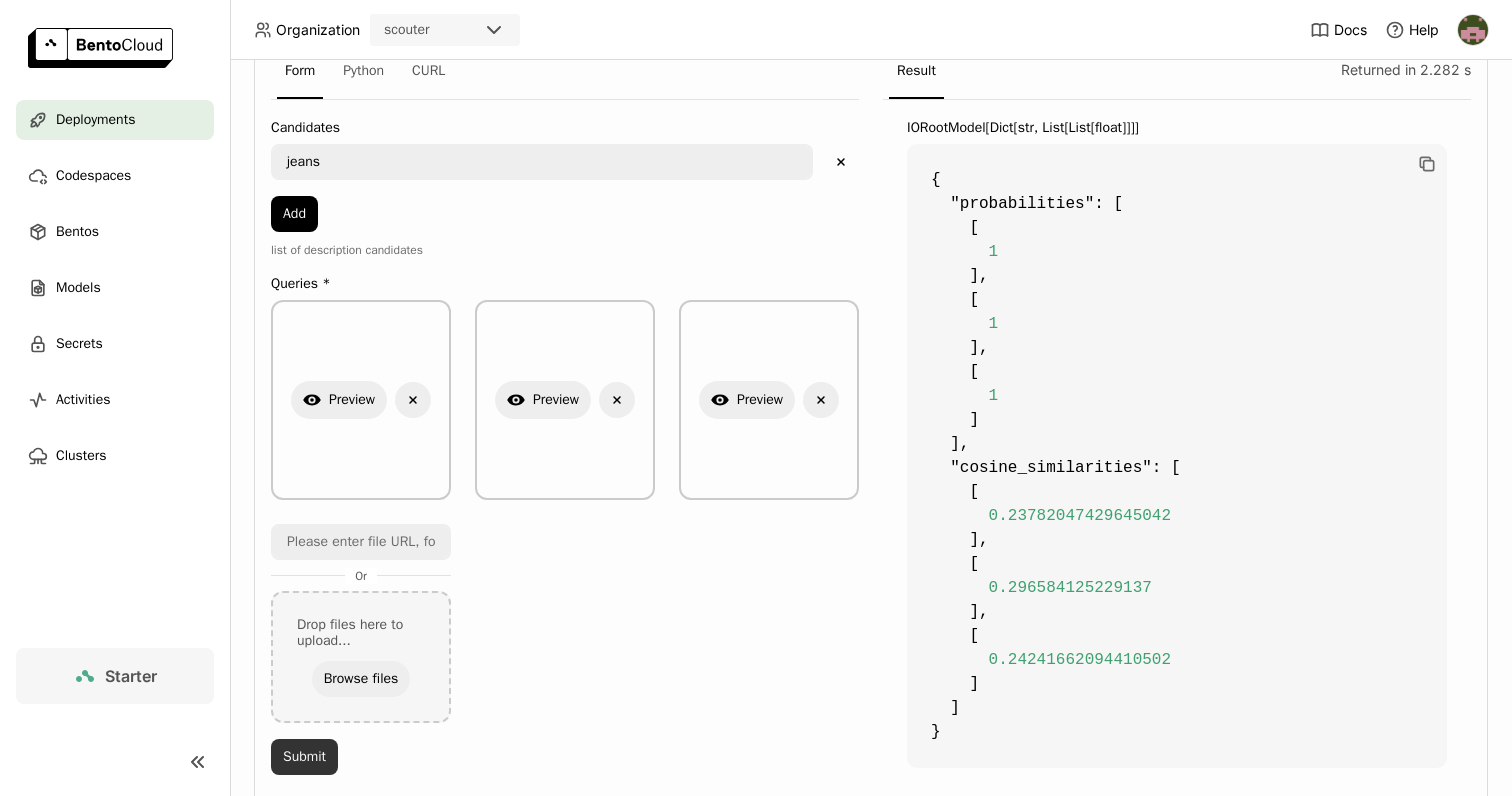 click on "Submit" at bounding box center [304, 757] 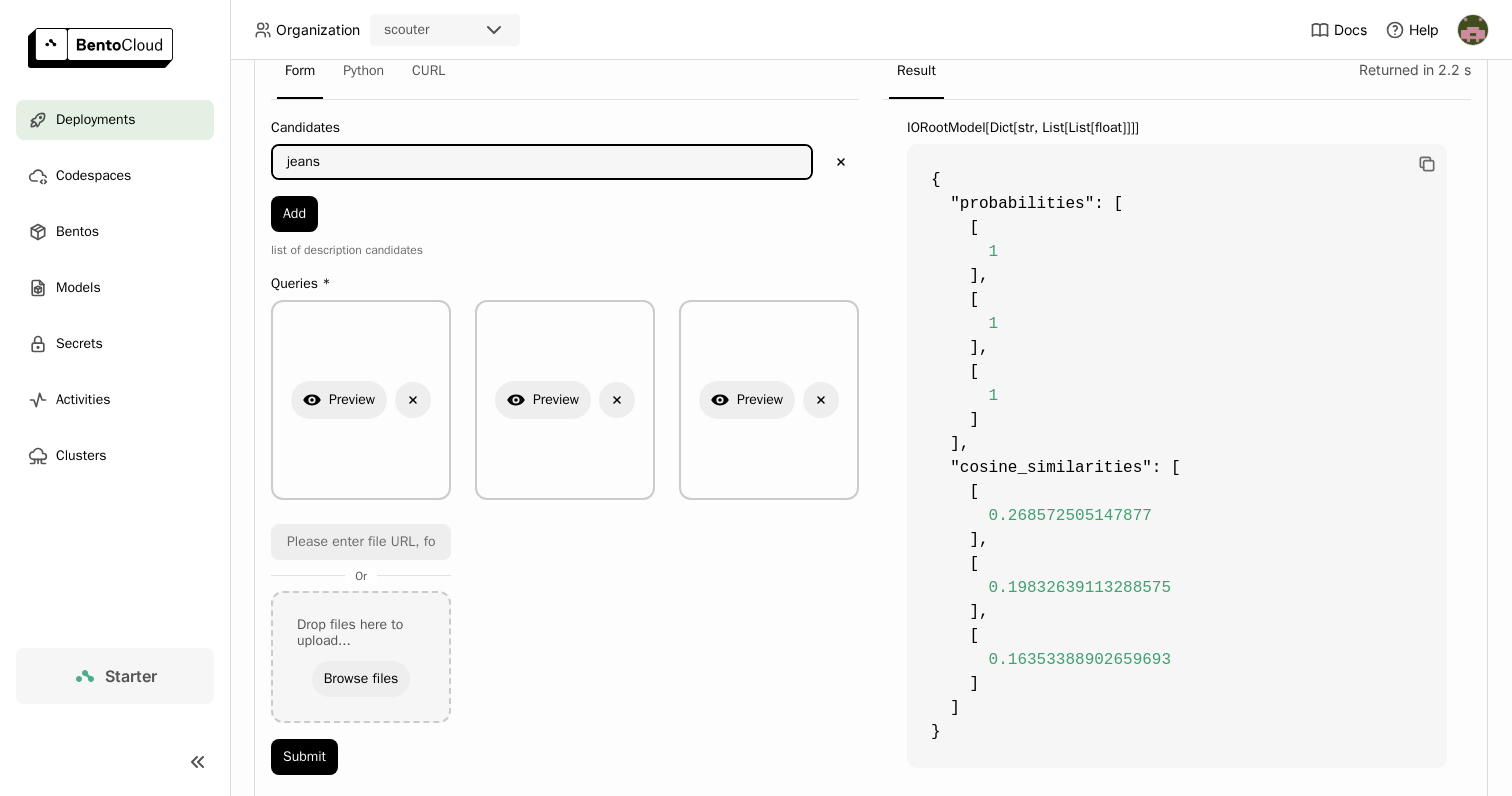 click on "jeans" at bounding box center [542, 162] 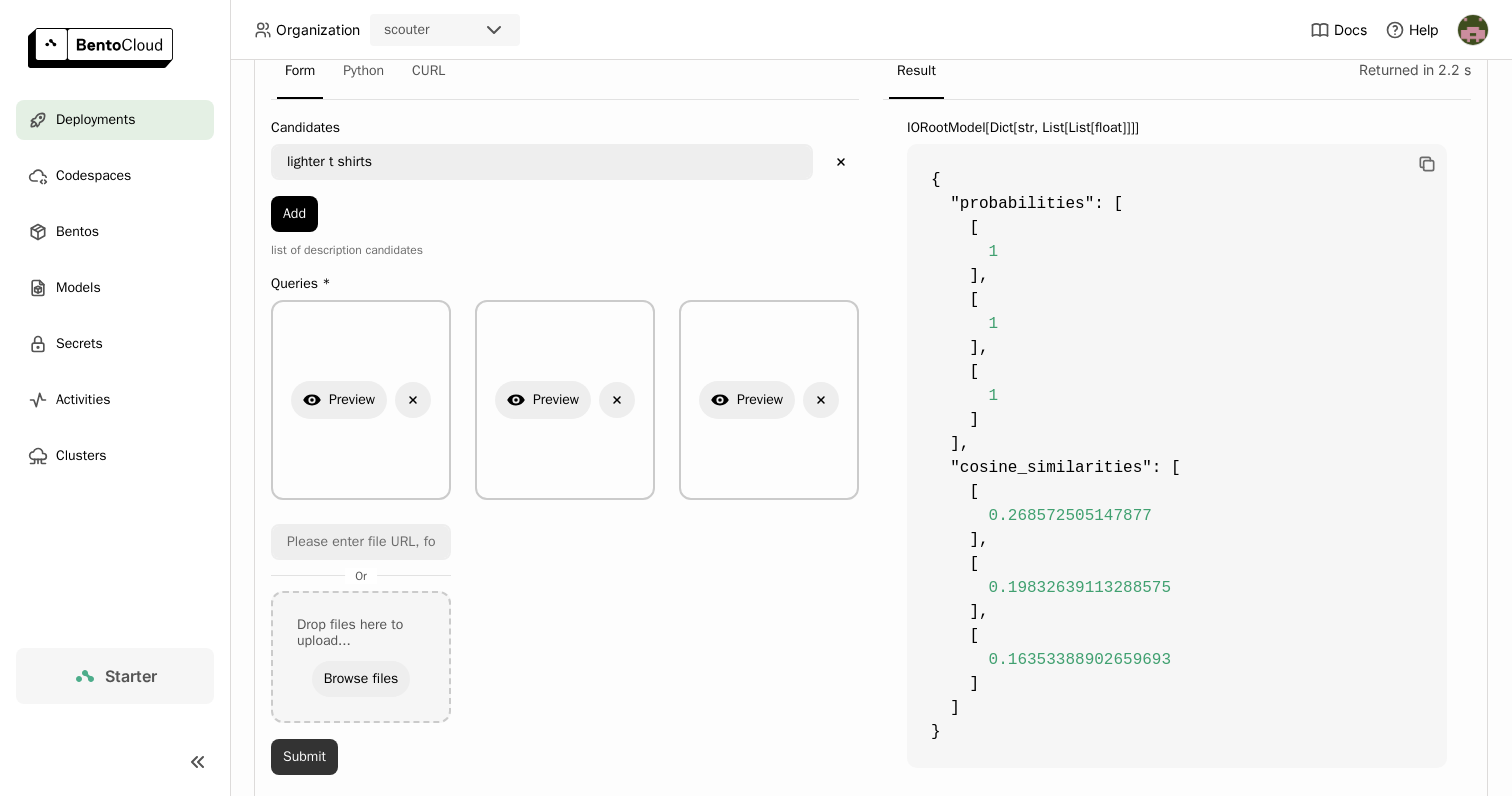 click on "Submit" at bounding box center [304, 757] 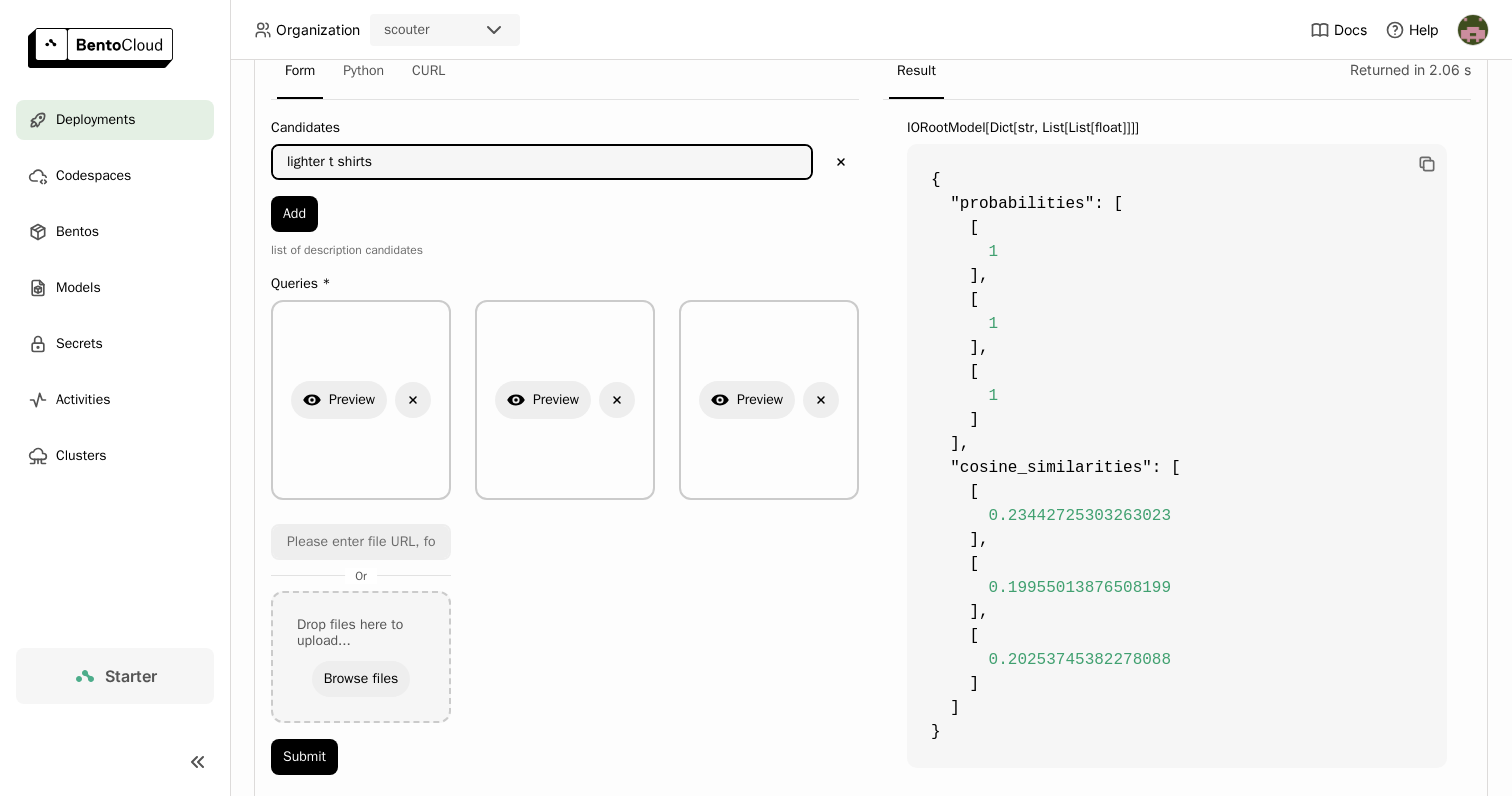 click on "lighter t shirts" at bounding box center (542, 162) 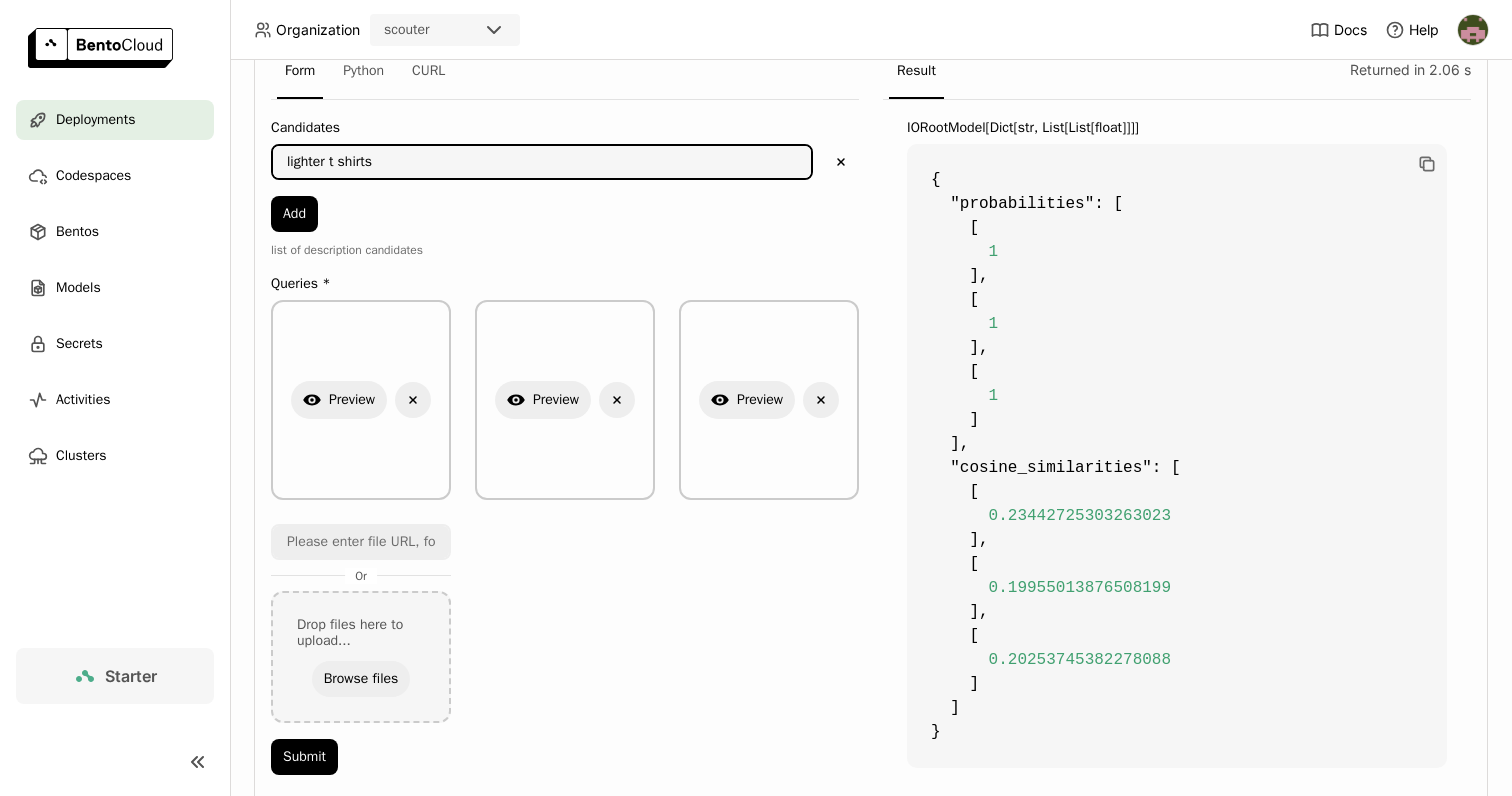 click on "Candidates lighter t shirts lighter t shirts   Delete Add list of description candidates Queries * Show Preview Delete Show Preview Delete Show Preview Delete Or Drop files here to upload... Browse files Submit" at bounding box center (565, 443) 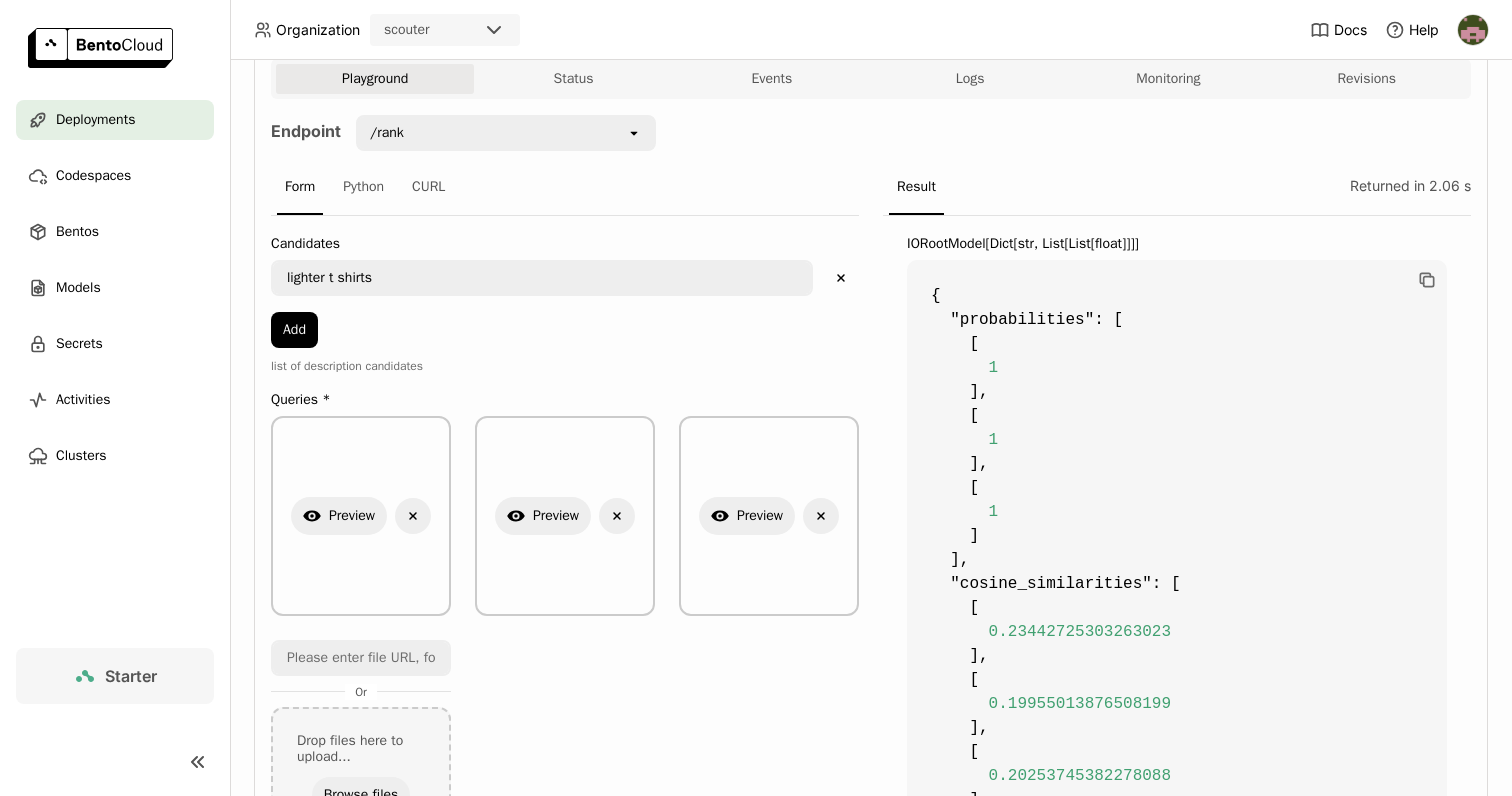 scroll, scrollTop: 402, scrollLeft: 0, axis: vertical 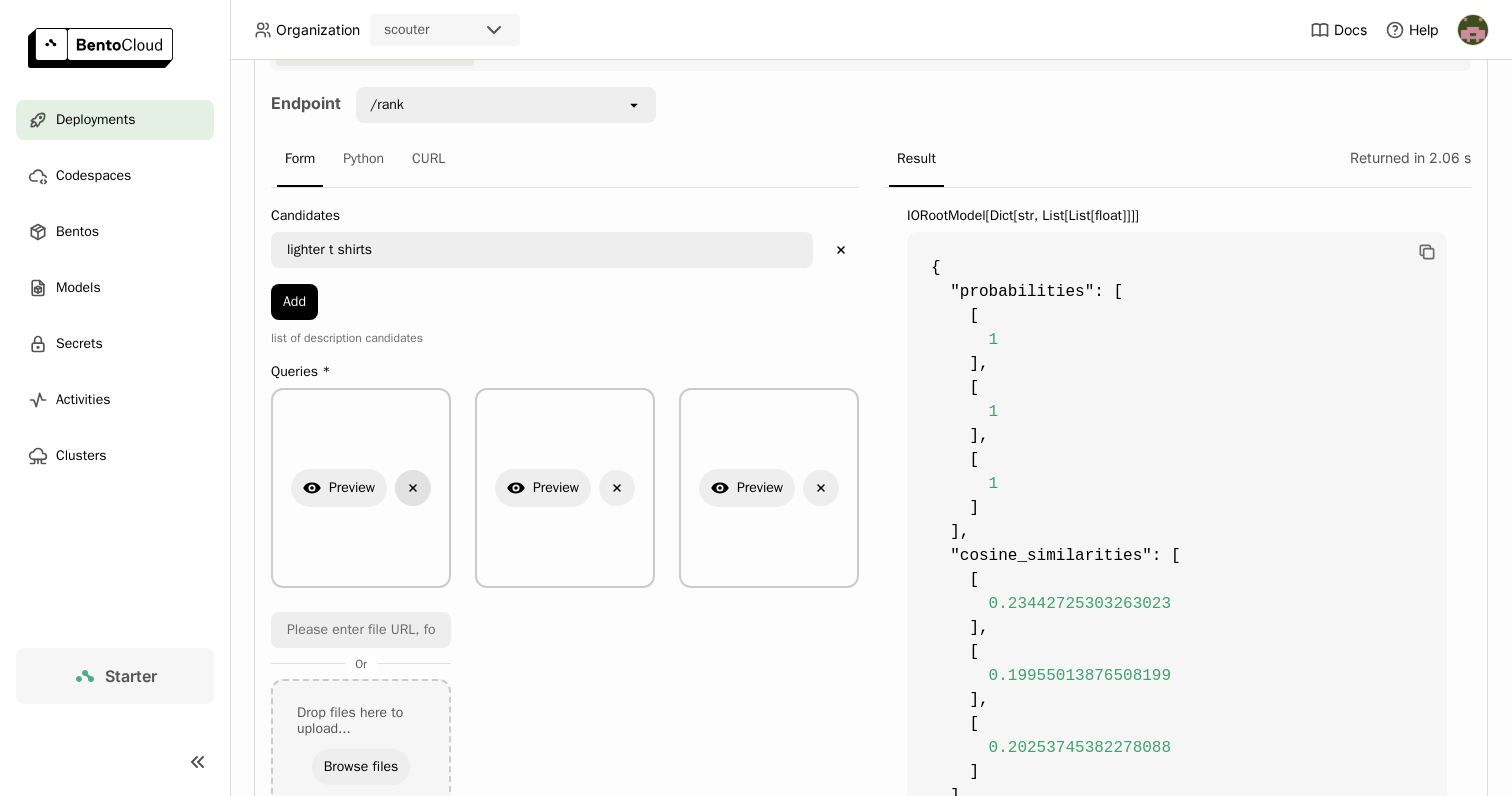 click 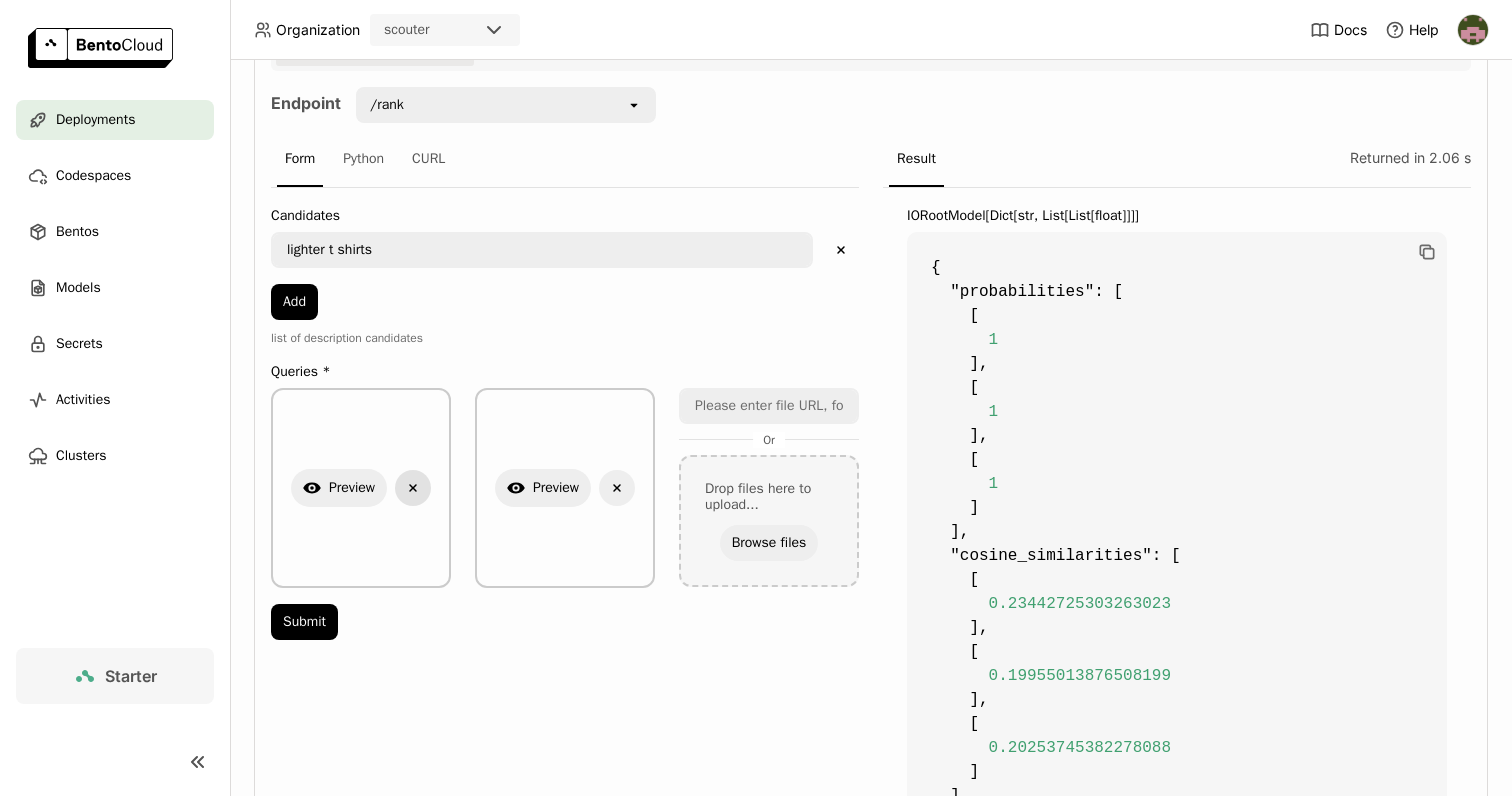 click 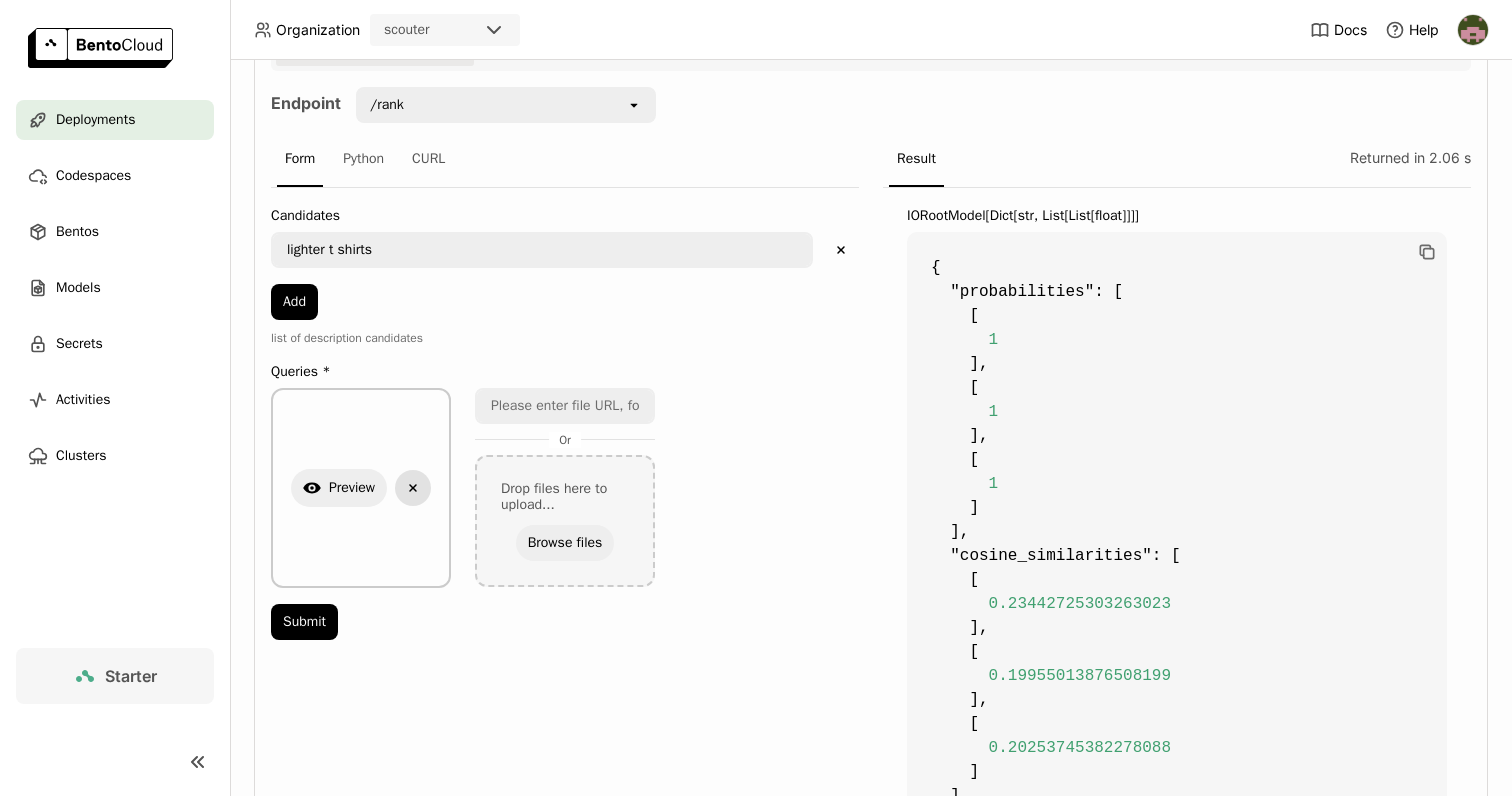 click 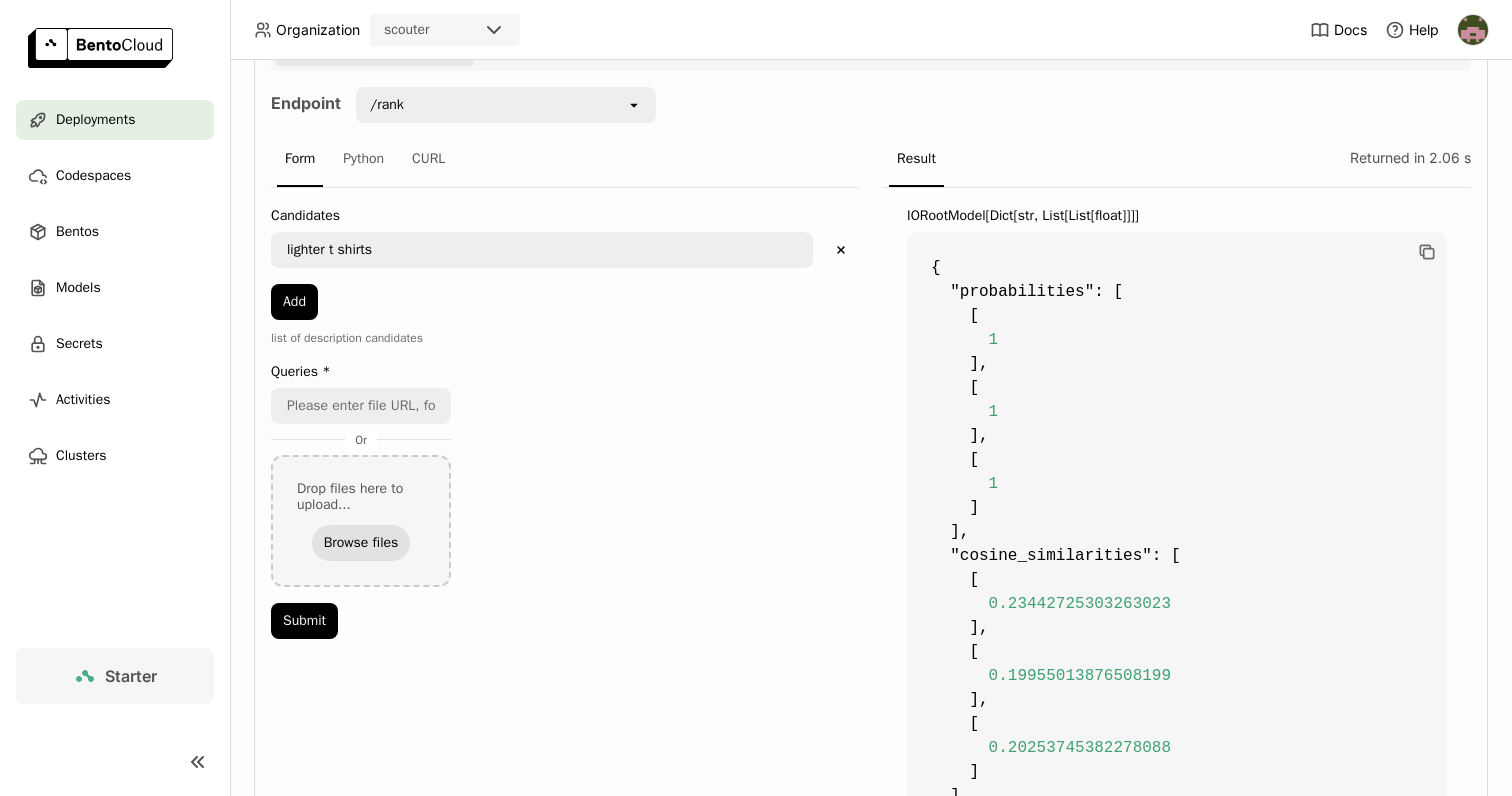 click on "Browse files" at bounding box center [361, 543] 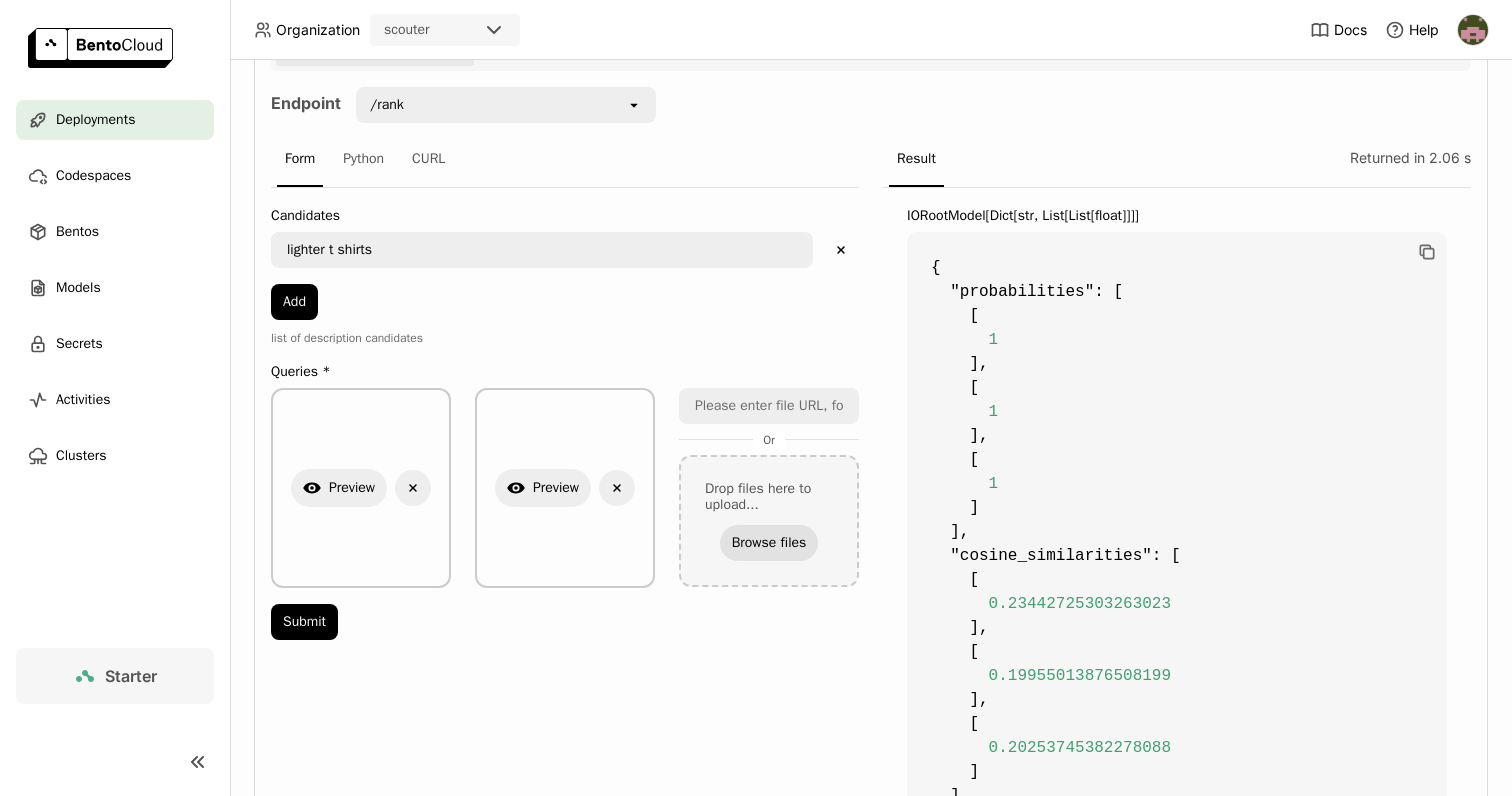 click on "Browse files" at bounding box center (769, 543) 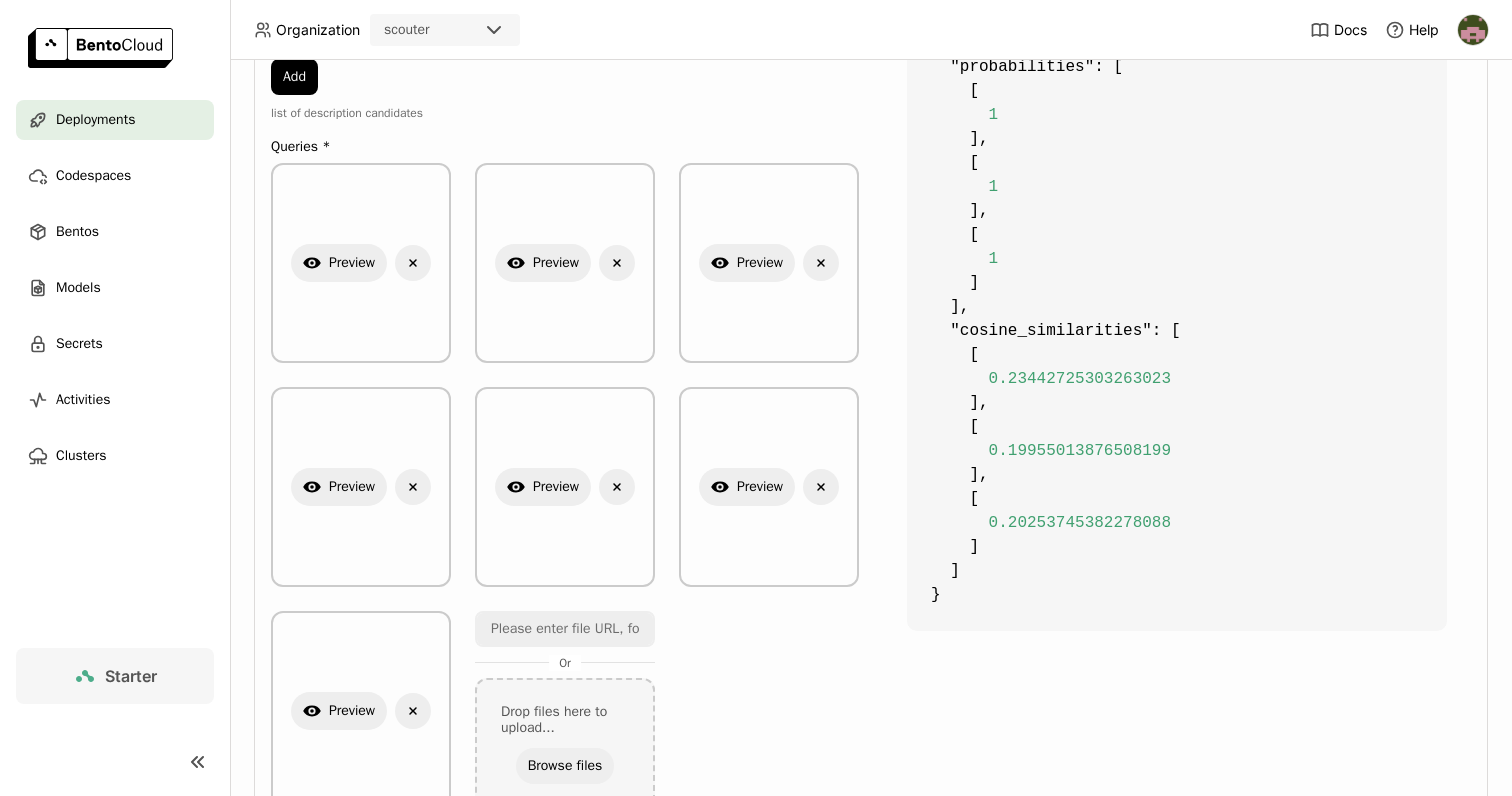 click on "IORootModel[Dict[str, List[List[float]]]] {
"probabilities" :   [
[
1
] ,
[
1
] ,
[
1
]
] ,
"cosine_similarities" :   [
[
0.23442725303263023
] ,
[
0.19955013876508199
] ,
[
0.20253745382278088
]
]
}" at bounding box center [1177, 419] 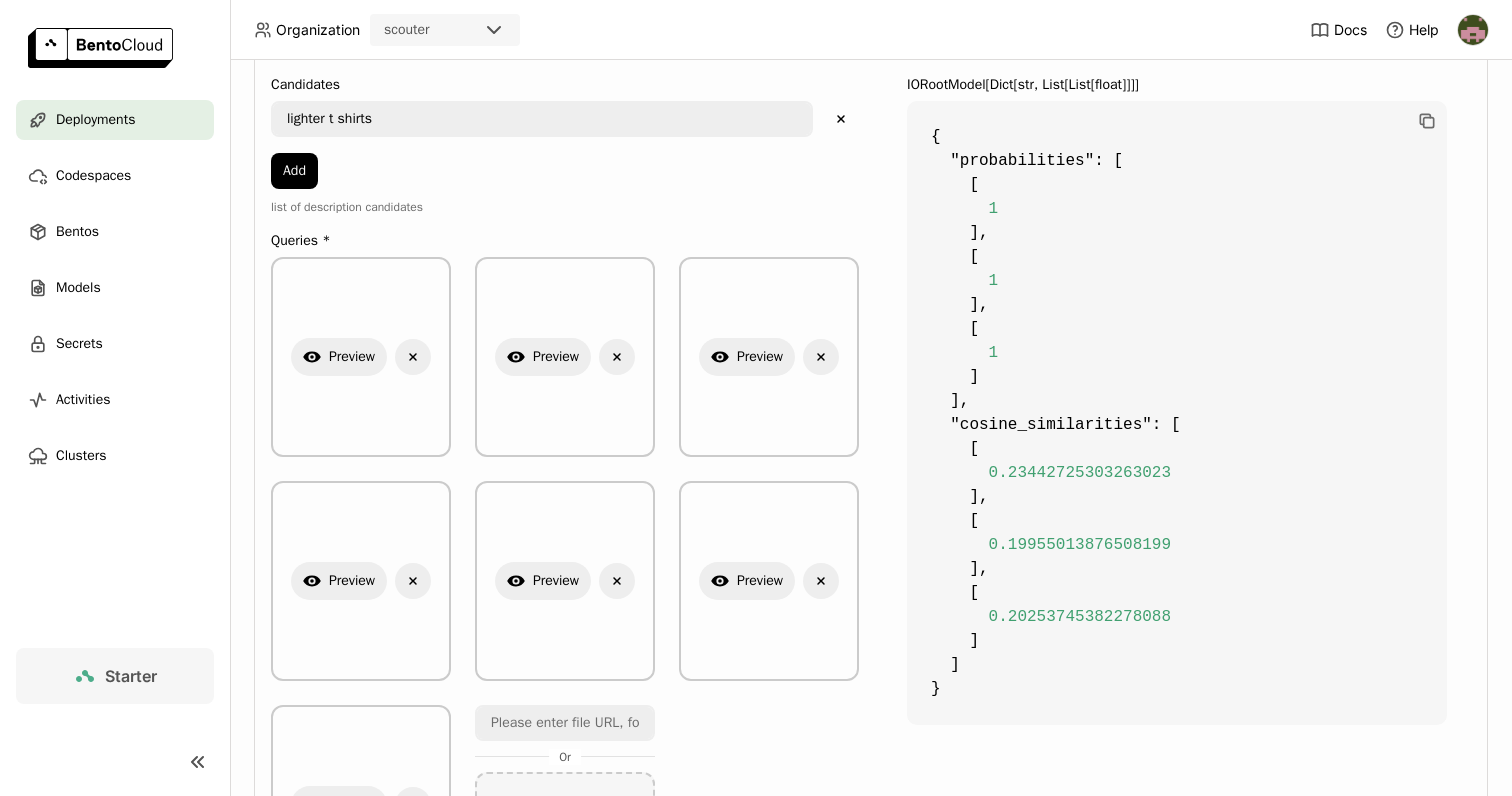 scroll, scrollTop: 213, scrollLeft: 0, axis: vertical 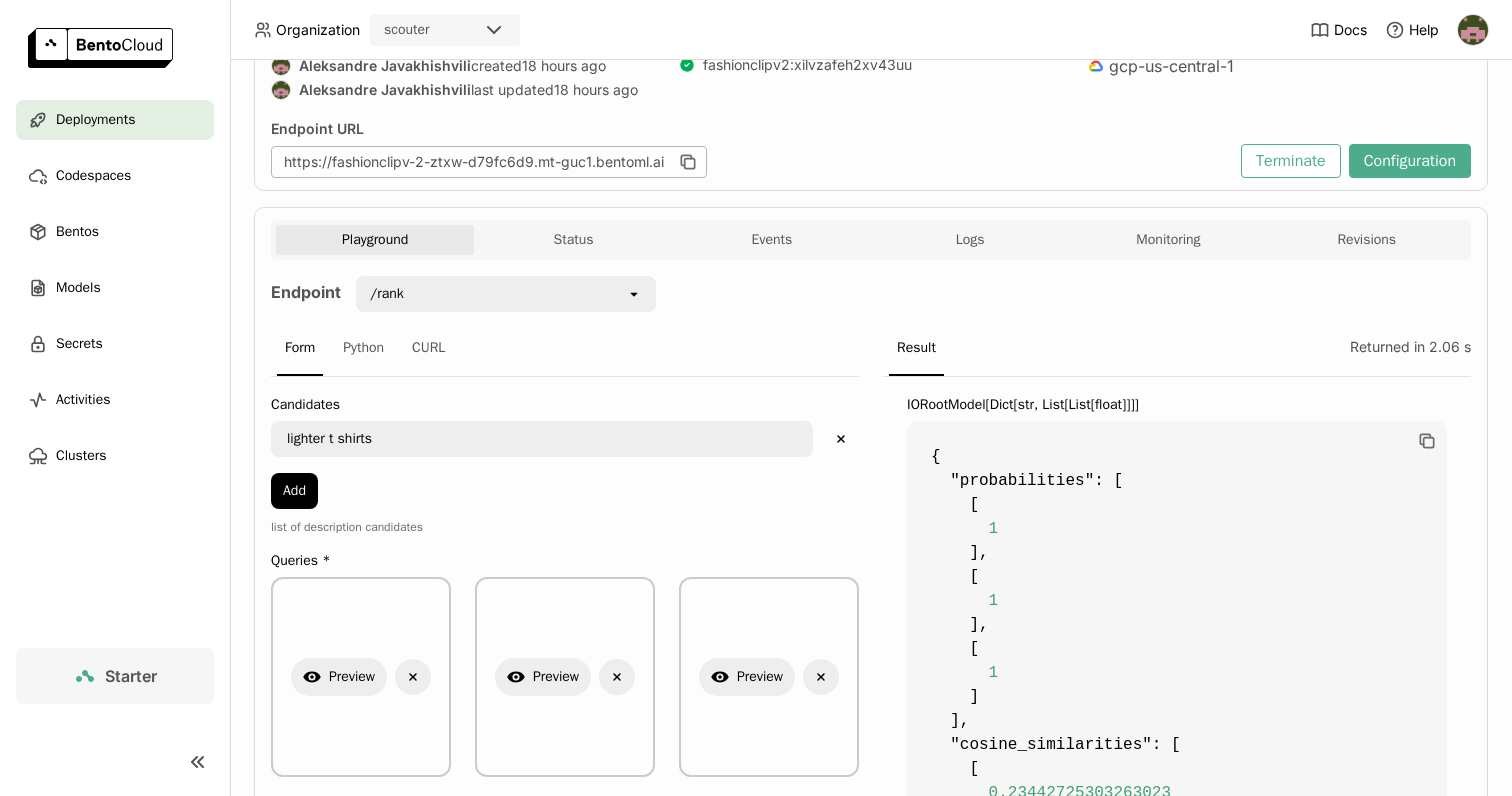 click on "lighter t shirts" at bounding box center (542, 439) 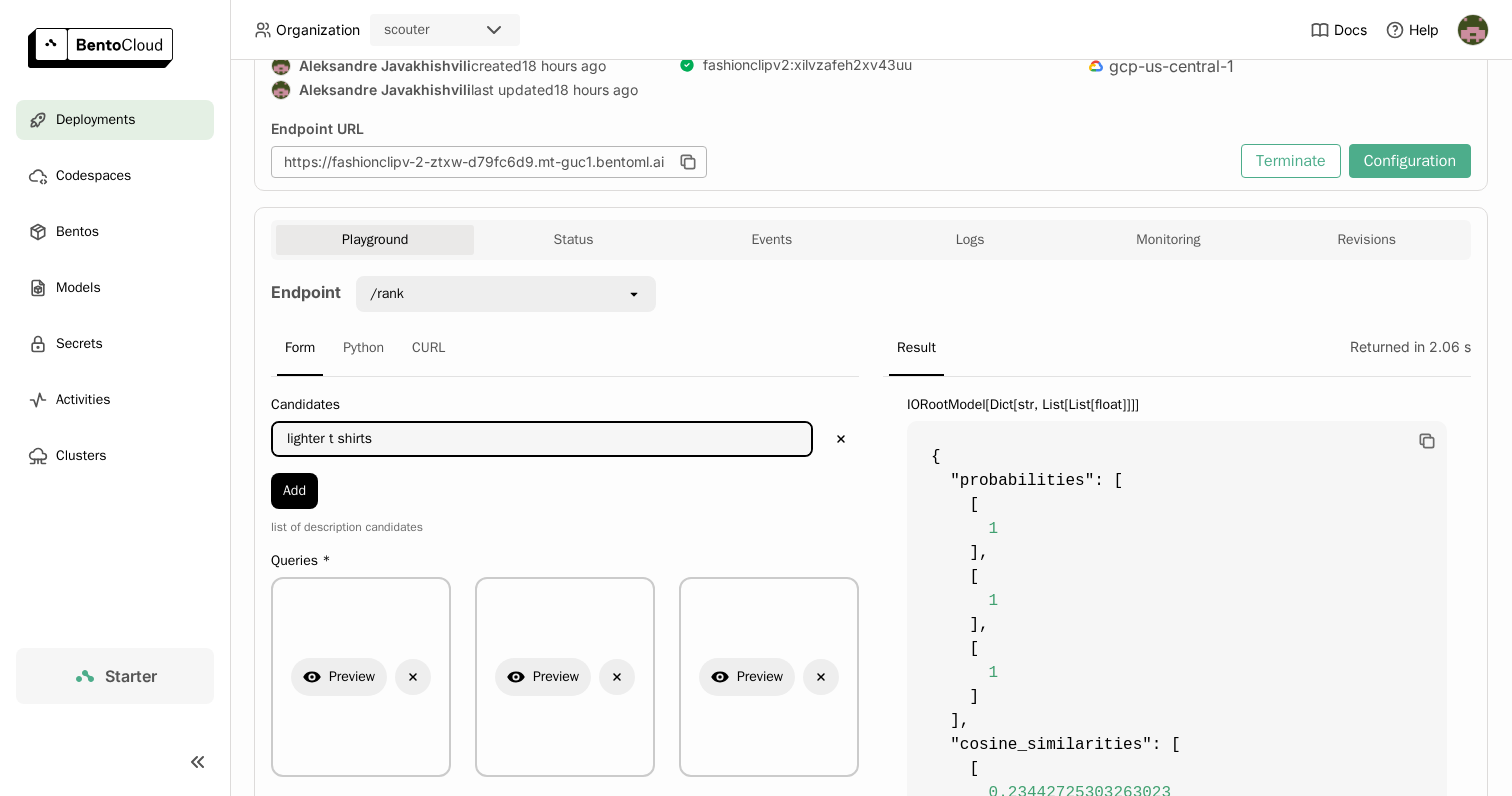 click on "lighter t shirts" at bounding box center (542, 439) 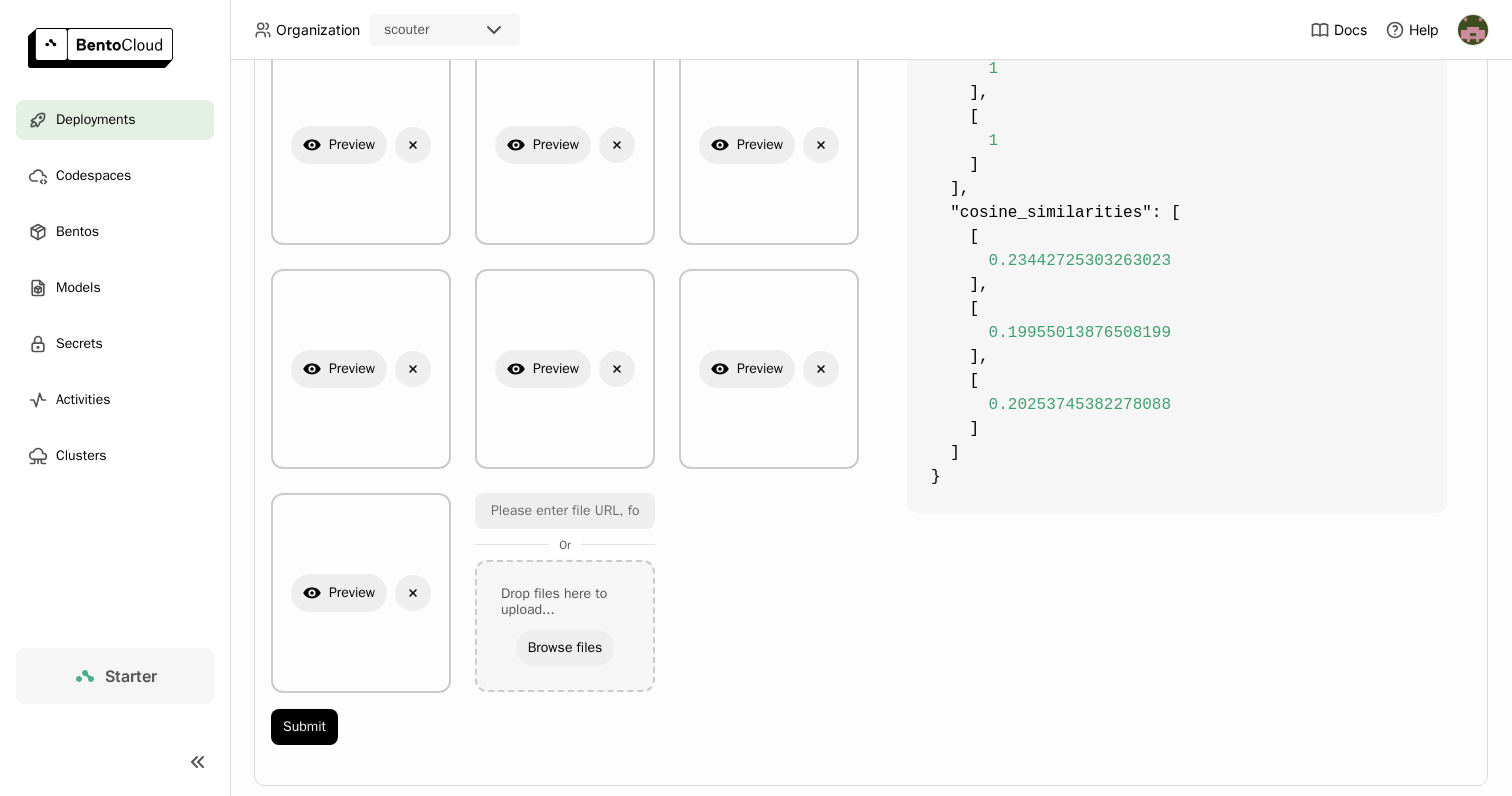 scroll, scrollTop: 789, scrollLeft: 0, axis: vertical 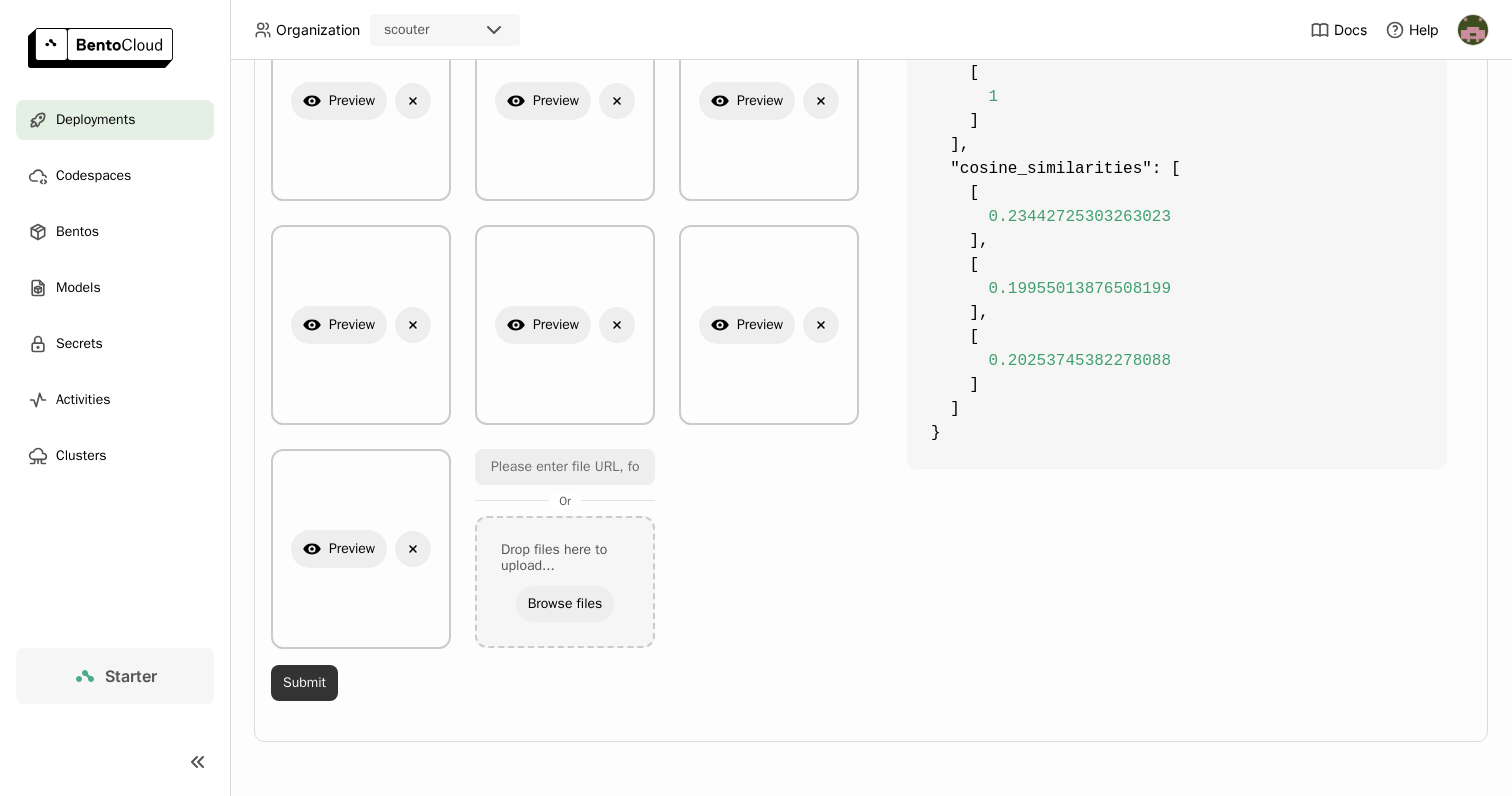 click on "Submit" at bounding box center (304, 683) 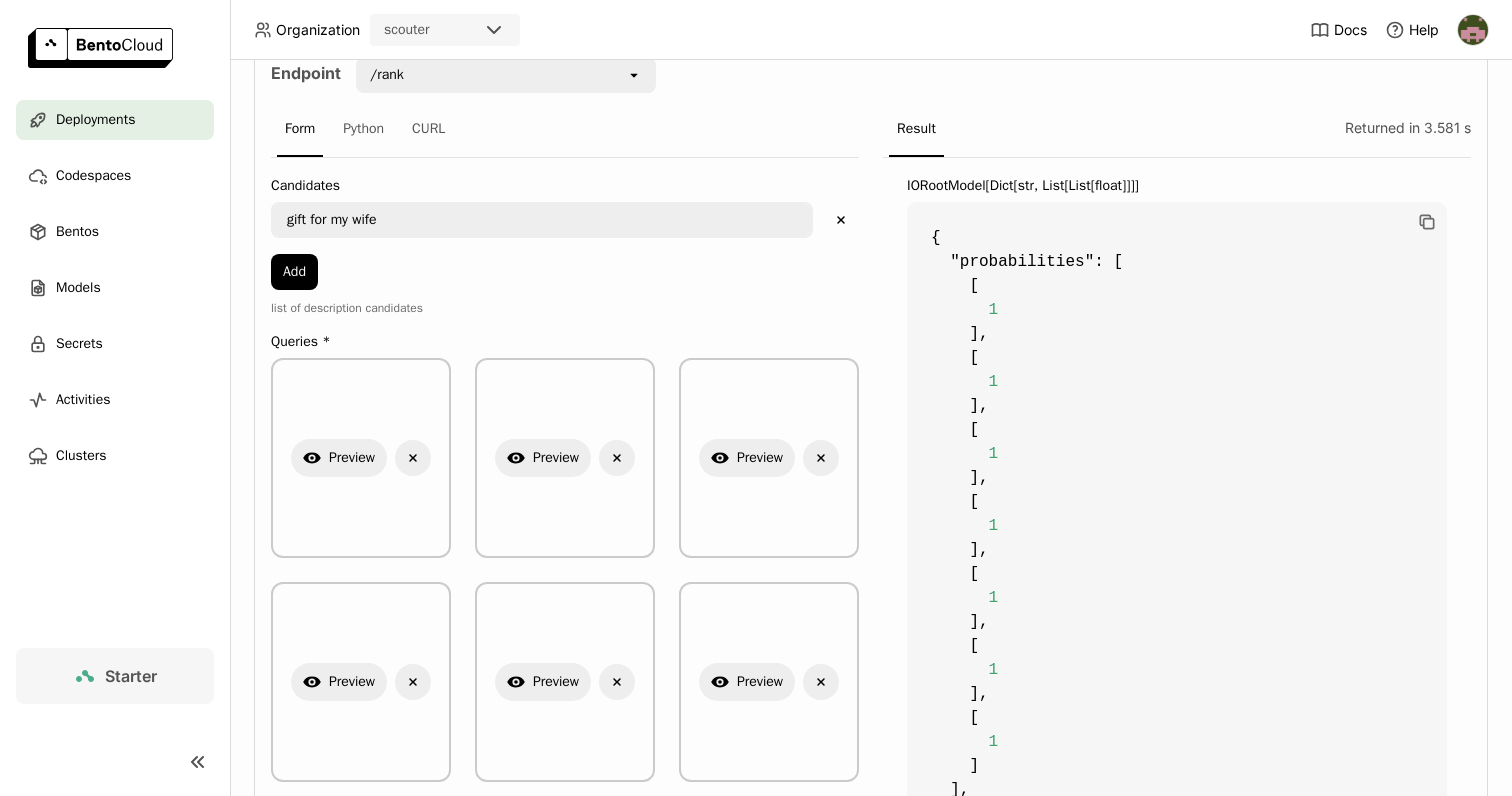 scroll, scrollTop: 453, scrollLeft: 0, axis: vertical 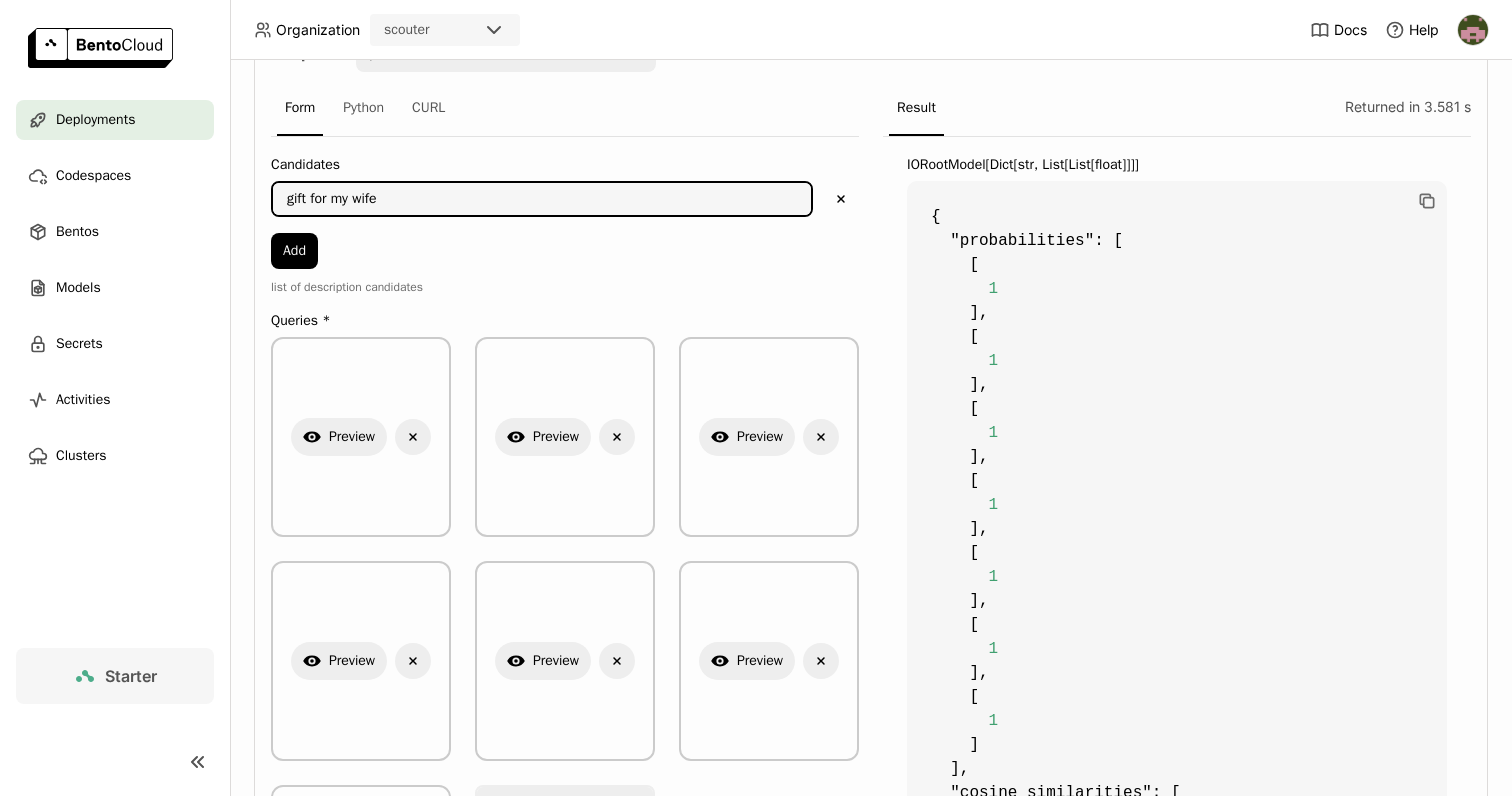 click on "gift for my wife" at bounding box center [542, 199] 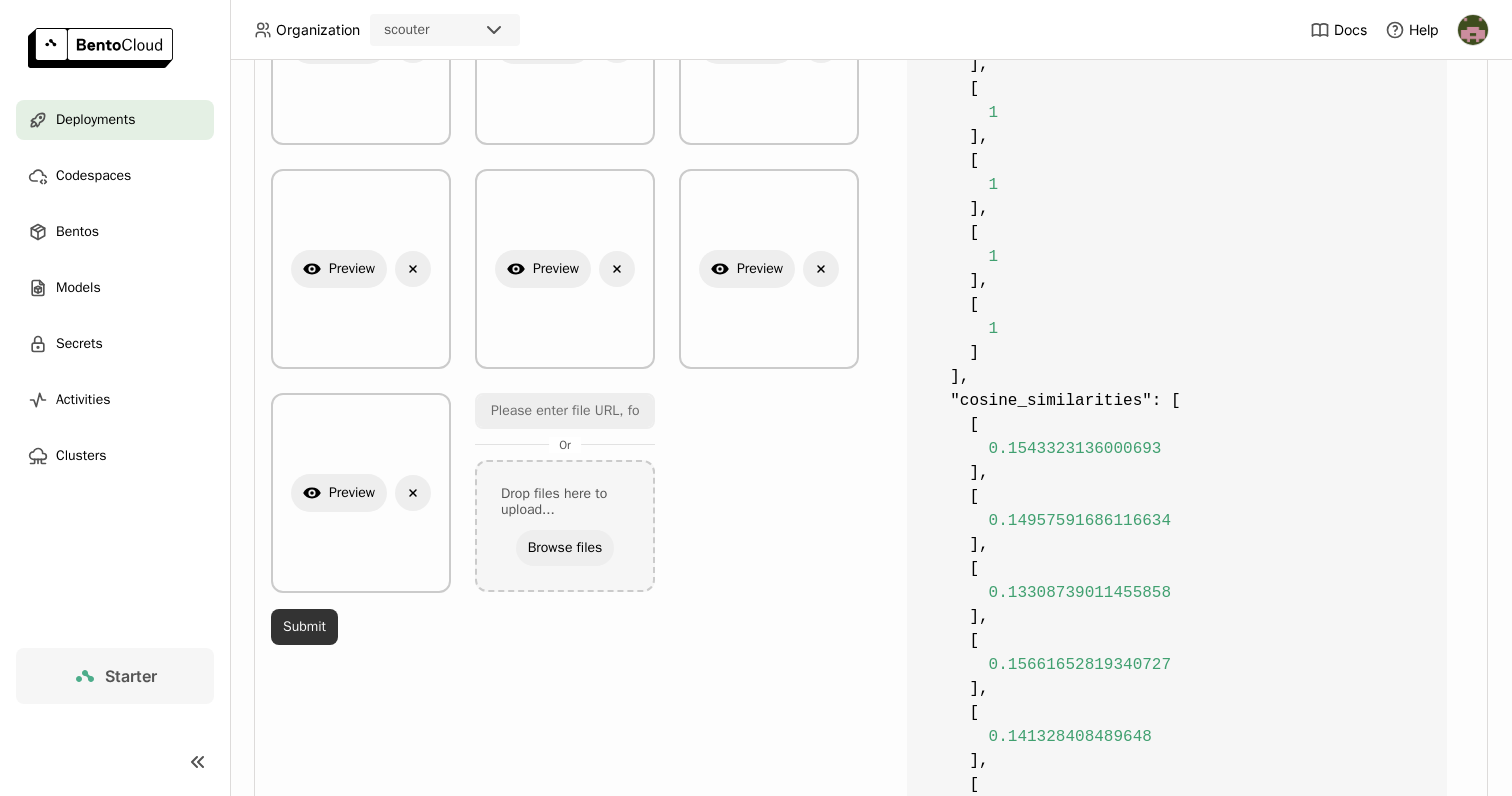 click on "Submit" at bounding box center (304, 627) 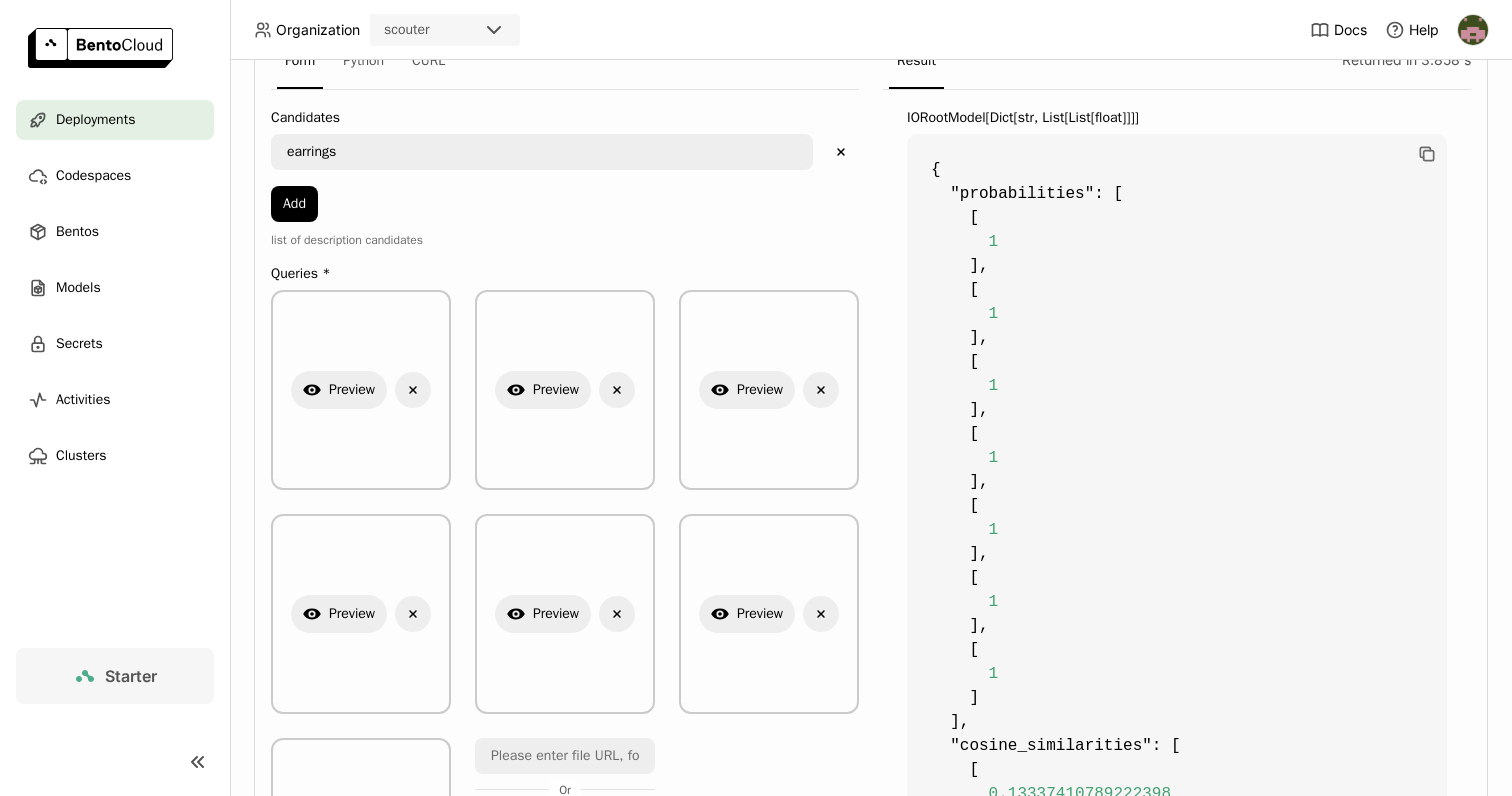 scroll, scrollTop: 447, scrollLeft: 0, axis: vertical 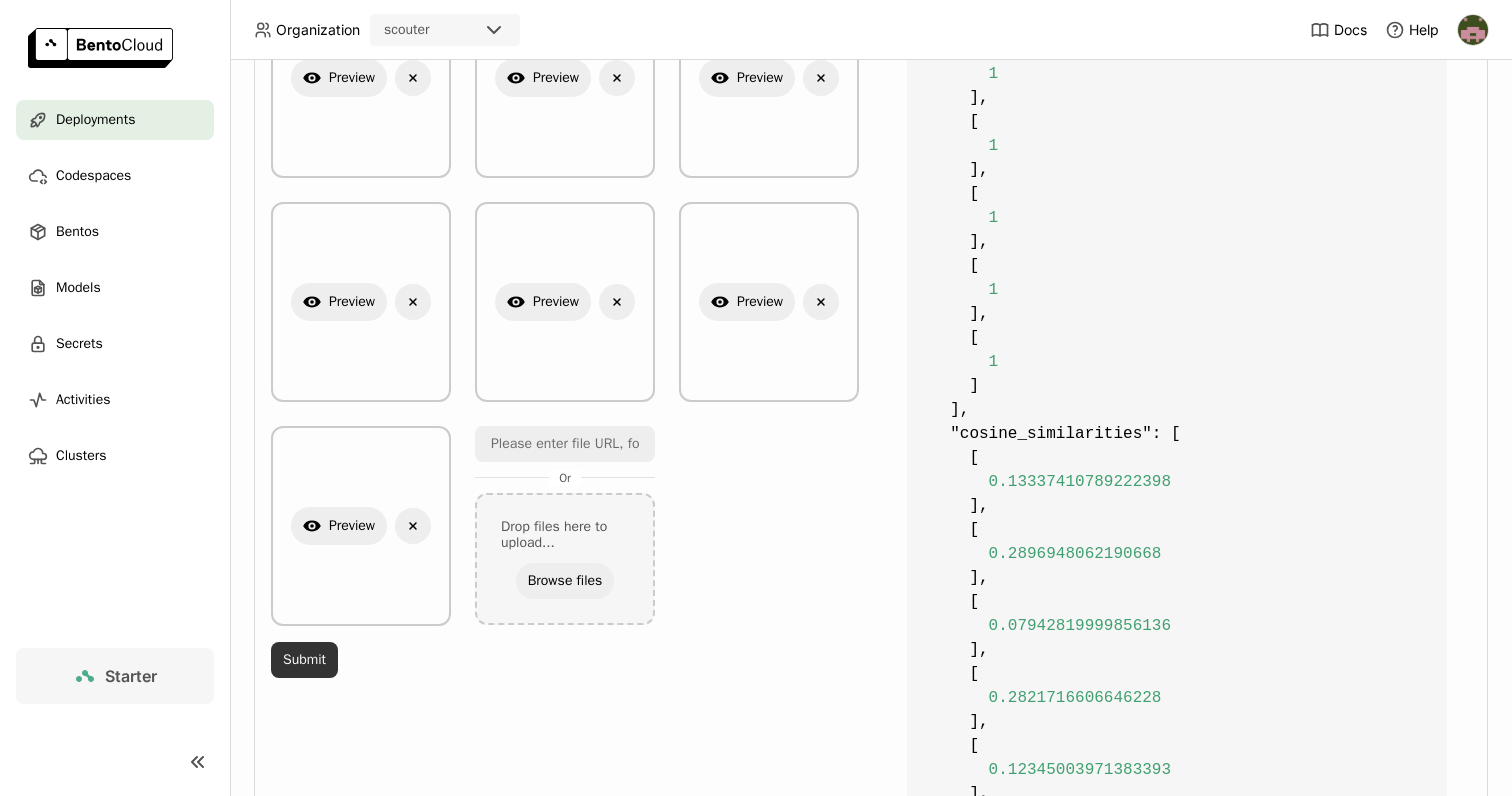 click on "Submit" at bounding box center (304, 660) 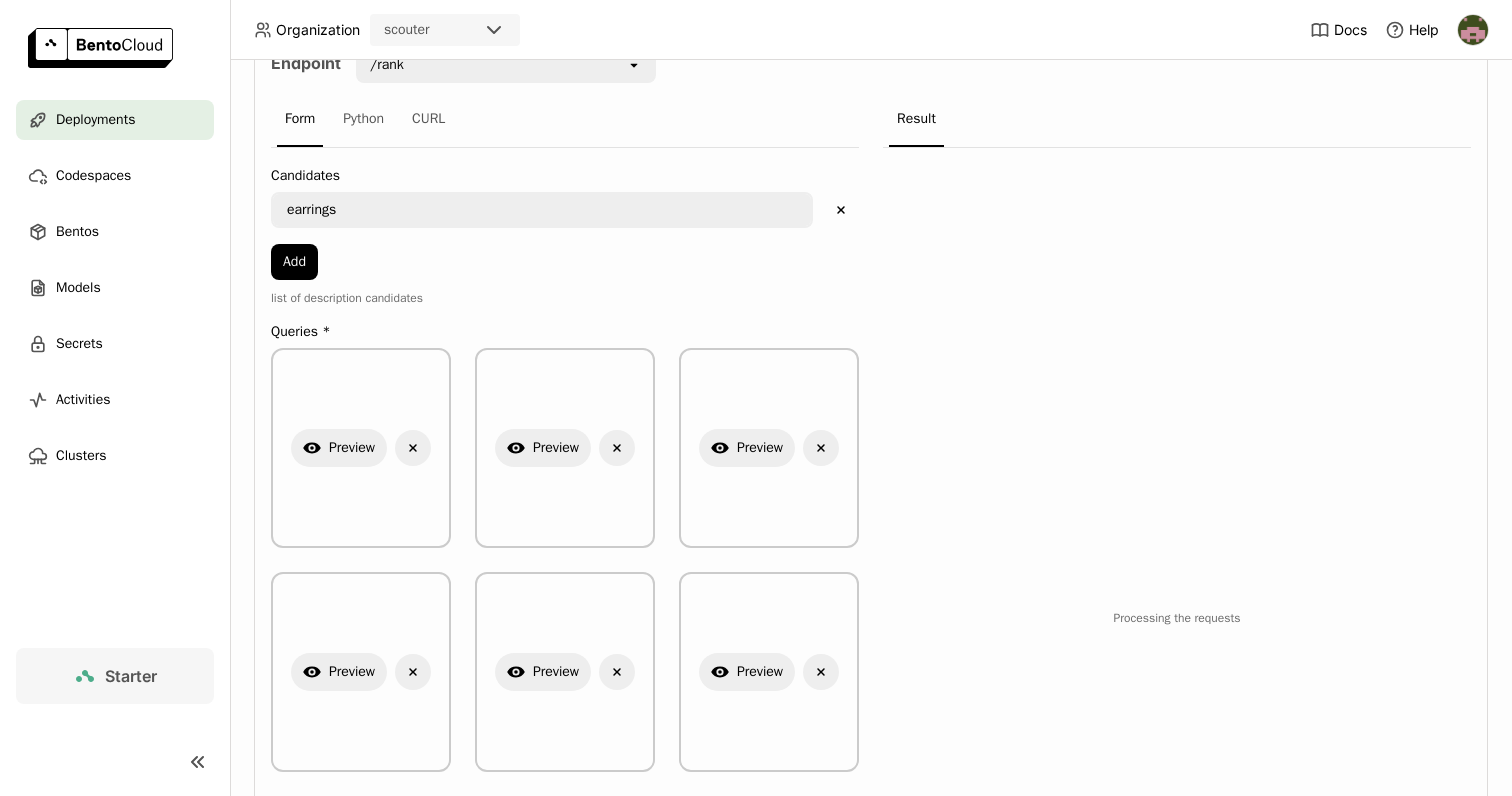 scroll, scrollTop: 438, scrollLeft: 0, axis: vertical 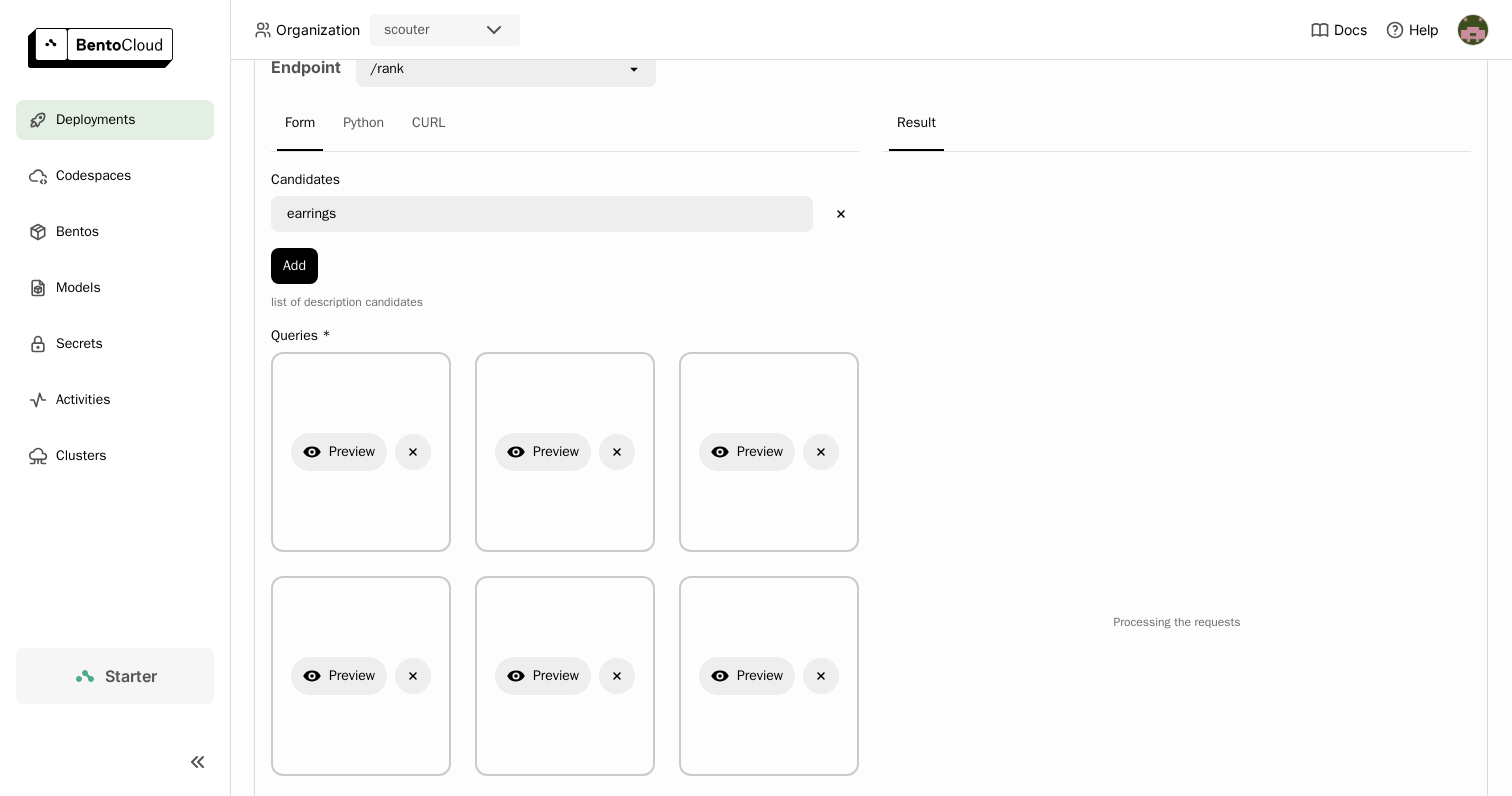 click on "earrings" at bounding box center [542, 214] 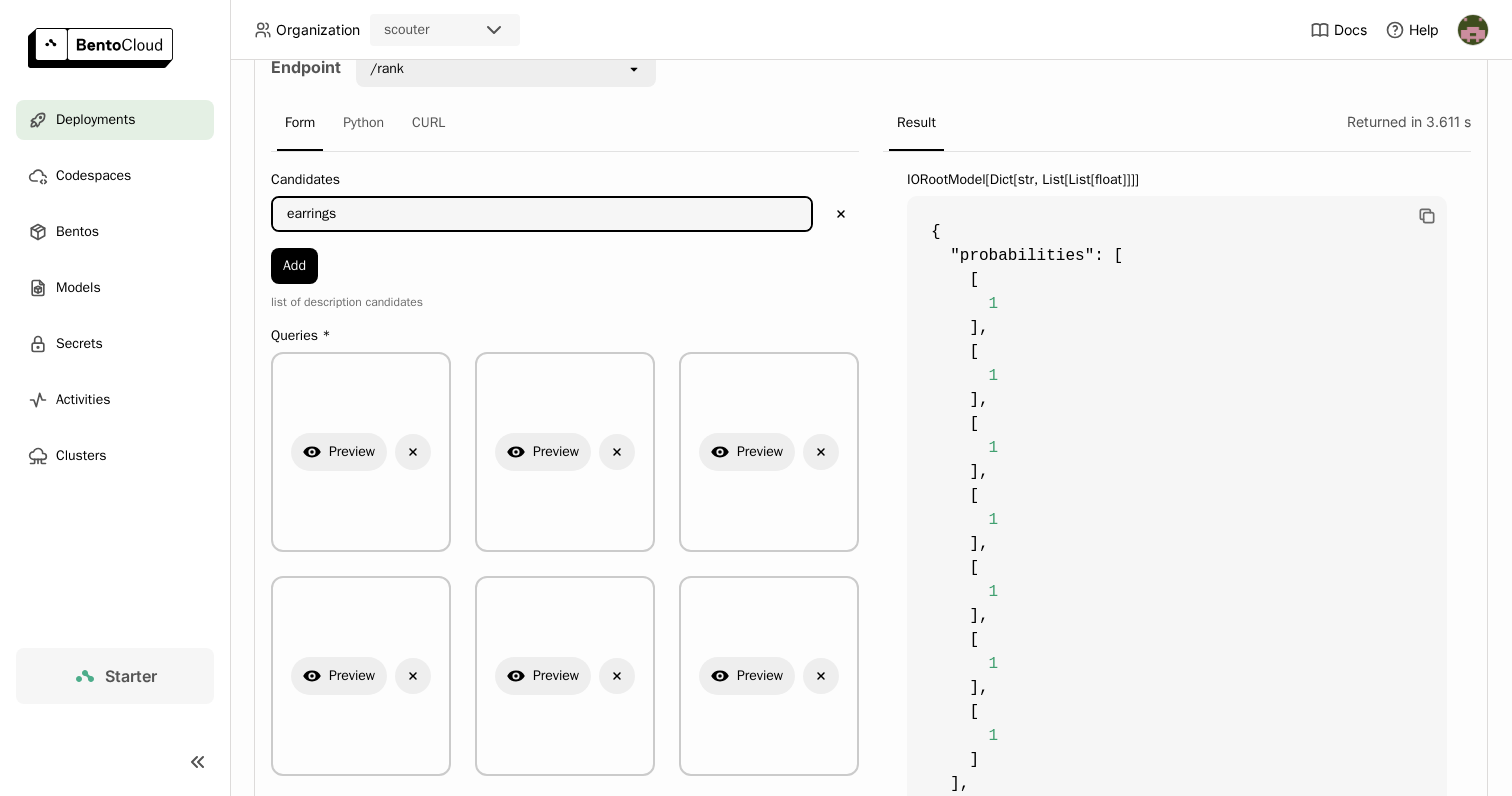click on "earrings" at bounding box center [542, 214] 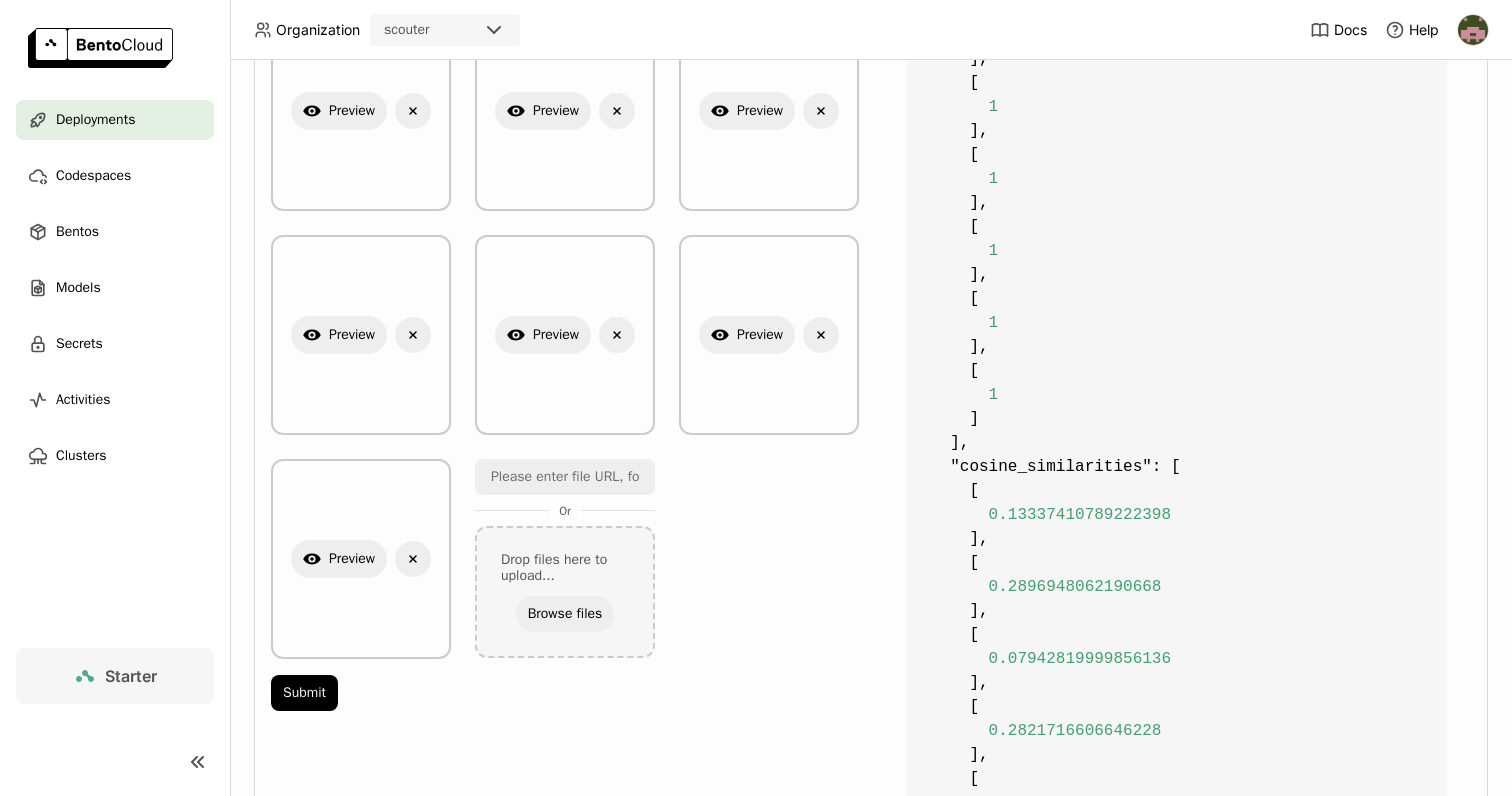 scroll, scrollTop: 1103, scrollLeft: 0, axis: vertical 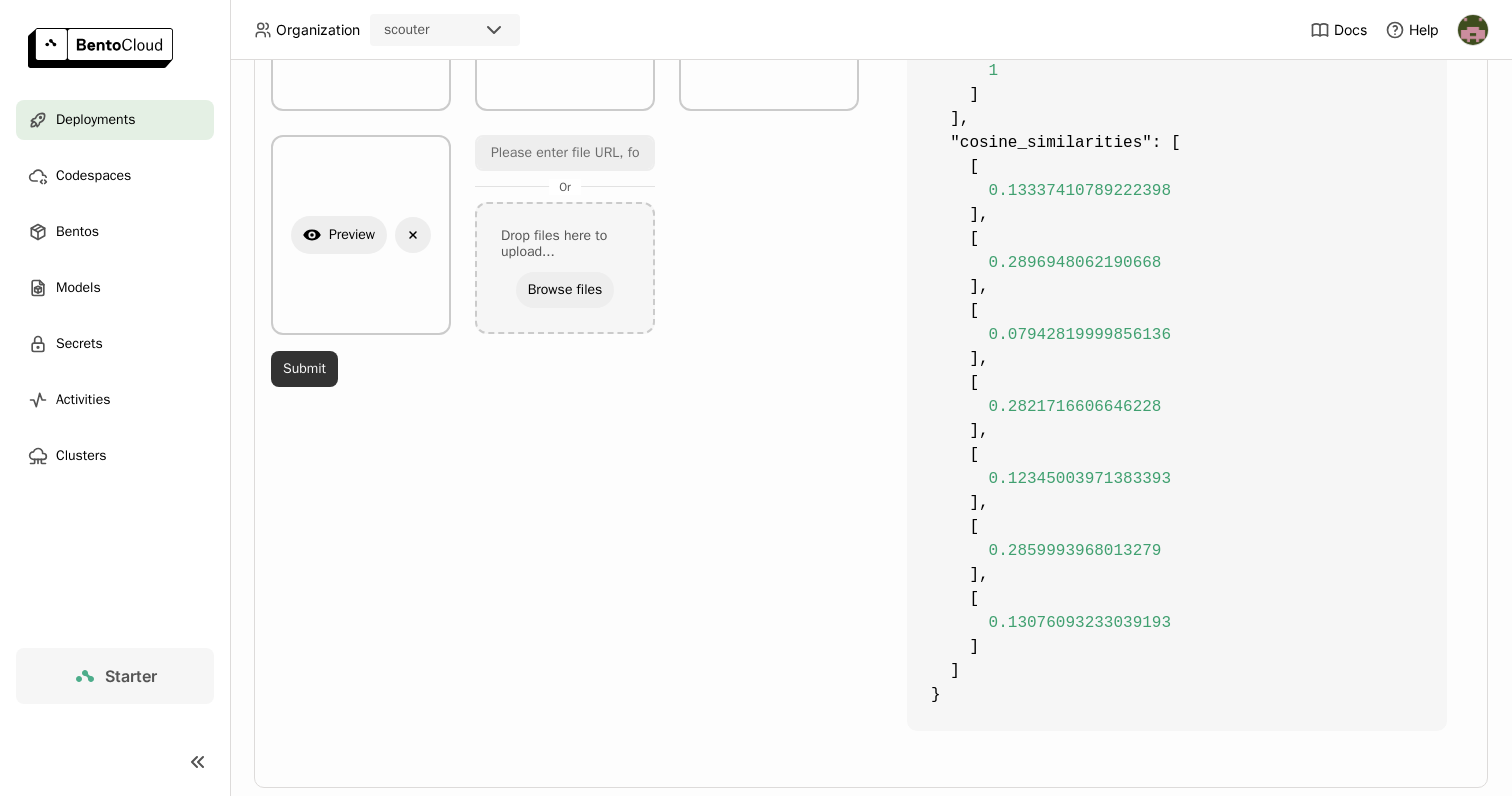 click on "Submit" at bounding box center (304, 369) 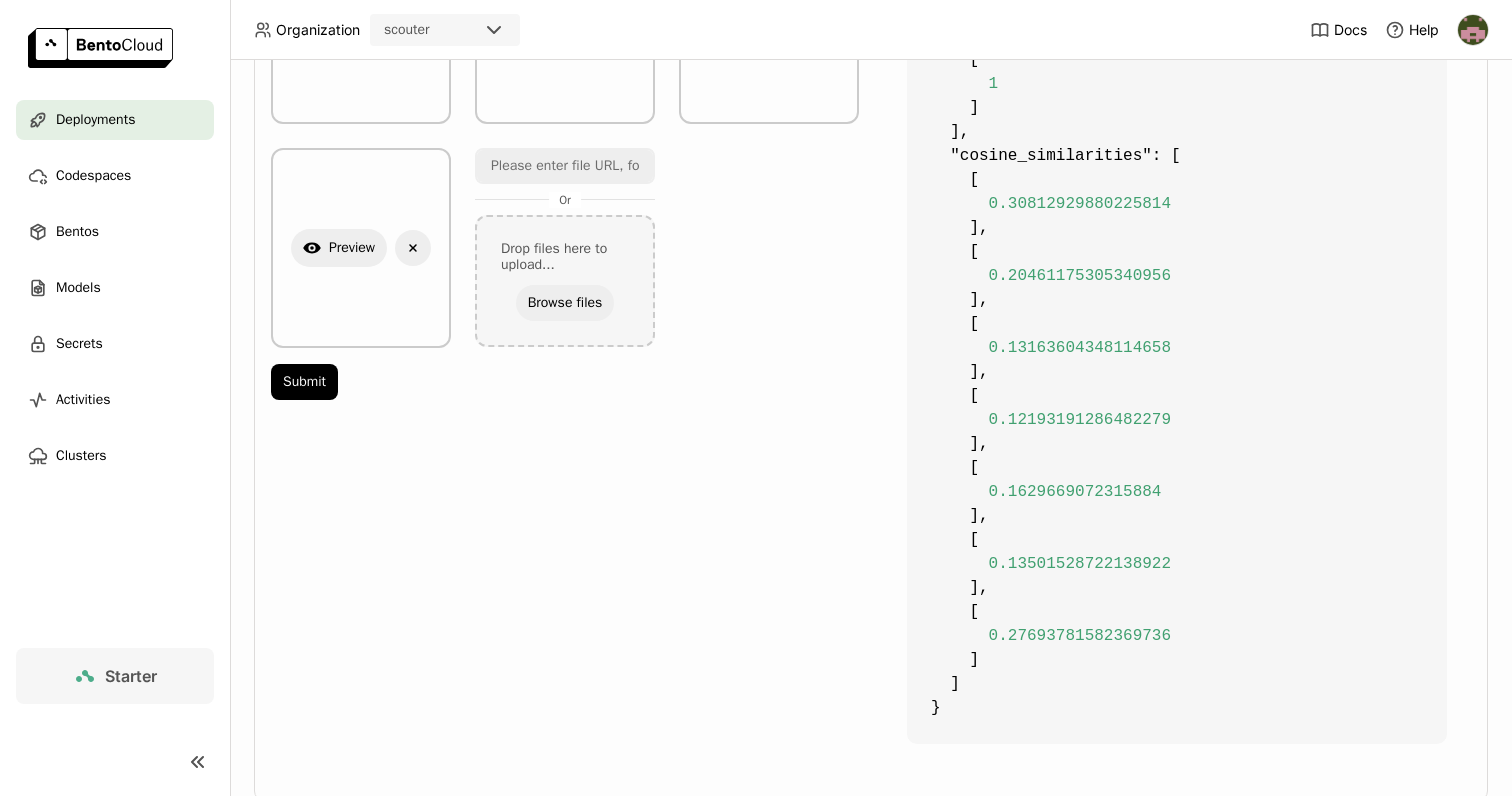 scroll, scrollTop: 1092, scrollLeft: 0, axis: vertical 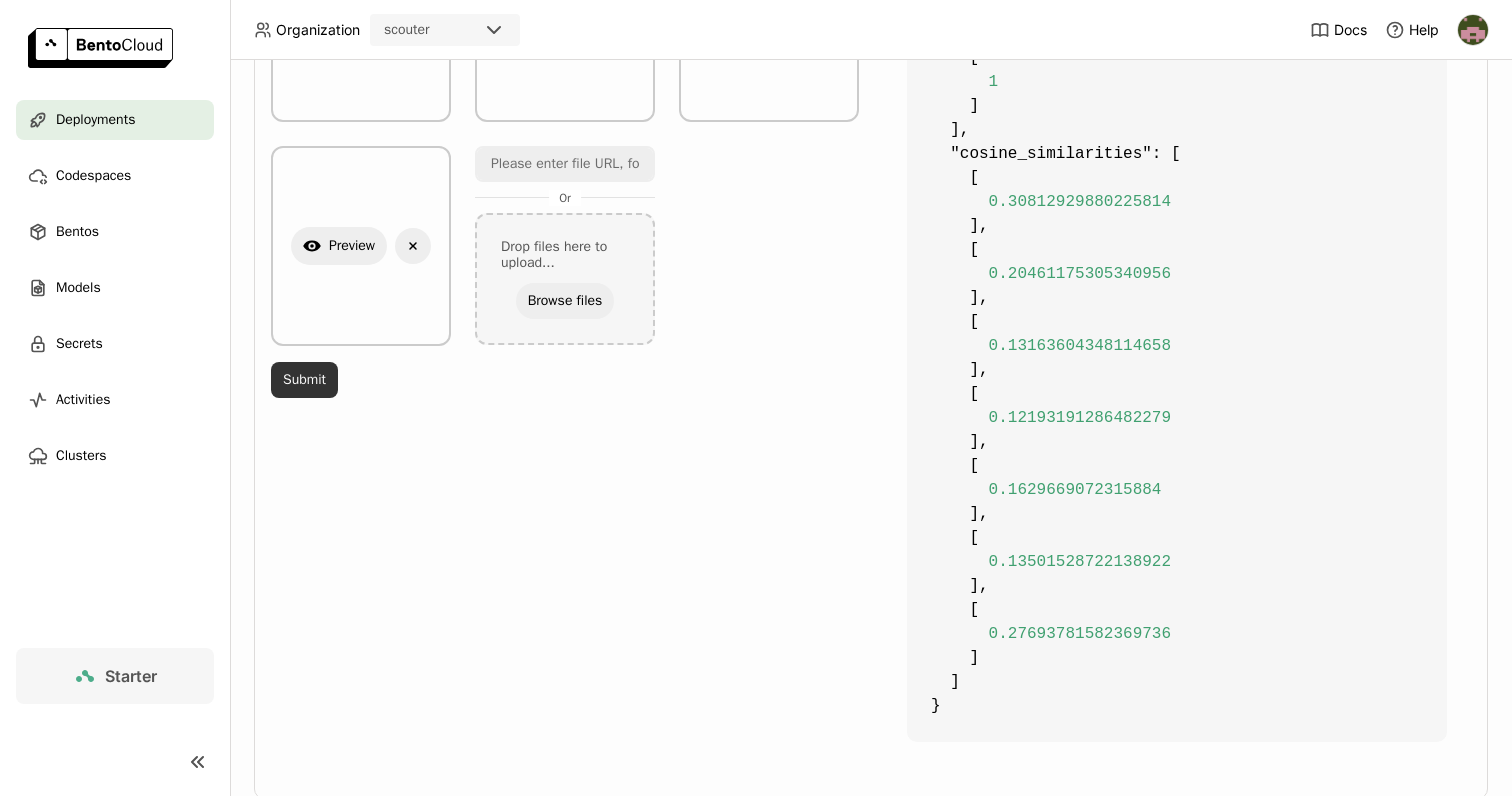 click on "Submit" at bounding box center [304, 380] 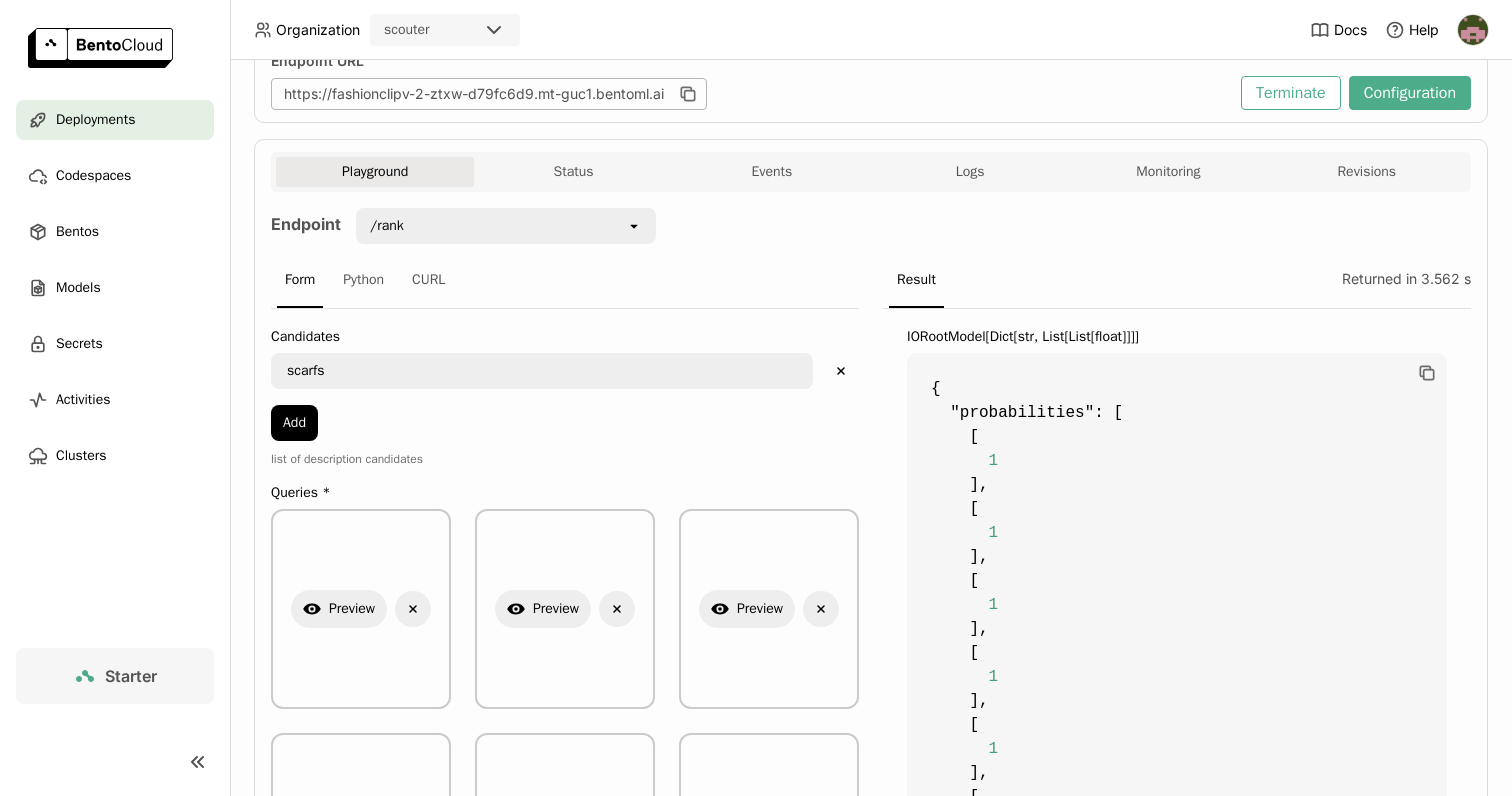 scroll, scrollTop: 447, scrollLeft: 0, axis: vertical 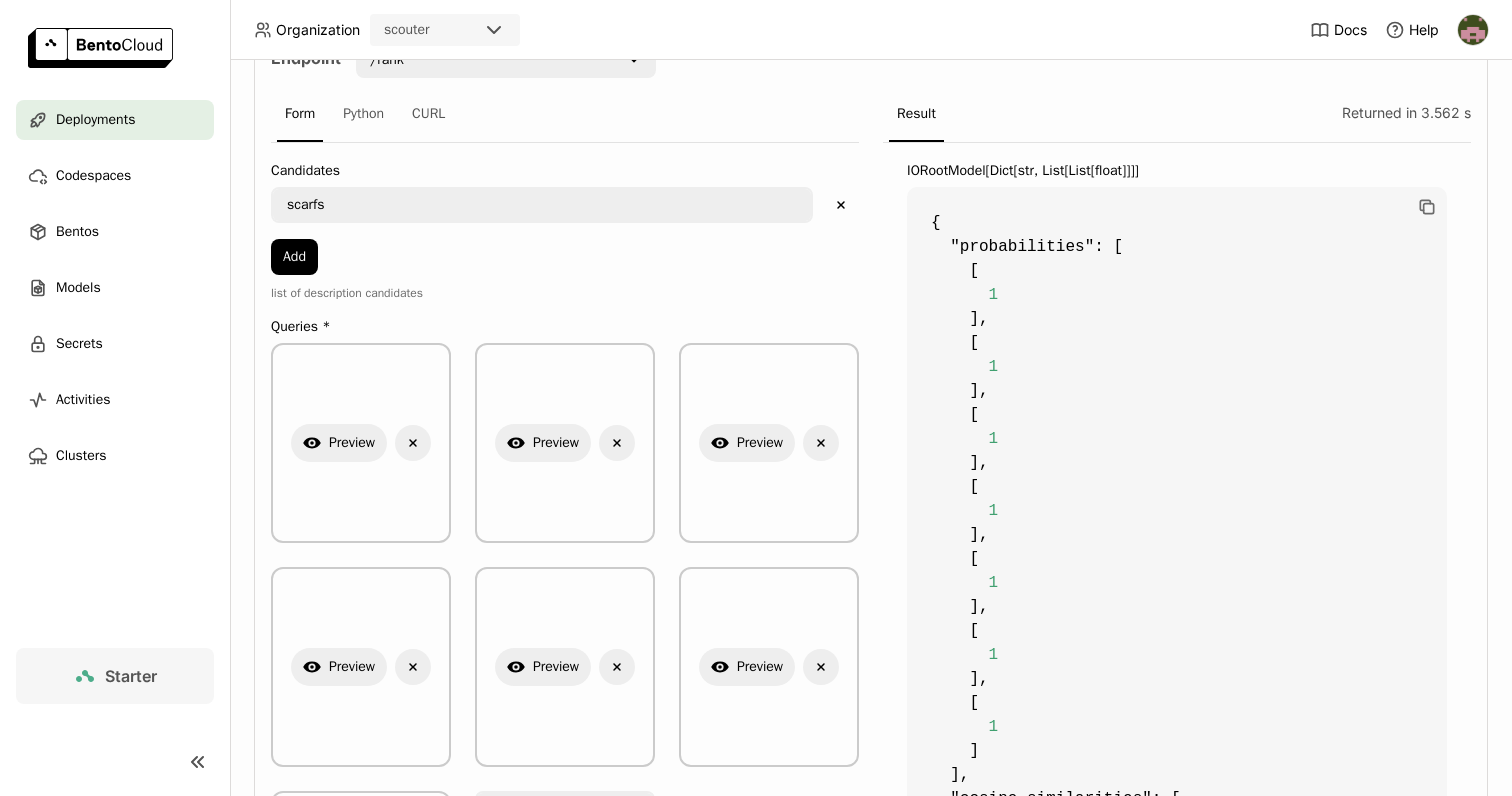 click on "scarfs" at bounding box center (542, 205) 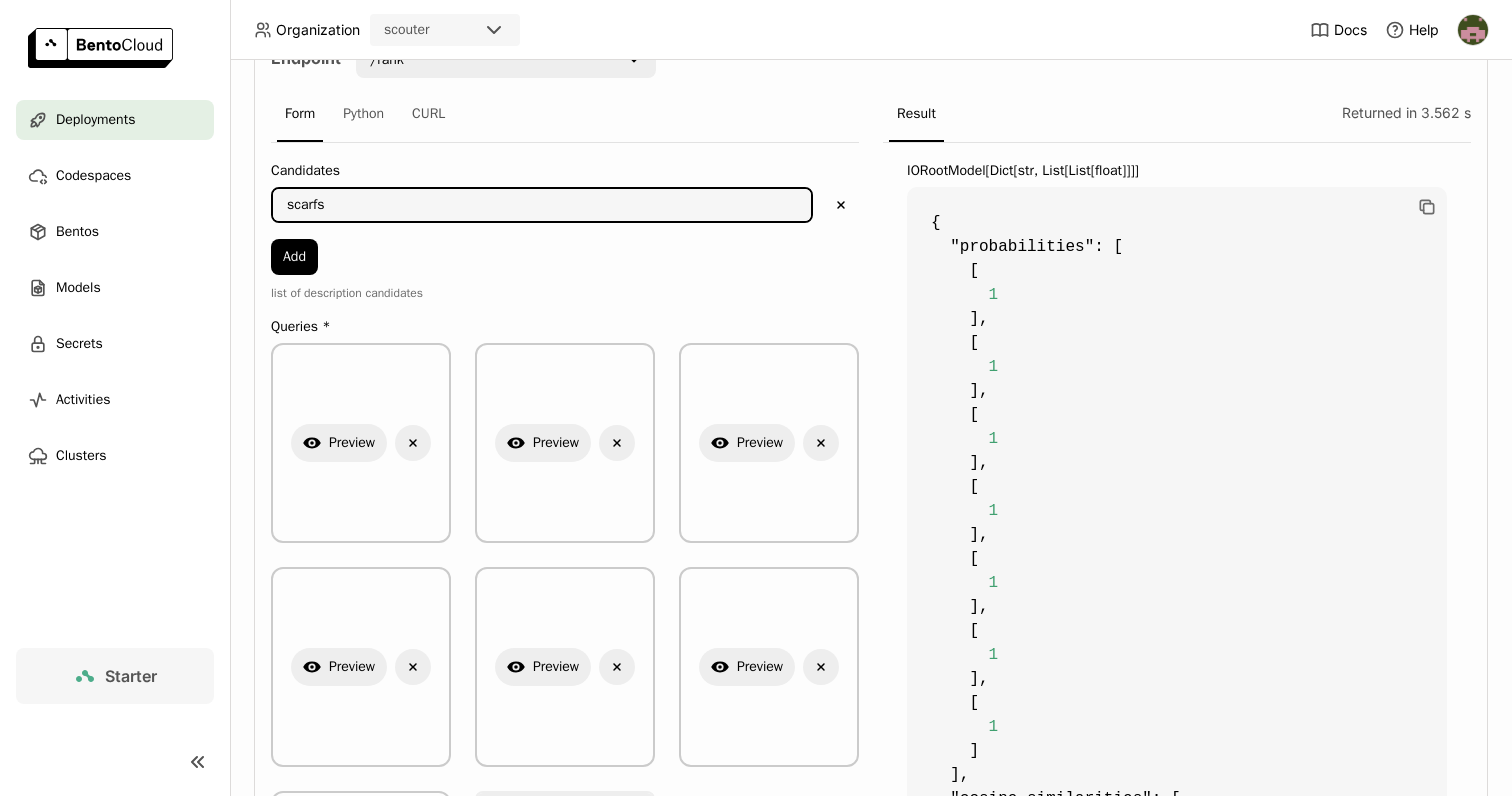 click on "scarfs" at bounding box center (542, 205) 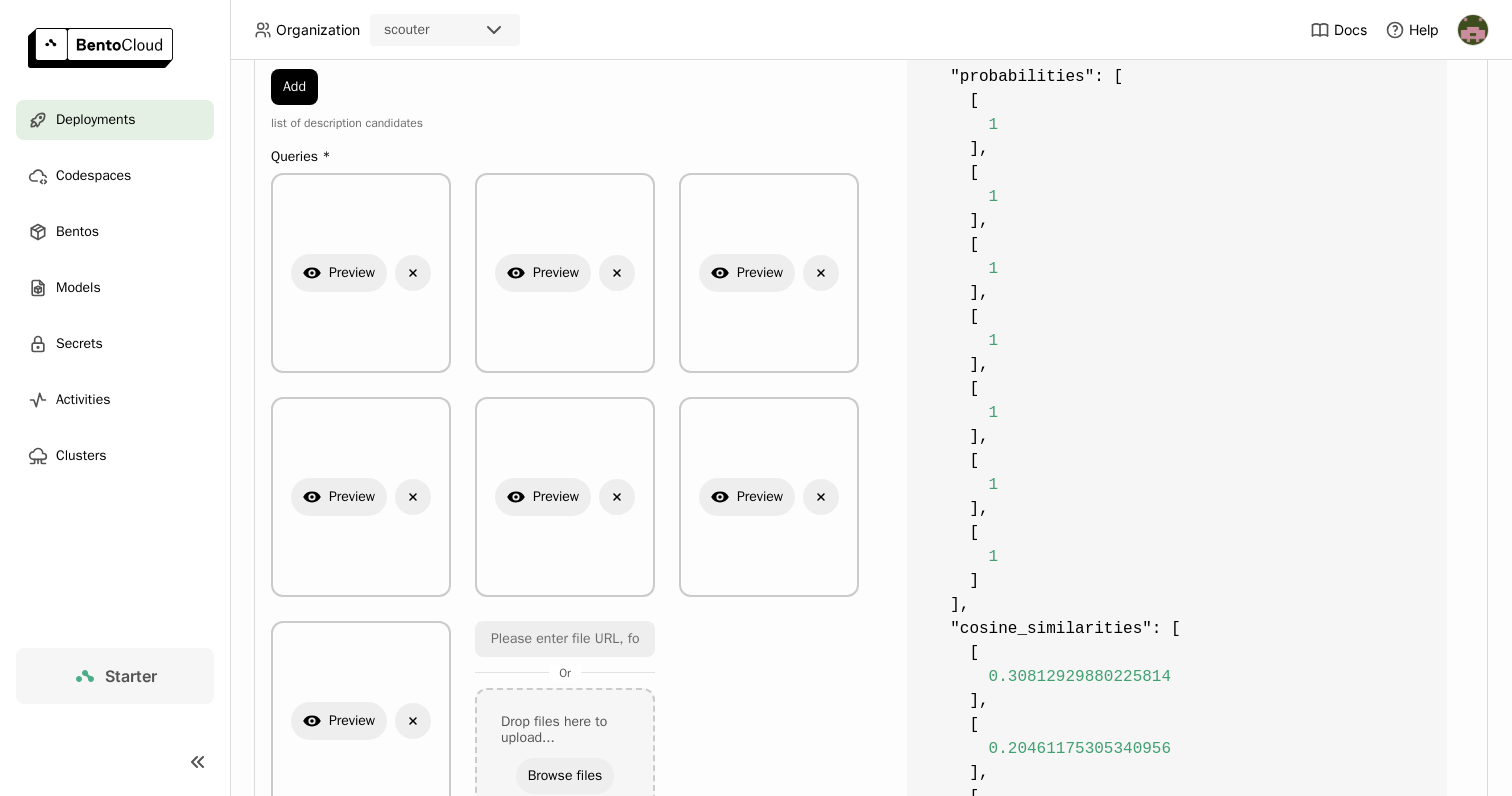 scroll, scrollTop: 687, scrollLeft: 0, axis: vertical 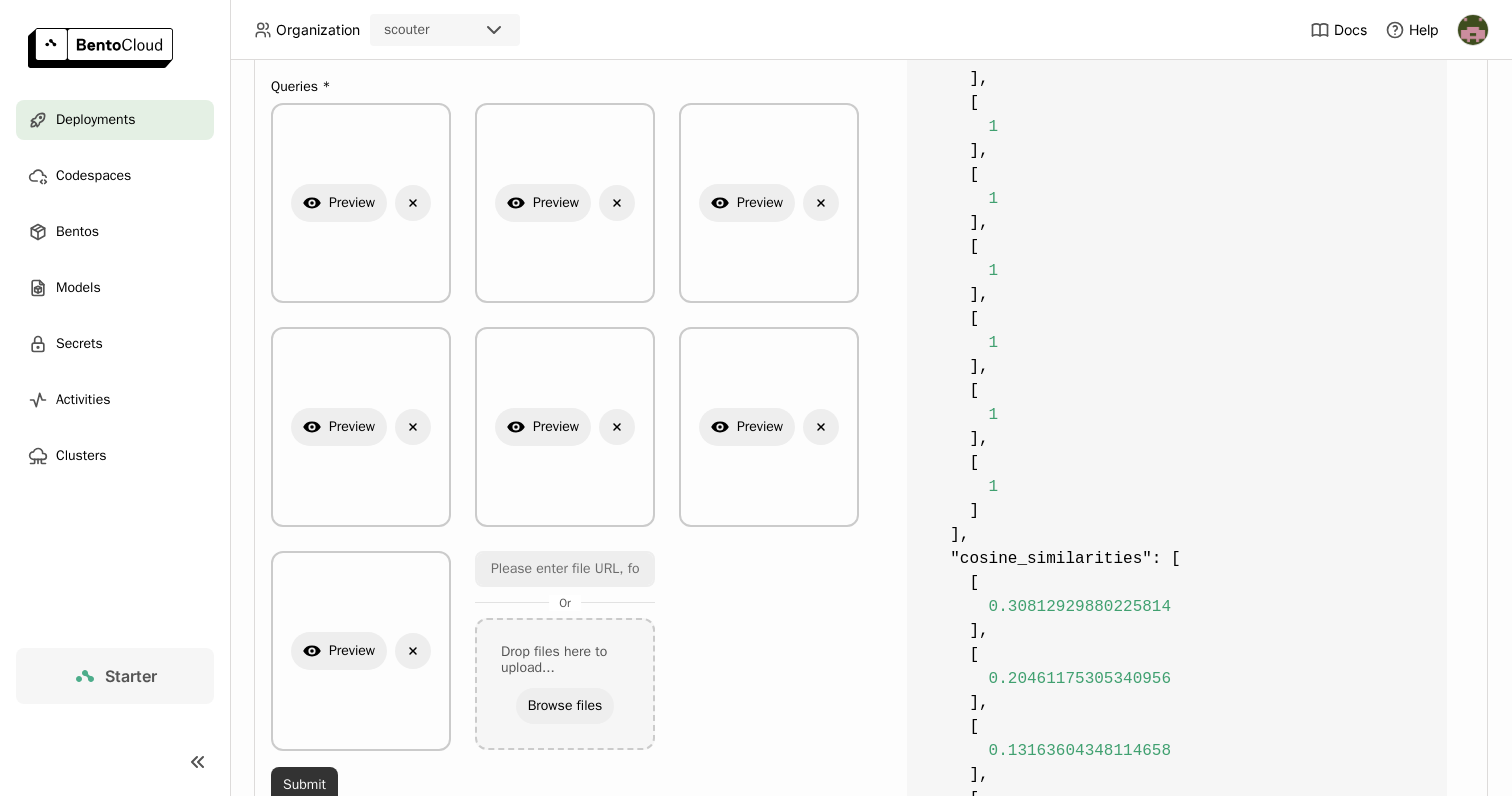 type on "gift" 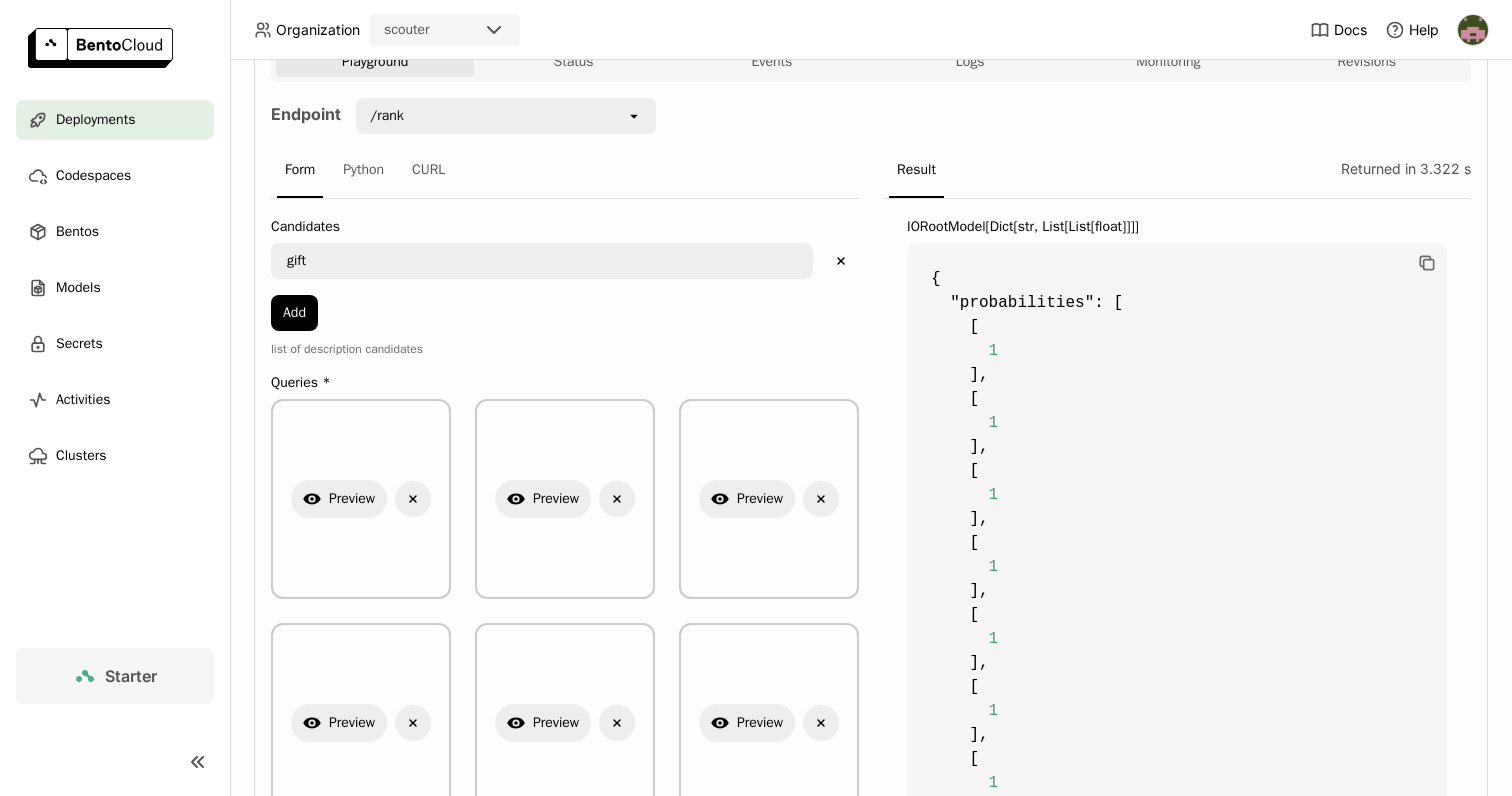 scroll, scrollTop: 344, scrollLeft: 0, axis: vertical 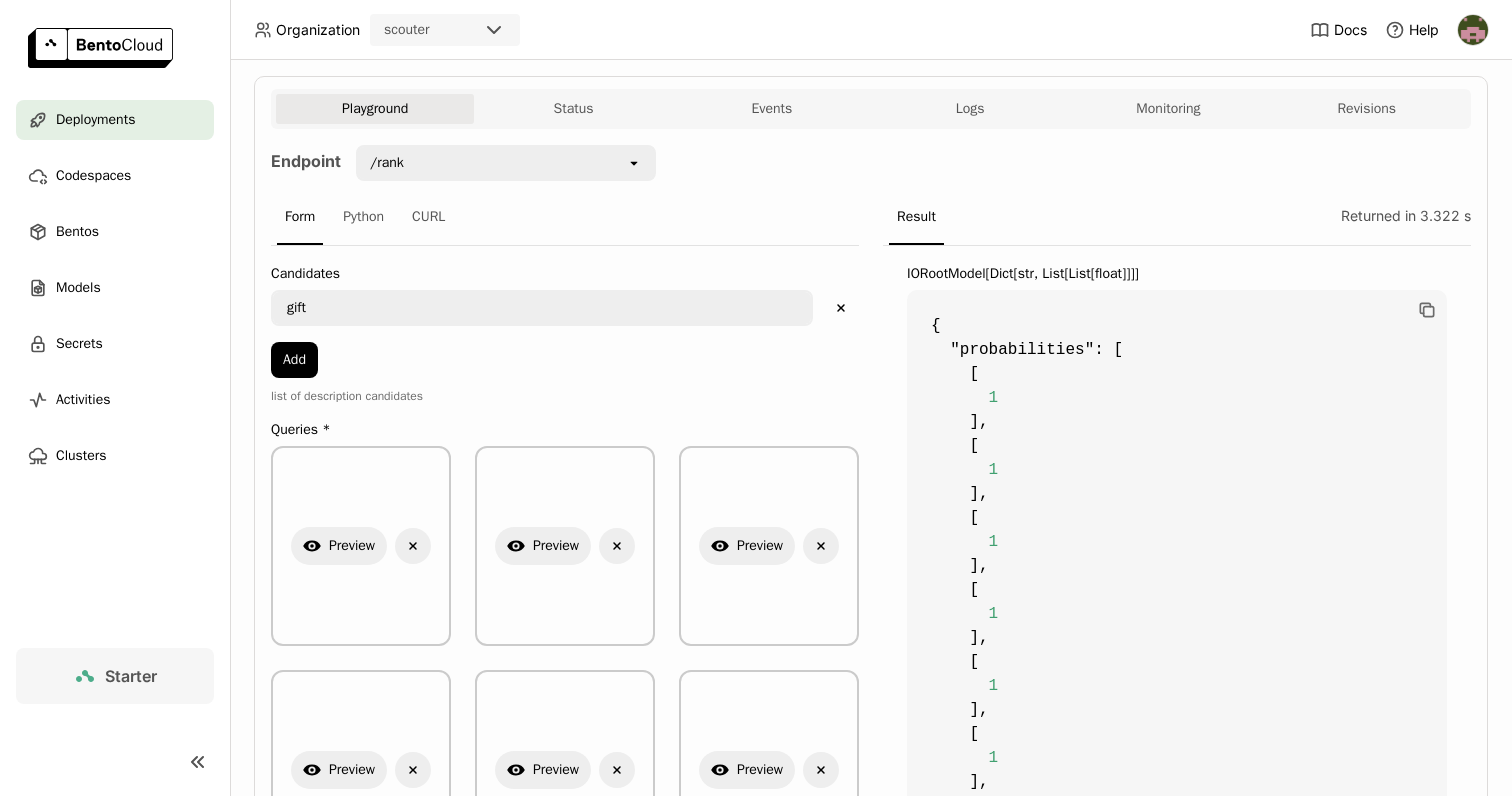 click on "gift" at bounding box center [542, 308] 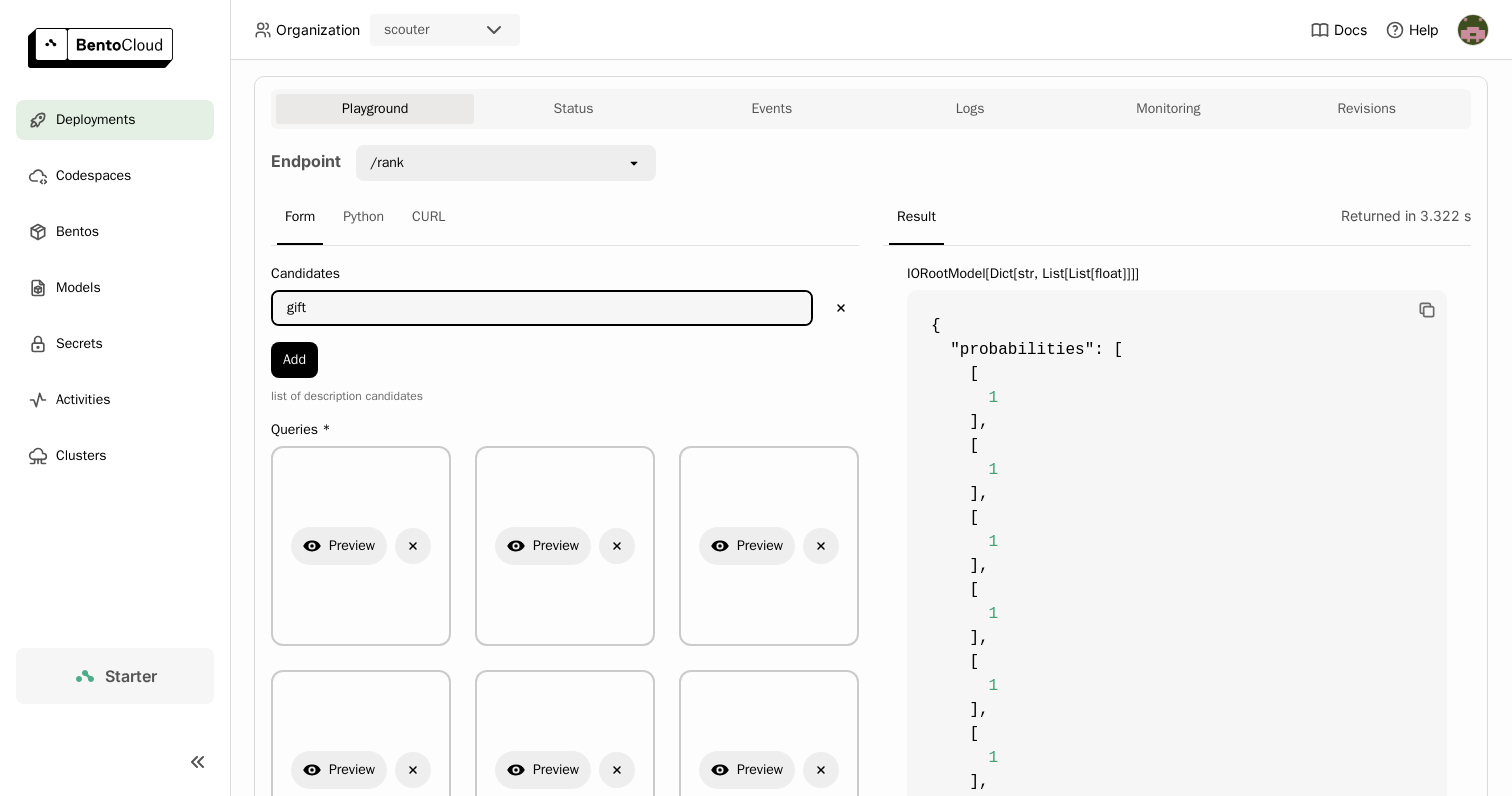 click on "gift" at bounding box center (542, 308) 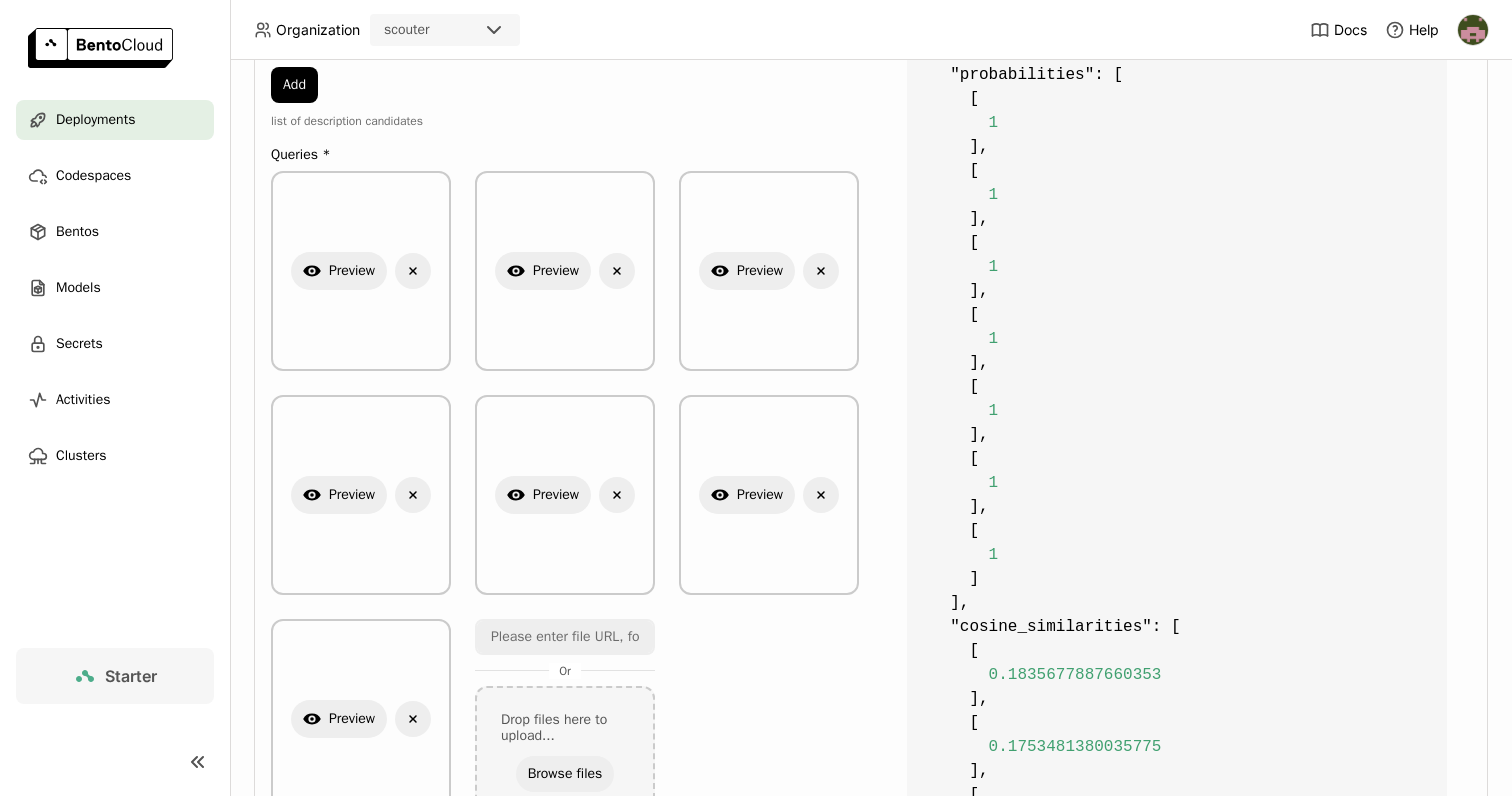 scroll, scrollTop: 583, scrollLeft: 0, axis: vertical 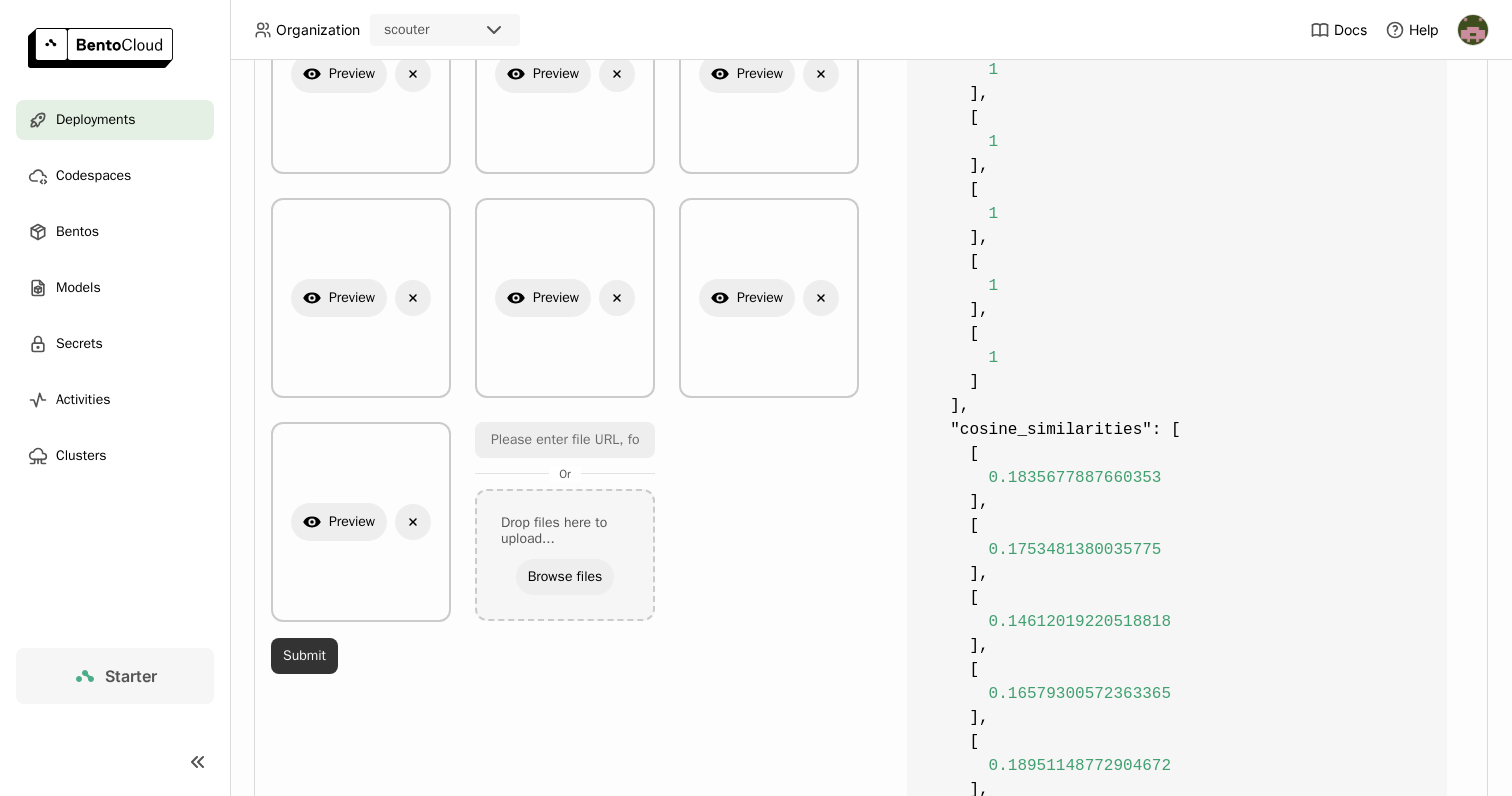 type on "dresses" 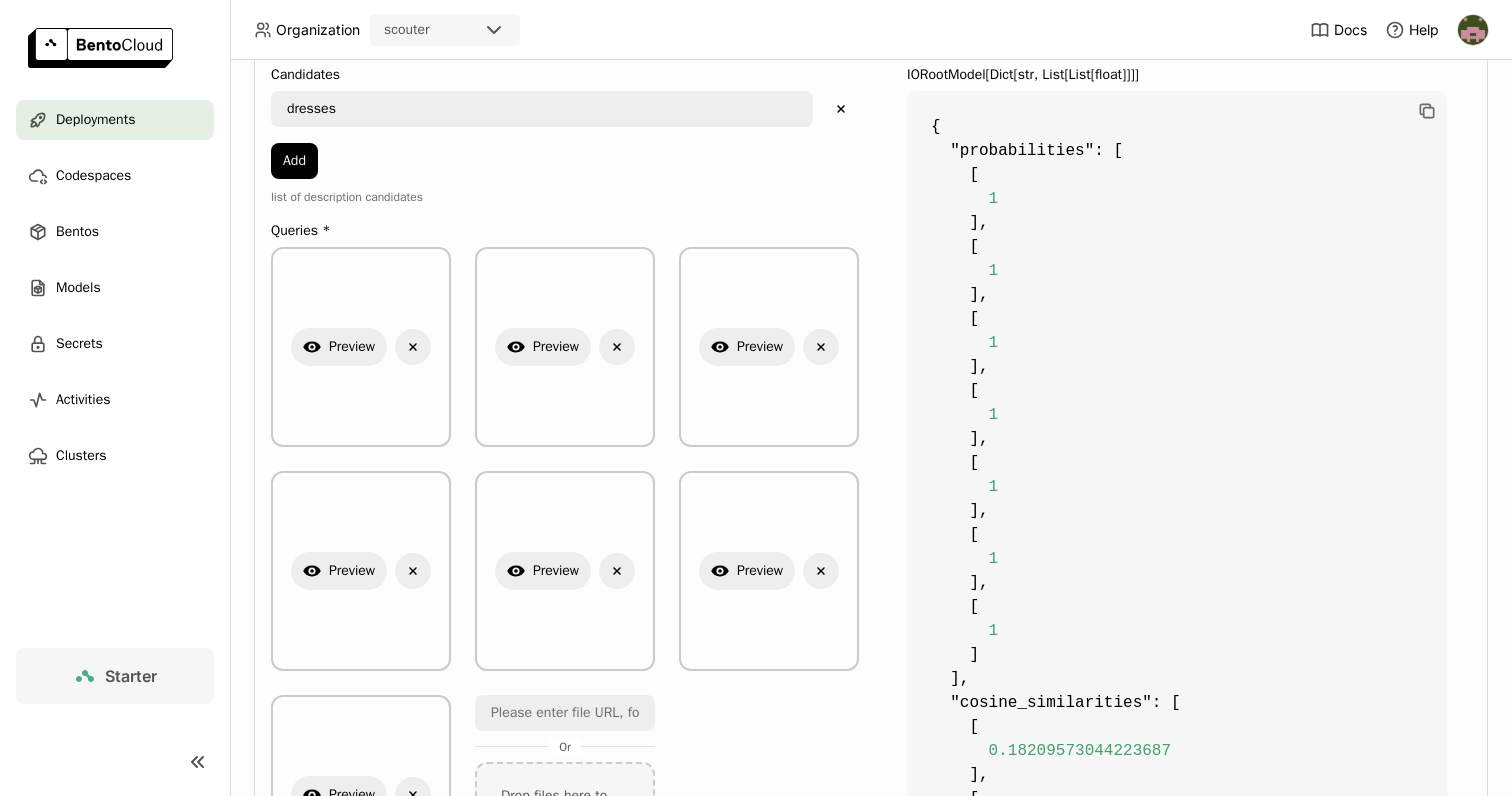 scroll, scrollTop: 538, scrollLeft: 0, axis: vertical 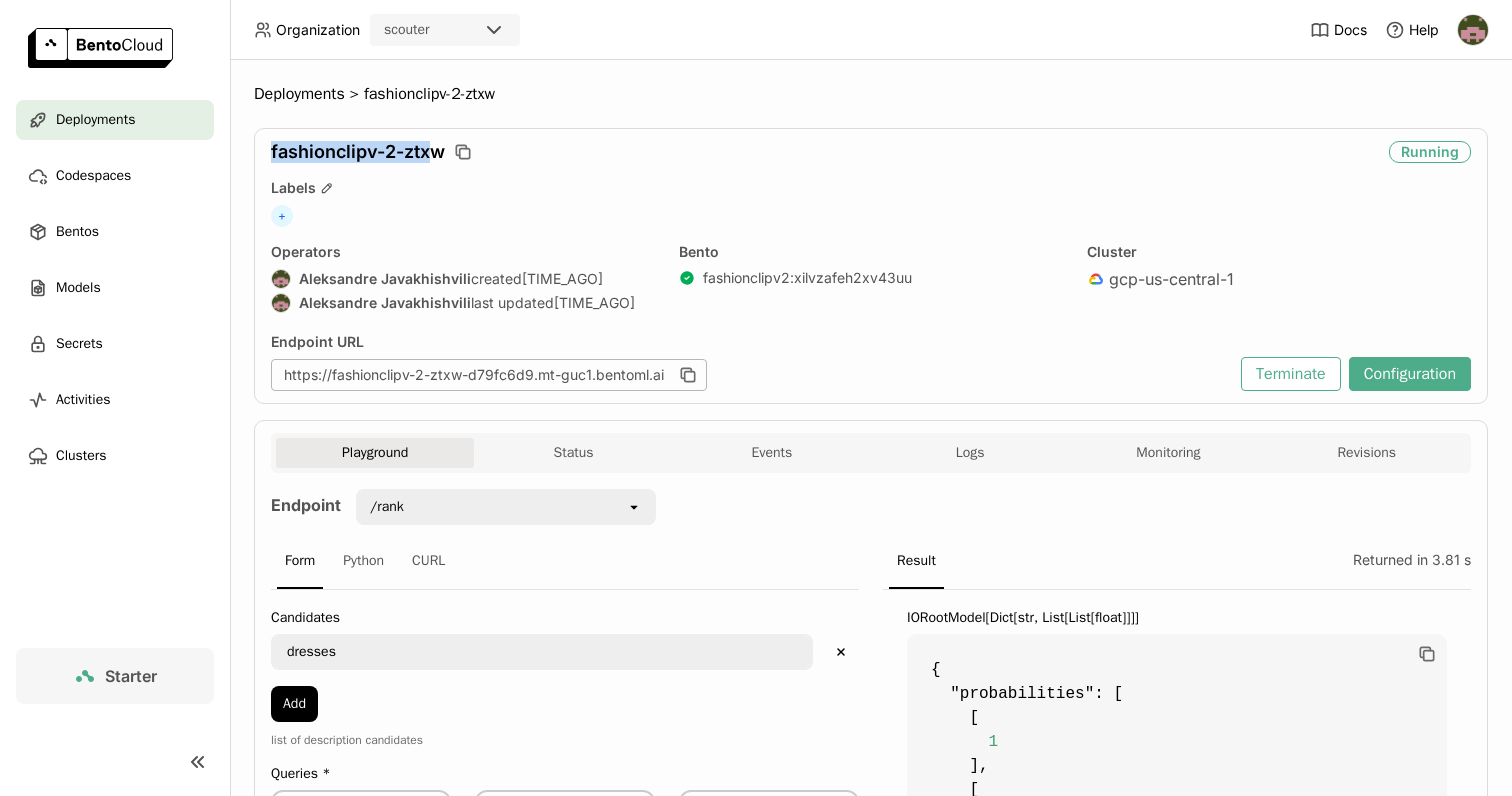 drag, startPoint x: 273, startPoint y: 153, endPoint x: 435, endPoint y: 153, distance: 162 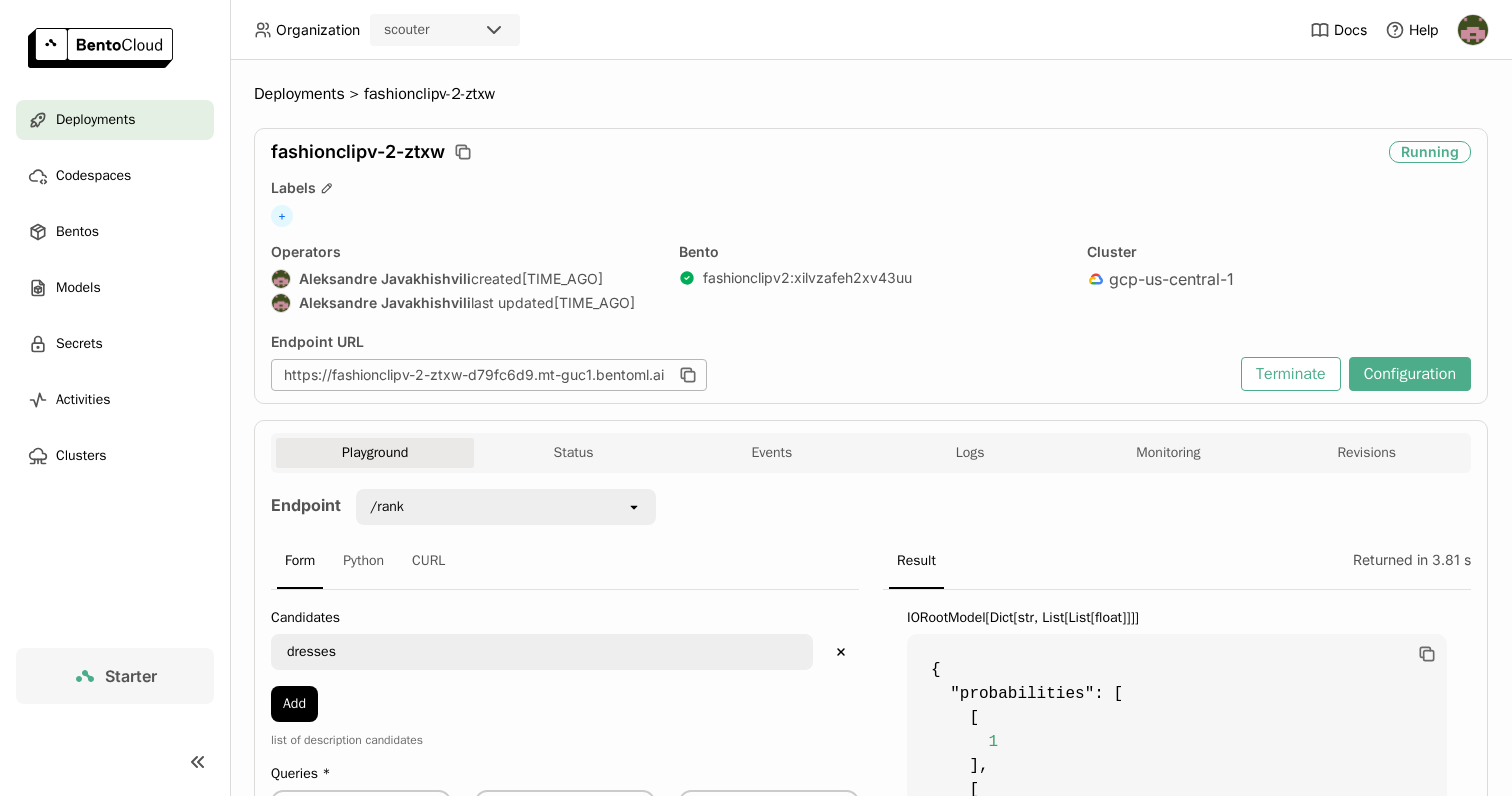 click on "fashionclipv-2-ztxw Running Labels + Operators Aleksandre Javakhishvili  created  19 hours ago Aleksandre Javakhishvili  last updated  19 hours ago Bento fashionclipv2 : xilvzafeh2xv43uu Cluster gcp-us-central-1 Endpoint URL https://fashionclipv-2-ztxw-d79fc6d9.mt-guc1.bentoml.ai Terminate Configuration" at bounding box center (871, 266) 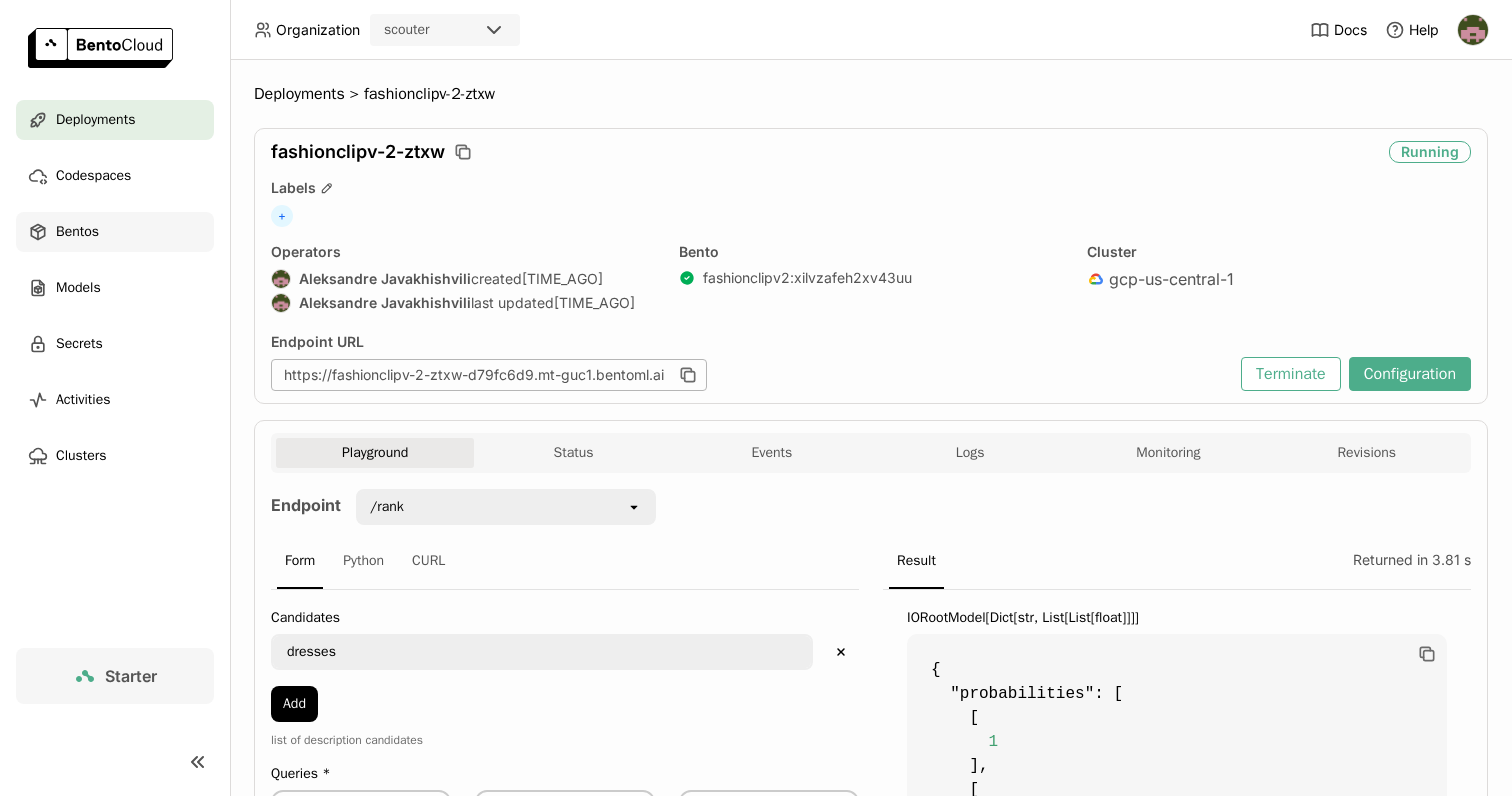 click on "Bentos" at bounding box center (115, 232) 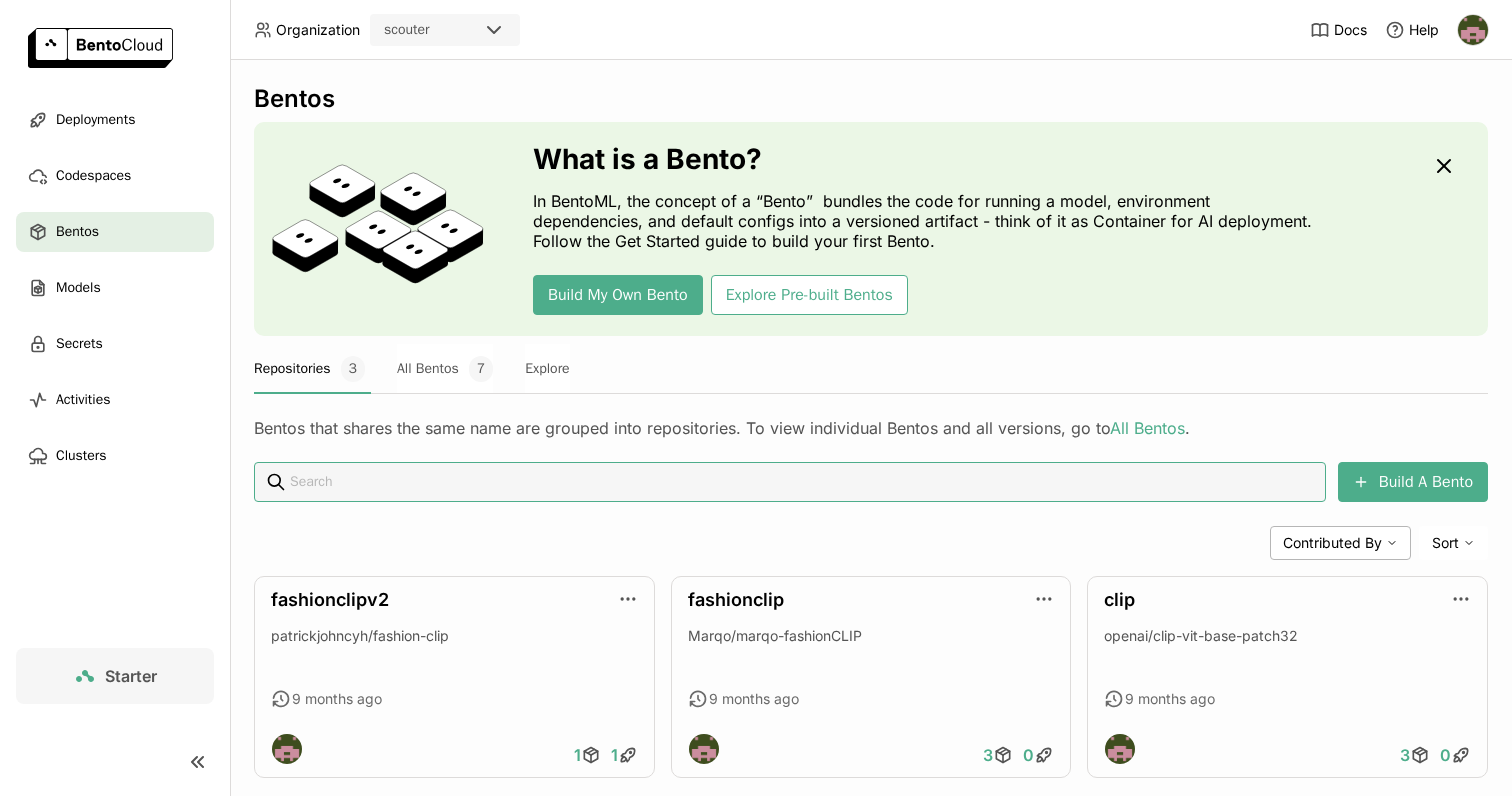 scroll, scrollTop: 36, scrollLeft: 0, axis: vertical 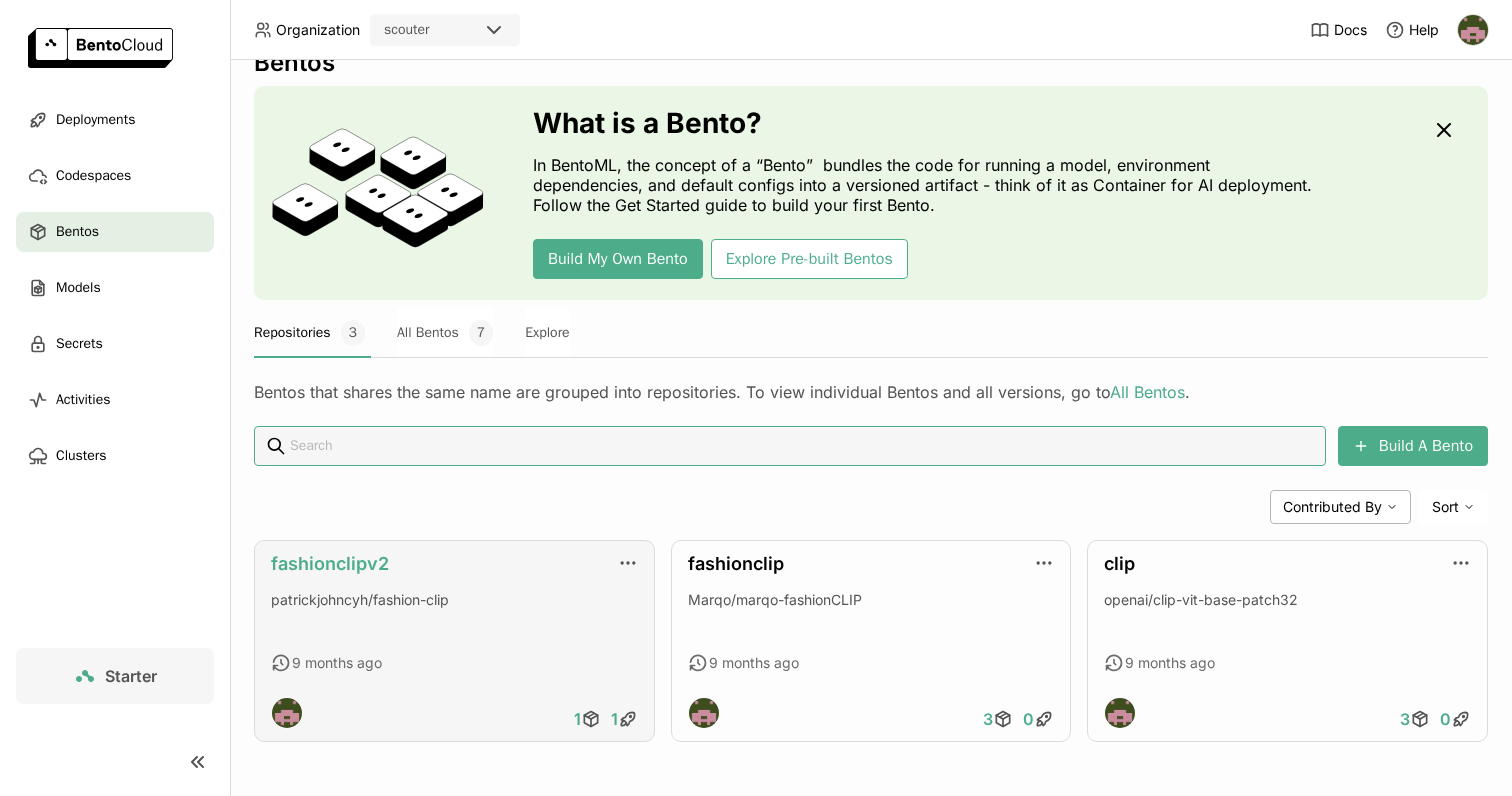 click on "fashionclipv2" at bounding box center (330, 563) 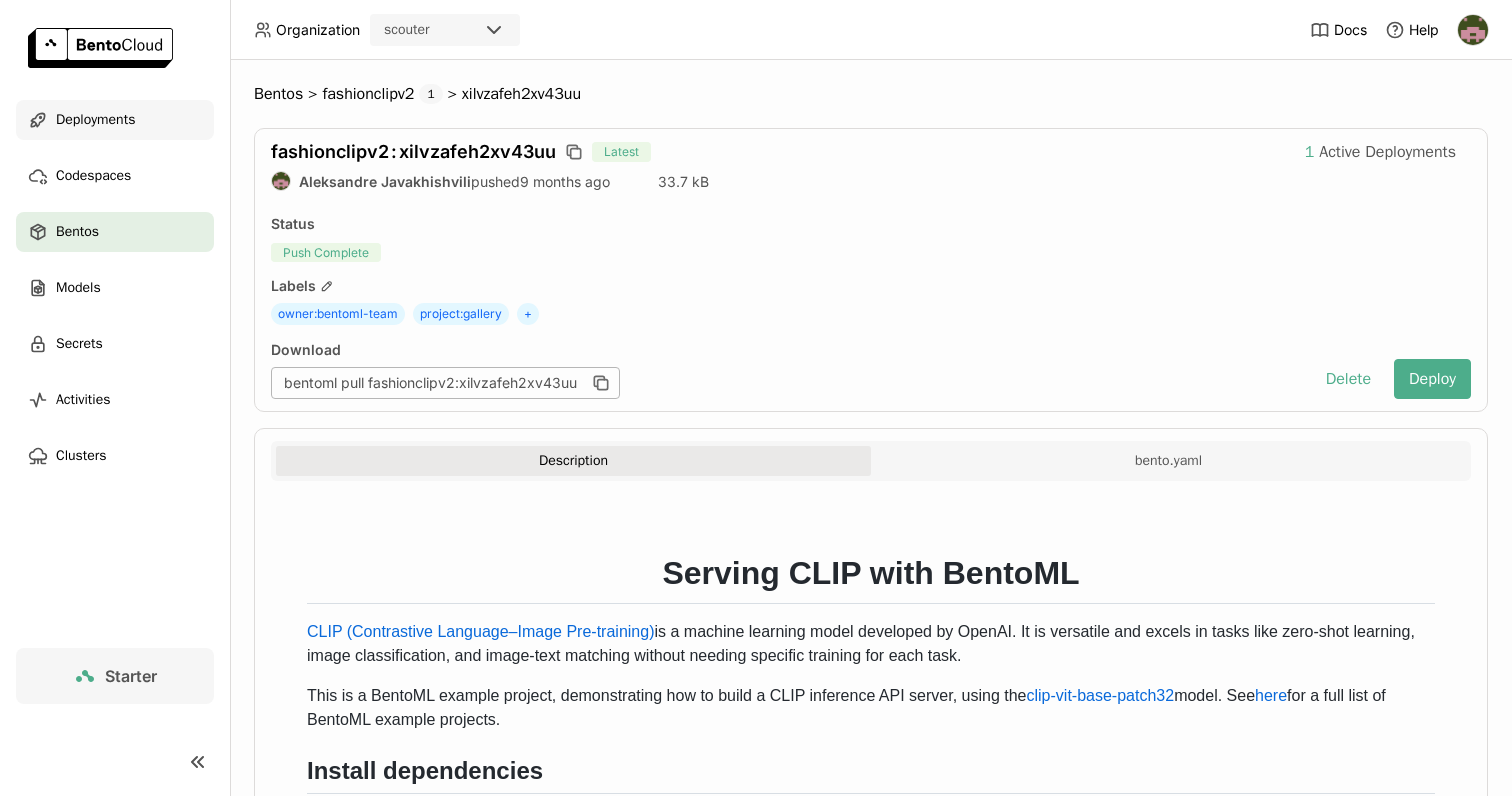 click on "Deployments" at bounding box center [95, 120] 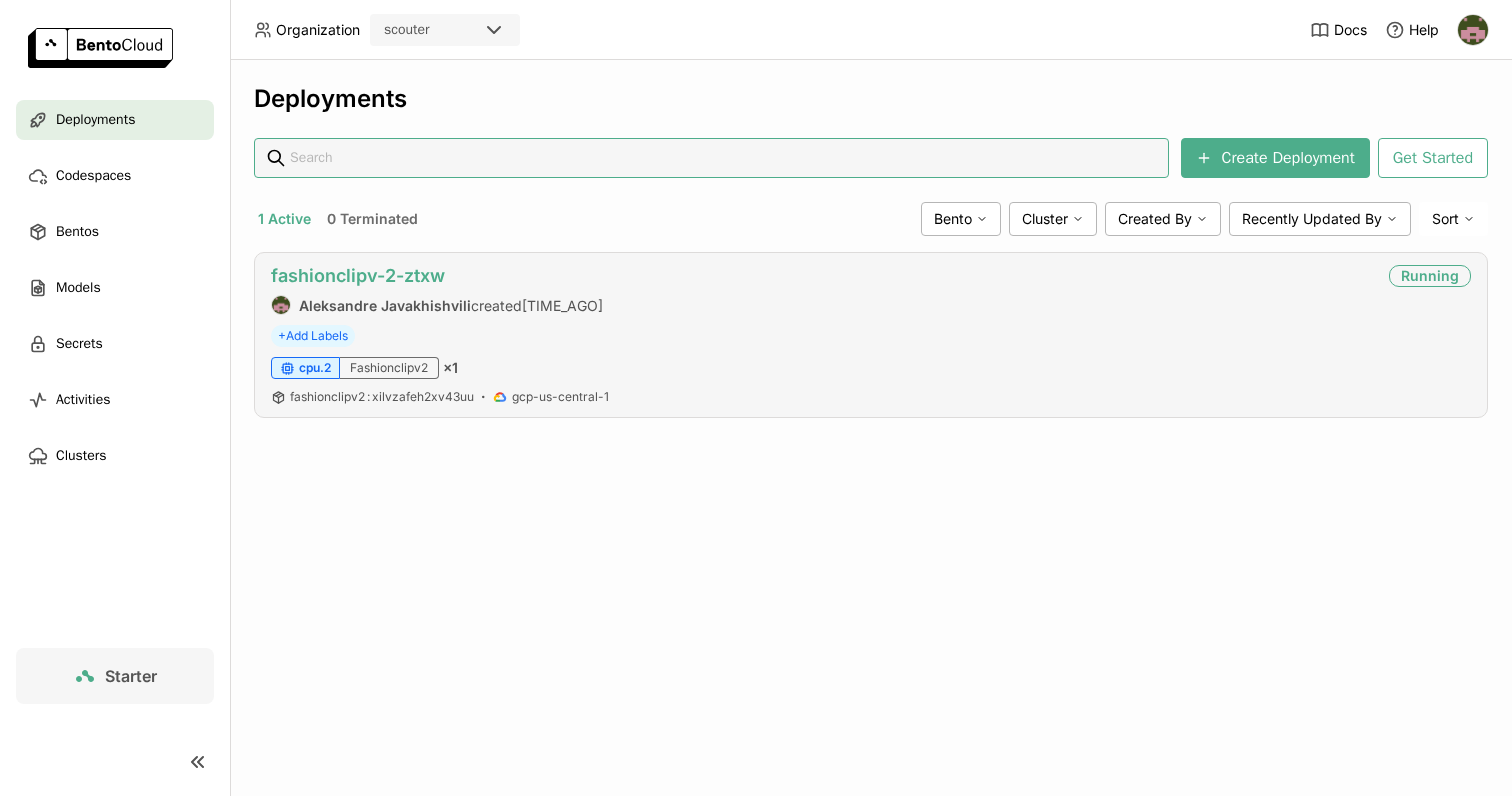 click on "fashionclipv-2-ztxw" at bounding box center [358, 275] 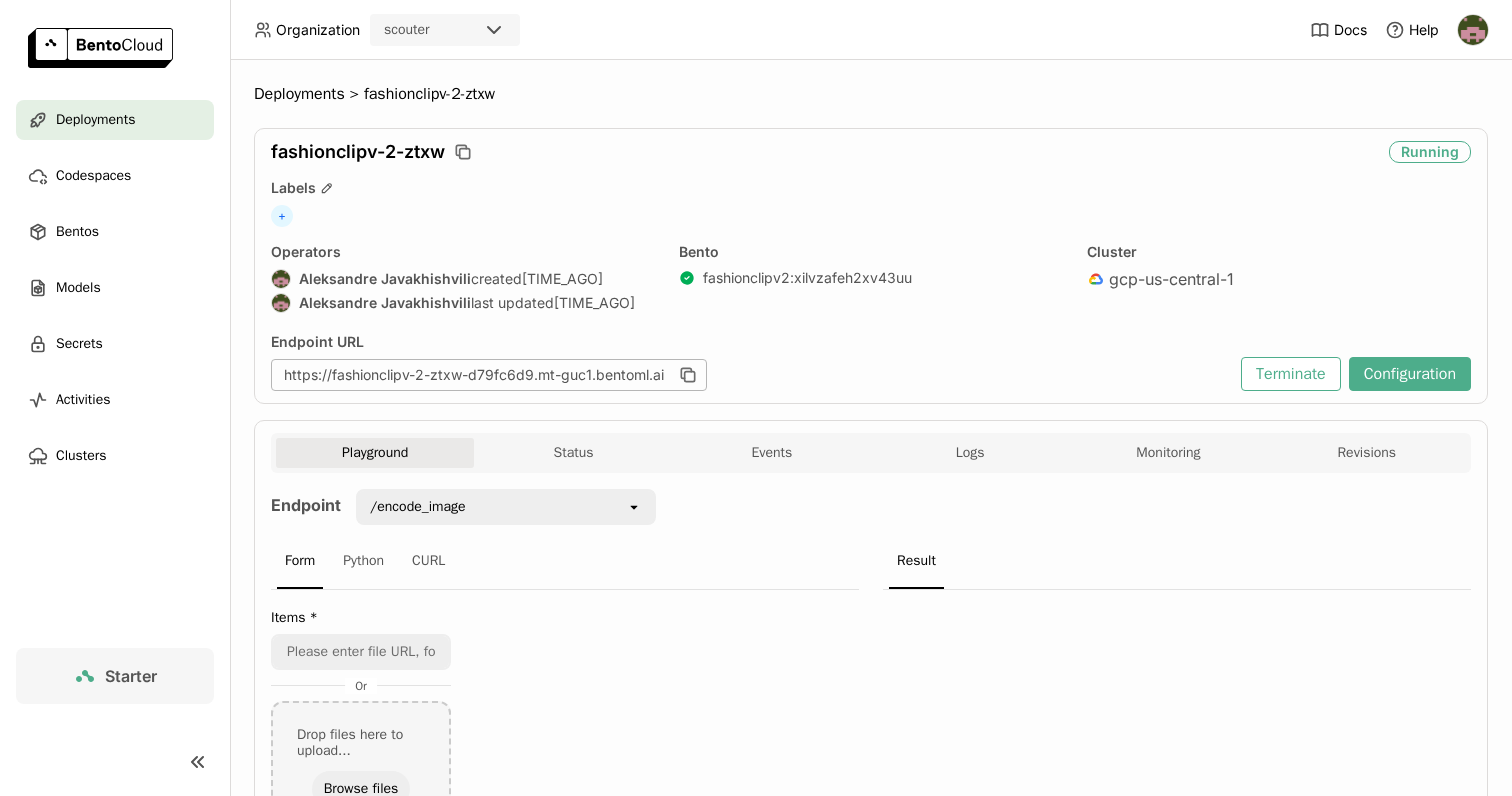 scroll, scrollTop: 0, scrollLeft: 0, axis: both 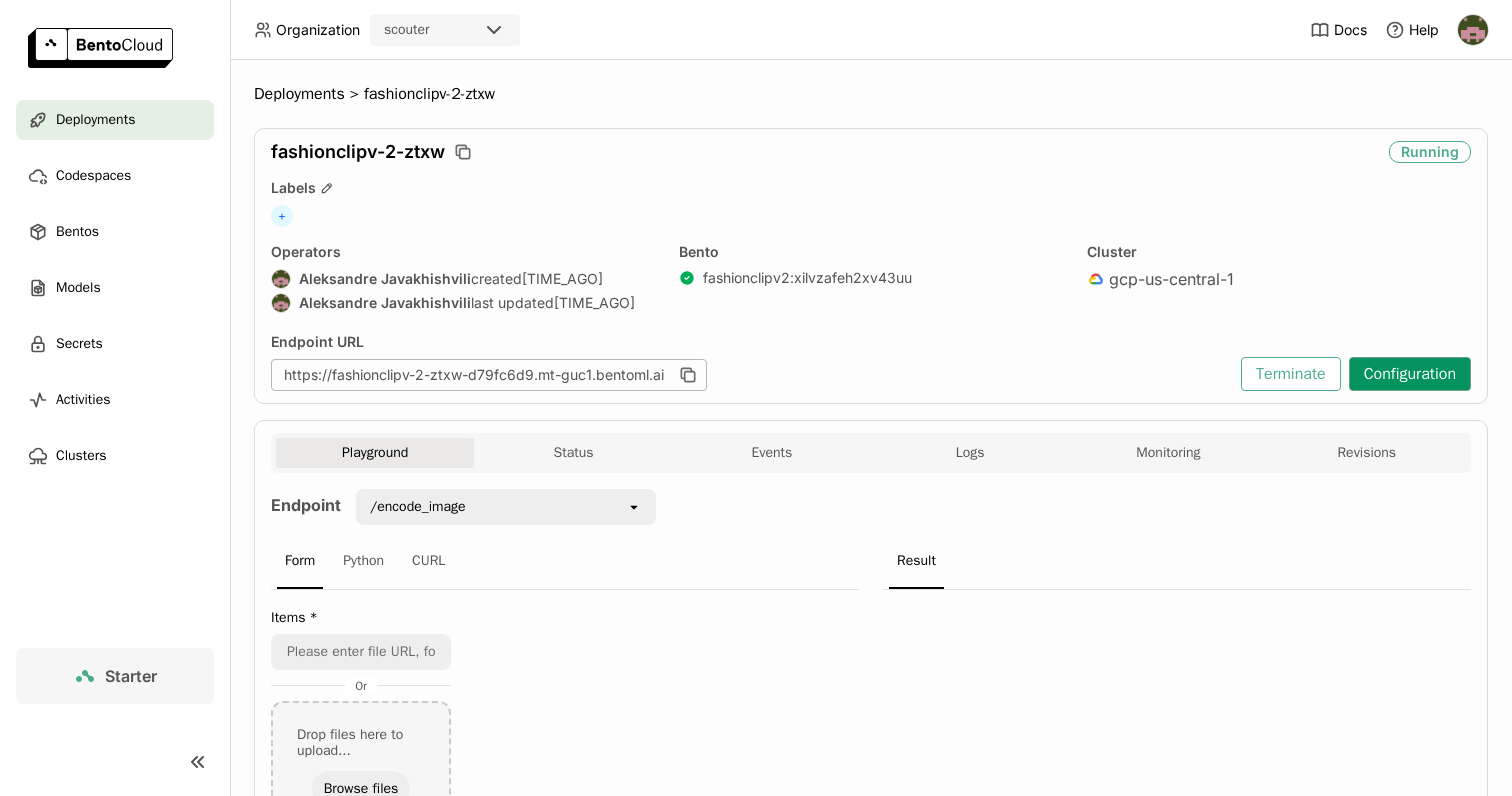 click on "Configuration" at bounding box center (1410, 374) 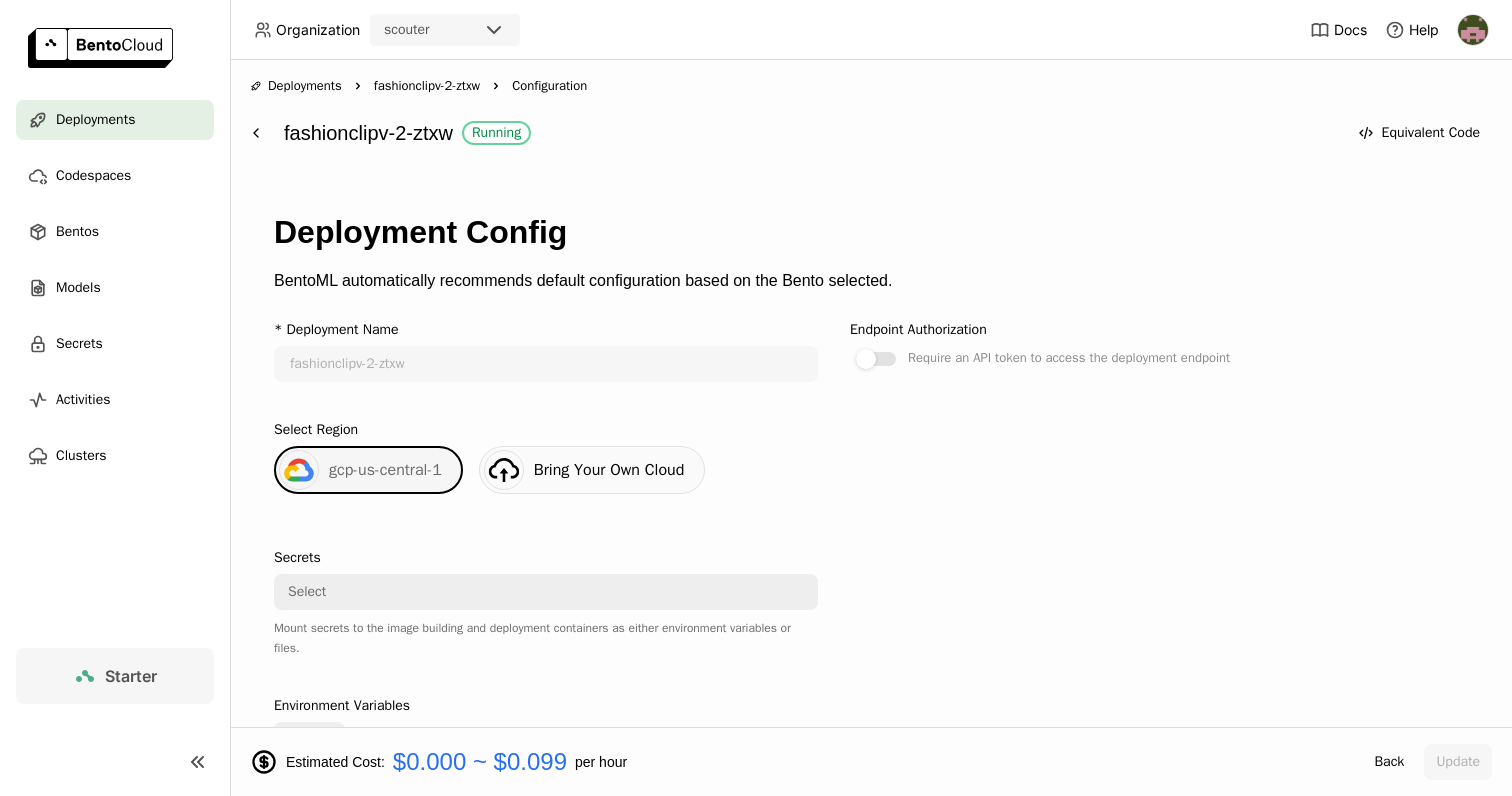 scroll, scrollTop: 330, scrollLeft: 0, axis: vertical 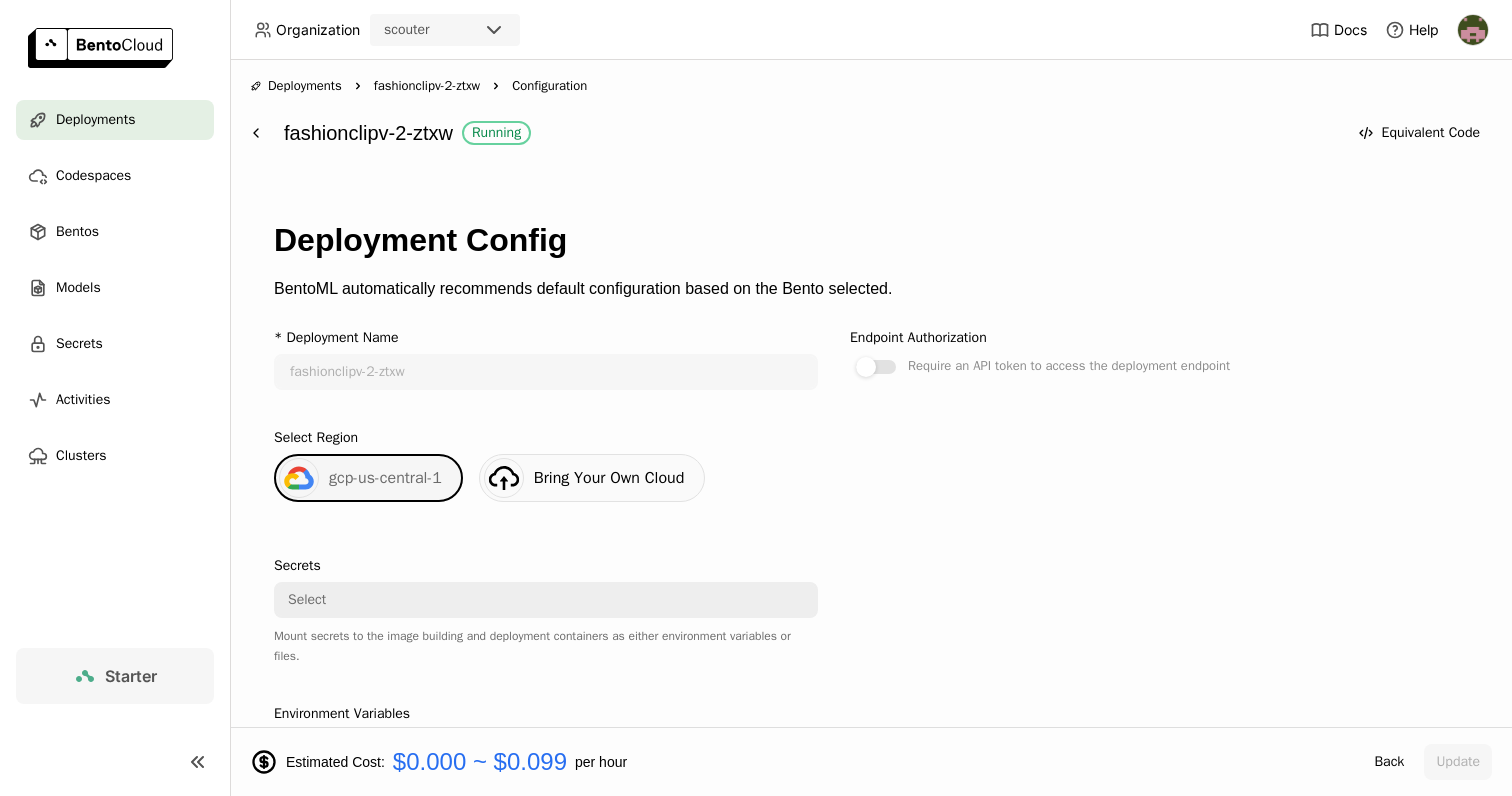 click on "Bring Your Own Cloud" at bounding box center (609, 478) 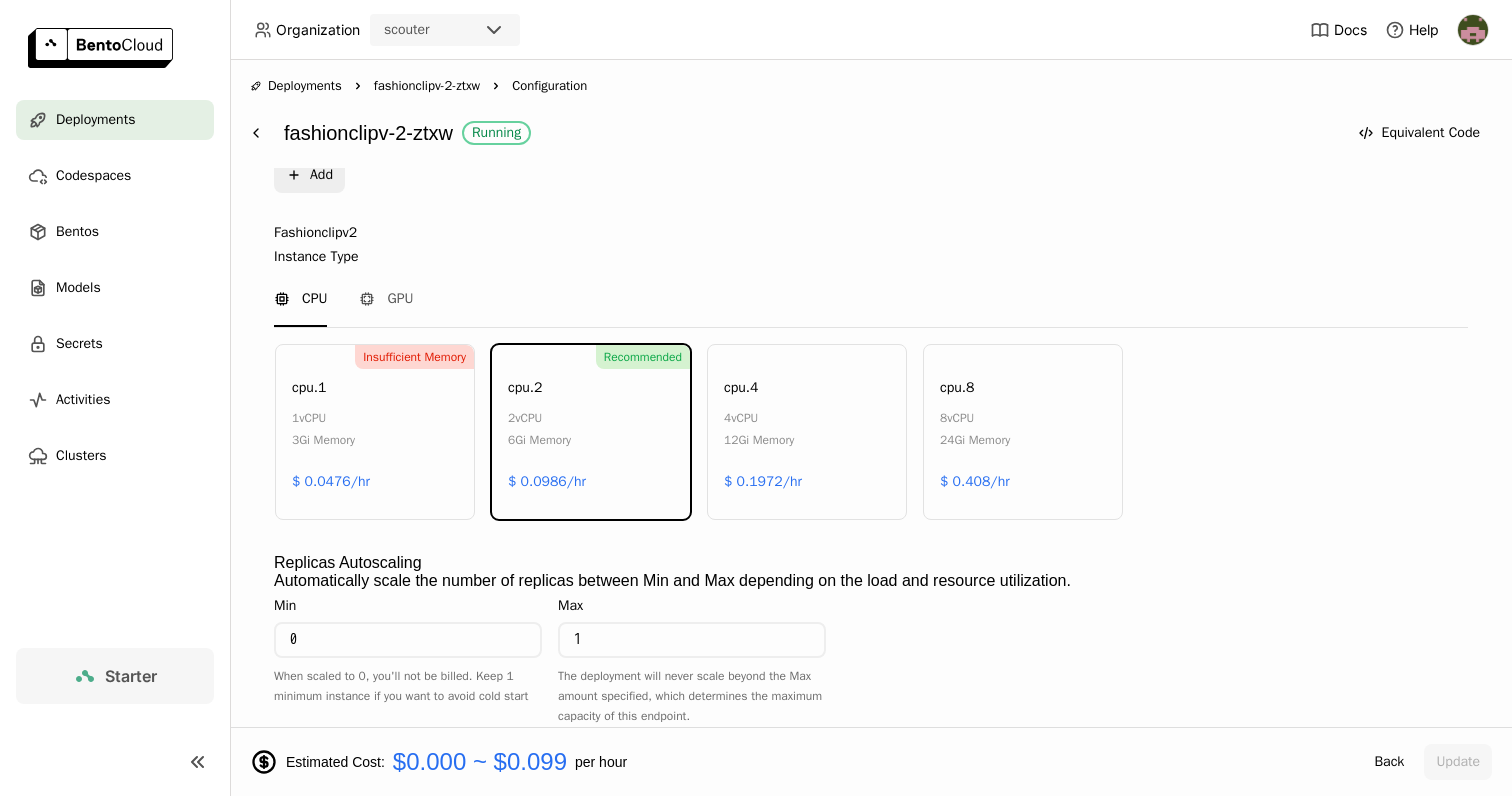 scroll, scrollTop: 916, scrollLeft: 0, axis: vertical 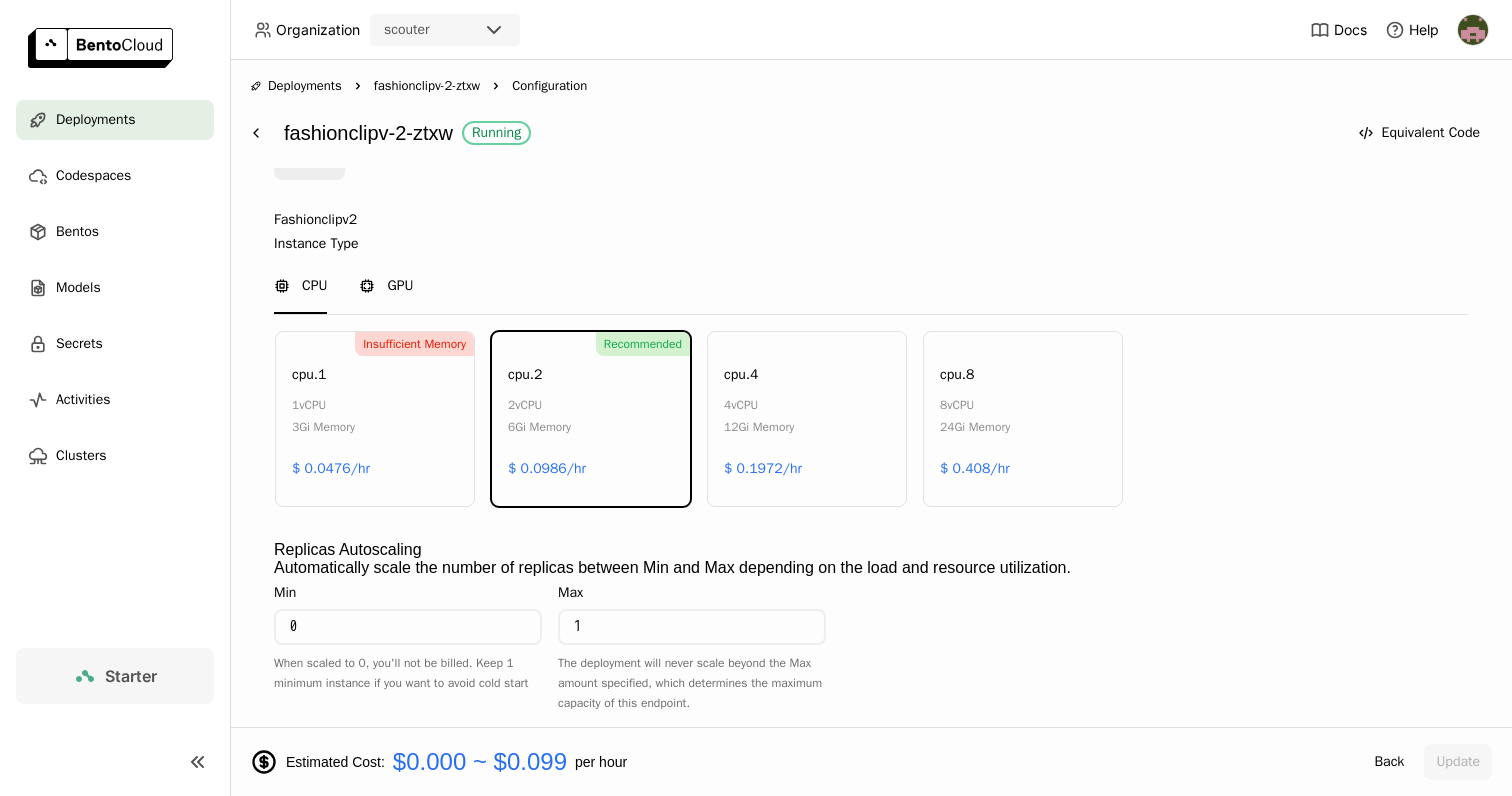 click on "GPU" at bounding box center [400, 286] 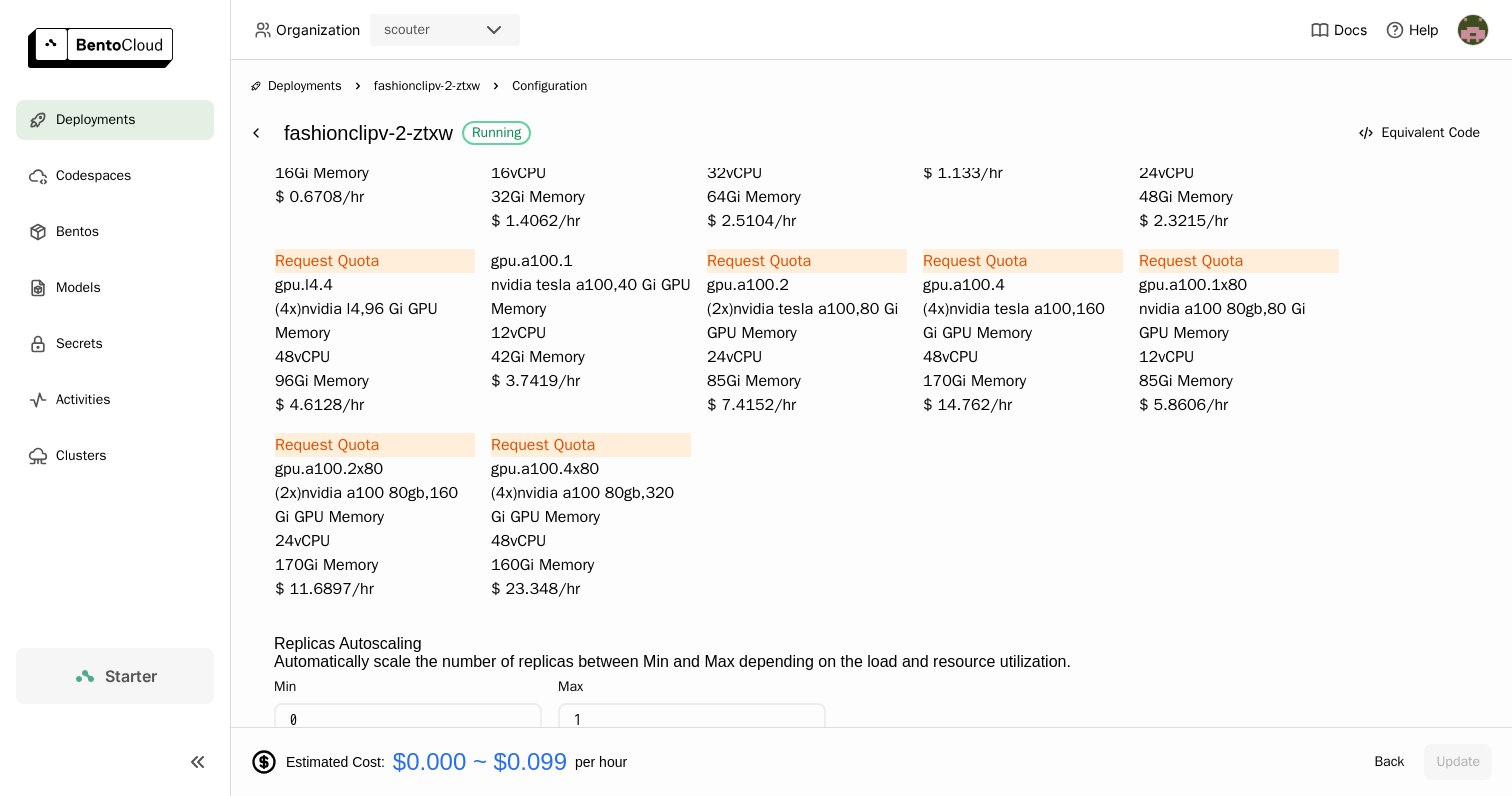 scroll, scrollTop: 1178, scrollLeft: 0, axis: vertical 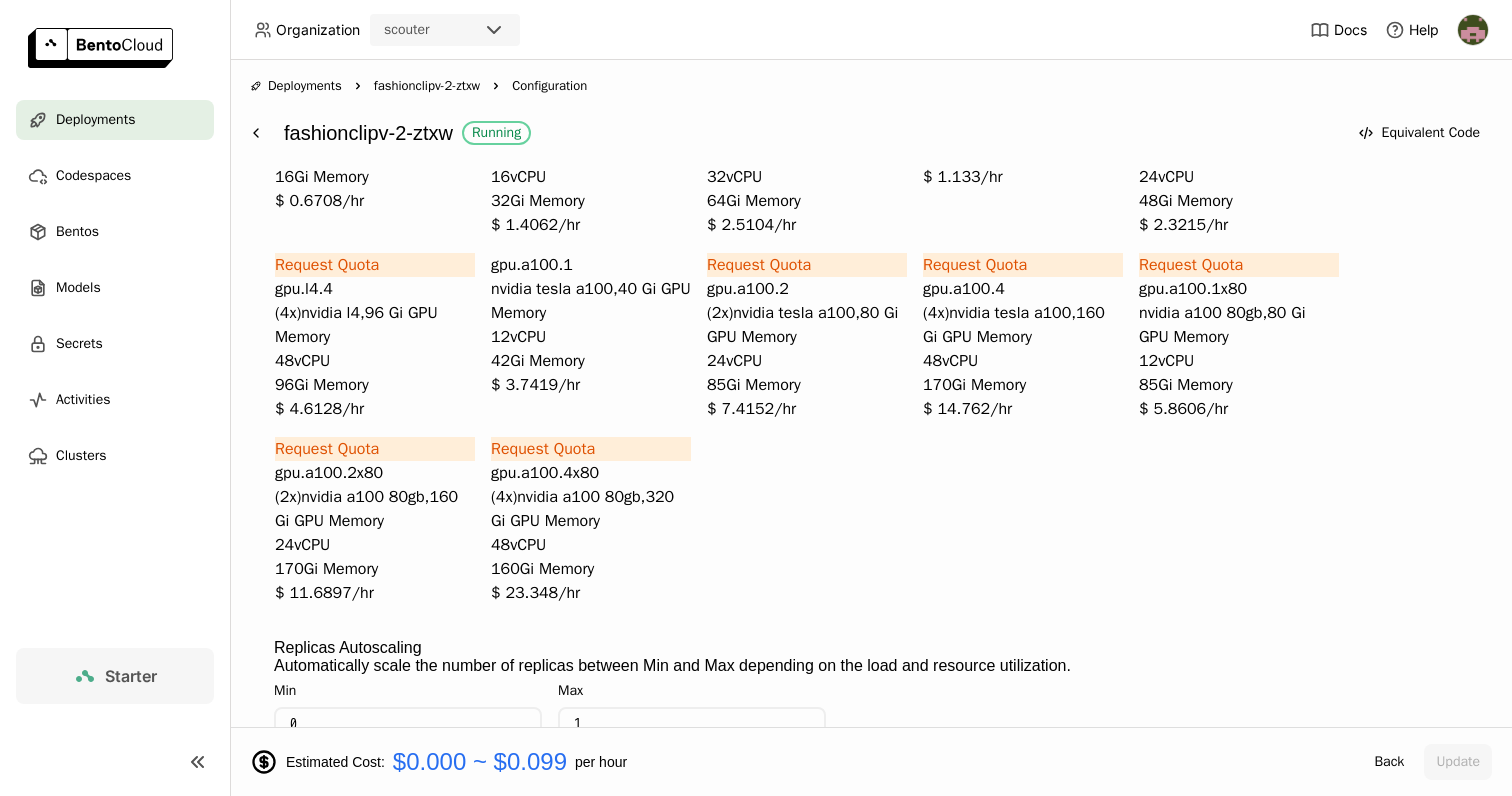 click on "gpu.a100.1 nvidia tesla a100 ,  40 Gi   GPU Memory 12  vCPU 42Gi   Memory $ 3.7419/hr" at bounding box center [591, 337] 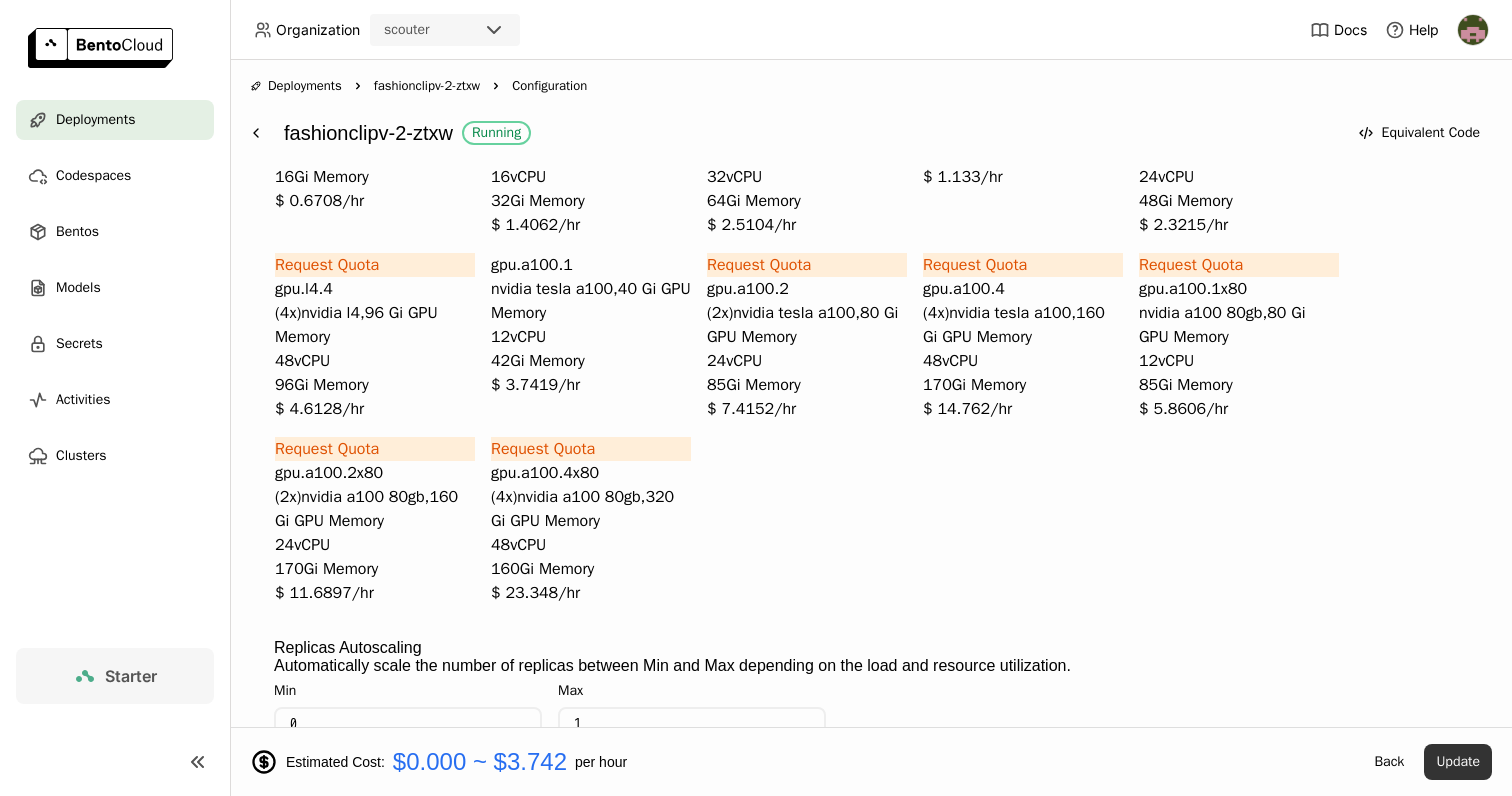 click on "Update" at bounding box center [1458, 762] 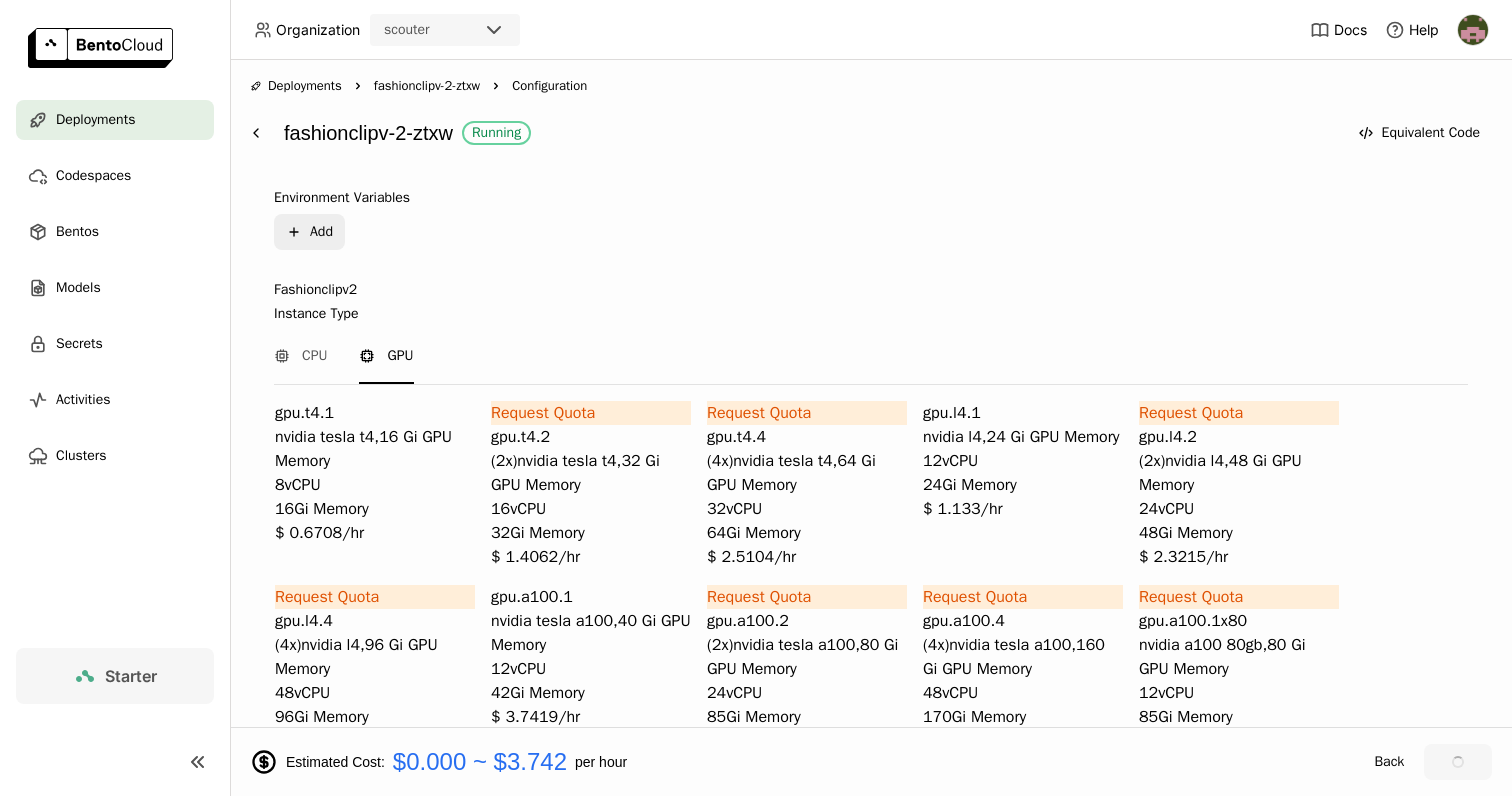 scroll, scrollTop: 838, scrollLeft: 0, axis: vertical 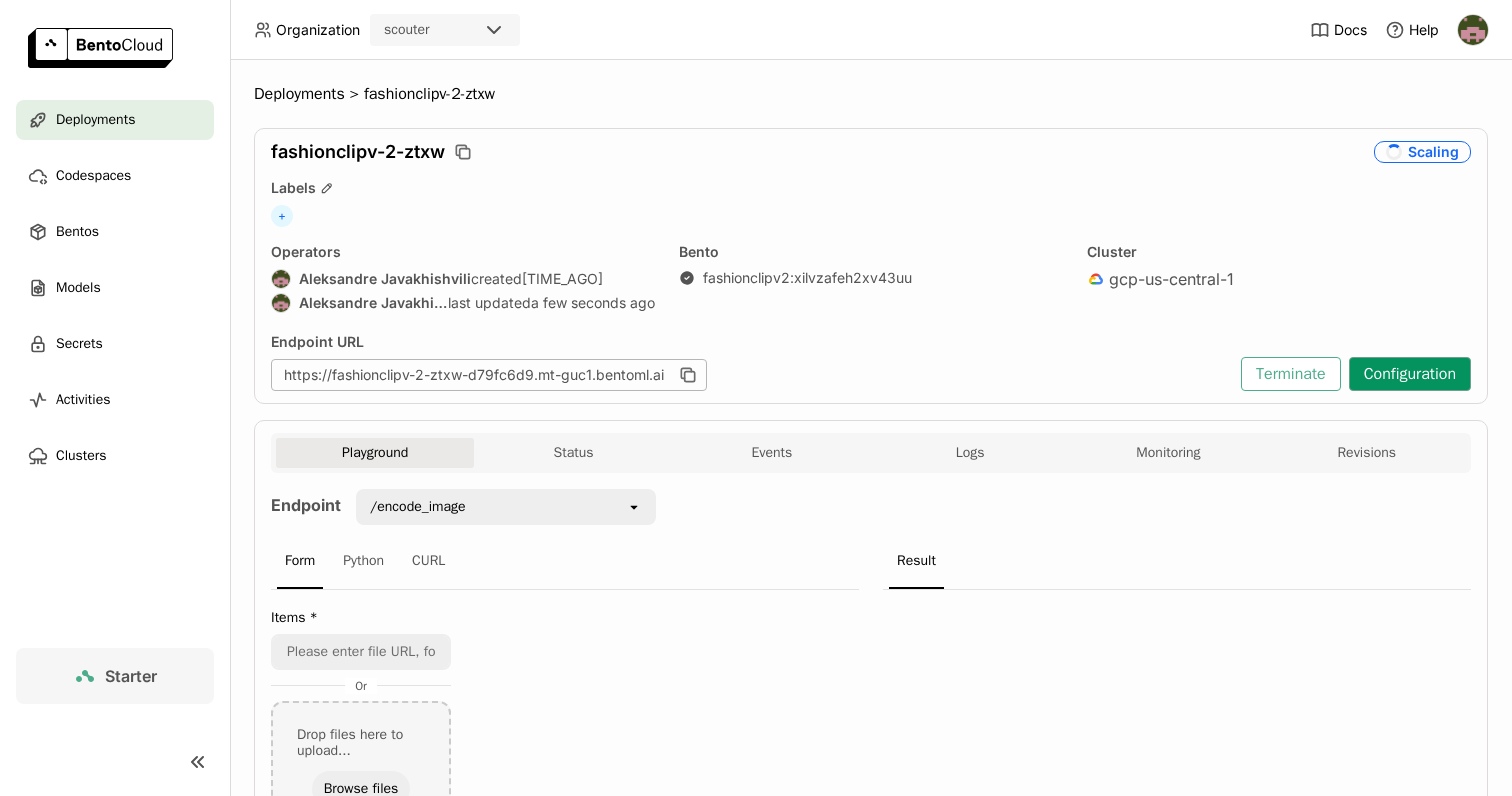 click on "Configuration" at bounding box center (1410, 374) 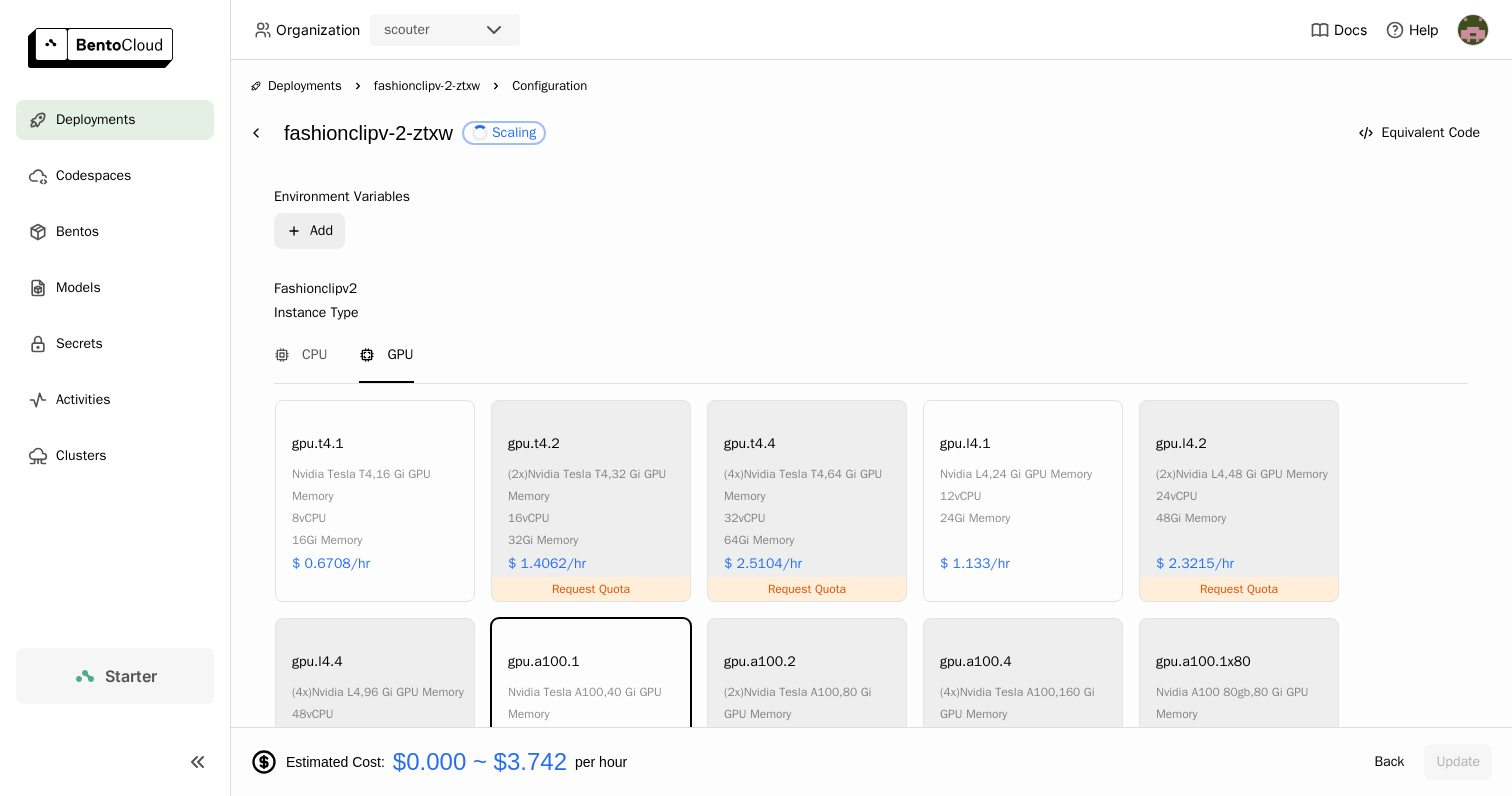 scroll, scrollTop: 849, scrollLeft: 0, axis: vertical 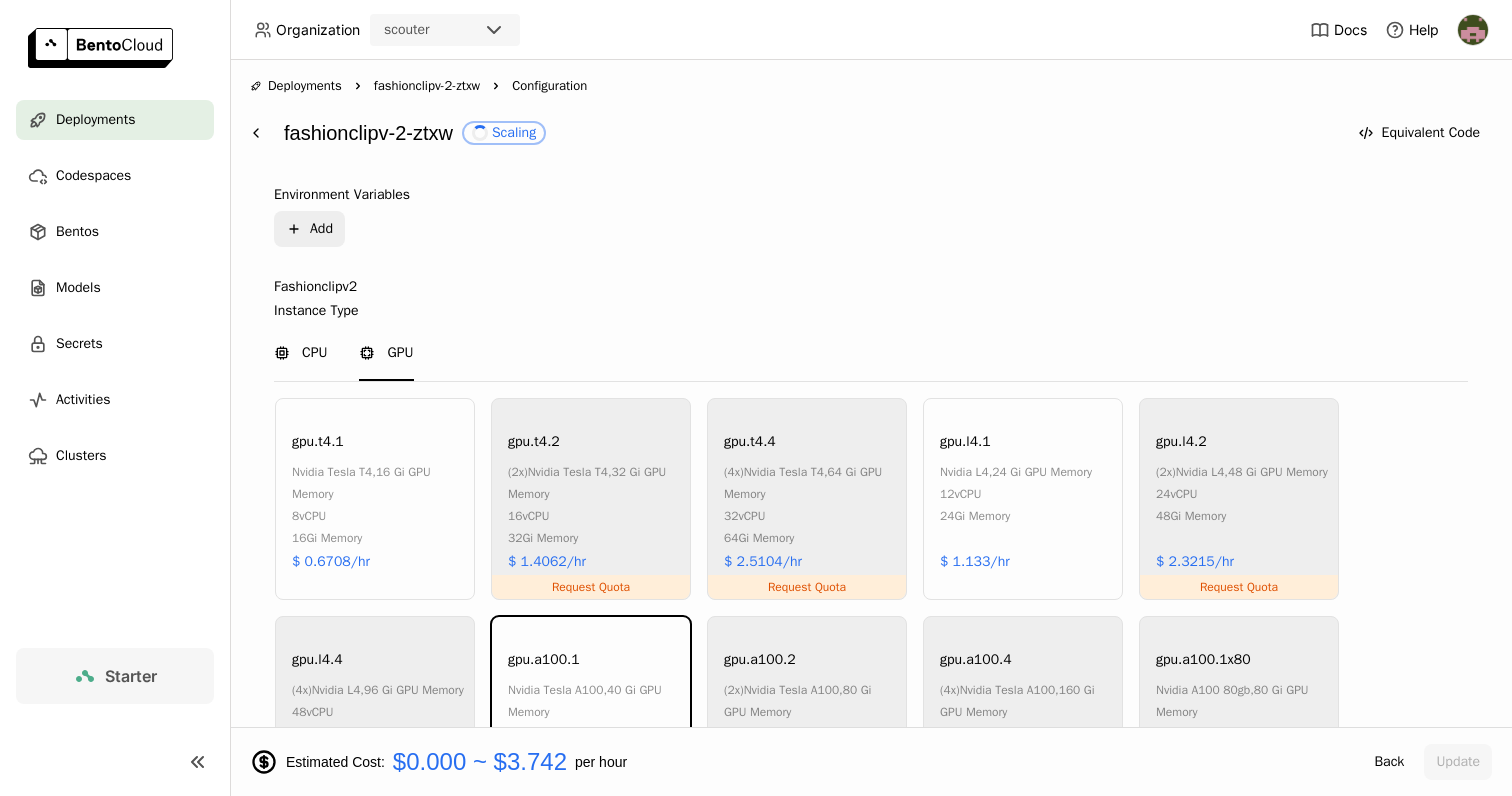 click on "CPU" at bounding box center [314, 353] 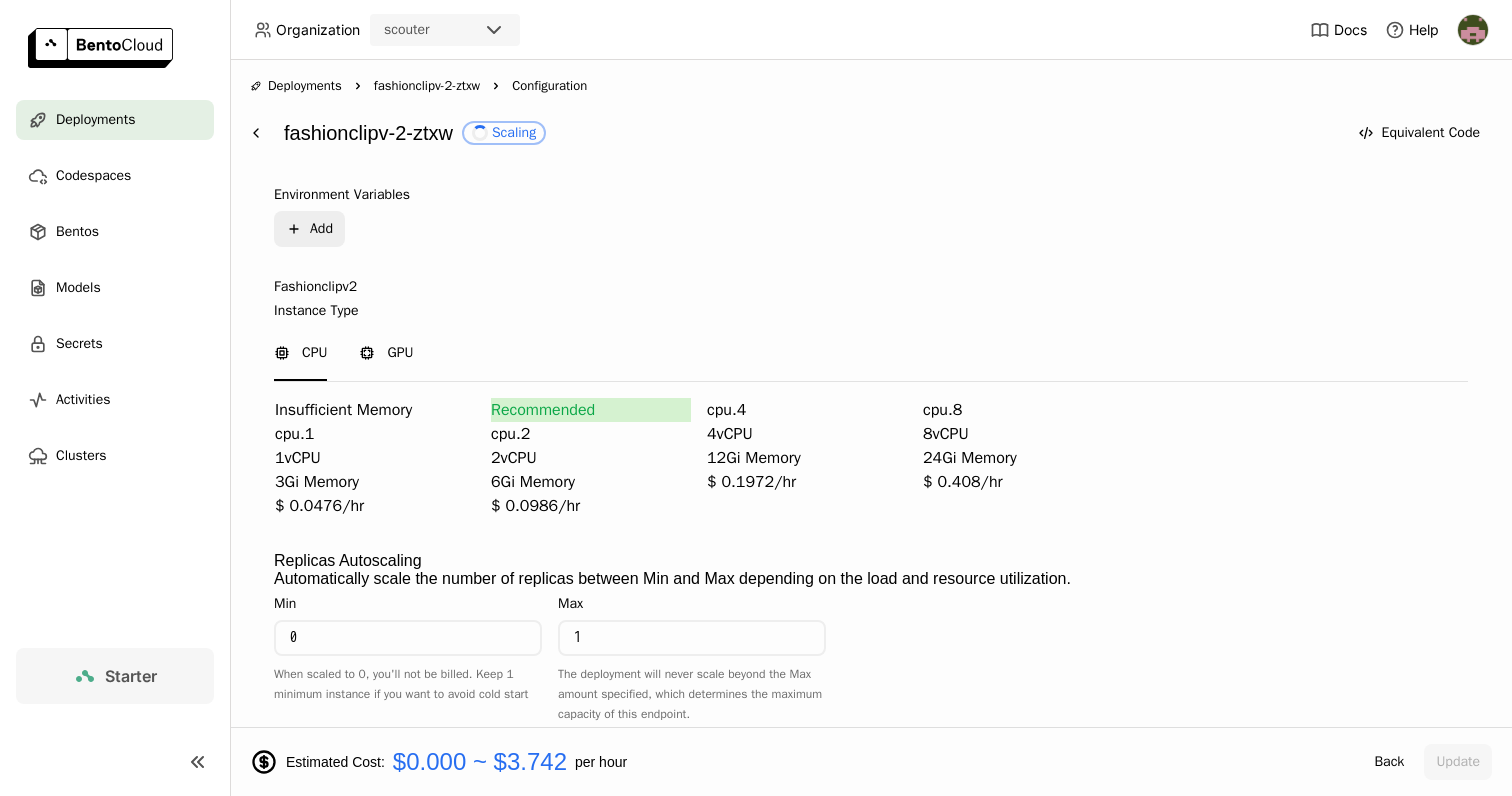 click on "GPU" at bounding box center [400, 353] 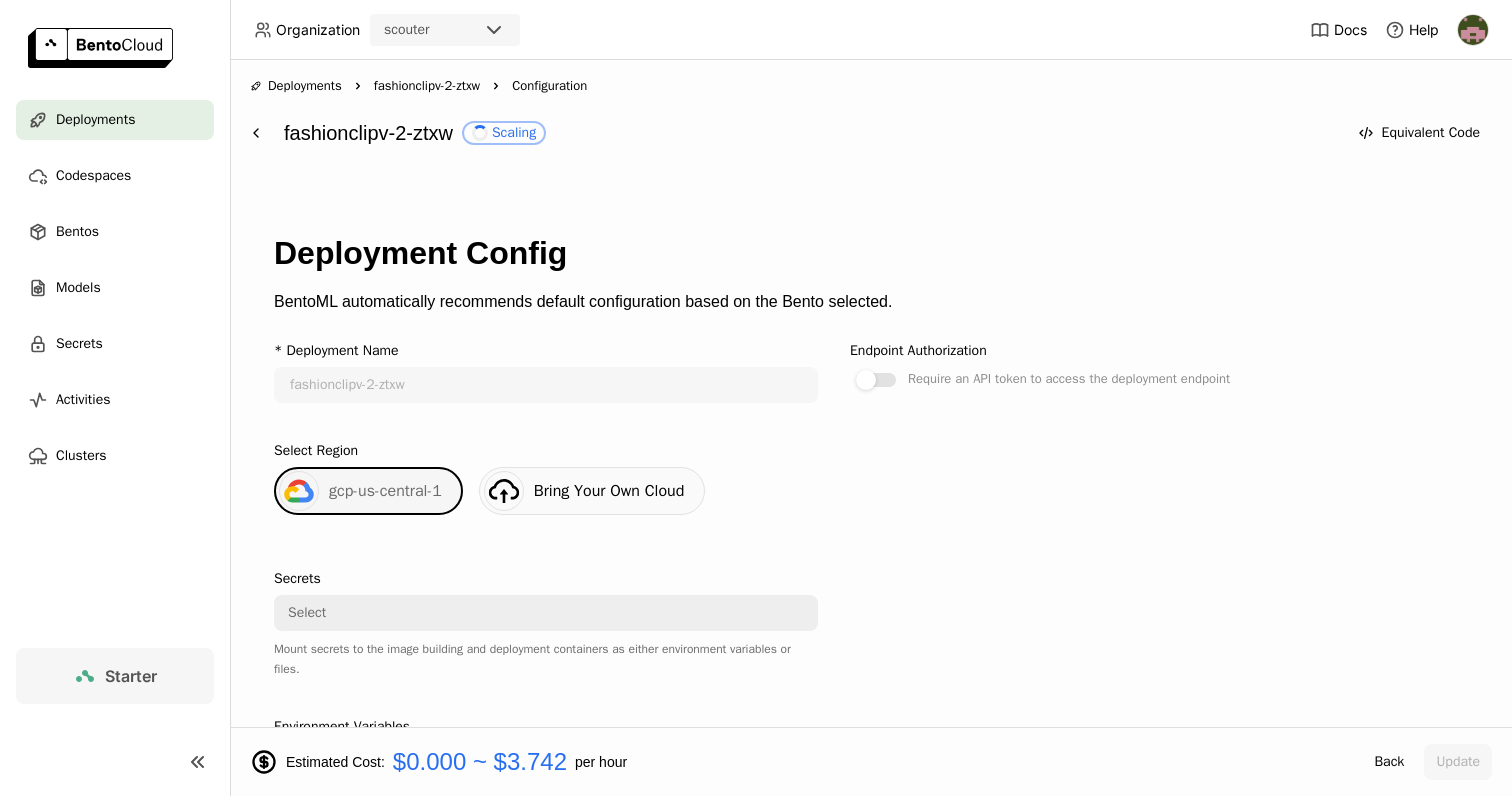 scroll, scrollTop: 0, scrollLeft: 0, axis: both 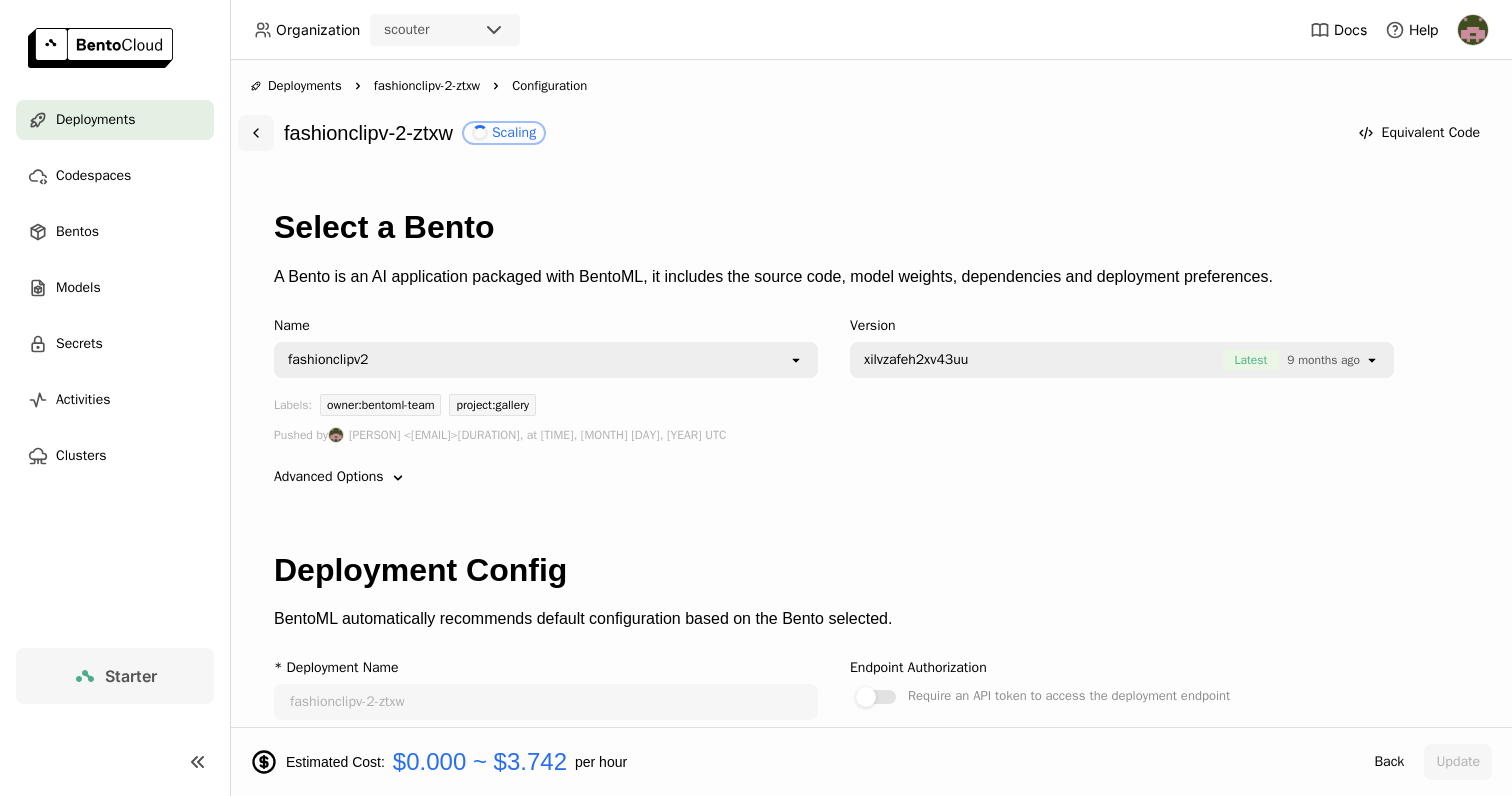 click 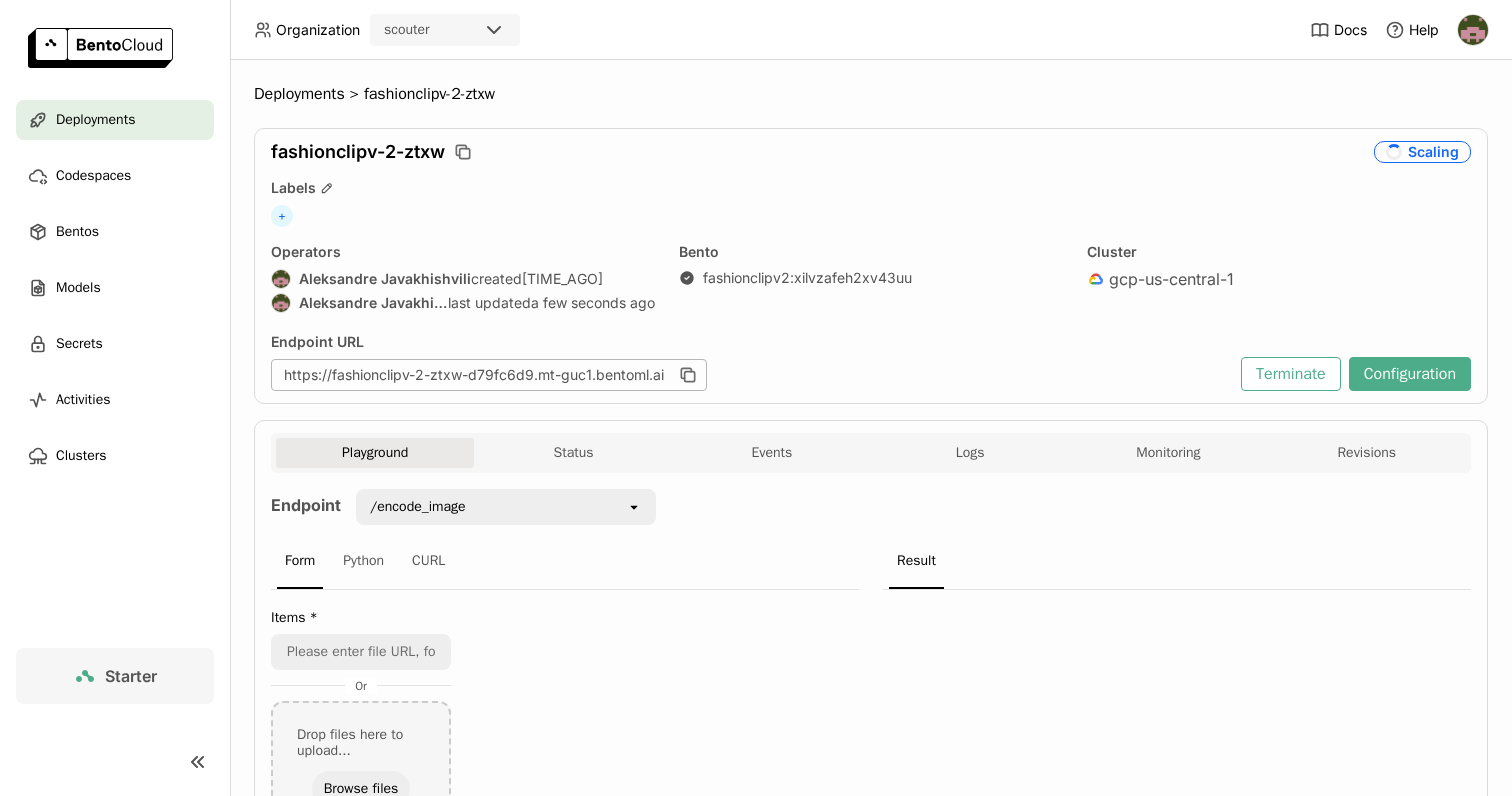 scroll, scrollTop: 113, scrollLeft: 0, axis: vertical 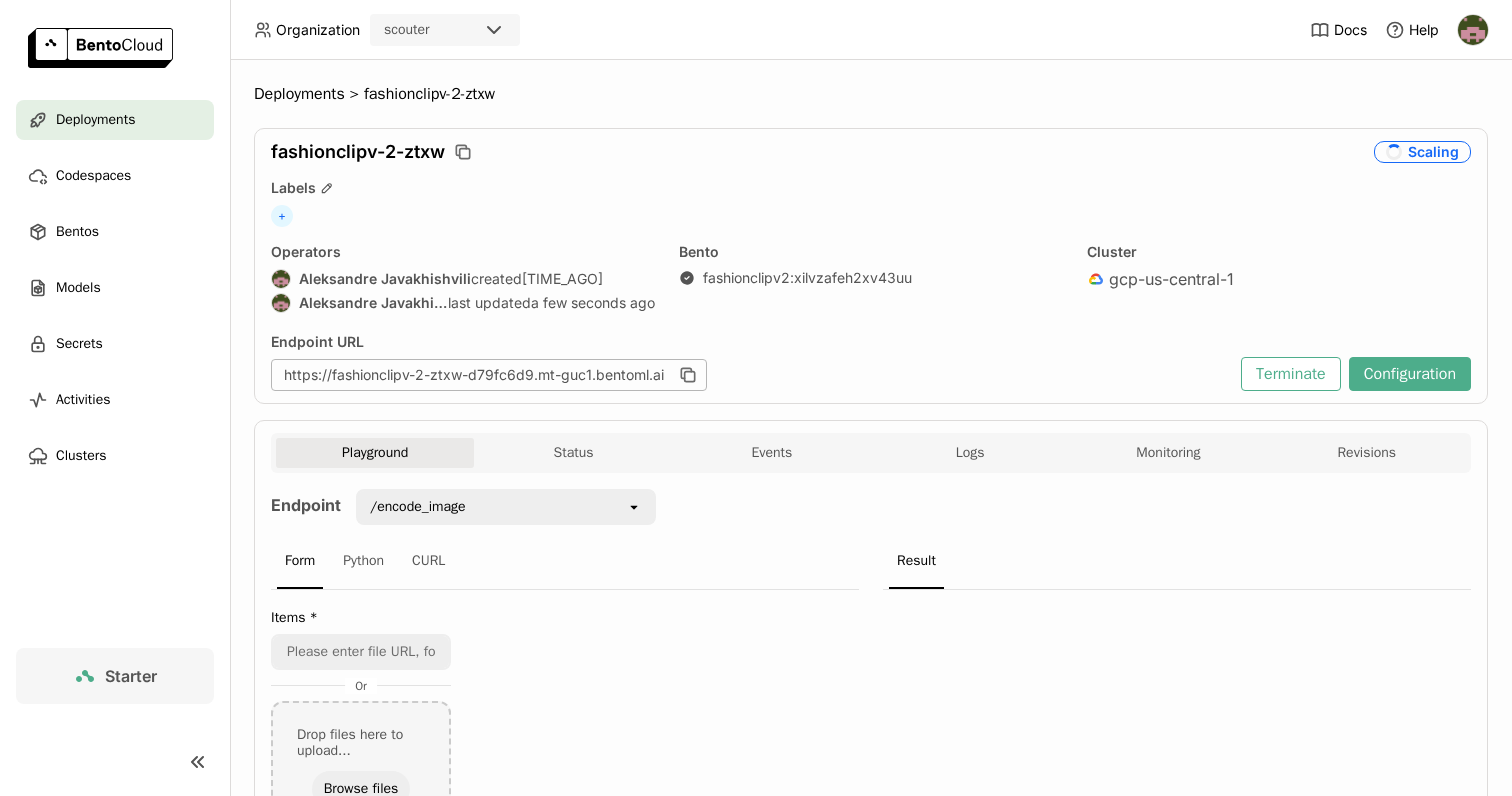 click on "/encode_image" at bounding box center [492, 507] 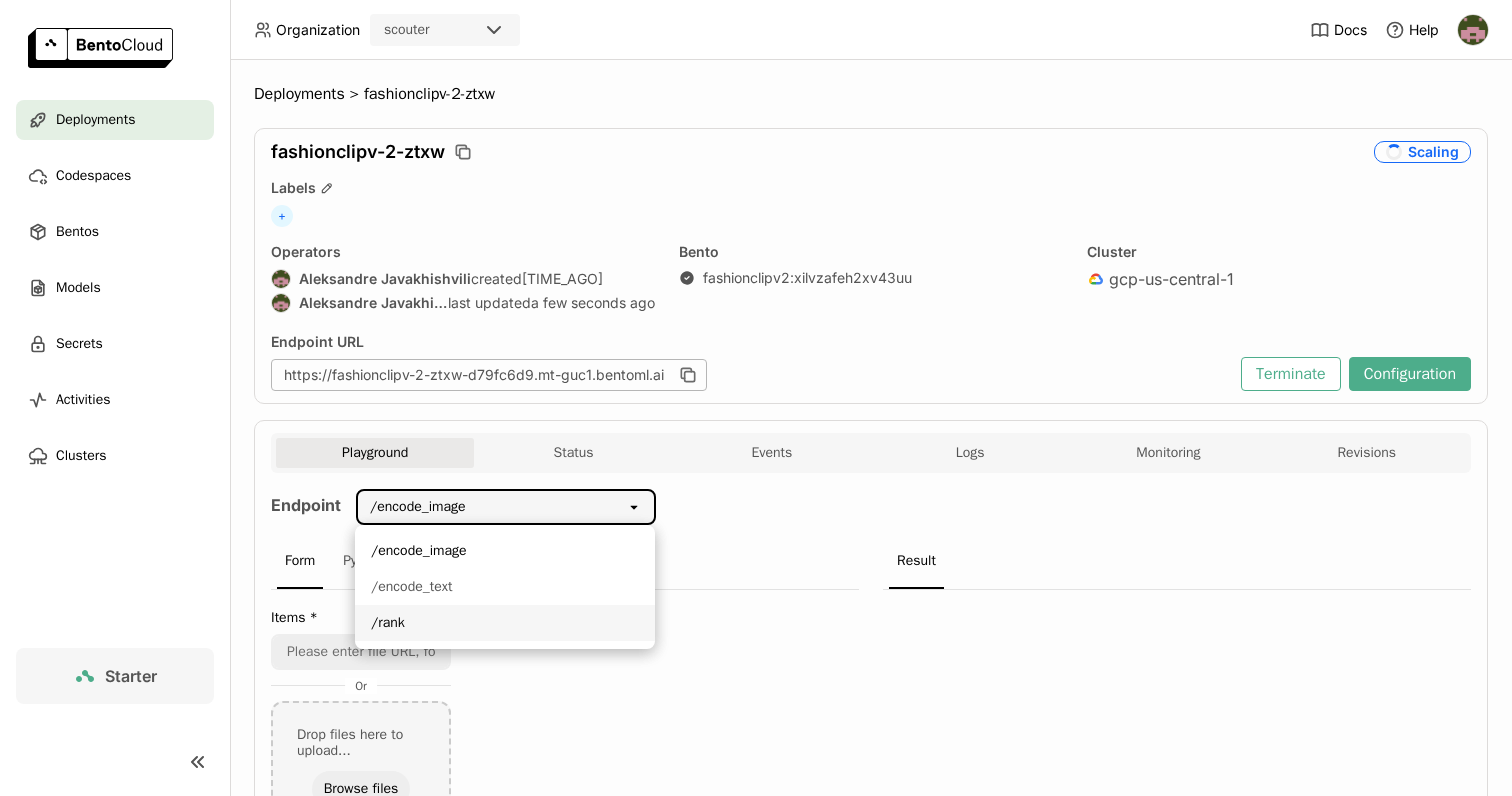 click on "/rank" at bounding box center [505, 623] 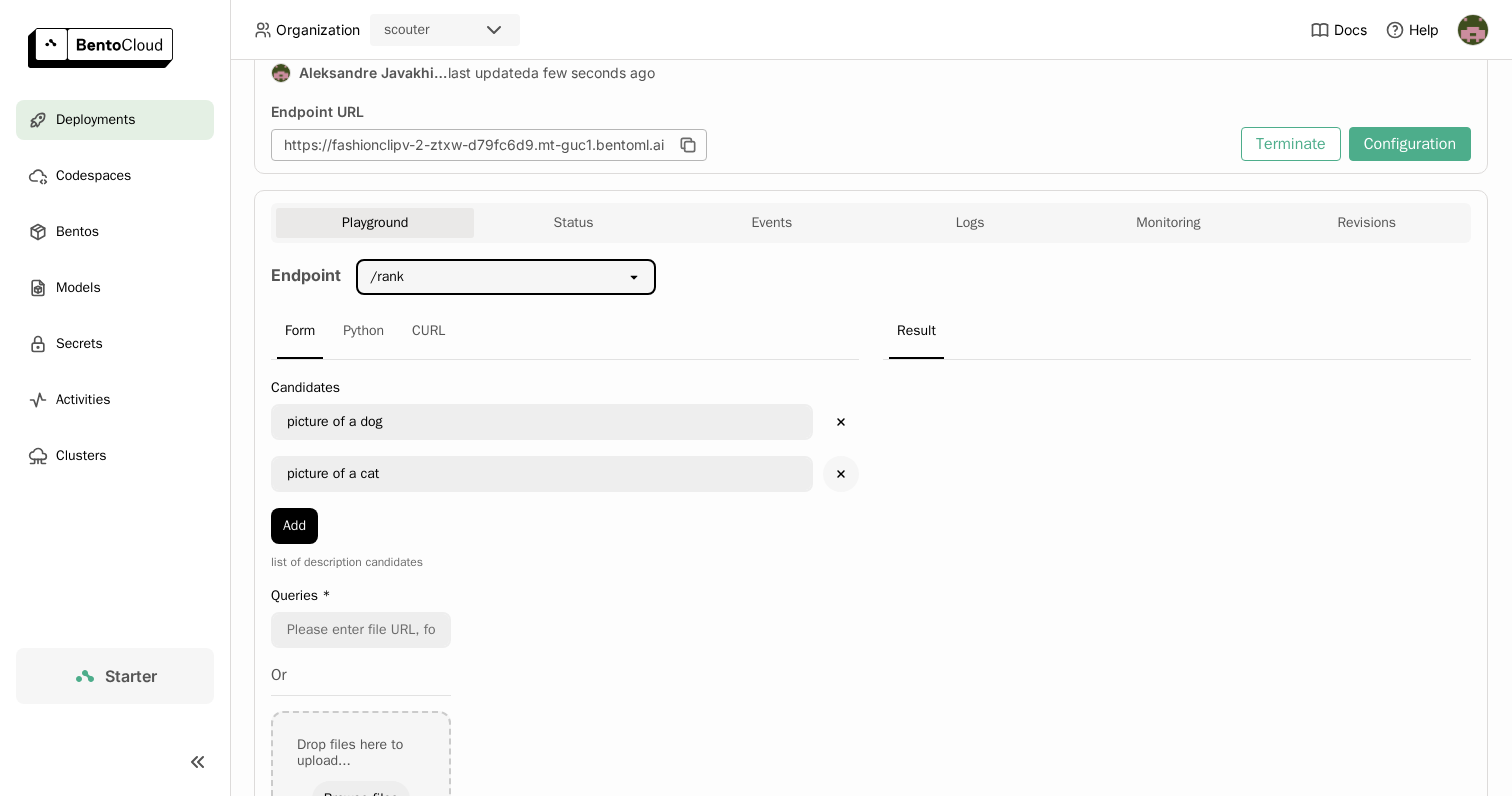 click 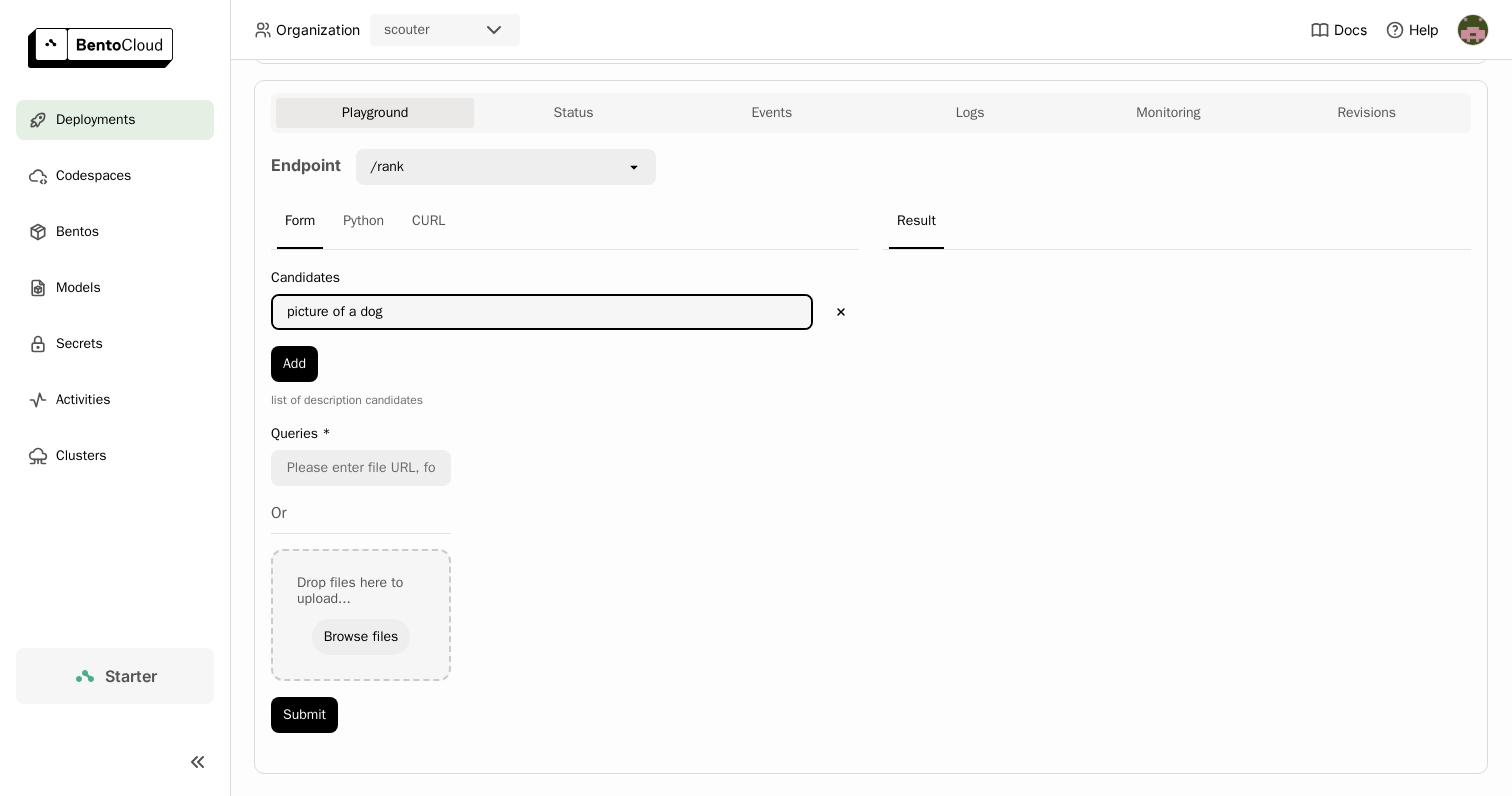 click on "picture of a dog" at bounding box center (542, 312) 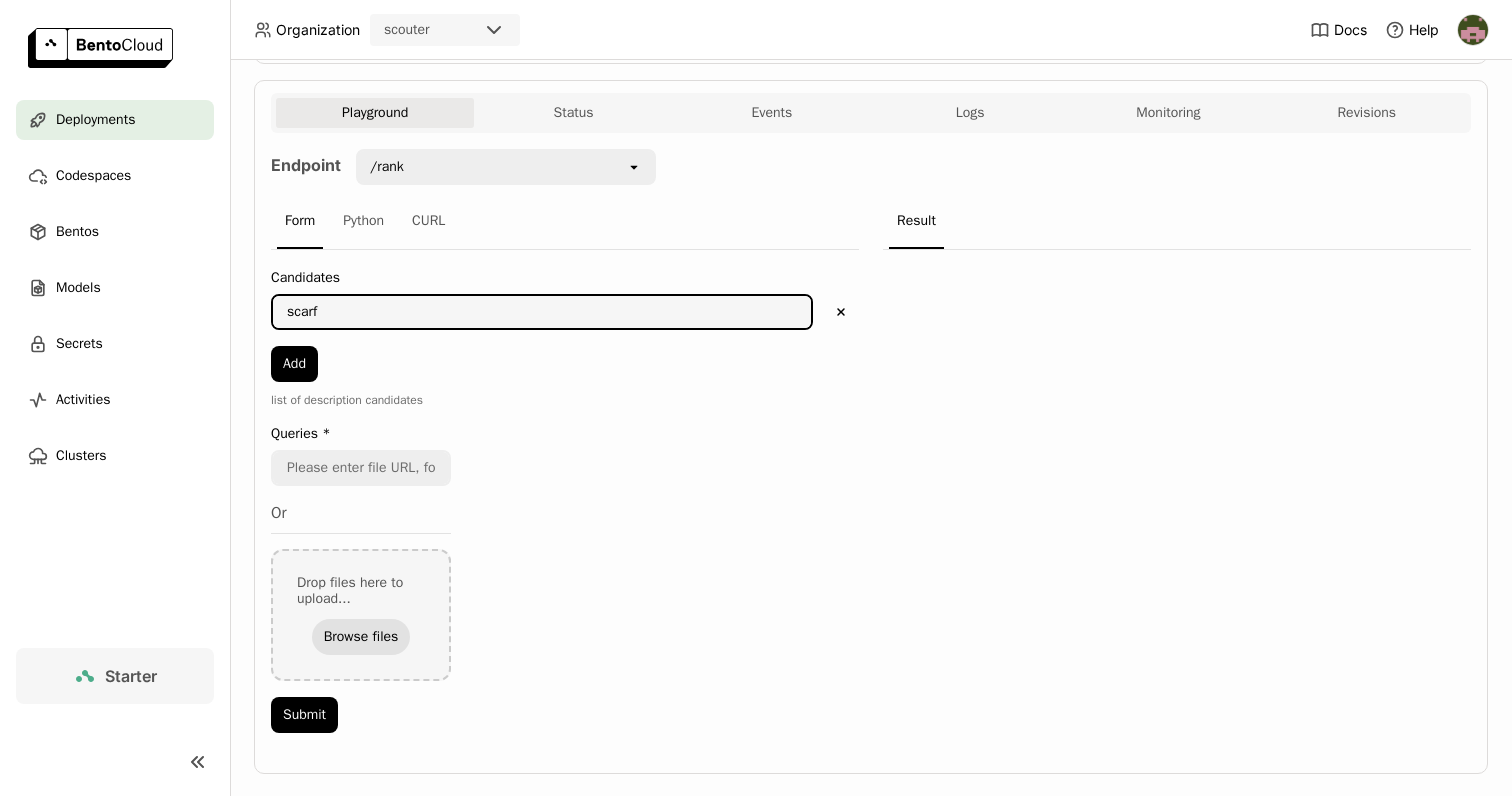 type on "scarf" 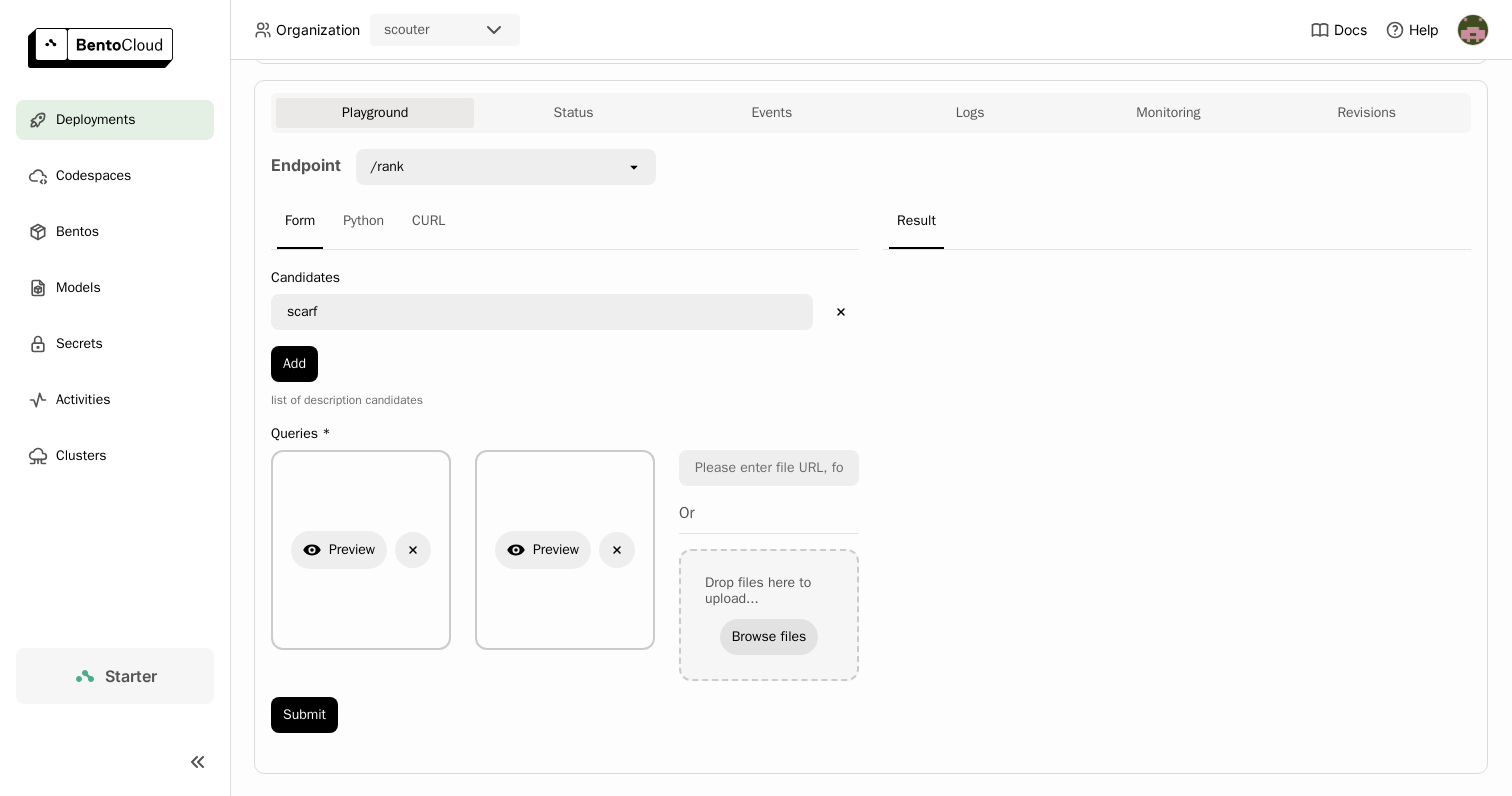 click on "Browse files" at bounding box center [769, 637] 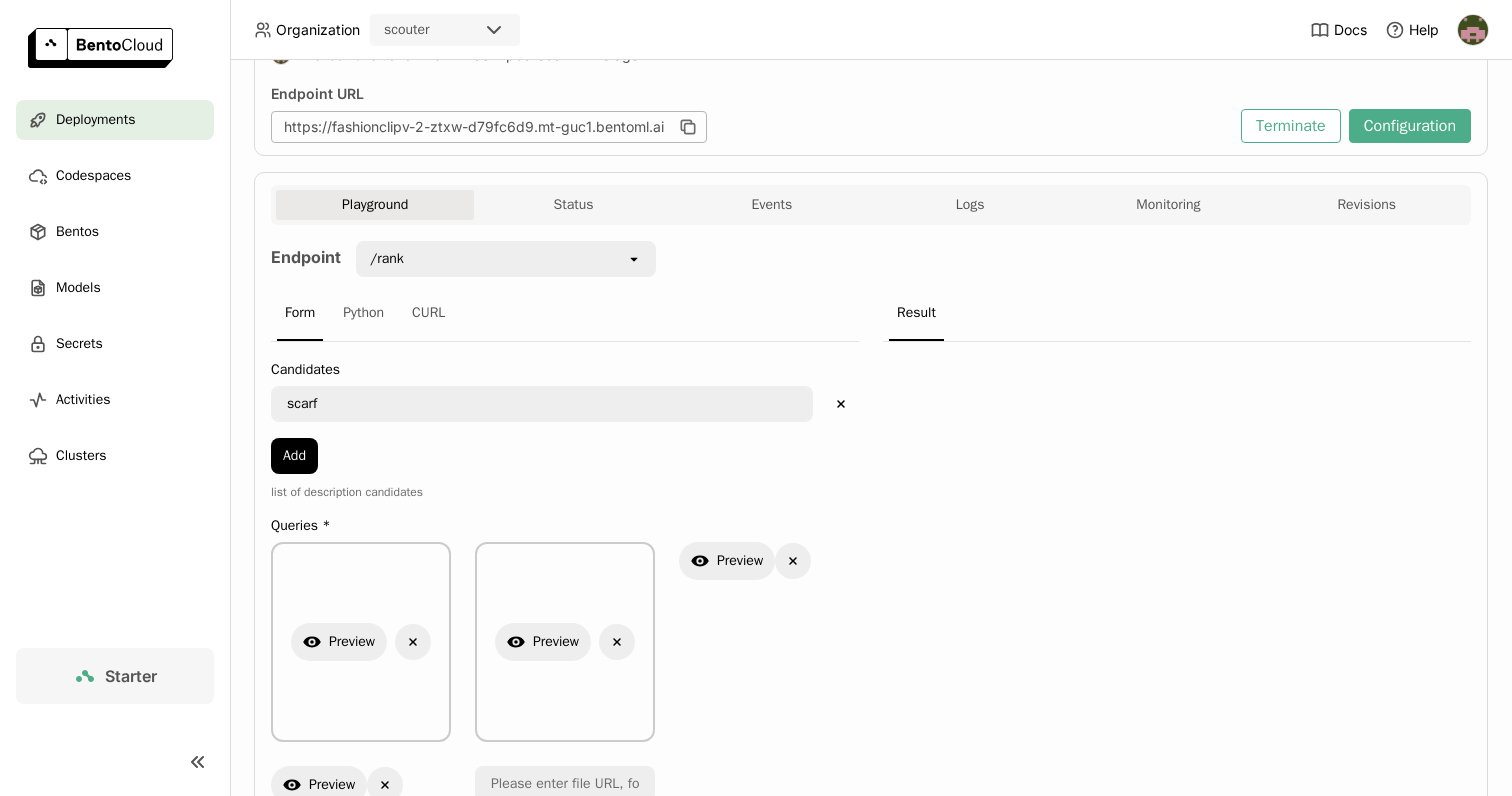 scroll, scrollTop: 0, scrollLeft: 0, axis: both 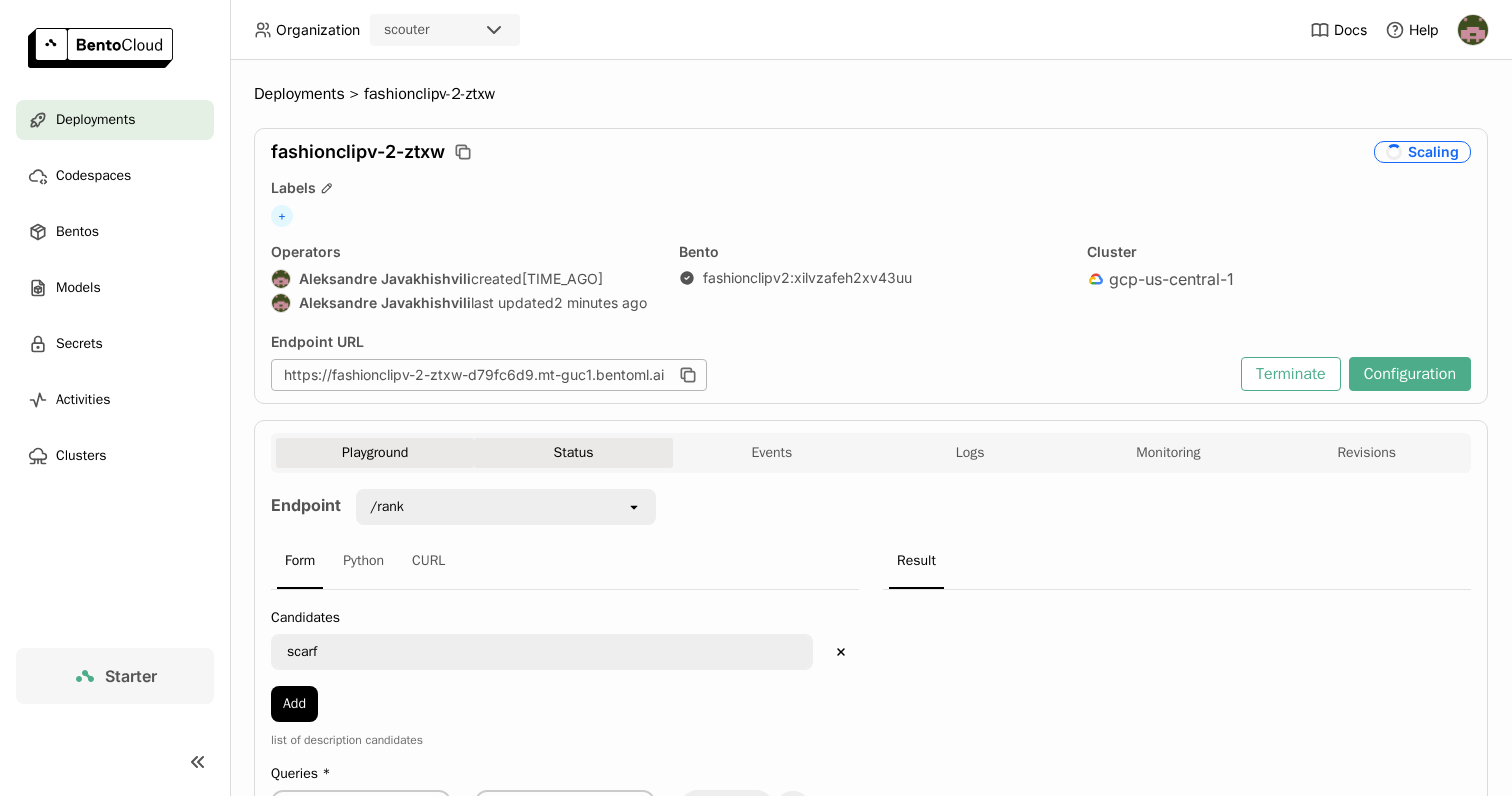 click on "Status" at bounding box center (573, 453) 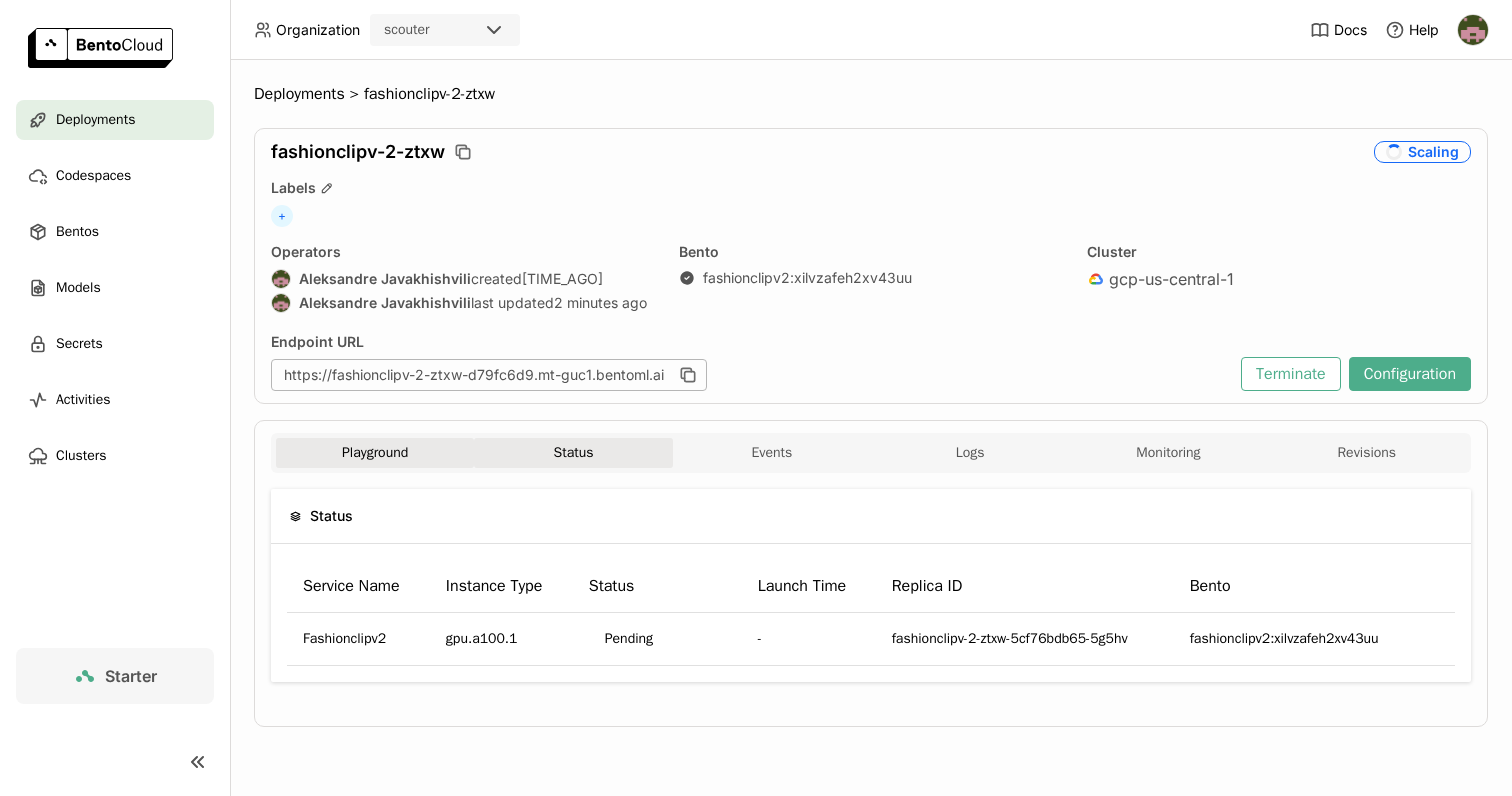 click on "Playground" at bounding box center [375, 453] 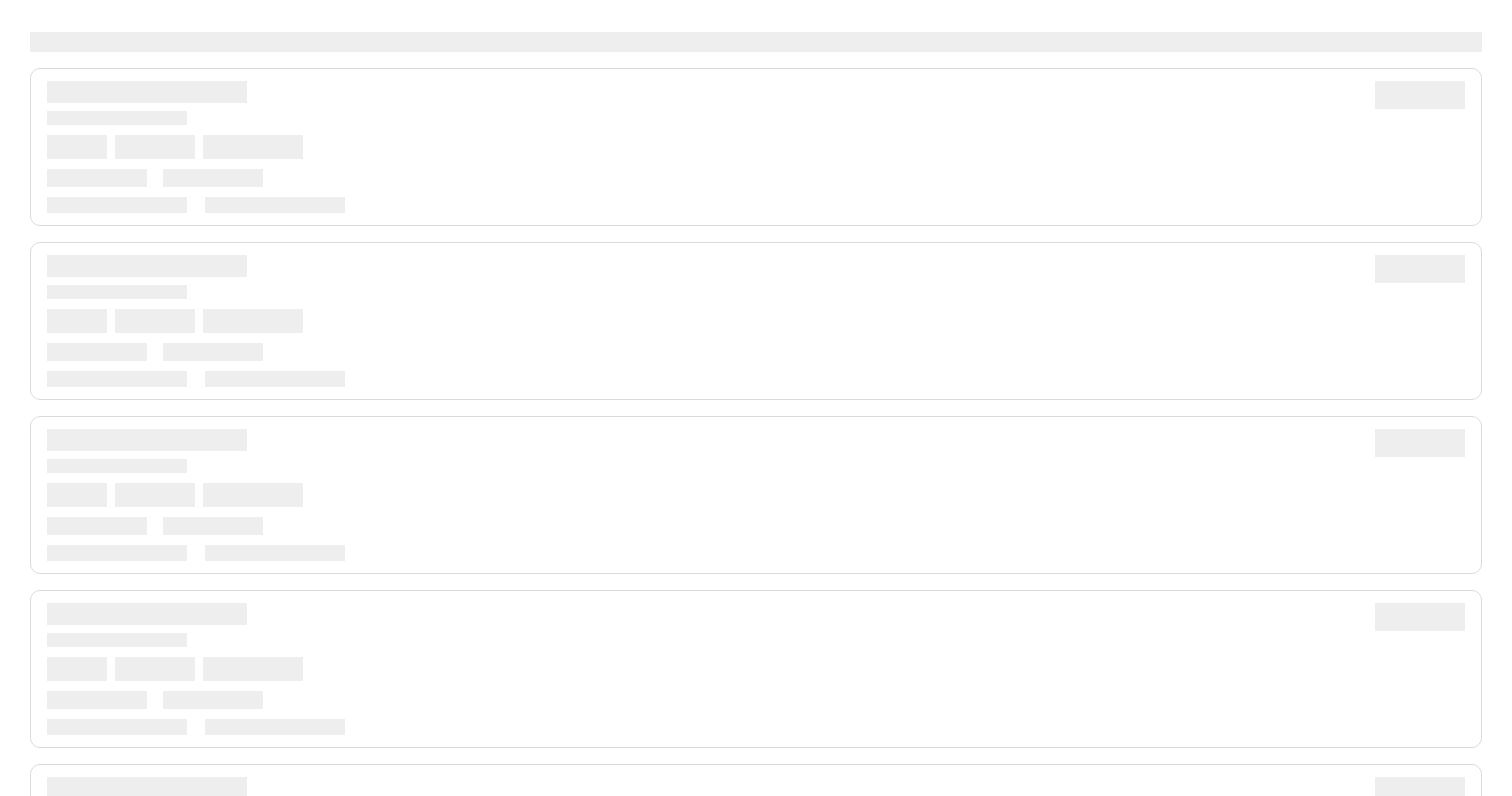 scroll, scrollTop: 0, scrollLeft: 0, axis: both 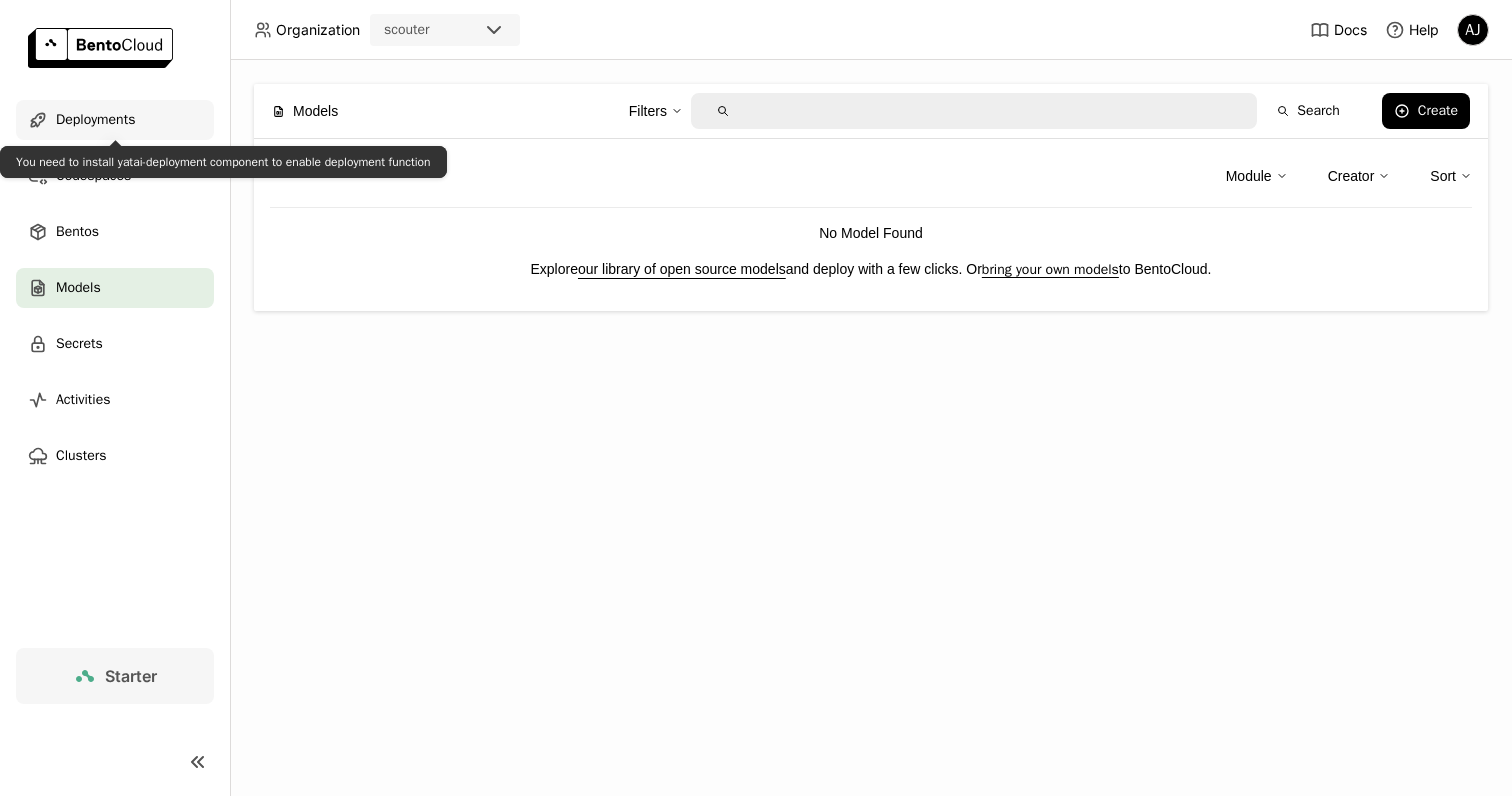 click on "Deployments" at bounding box center [95, 120] 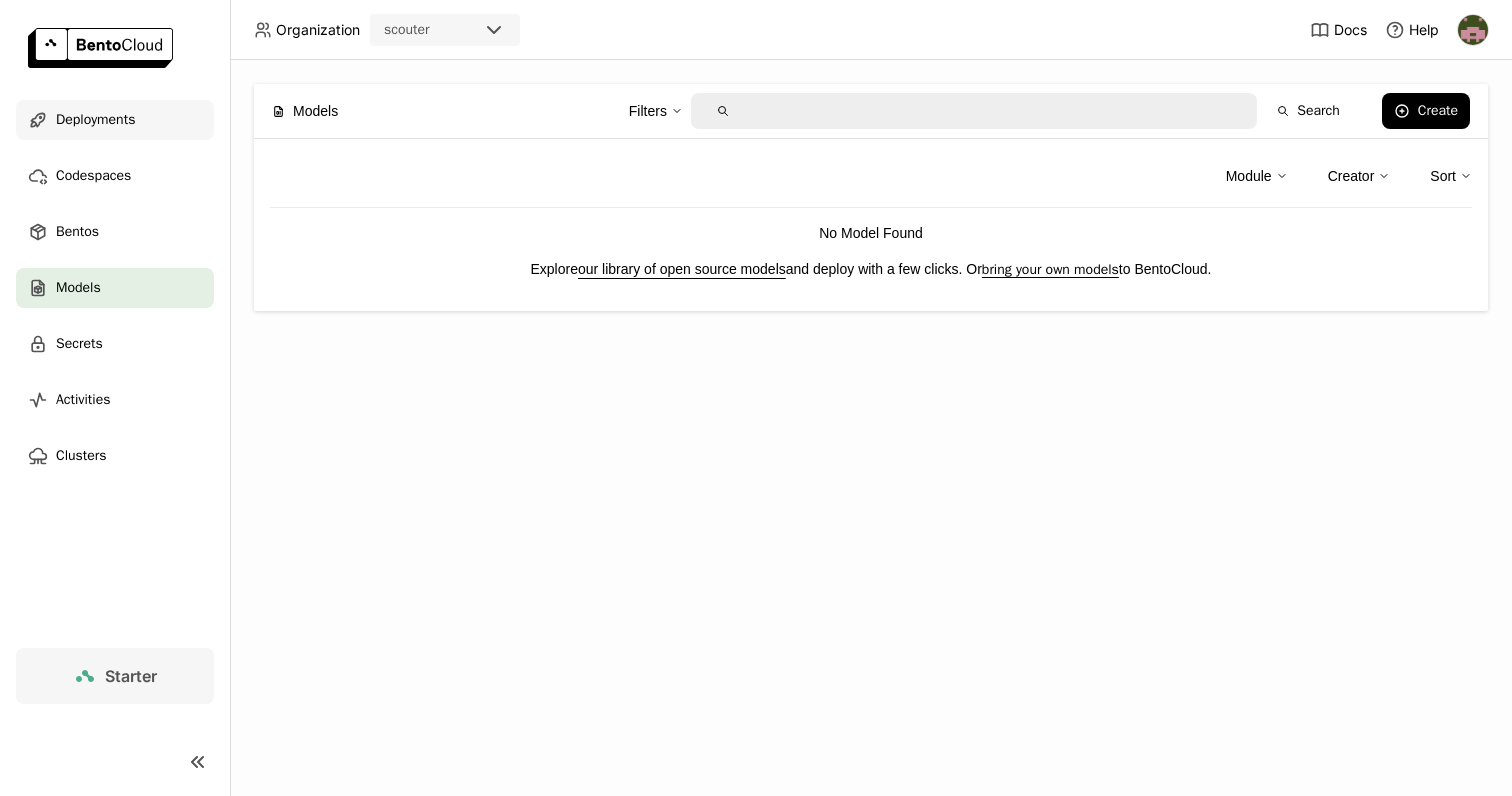 click on "Deployments" at bounding box center (95, 120) 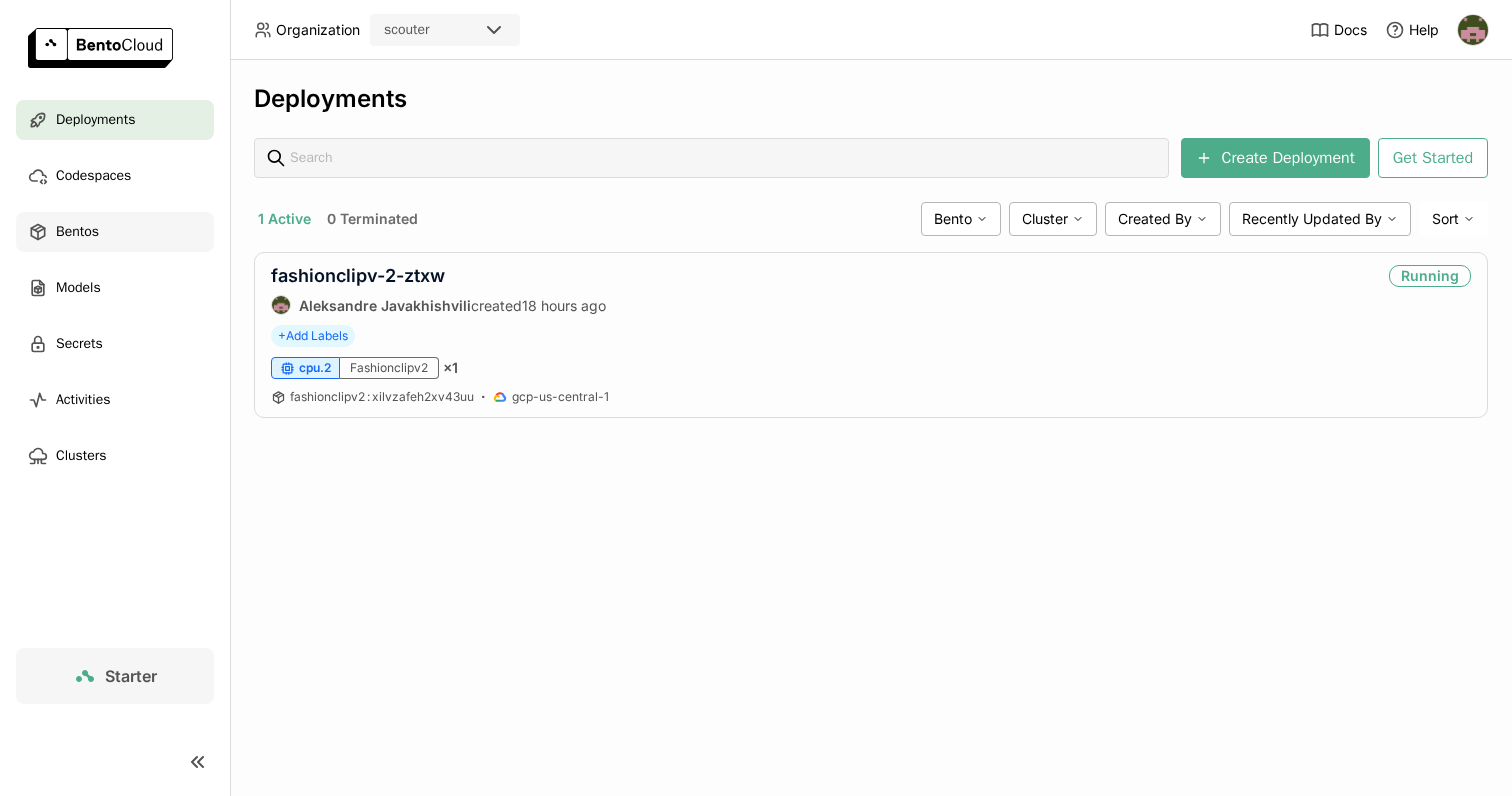 click on "Bentos" at bounding box center (115, 232) 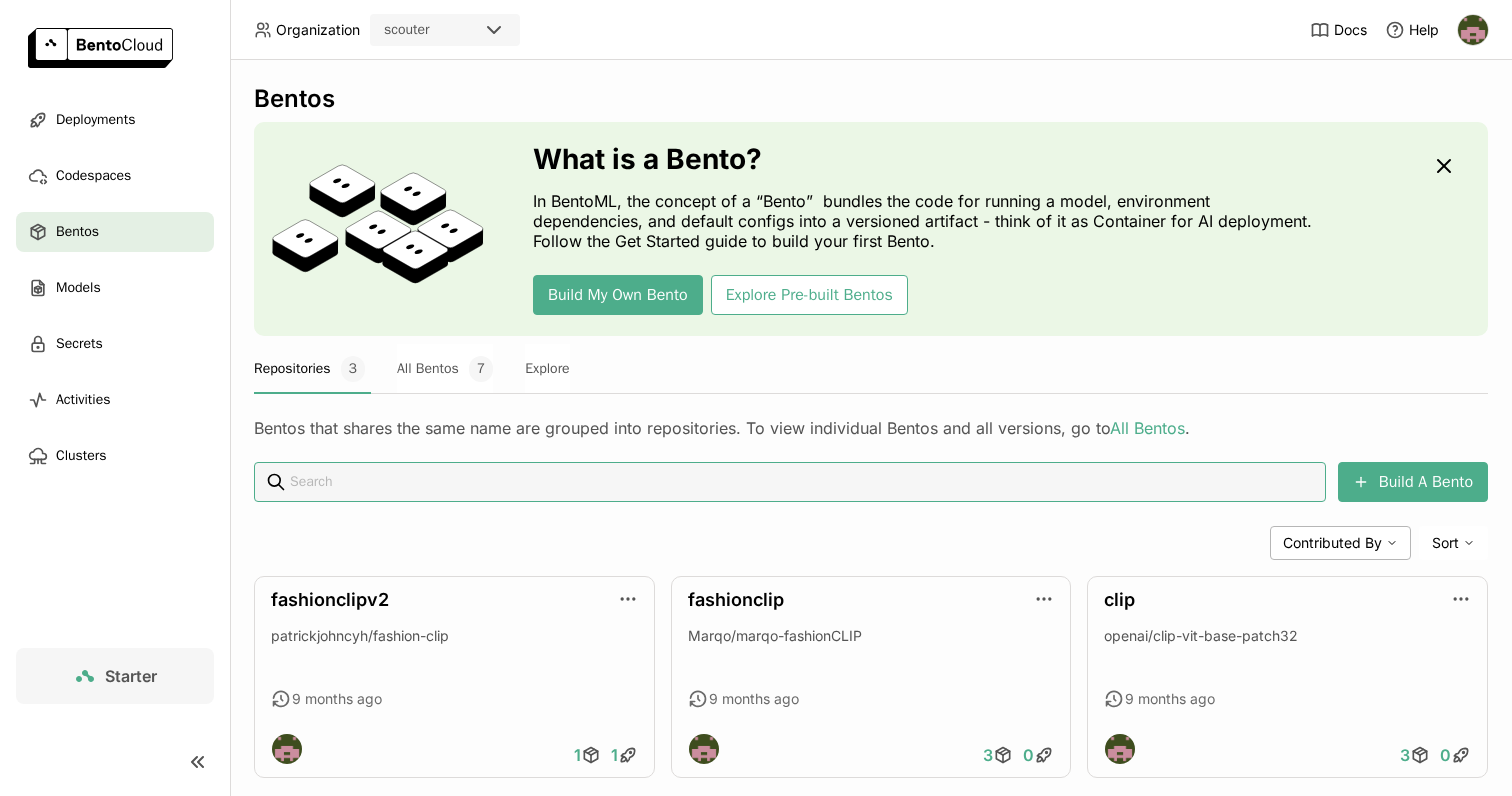 scroll, scrollTop: 36, scrollLeft: 0, axis: vertical 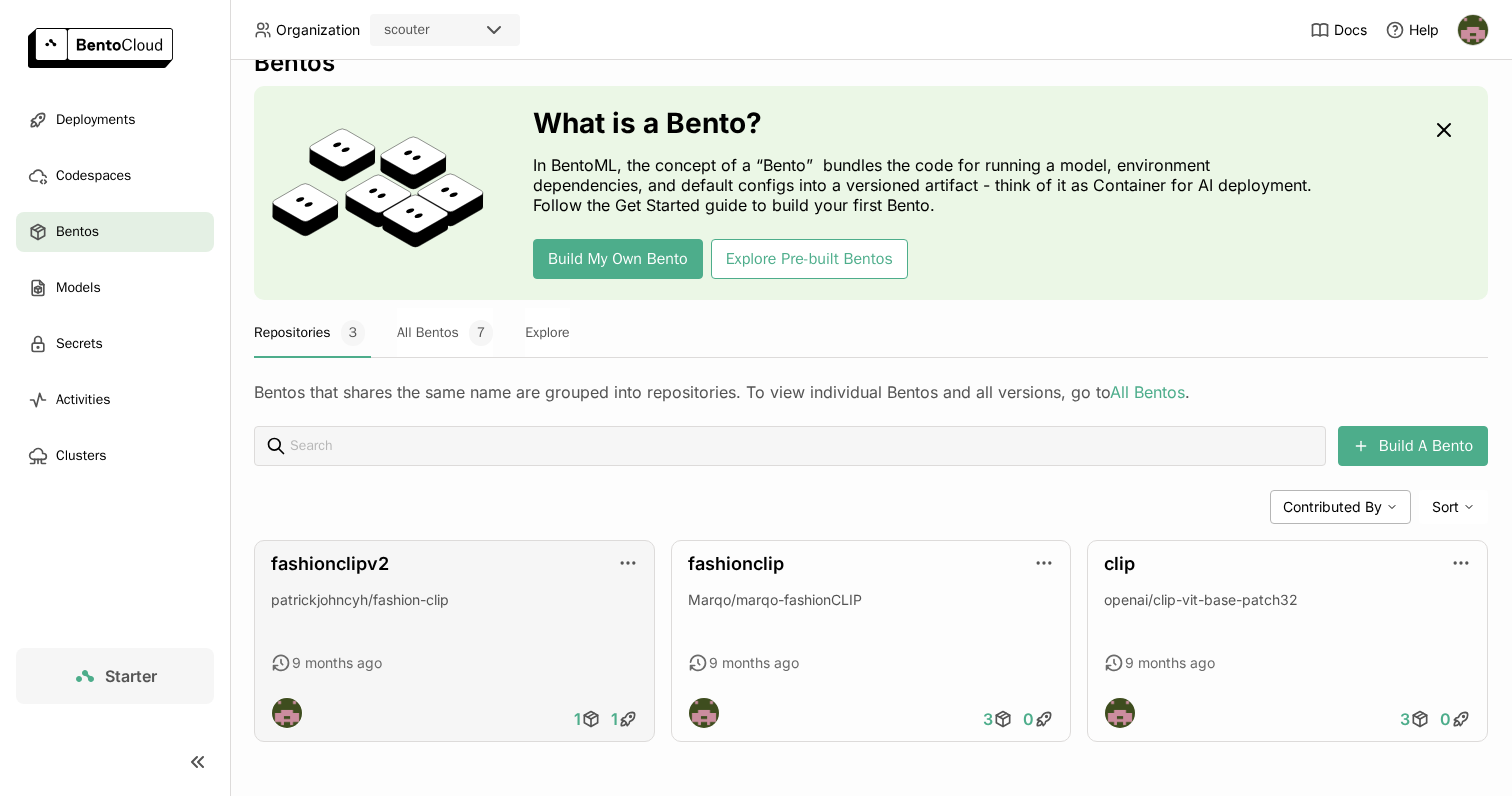 click on "patrickjohncyh/fashion-clip" at bounding box center (360, 599) 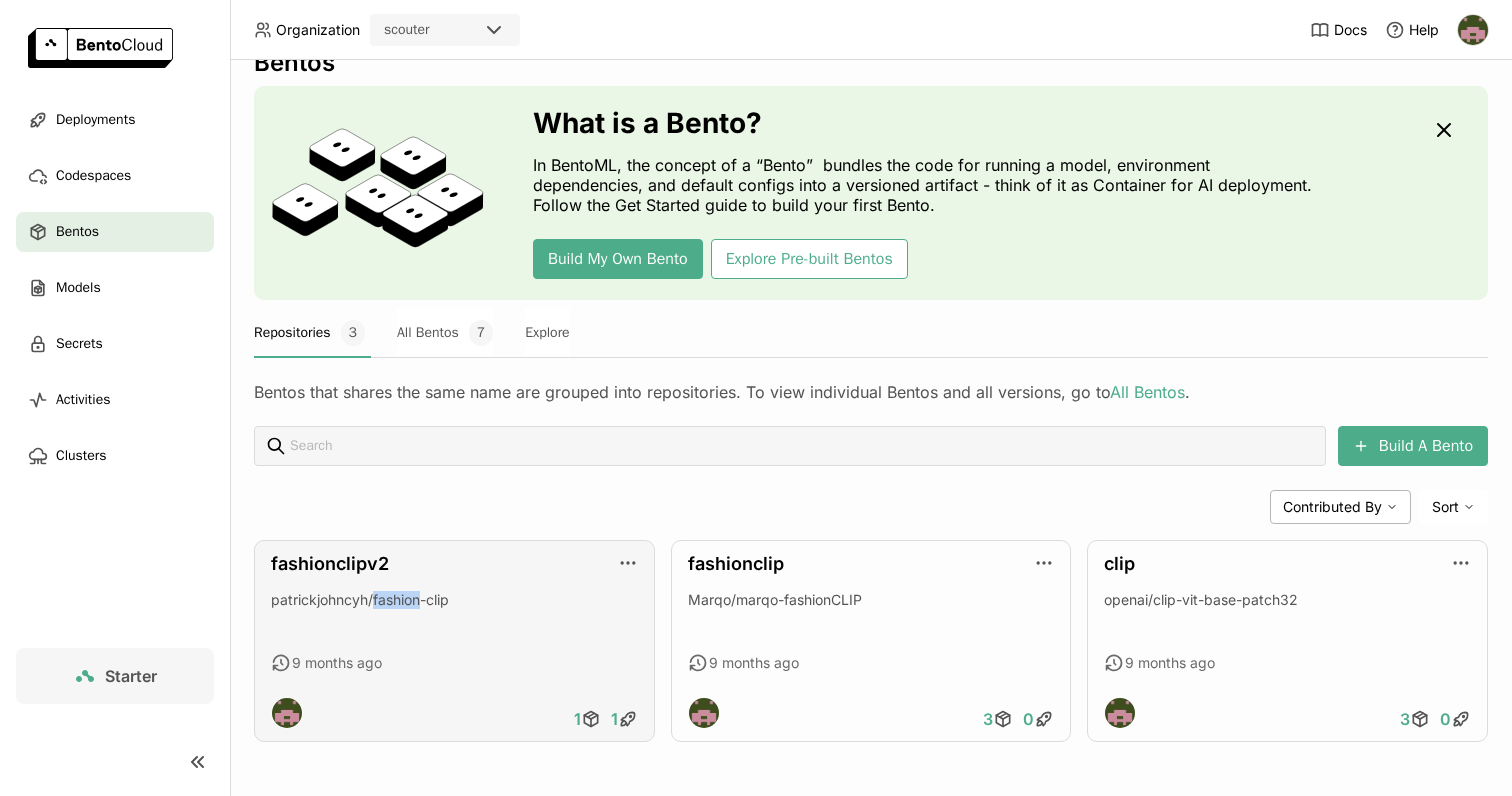 click on "patrickjohncyh/fashion-clip" at bounding box center [360, 599] 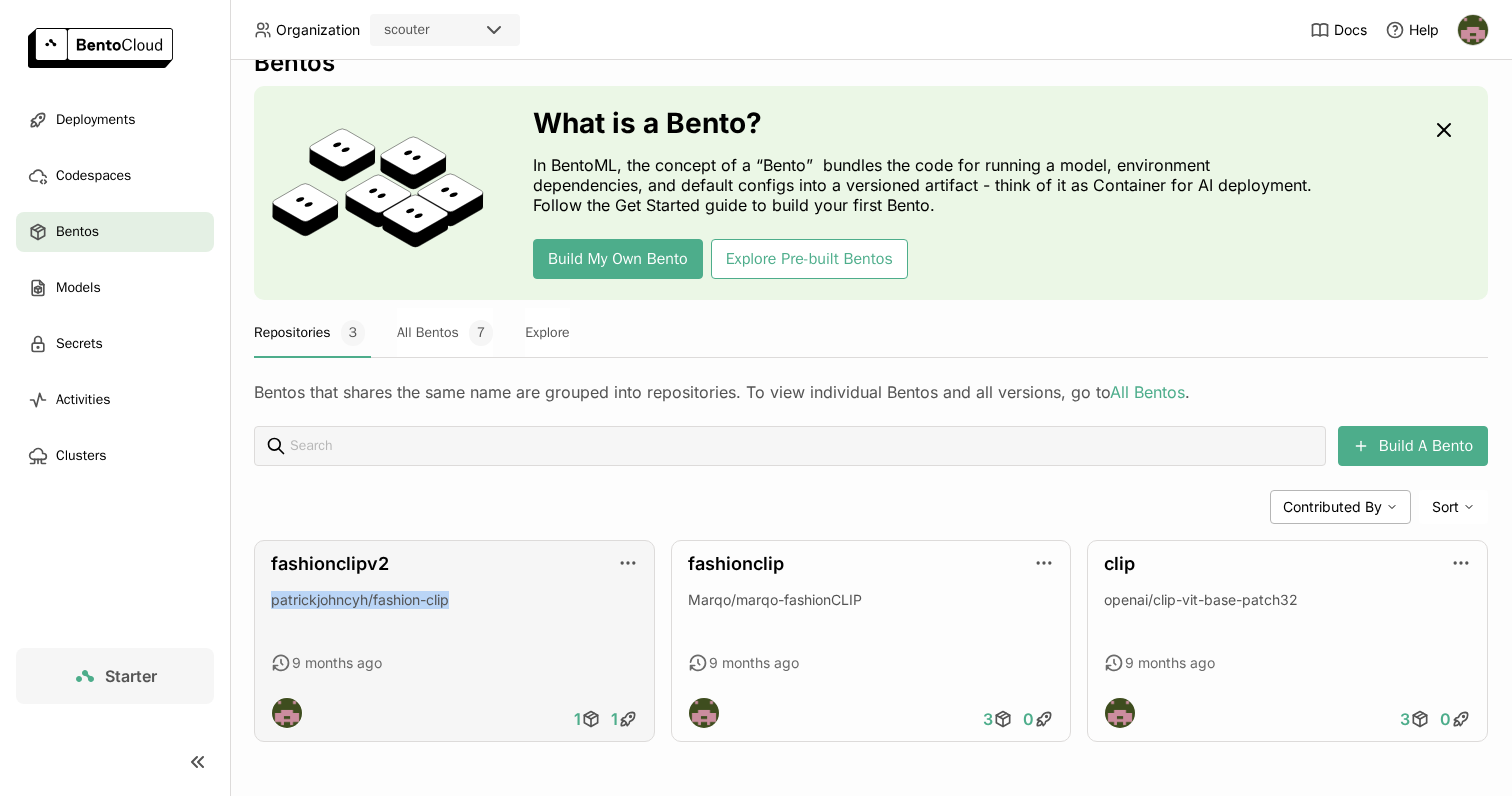 click on "patrickjohncyh/fashion-clip" at bounding box center [360, 599] 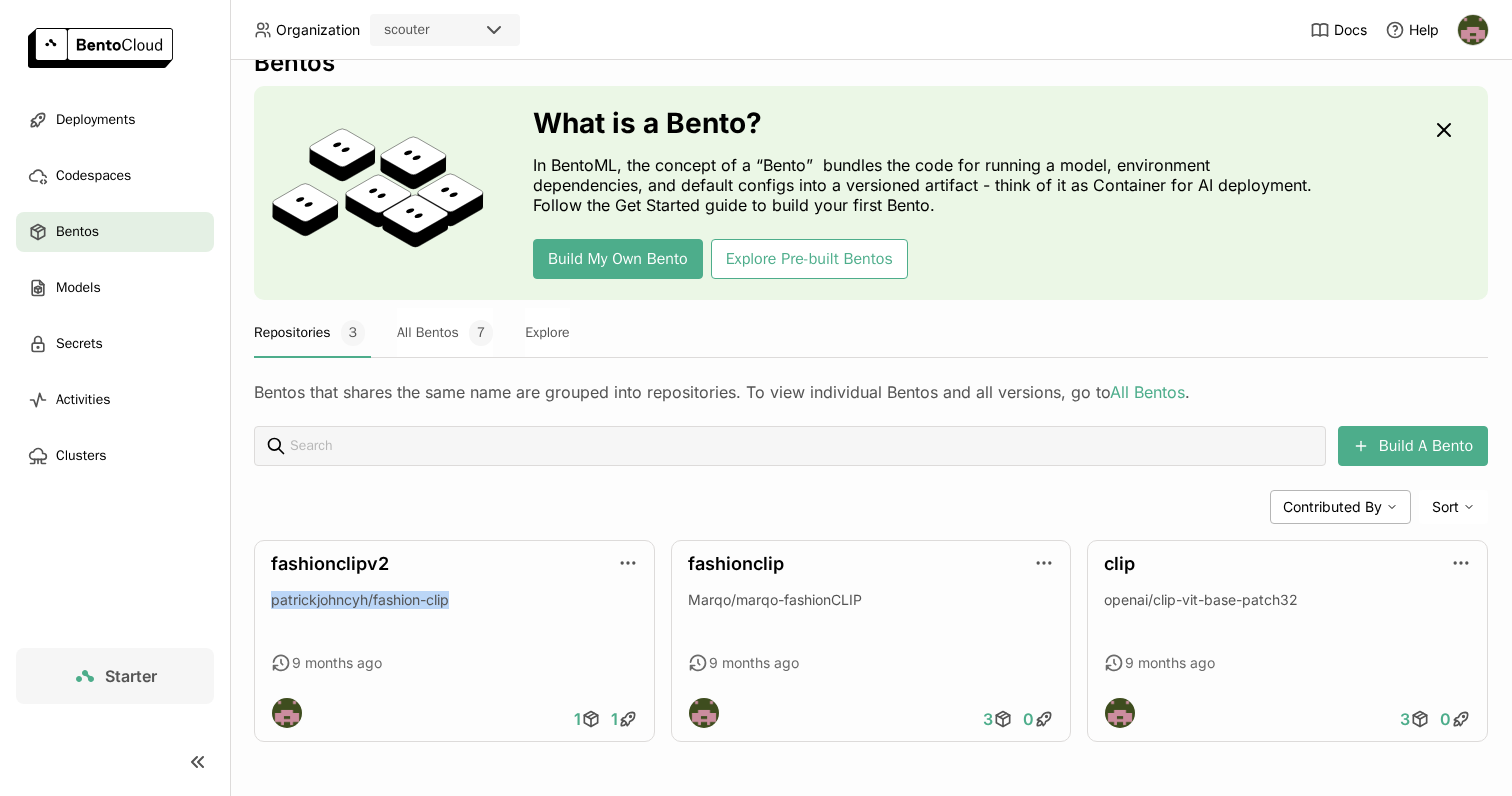 copy on "patrickjohncyh/fashion-clip" 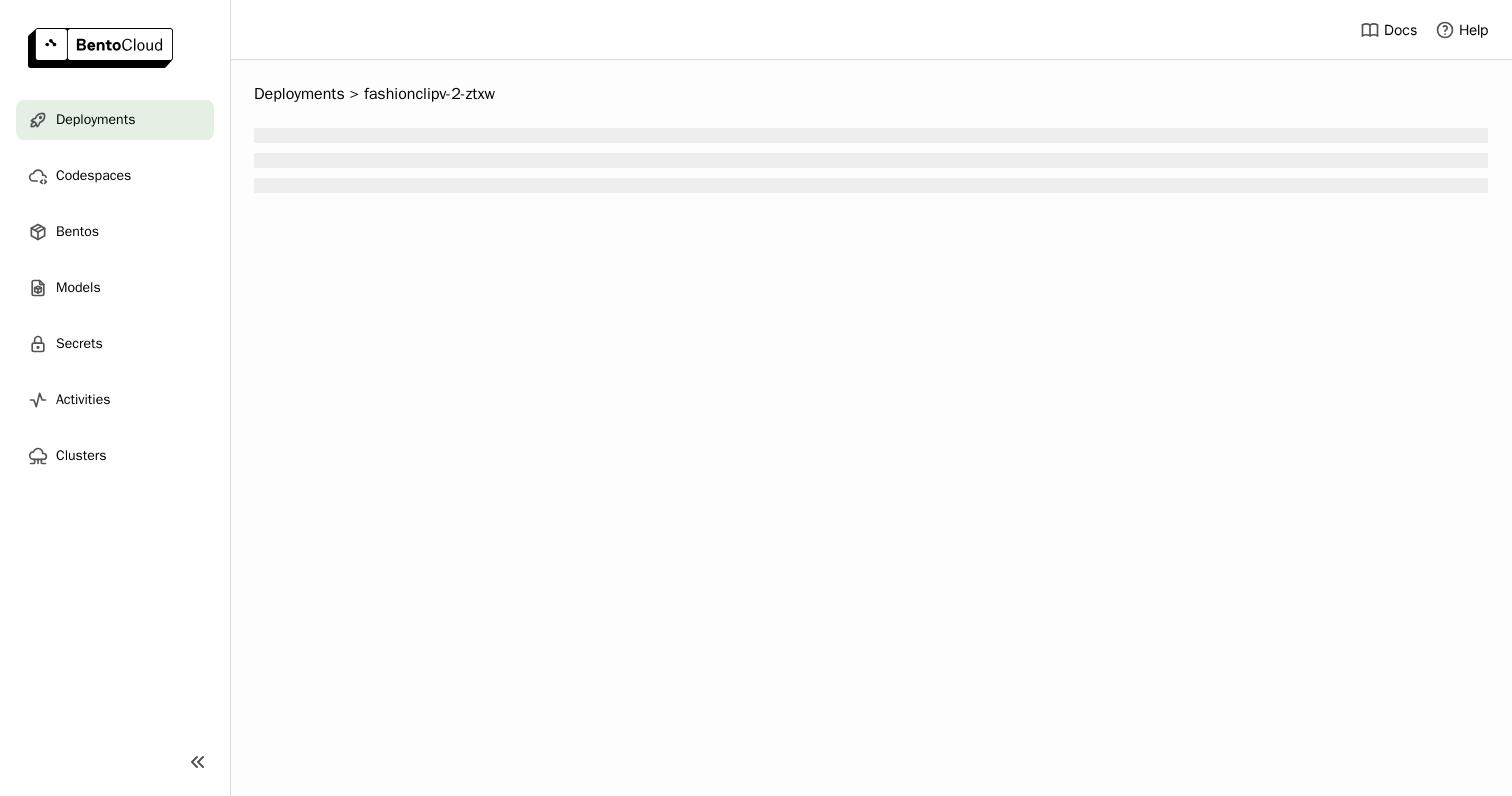 scroll, scrollTop: 0, scrollLeft: 0, axis: both 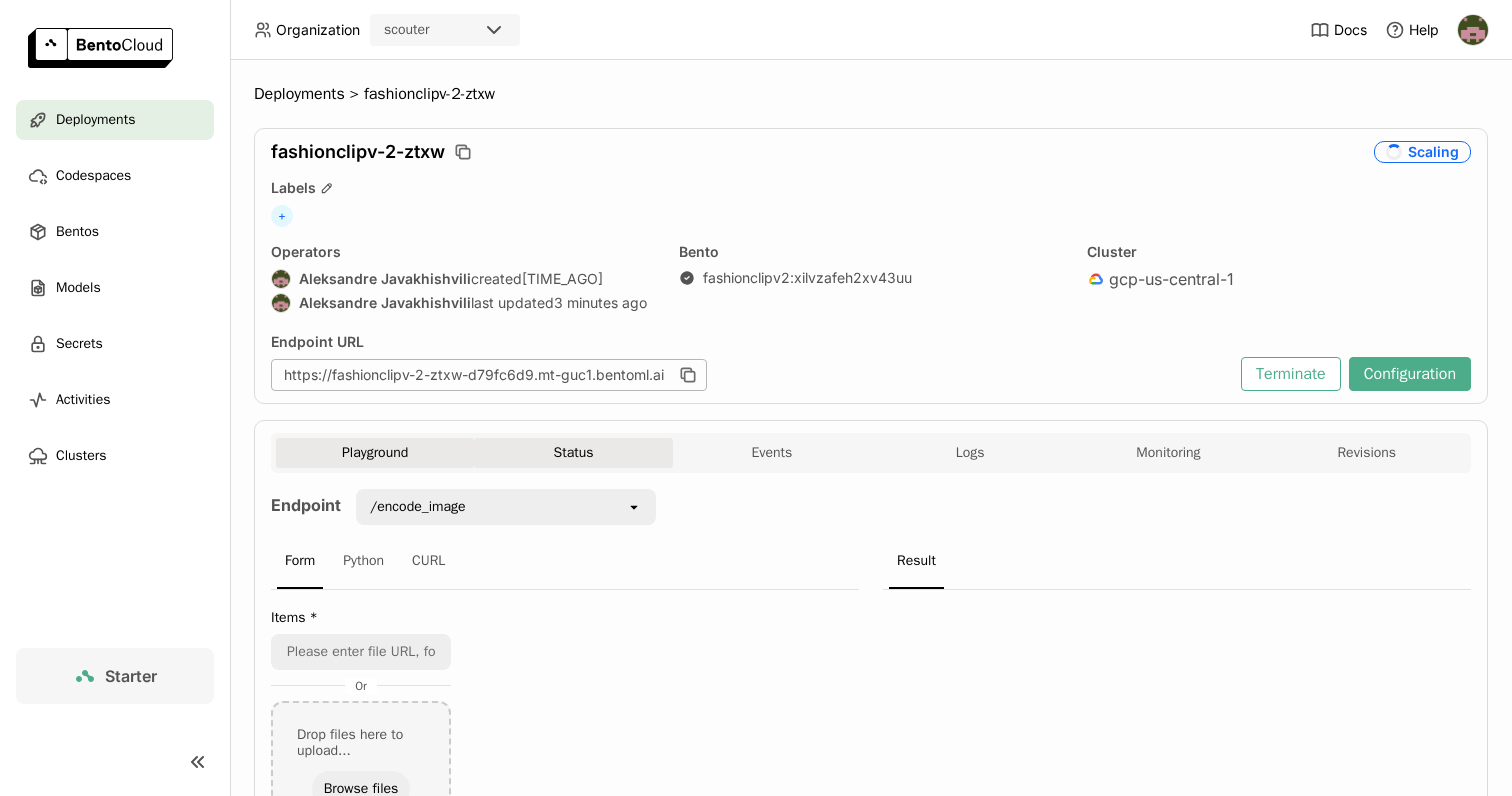 click on "Status" at bounding box center (573, 453) 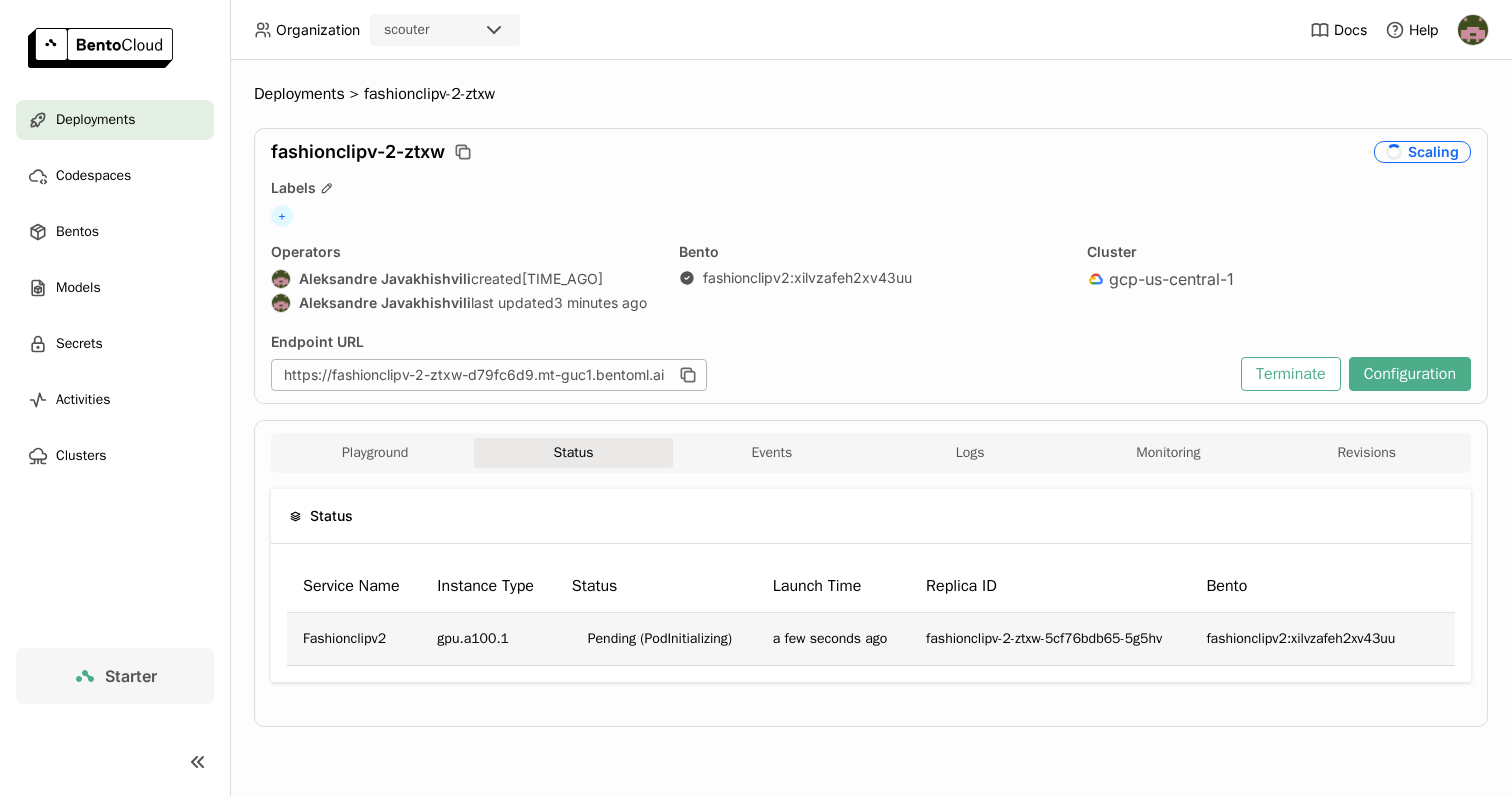 click on "Pending (PodInitializing)" at bounding box center (656, 639) 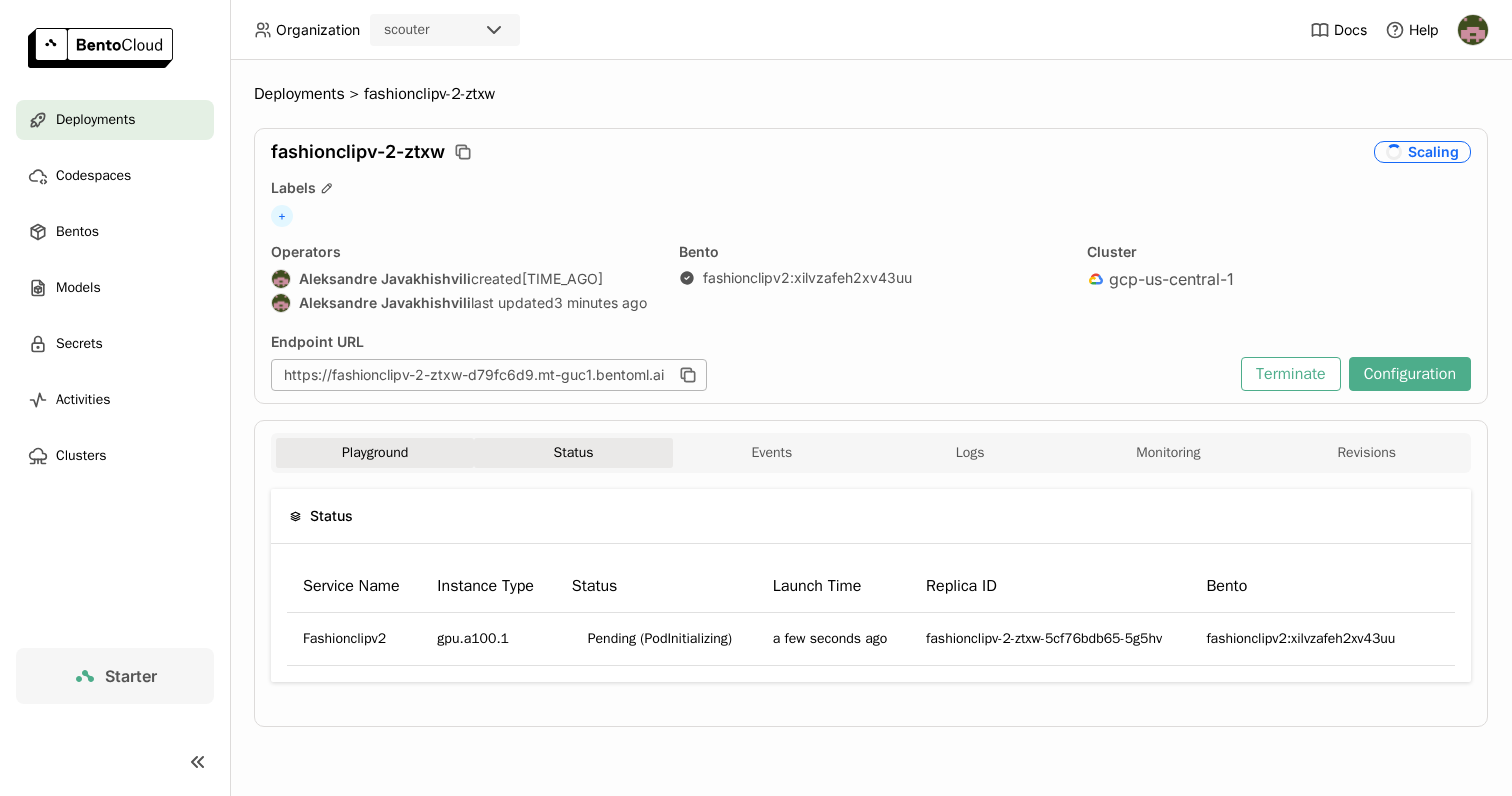 click on "Playground" at bounding box center (375, 453) 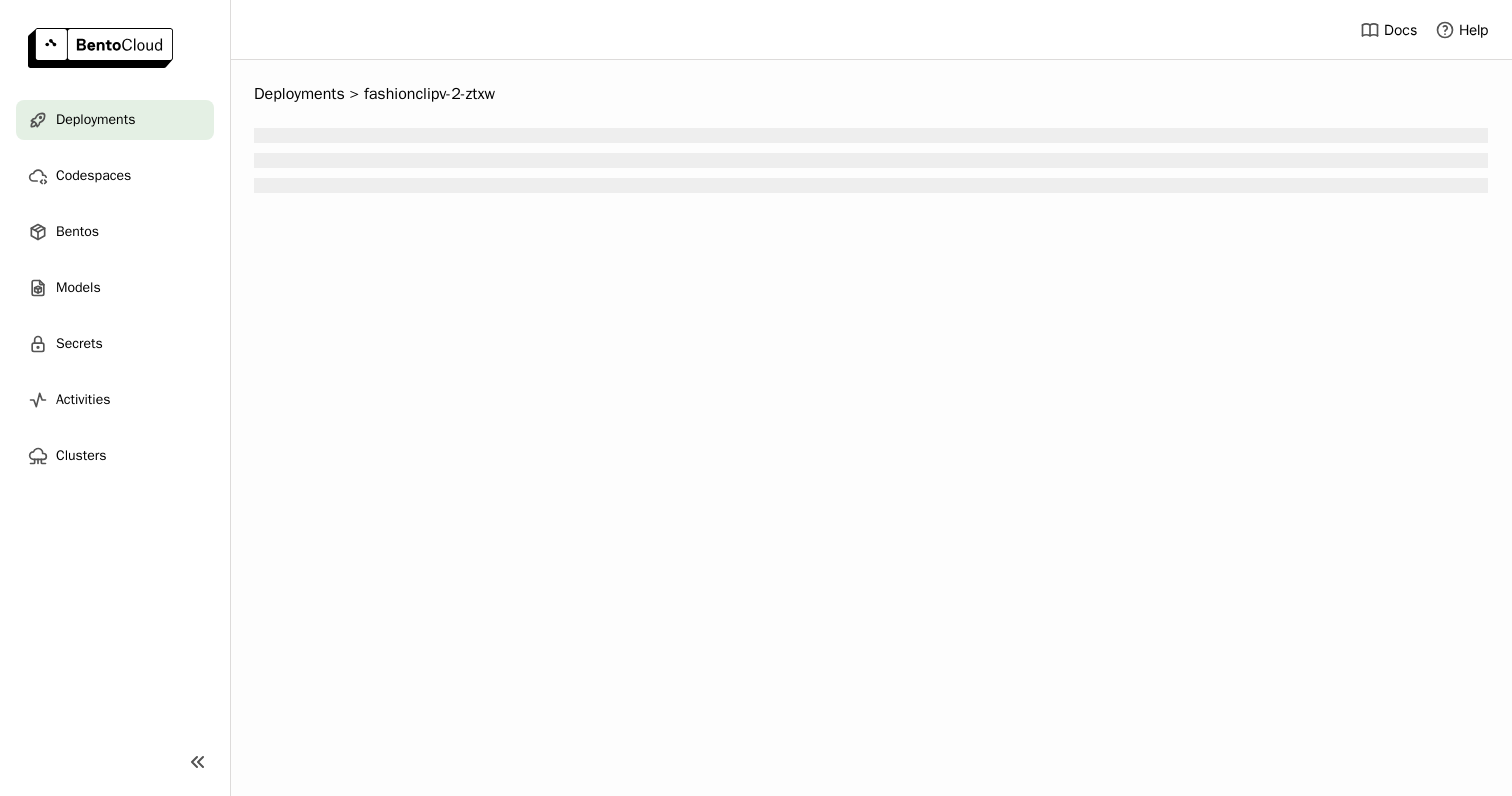 scroll, scrollTop: 0, scrollLeft: 0, axis: both 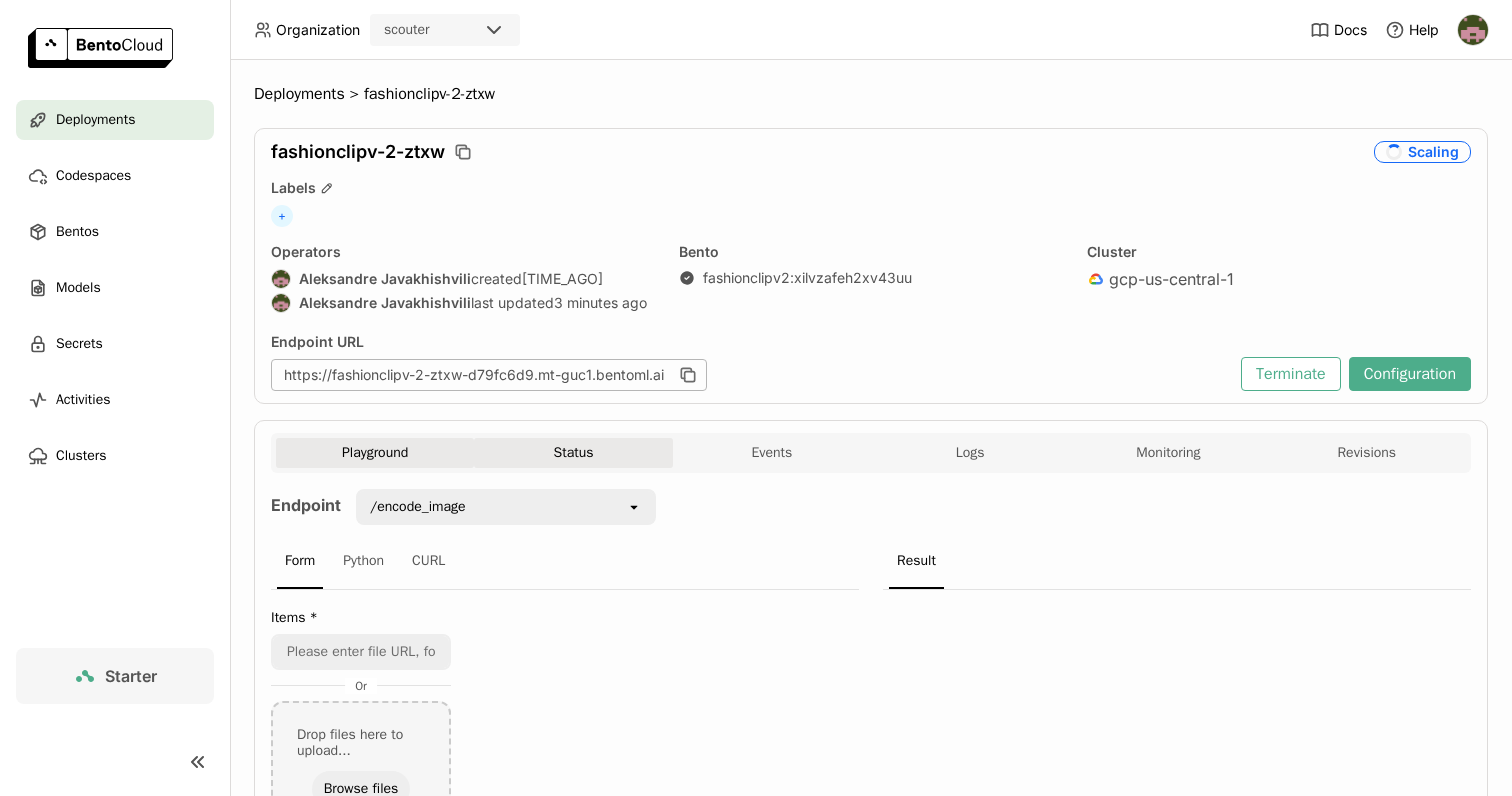 click on "Status" at bounding box center (573, 453) 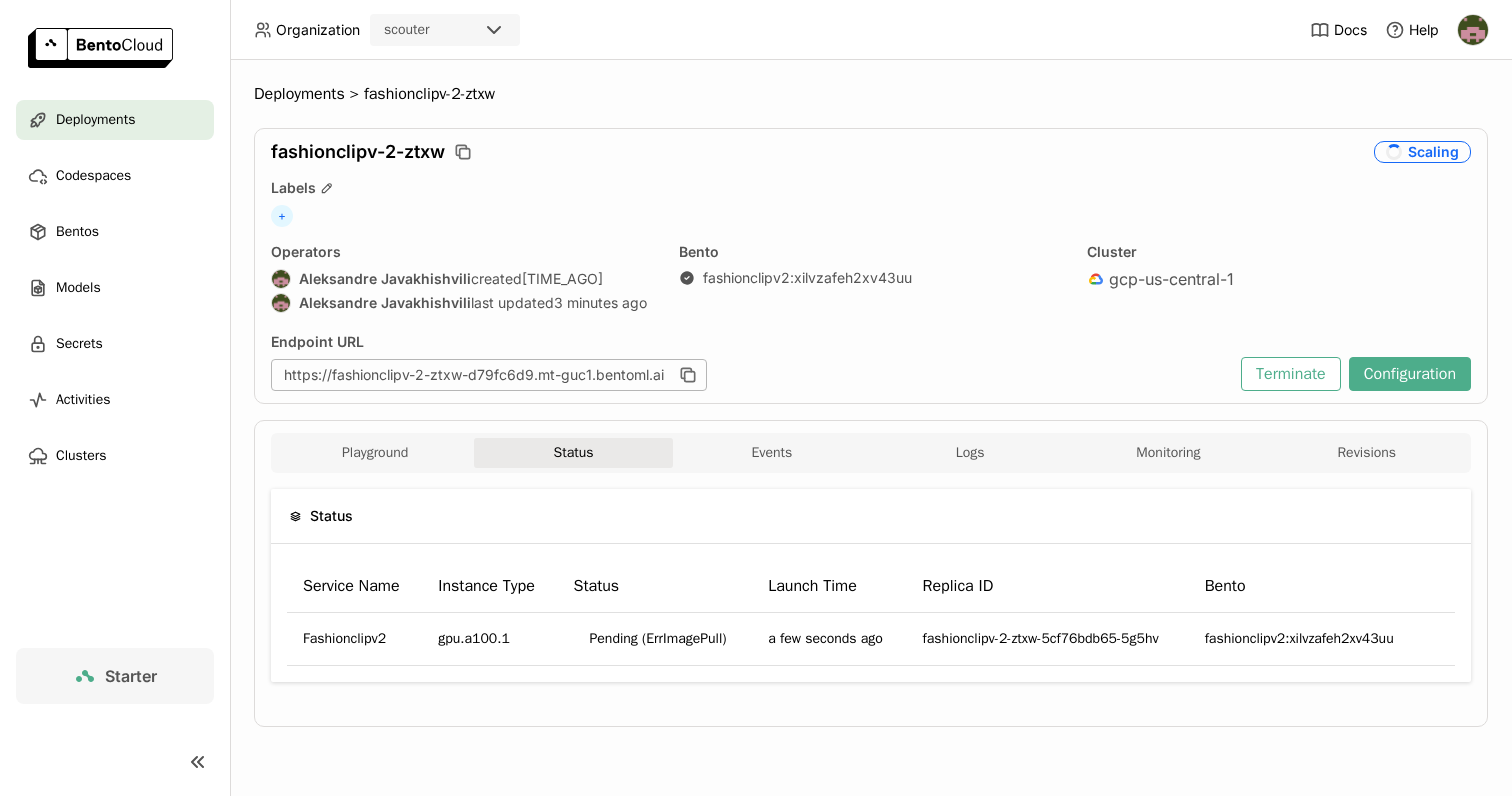 click on "Playground Status Events Logs Monitoring Revisions" at bounding box center [871, 455] 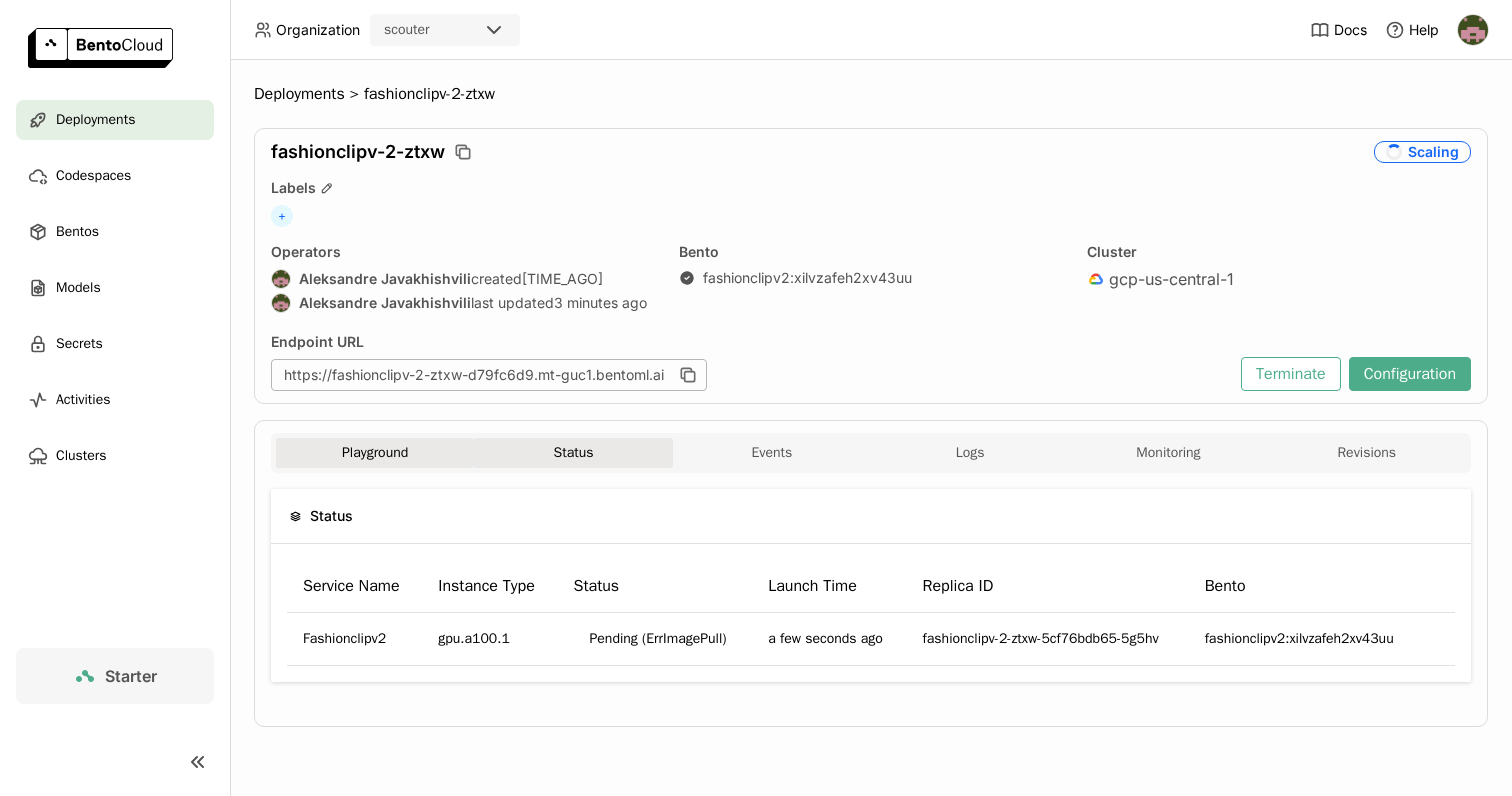 click on "Playground" at bounding box center [375, 453] 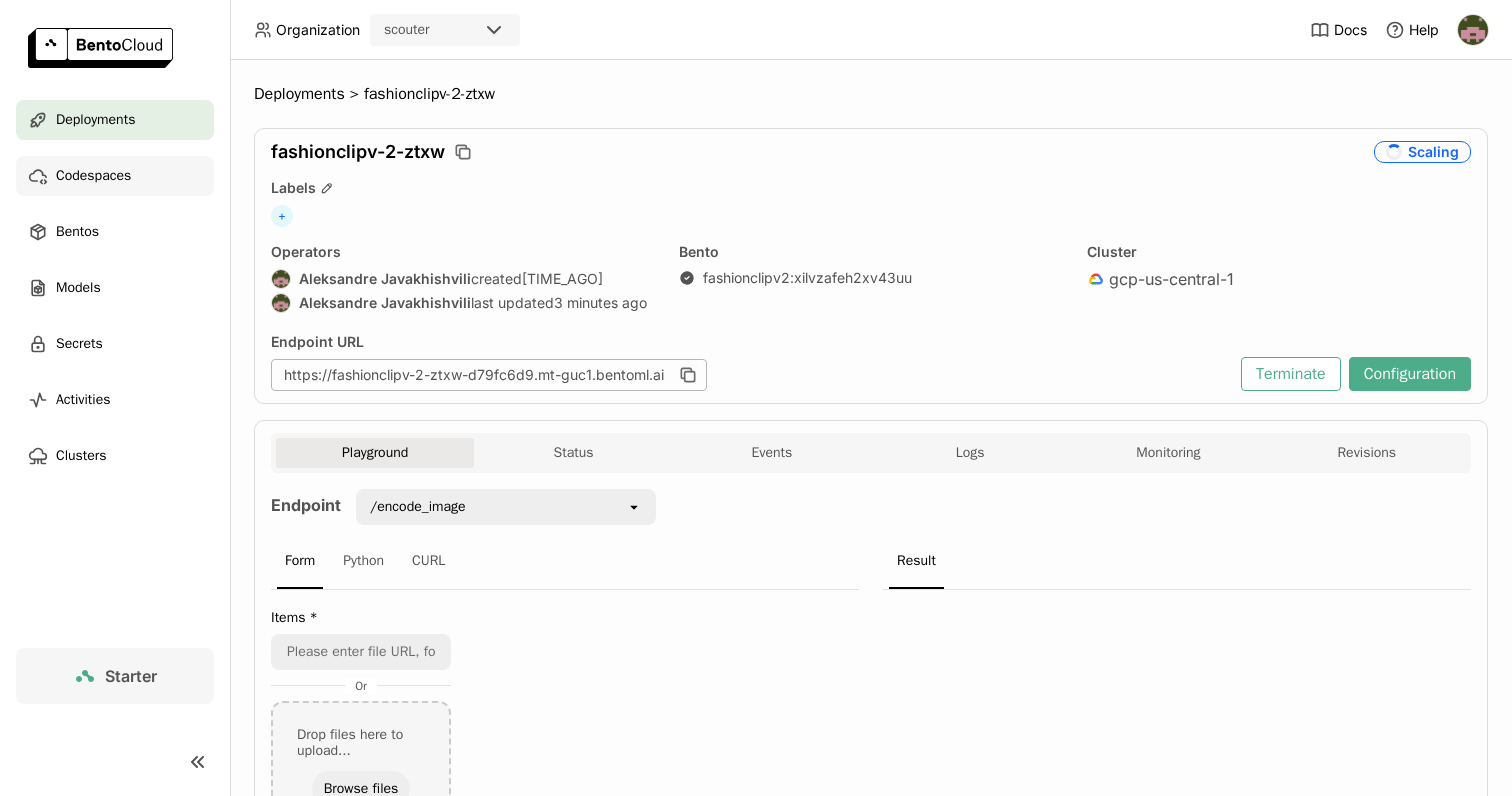 click on "Codespaces" at bounding box center [115, 176] 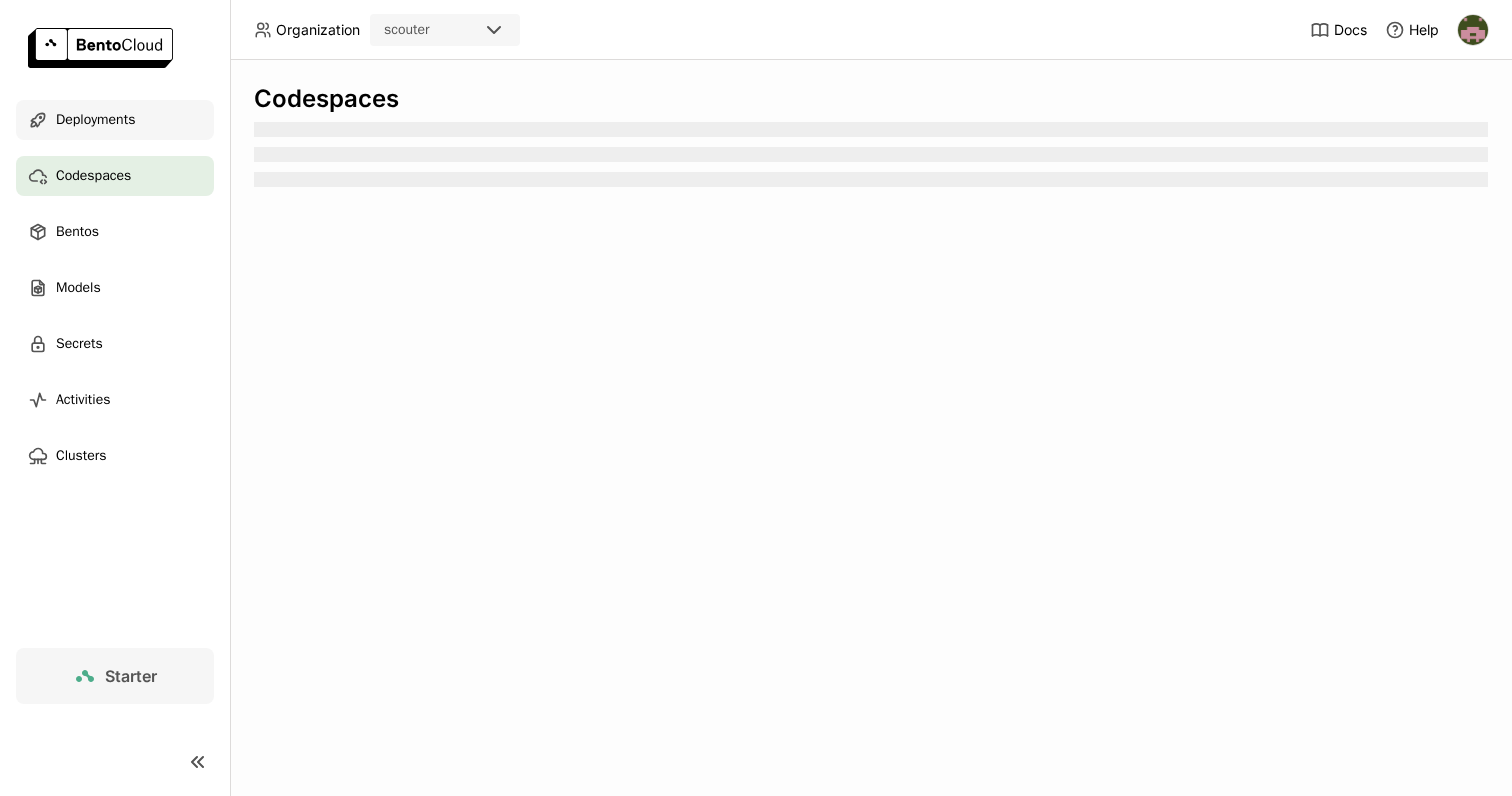 click on "Deployments" at bounding box center (115, 120) 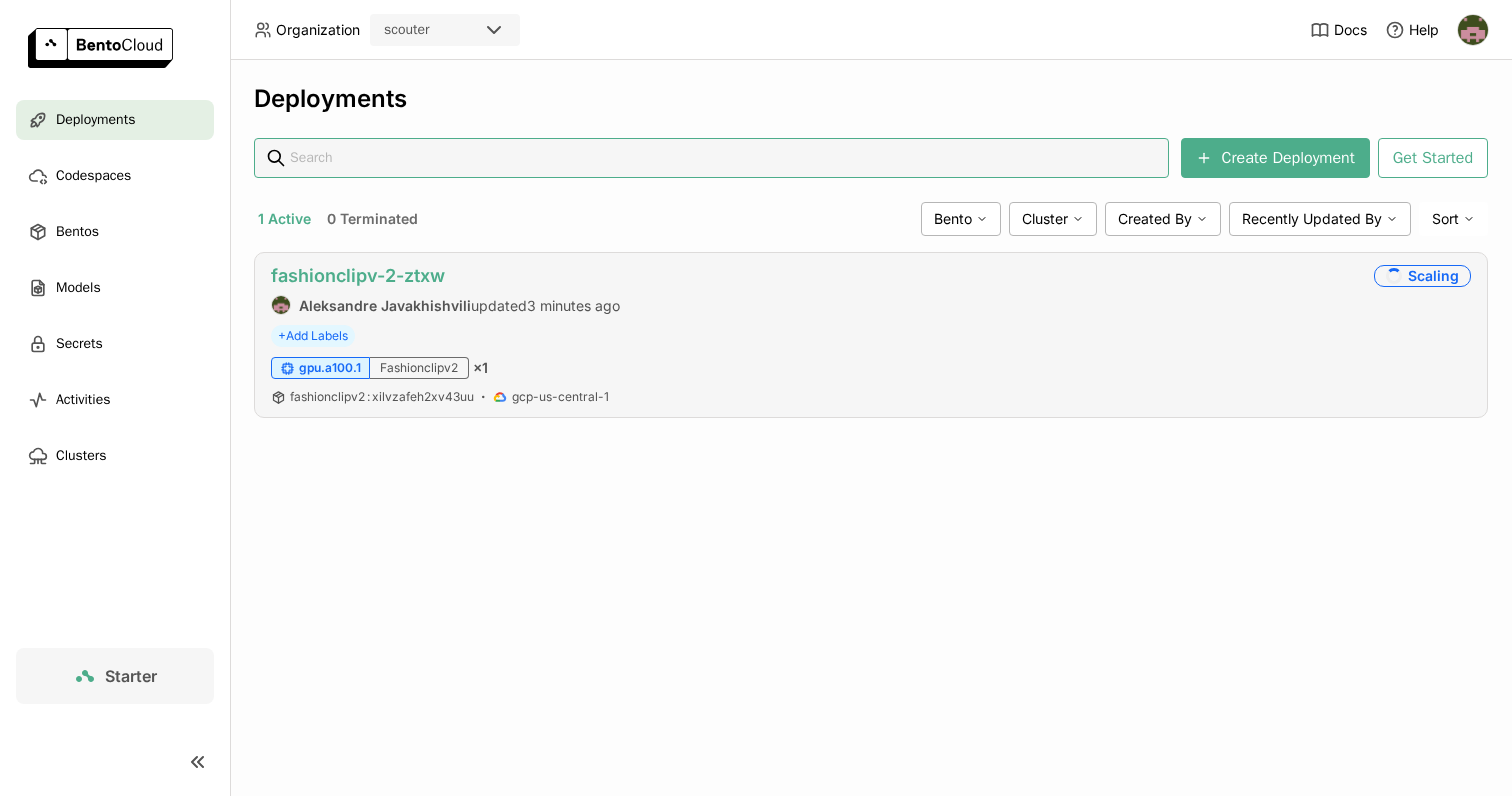 click on "fashionclipv-2-ztxw" at bounding box center [358, 275] 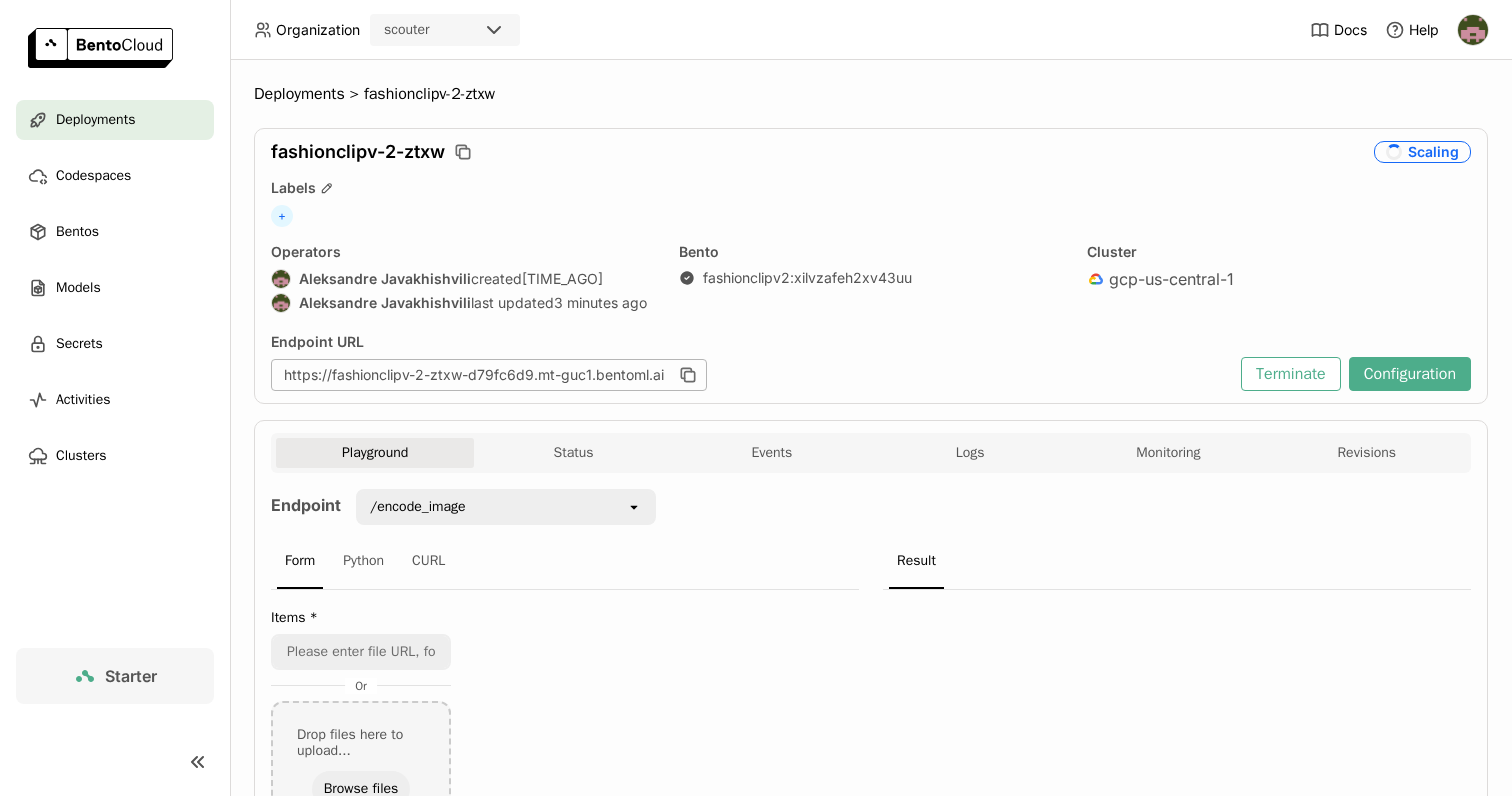 scroll, scrollTop: 0, scrollLeft: 0, axis: both 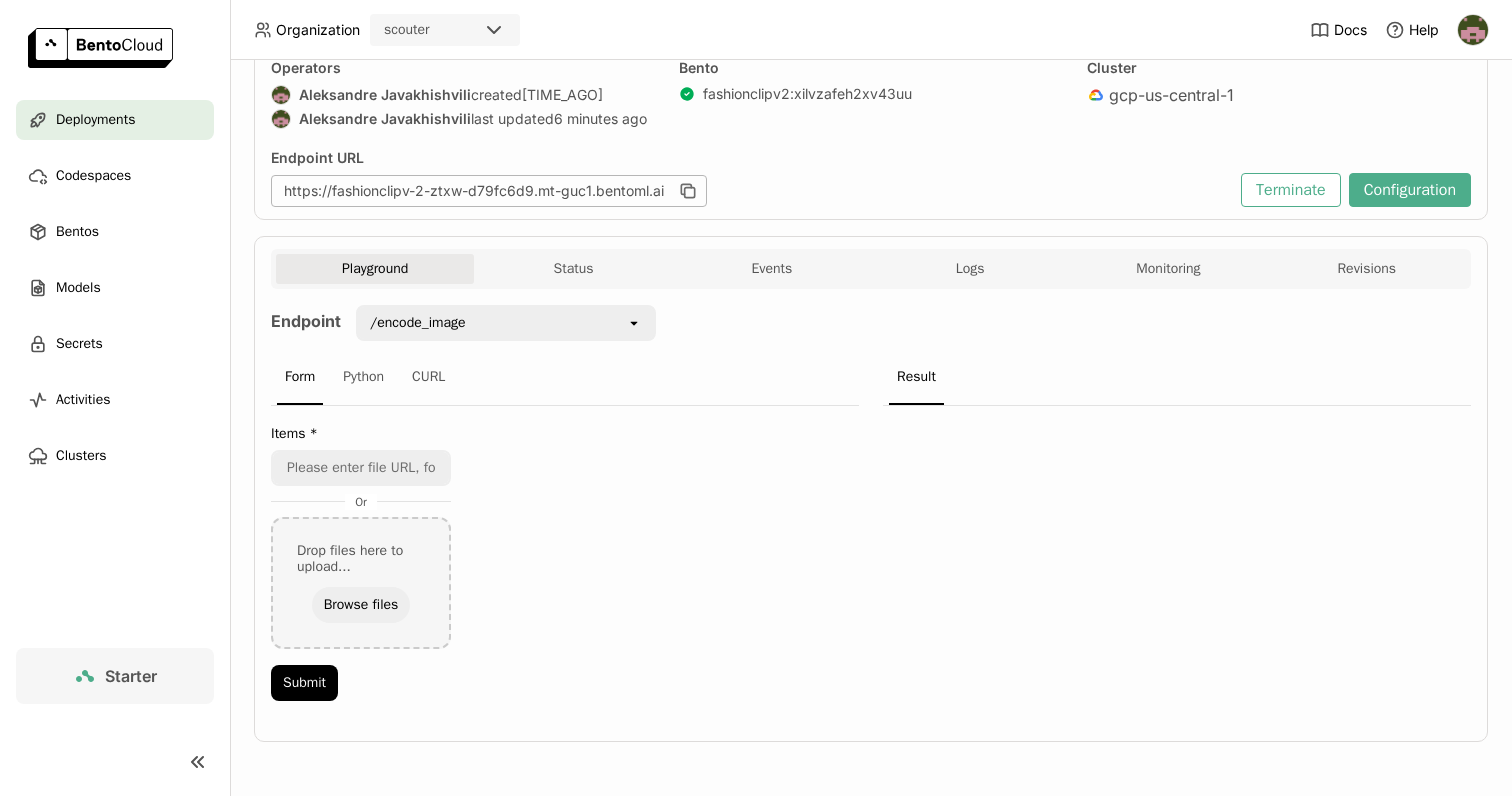 click on "/encode_image open" at bounding box center (506, 323) 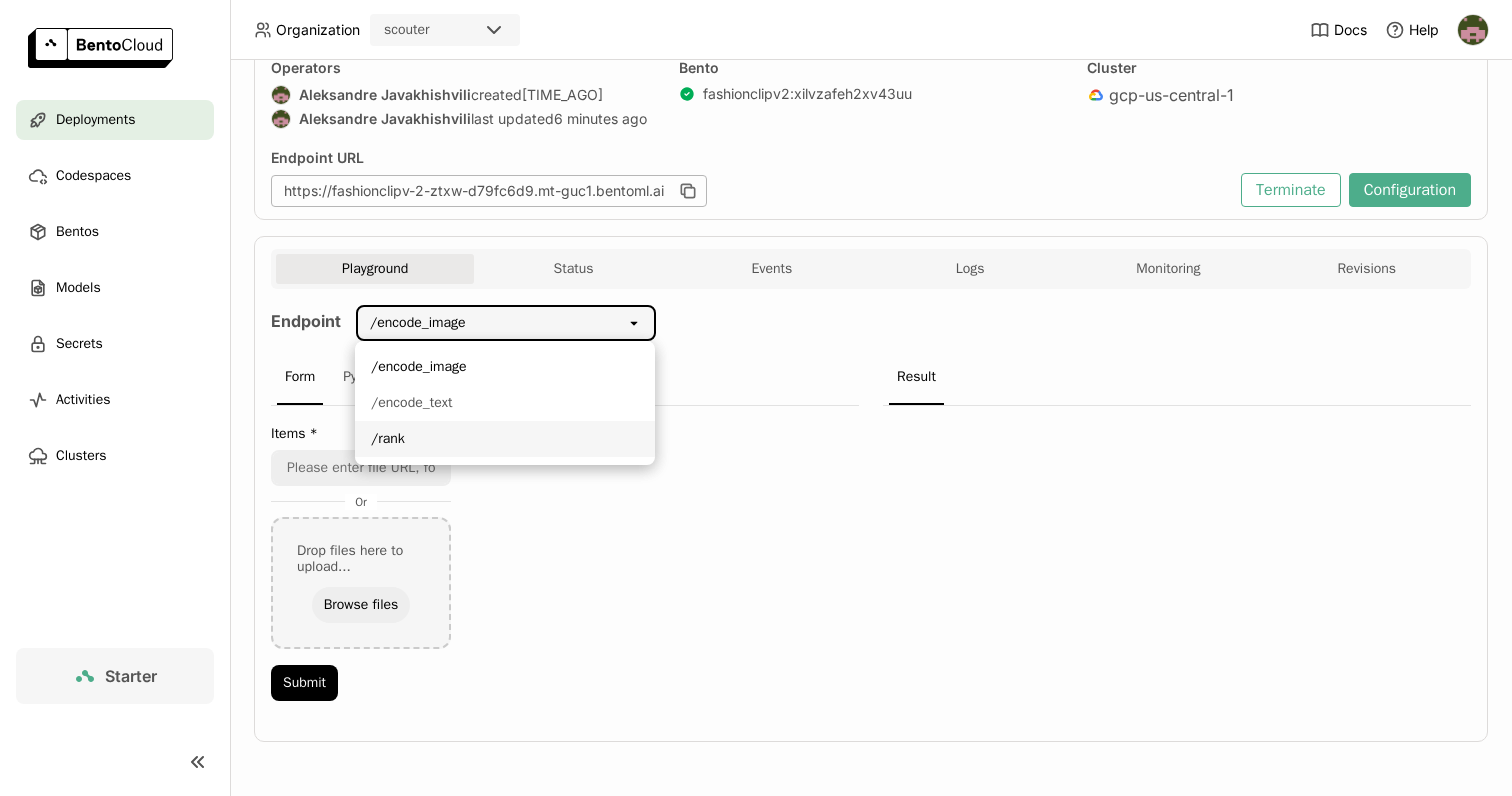 click on "/rank" at bounding box center [505, 439] 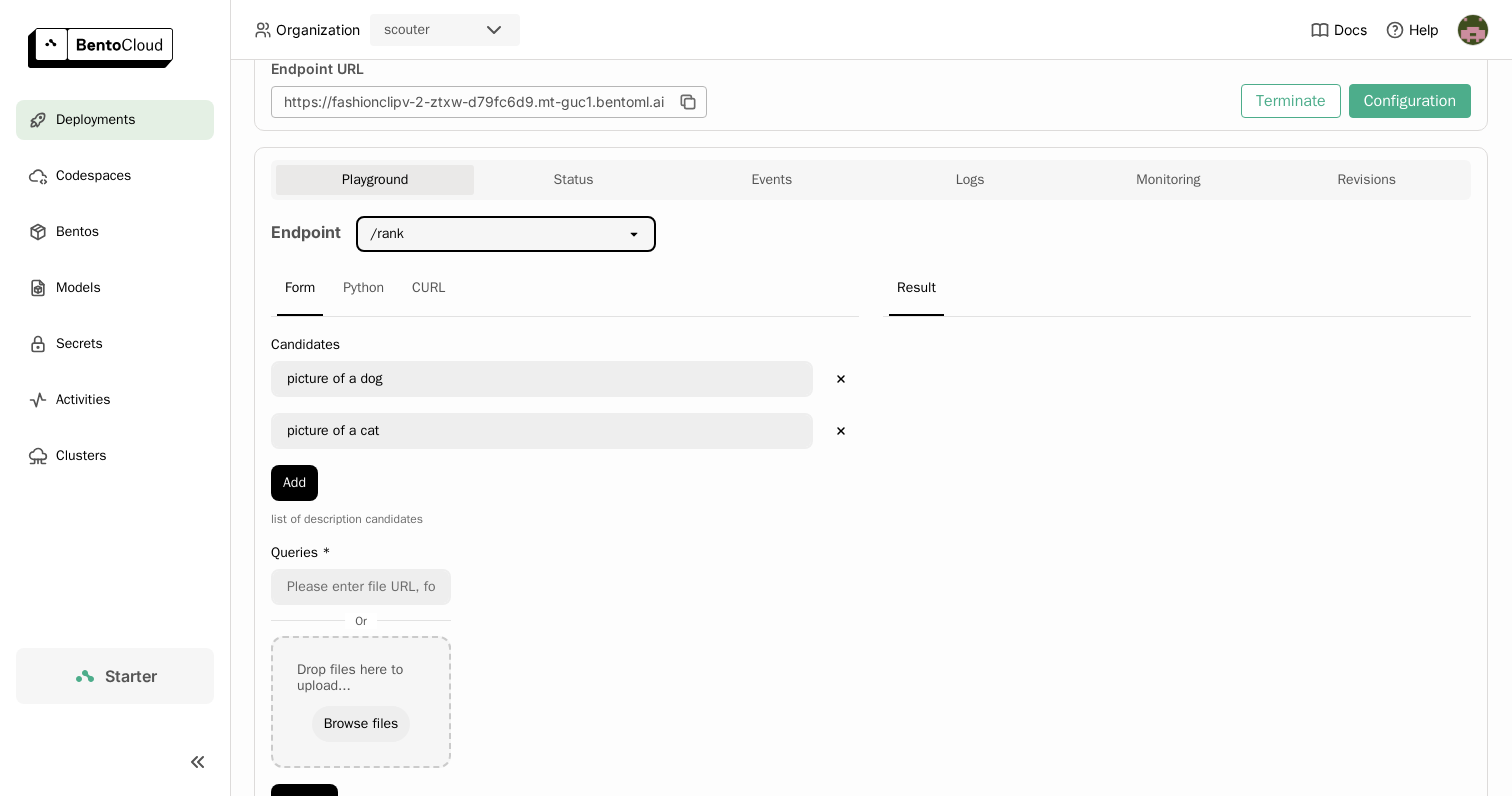scroll, scrollTop: 294, scrollLeft: 0, axis: vertical 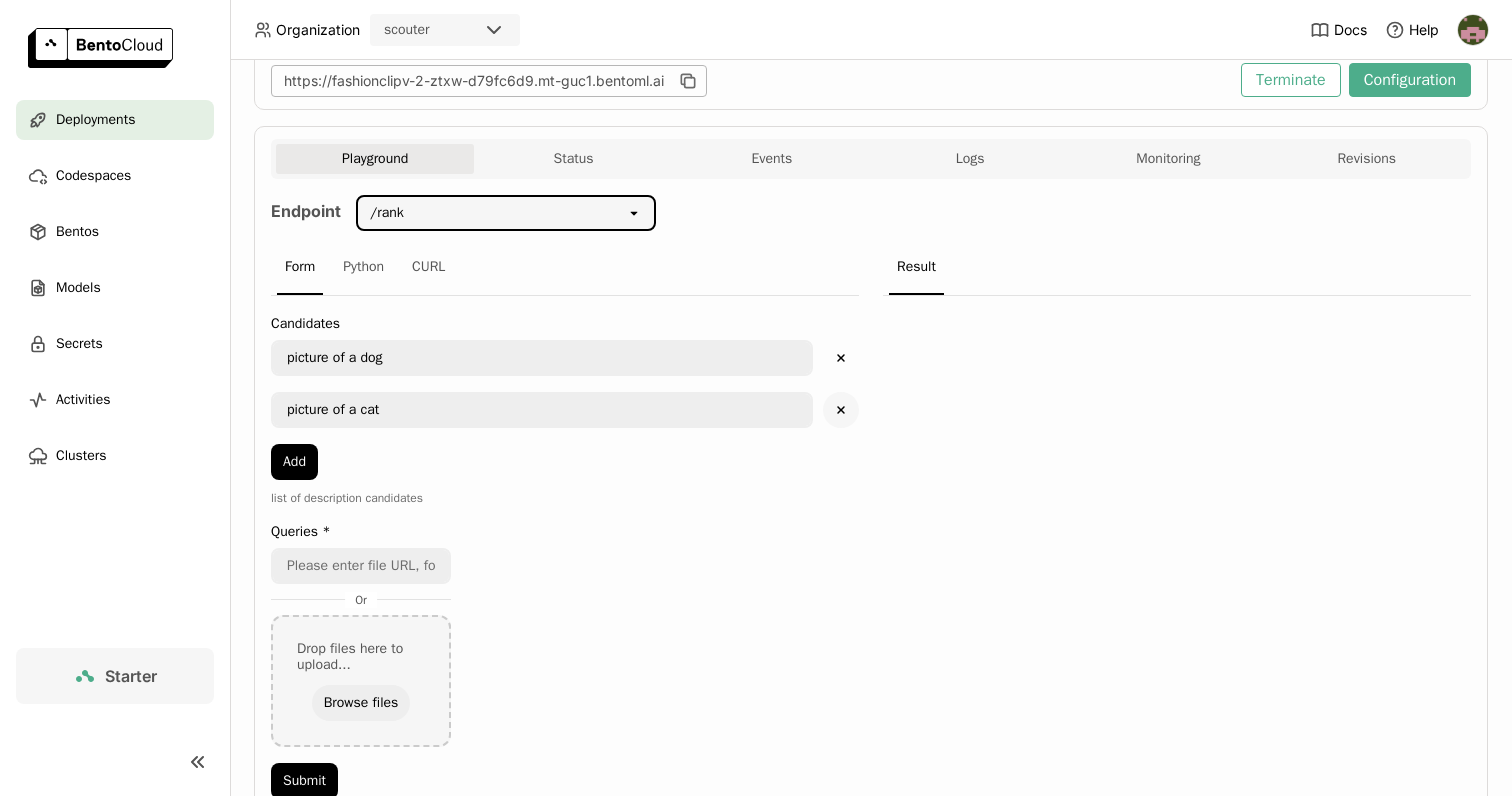 click on "Delete" 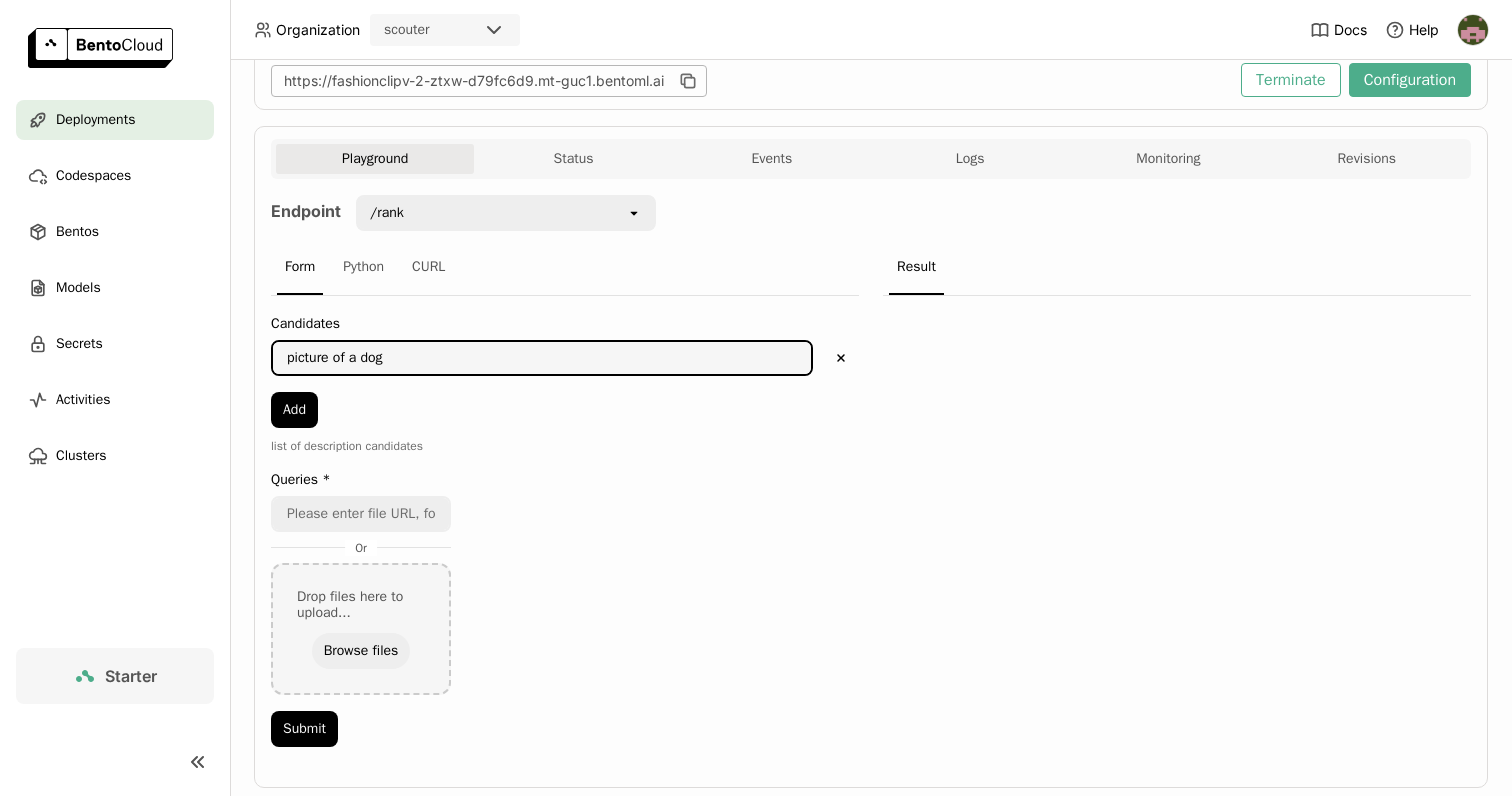 click on "picture of a dog" at bounding box center (542, 358) 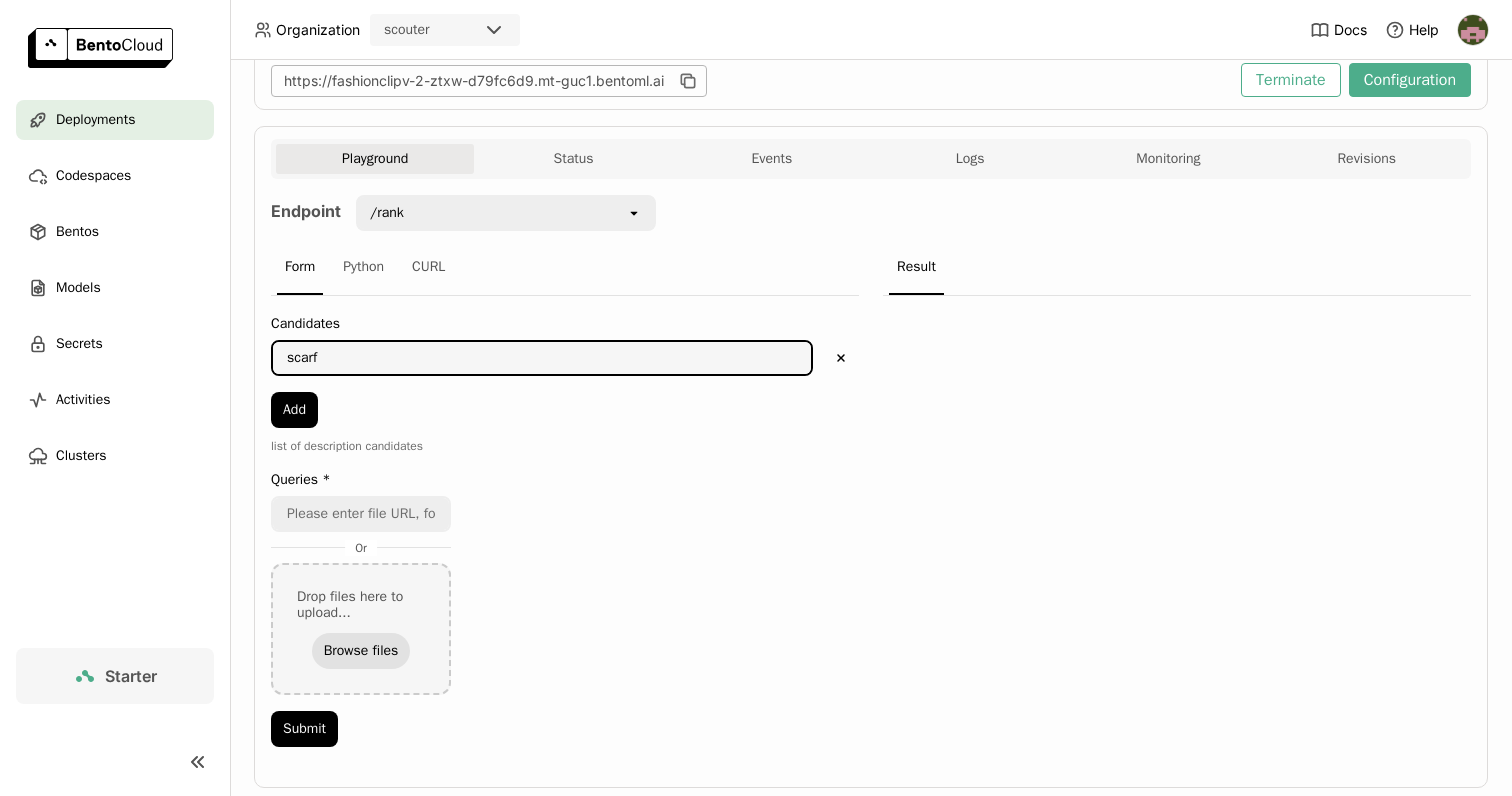 type on "scarf" 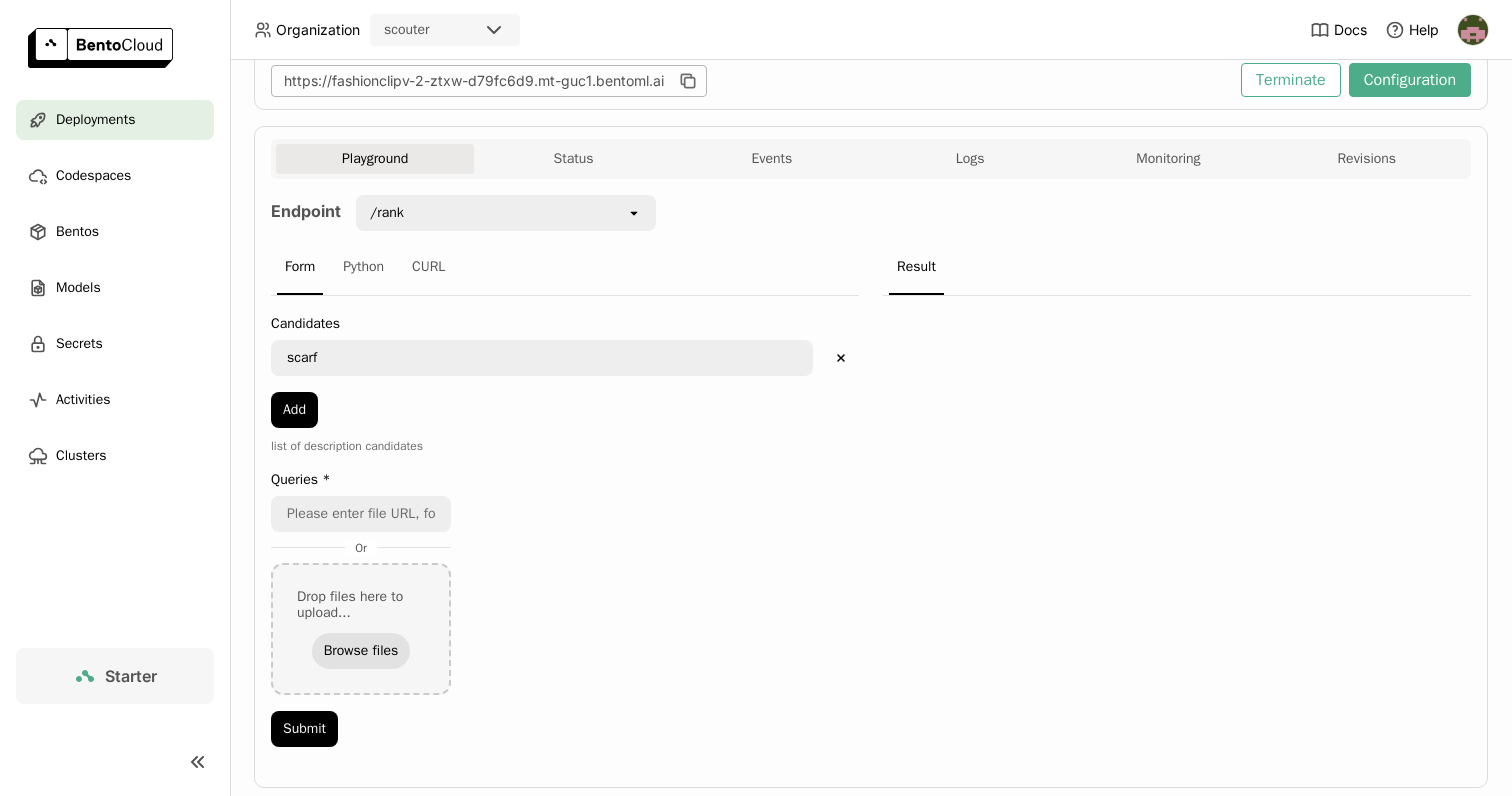 click on "Browse files" at bounding box center [361, 651] 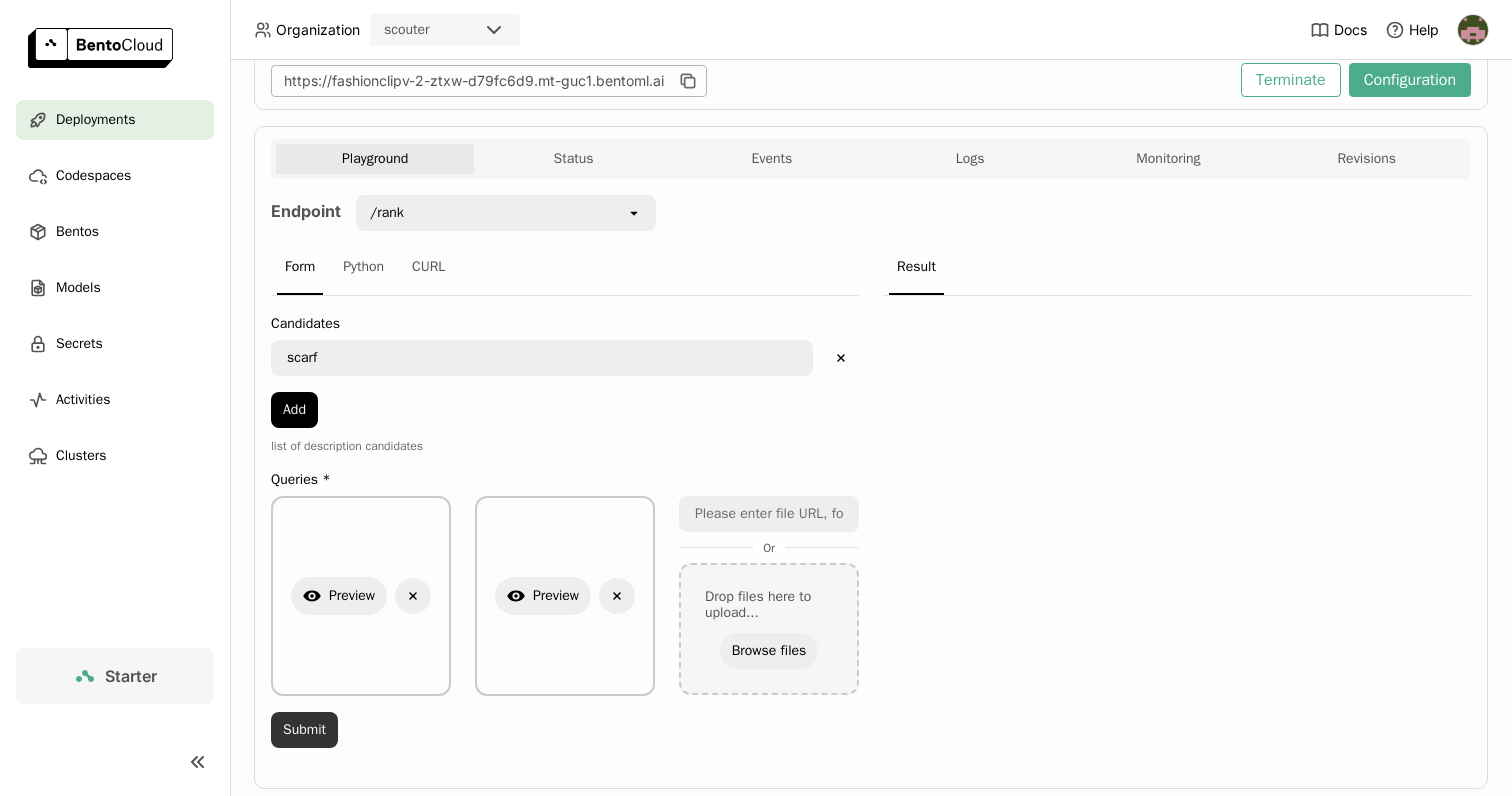click on "Submit" at bounding box center (304, 730) 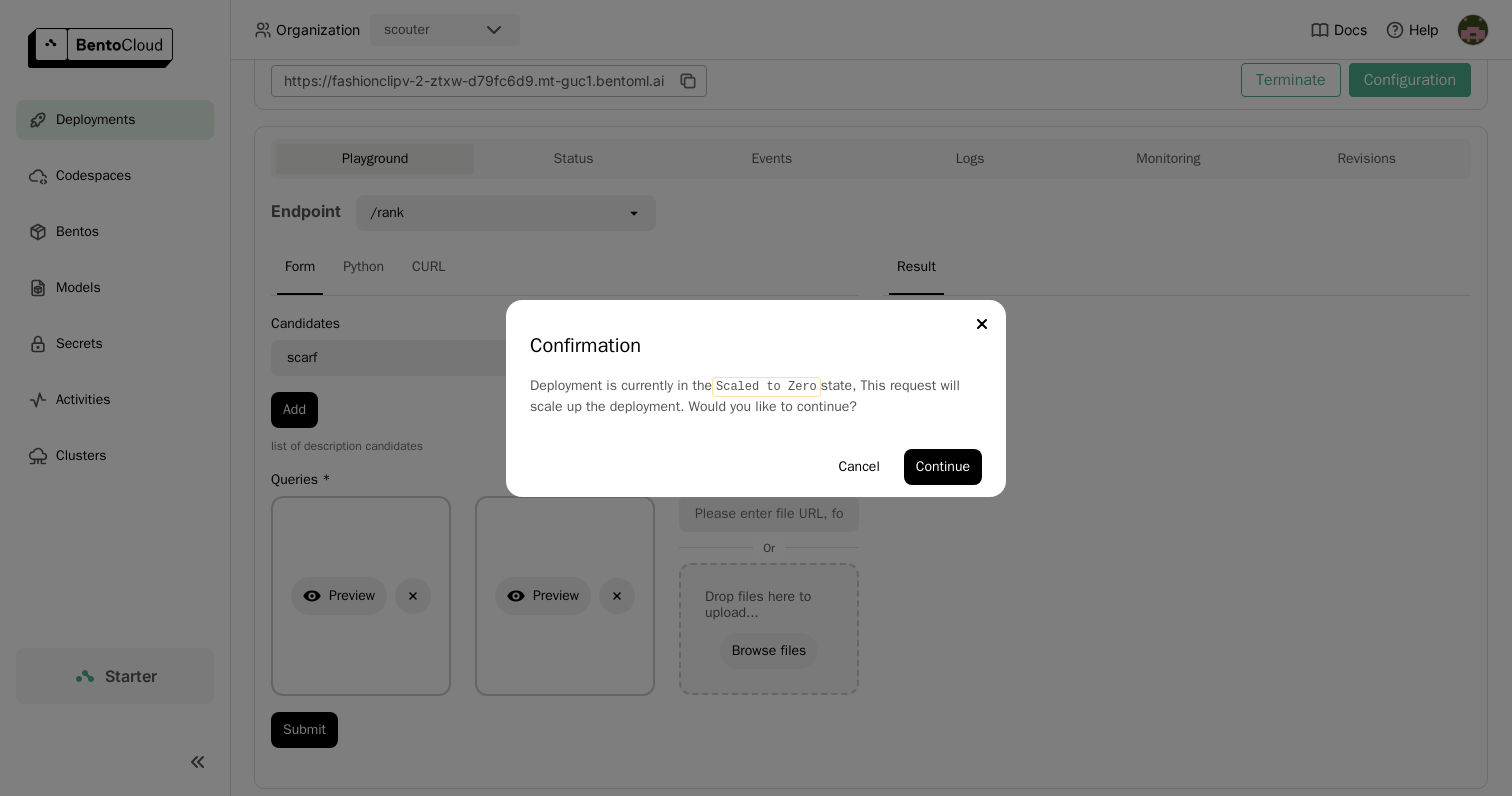 click on "Cancel Continue" at bounding box center (756, 467) 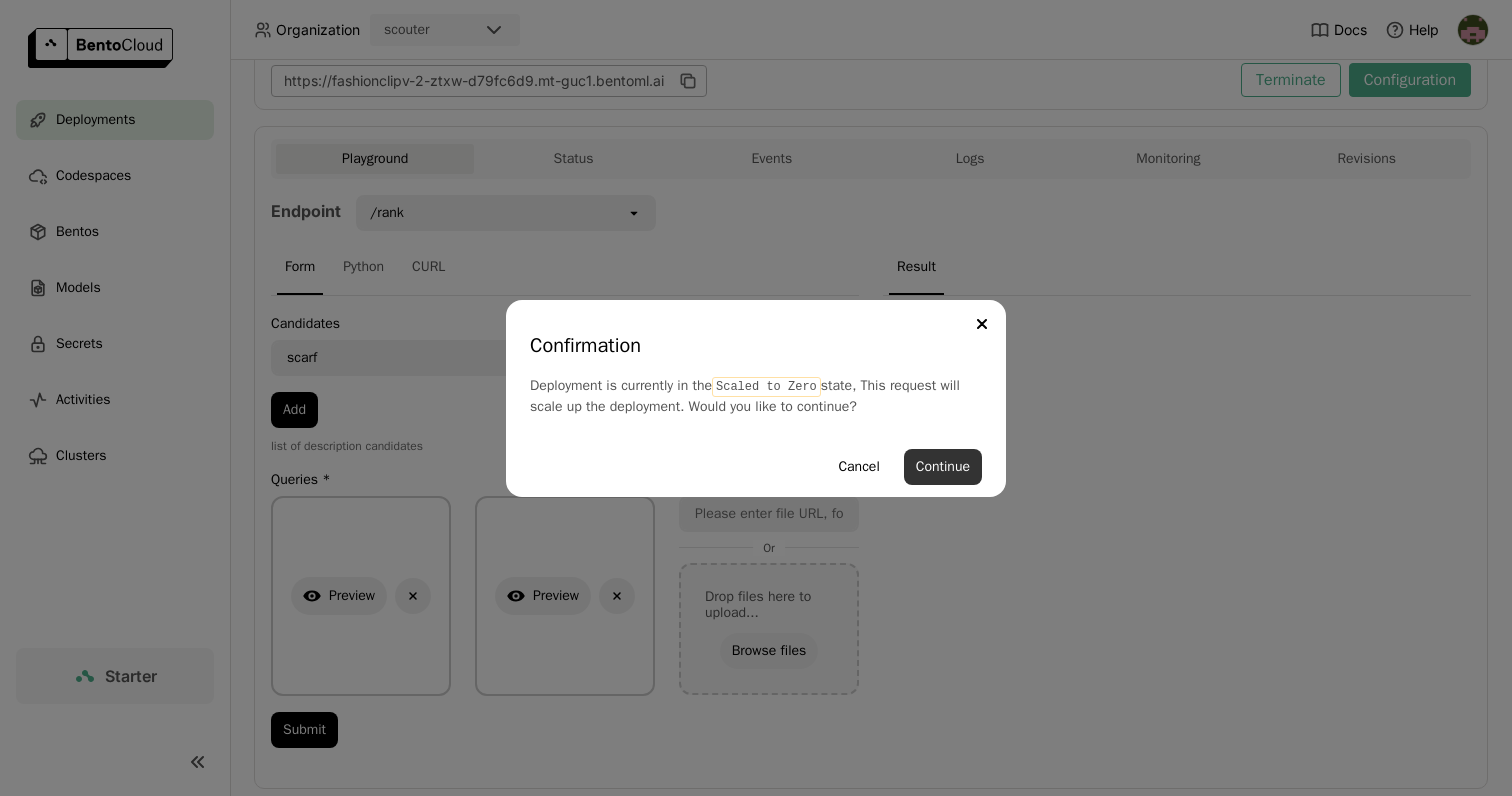 click on "Continue" at bounding box center (943, 467) 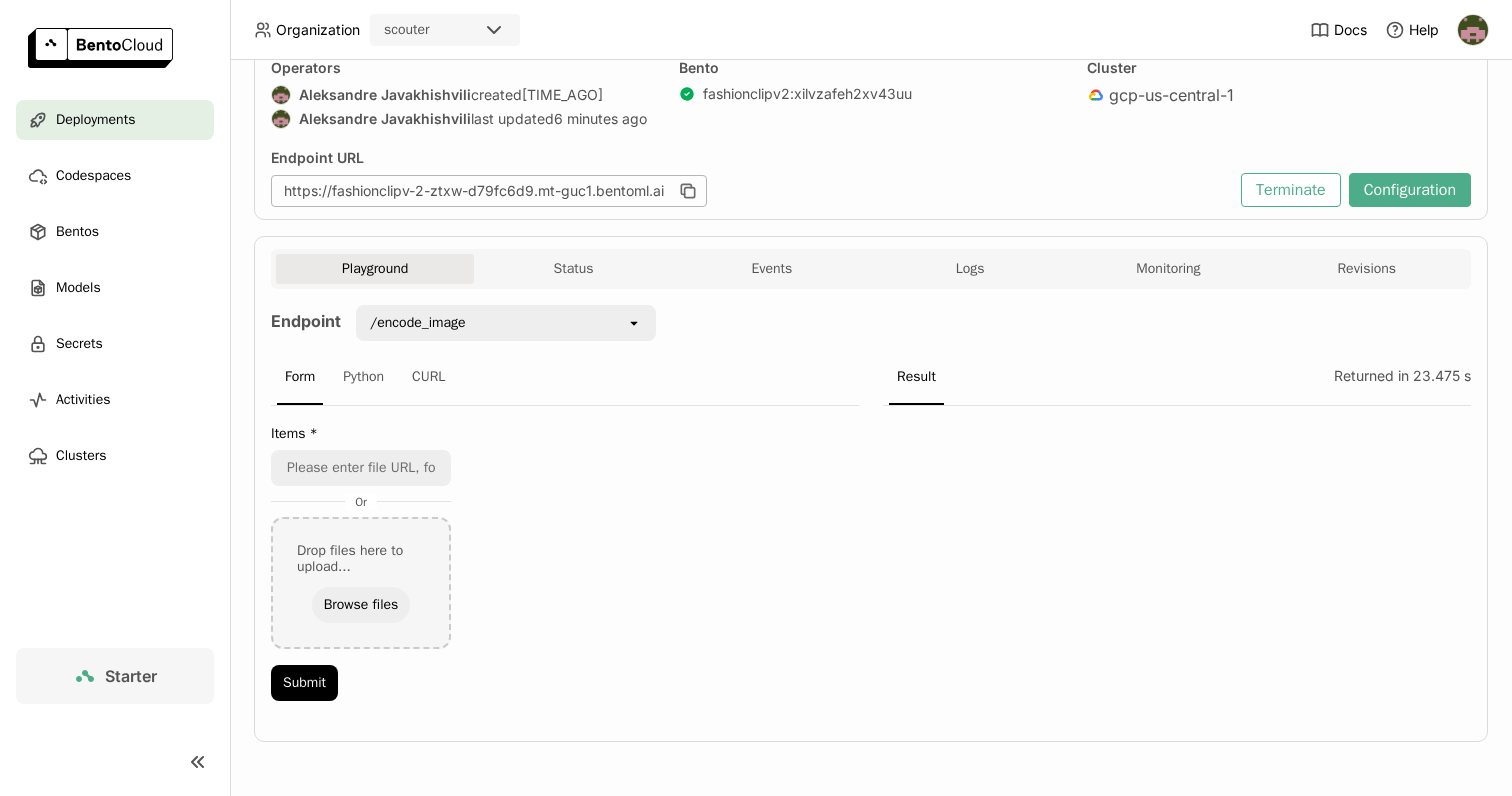 scroll, scrollTop: 184, scrollLeft: 0, axis: vertical 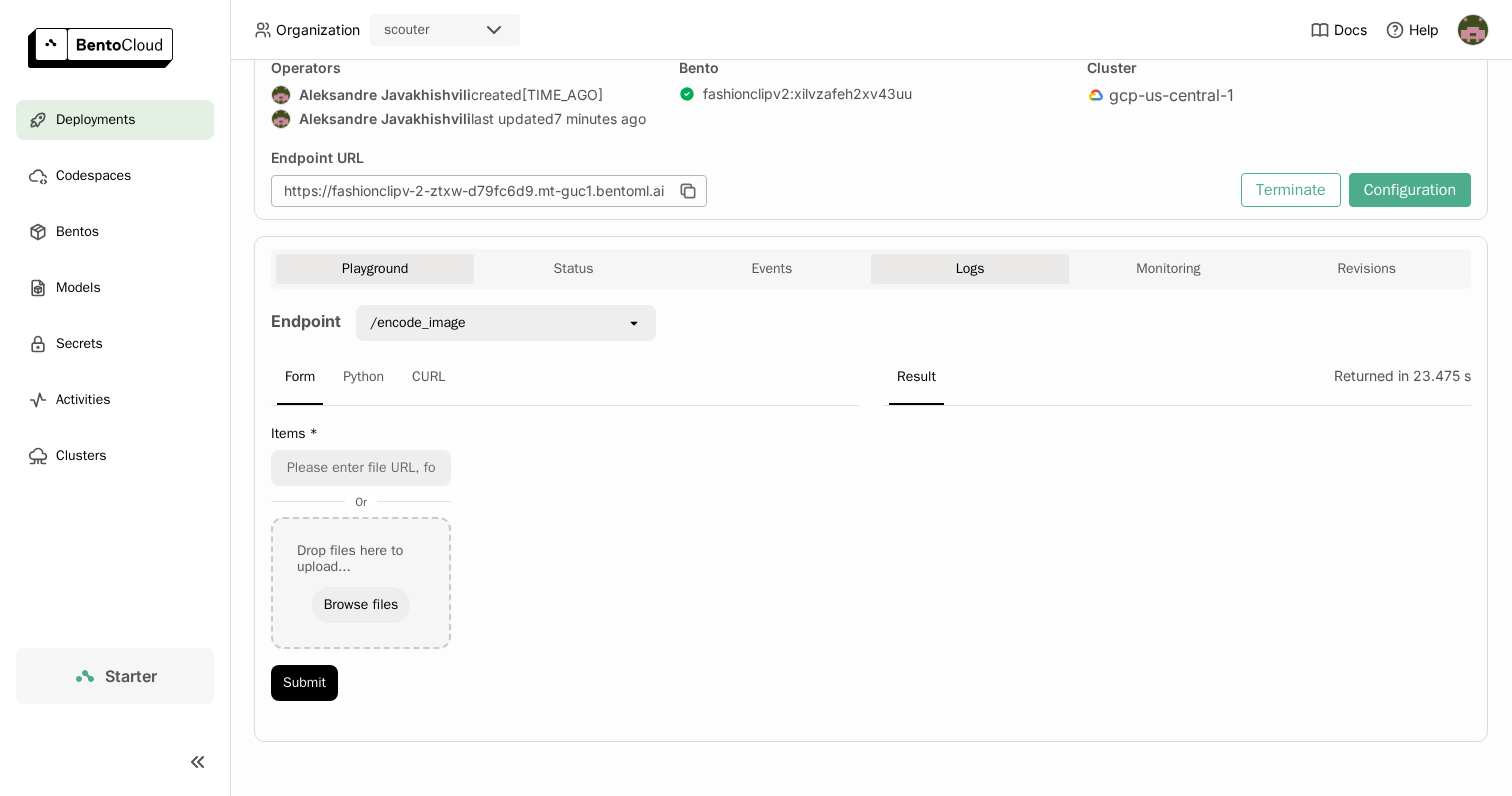 click on "Logs" at bounding box center [970, 269] 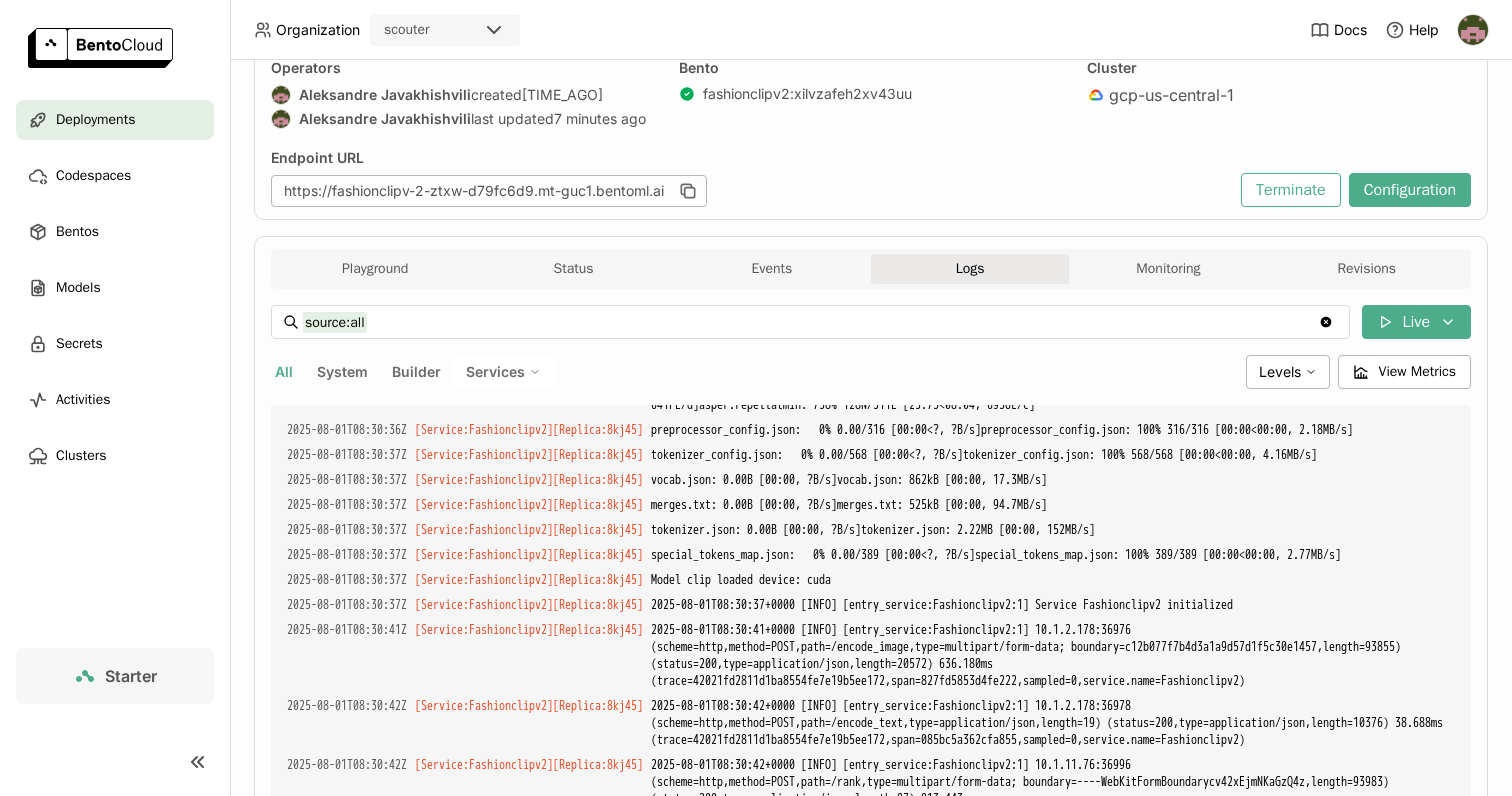 scroll, scrollTop: 6659, scrollLeft: 0, axis: vertical 